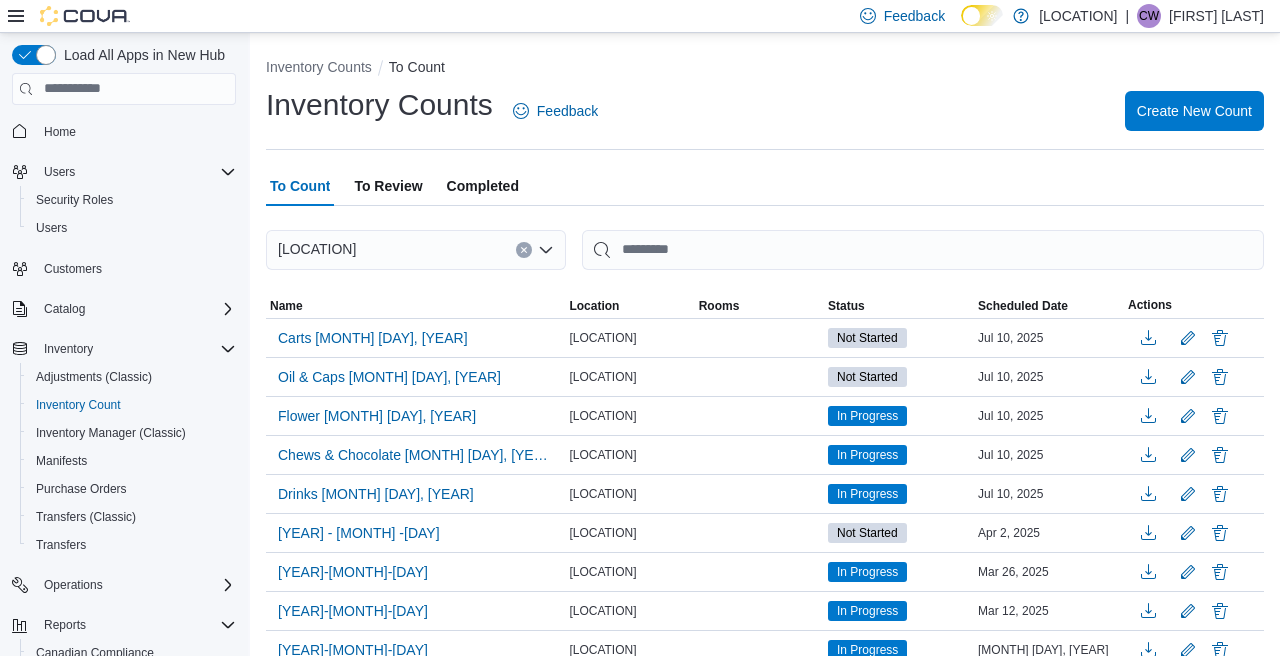 scroll, scrollTop: 0, scrollLeft: 0, axis: both 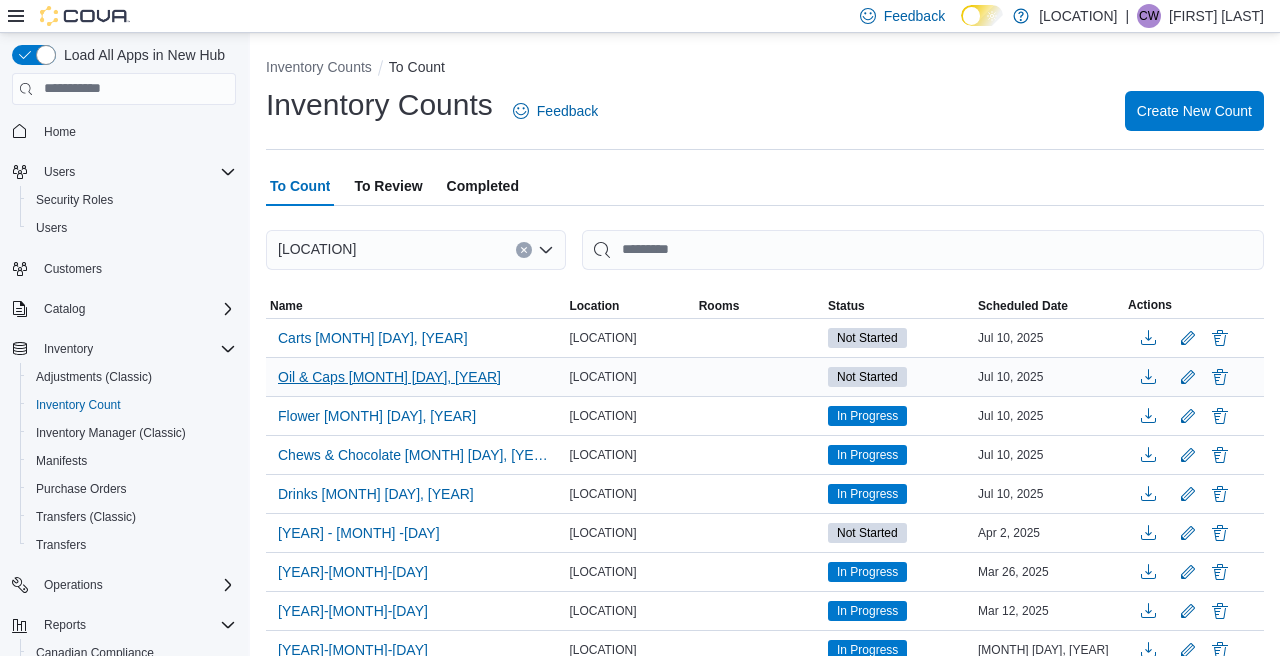click on "Oil & Caps [DATE]" at bounding box center [389, 377] 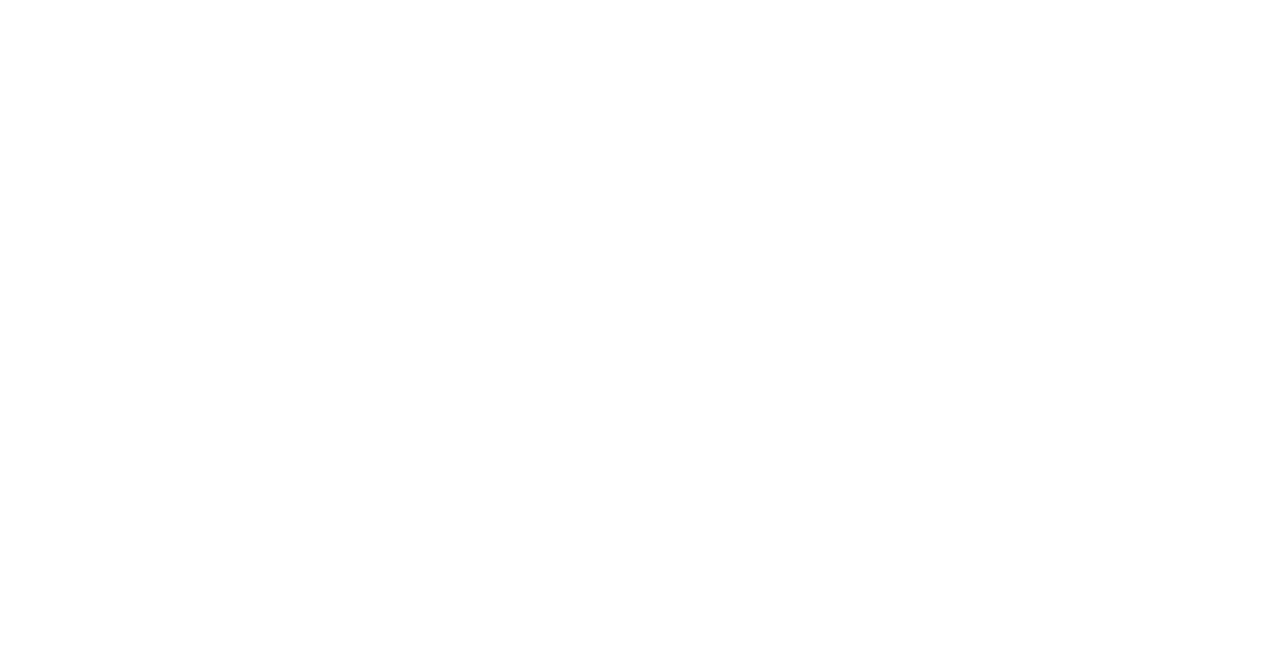 scroll, scrollTop: 0, scrollLeft: 0, axis: both 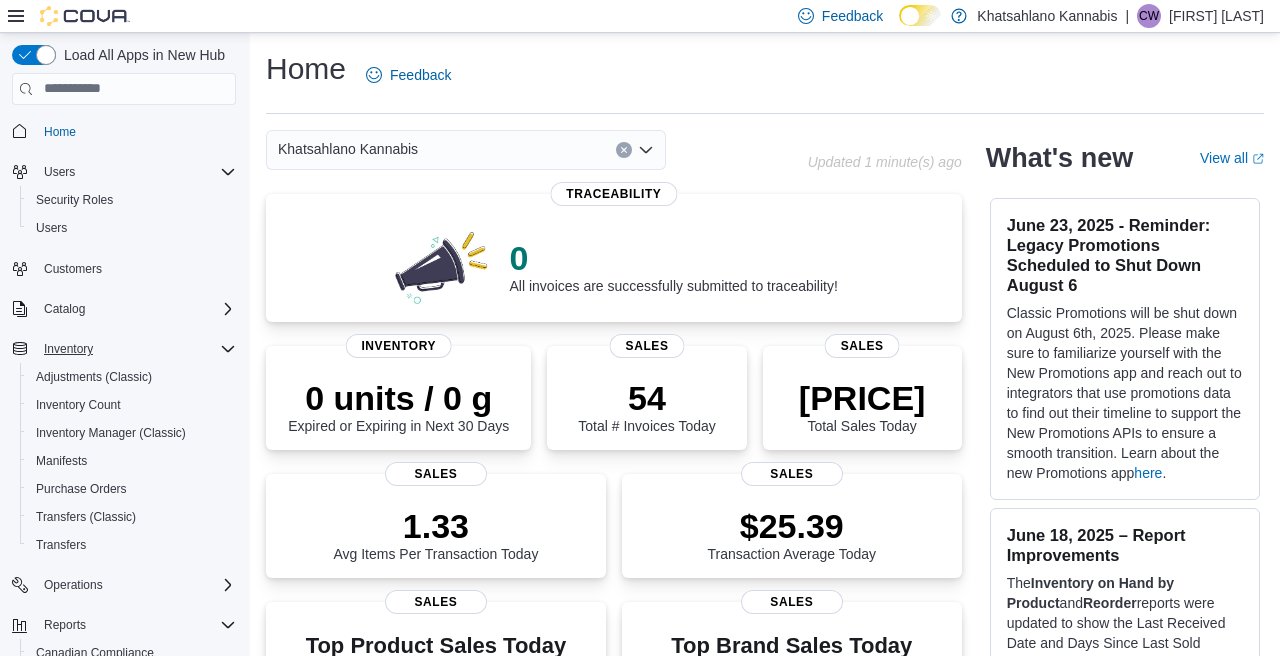 click on "Inventory" at bounding box center [68, 349] 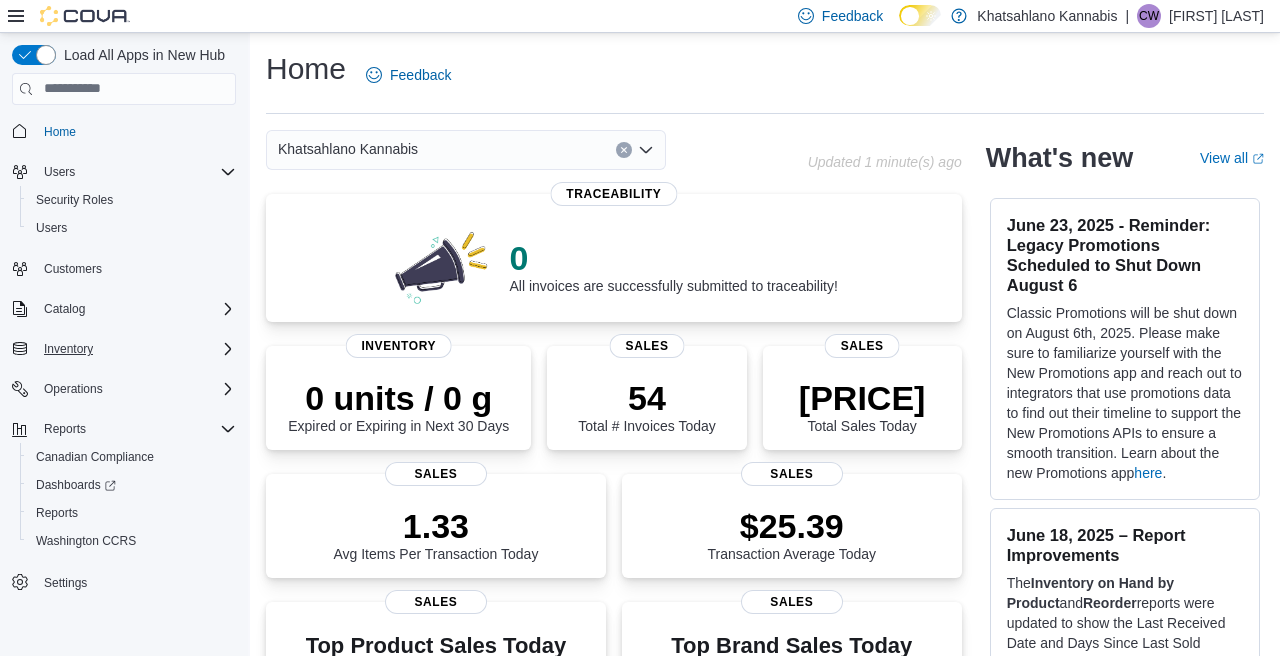 click on "Inventory" at bounding box center (68, 349) 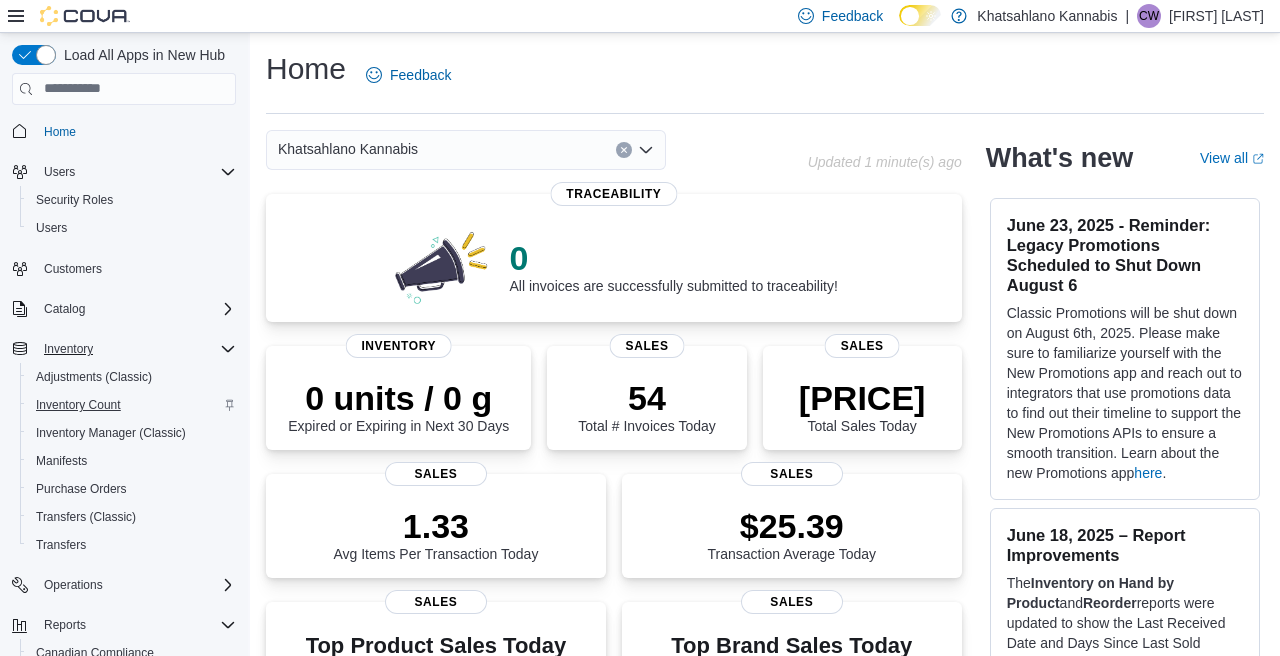 click on "Inventory Count" at bounding box center (78, 405) 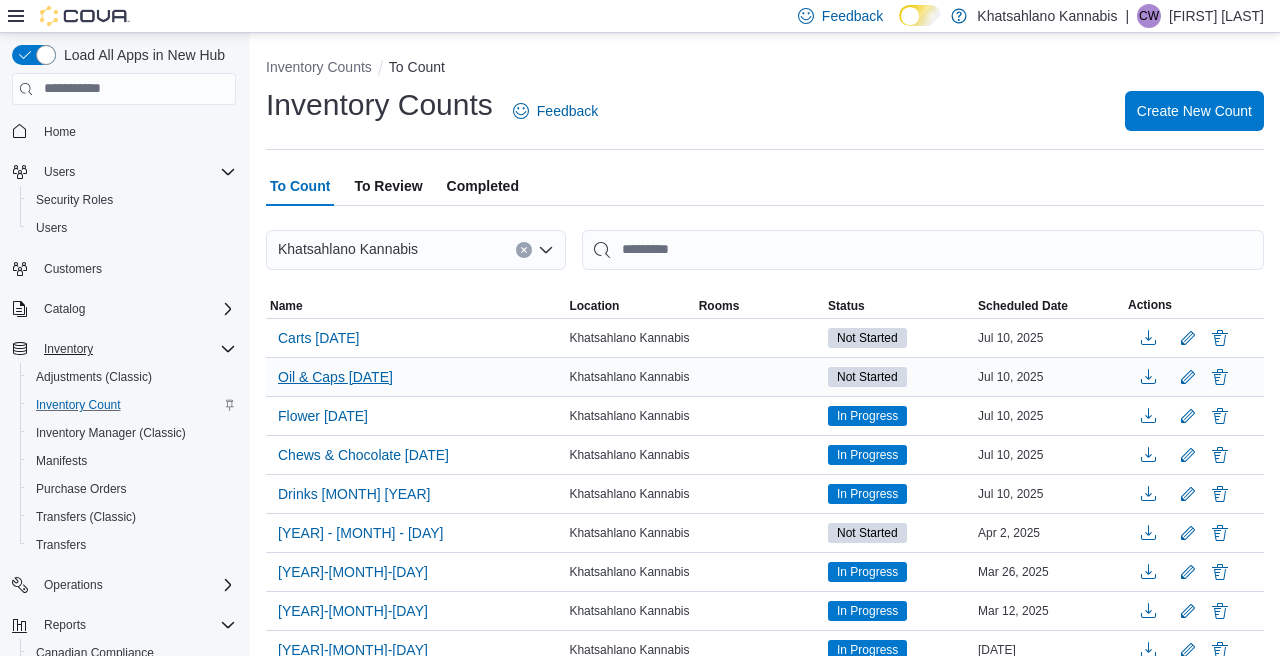click on "Oil & Caps [DATE]" at bounding box center (335, 377) 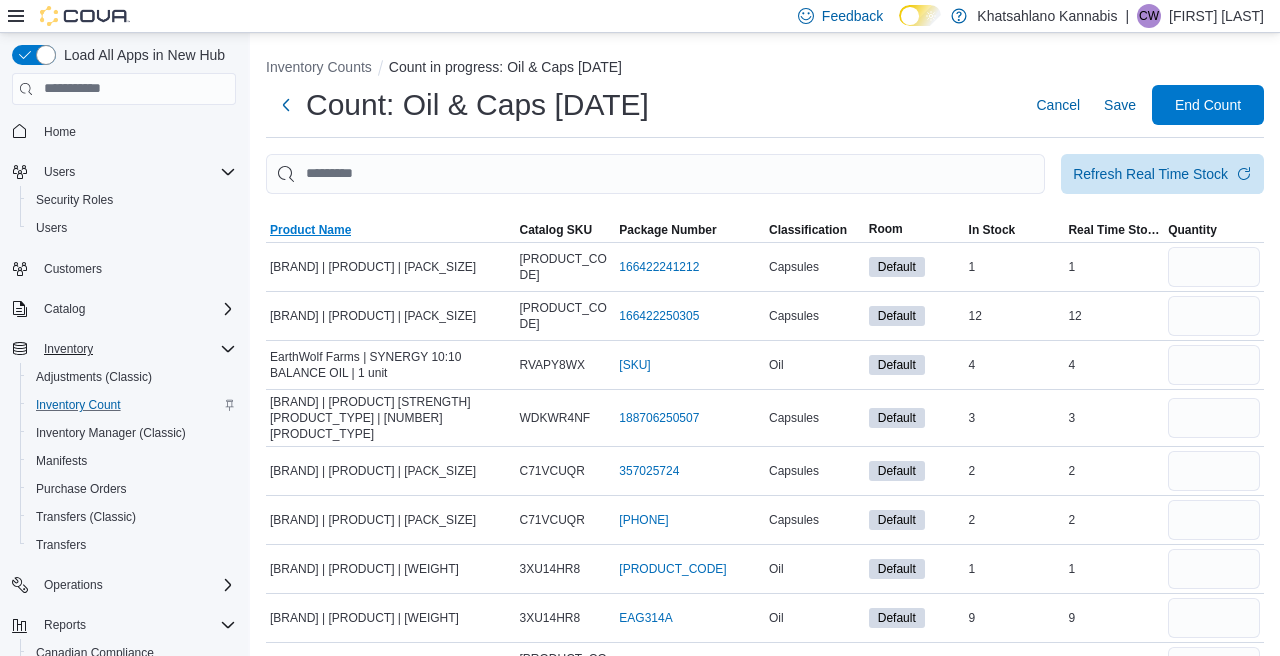 click on "Product Name" at bounding box center [310, 230] 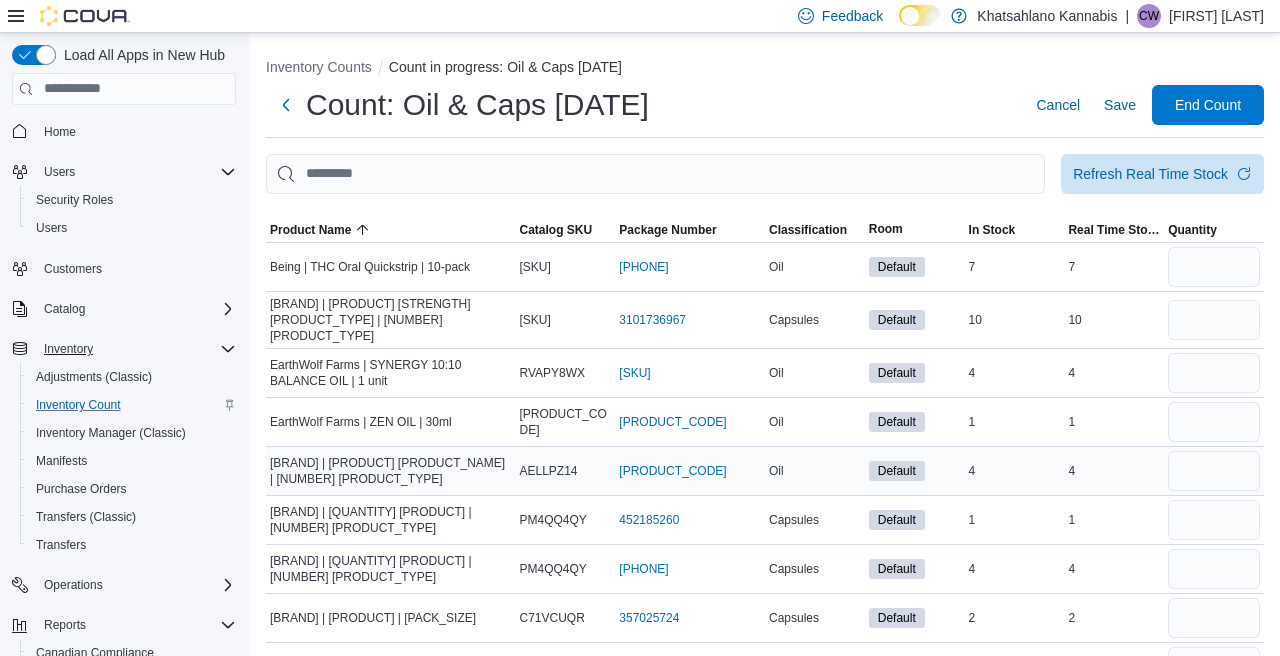 scroll, scrollTop: 0, scrollLeft: 0, axis: both 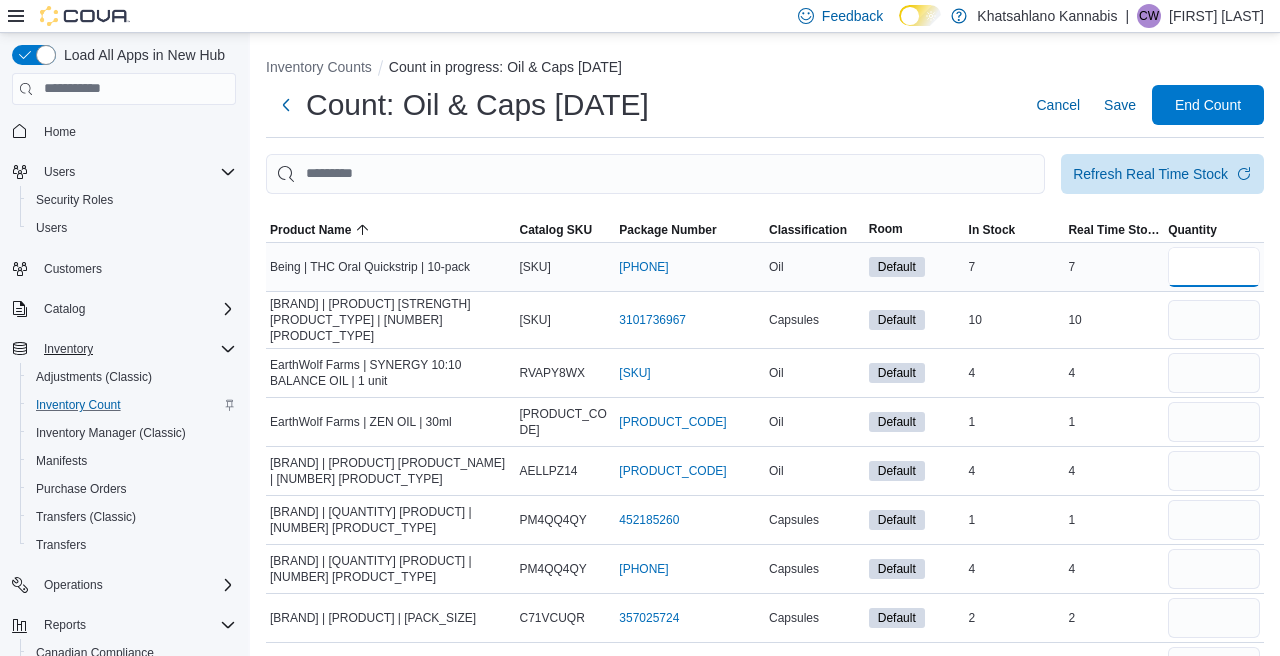click at bounding box center (1214, 267) 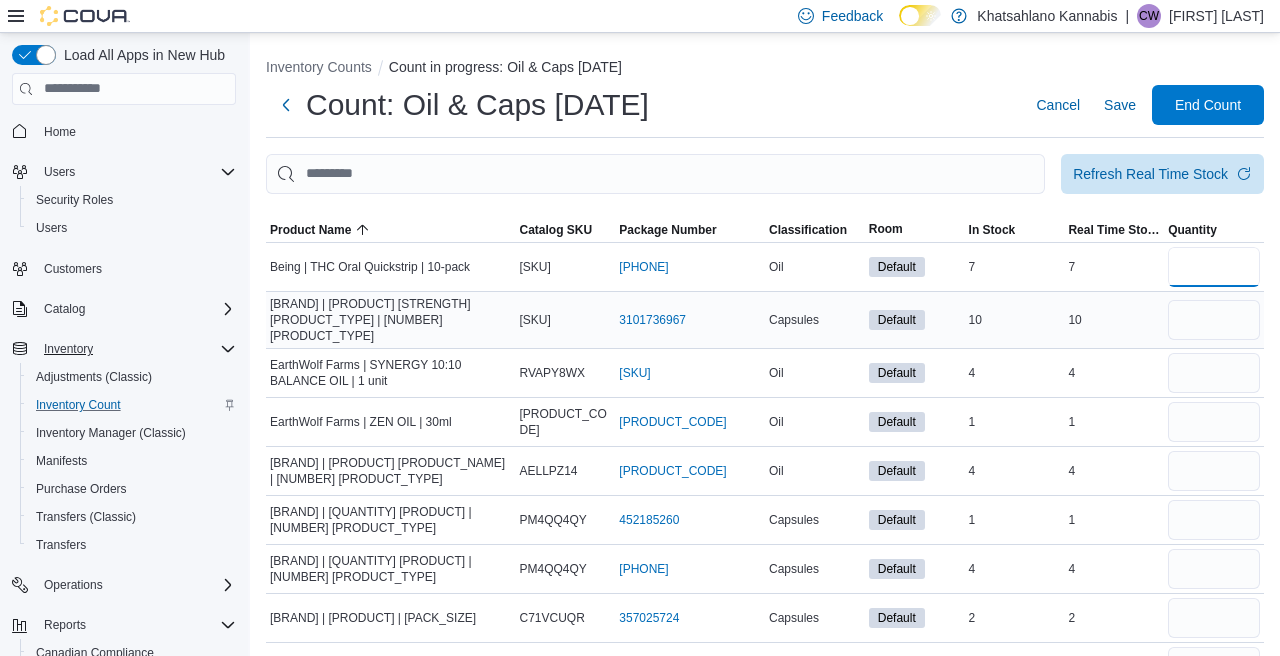 type on "*" 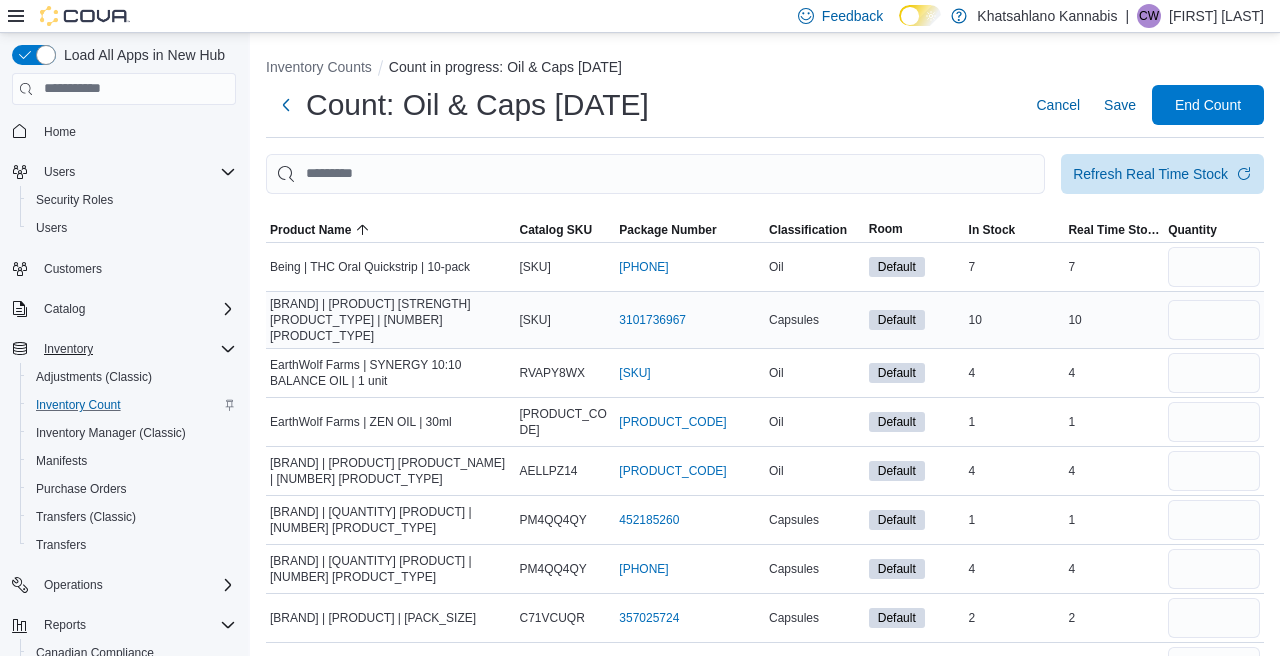 type 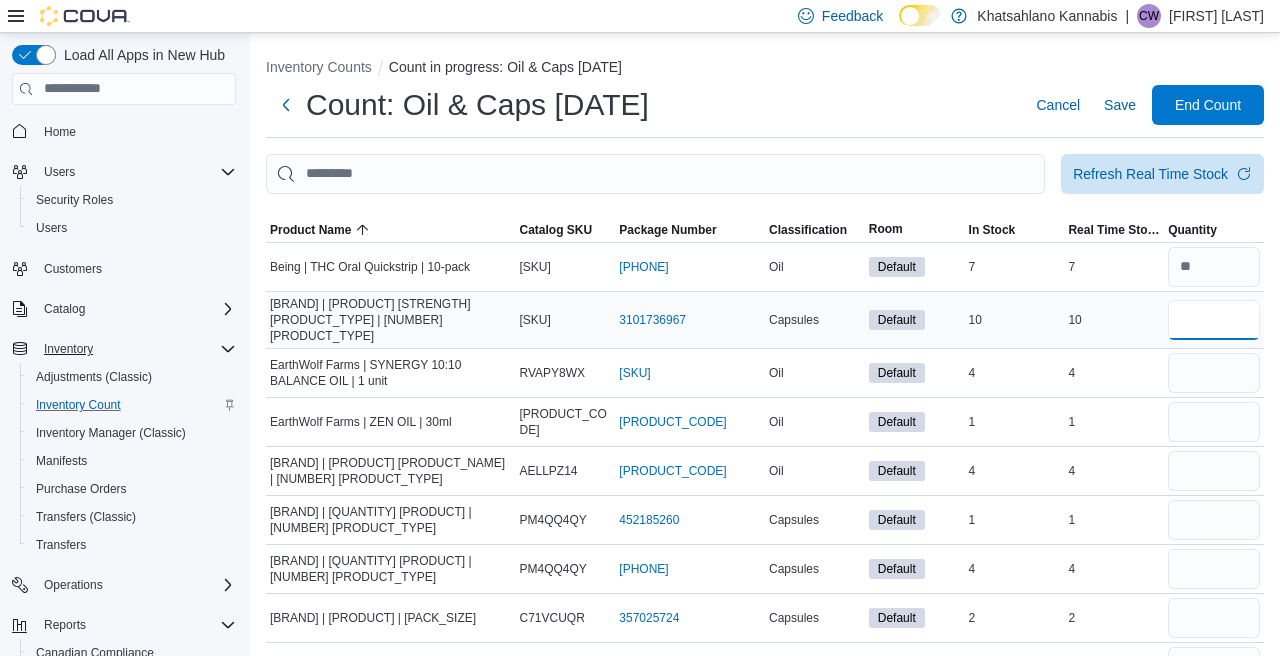 click at bounding box center (1214, 320) 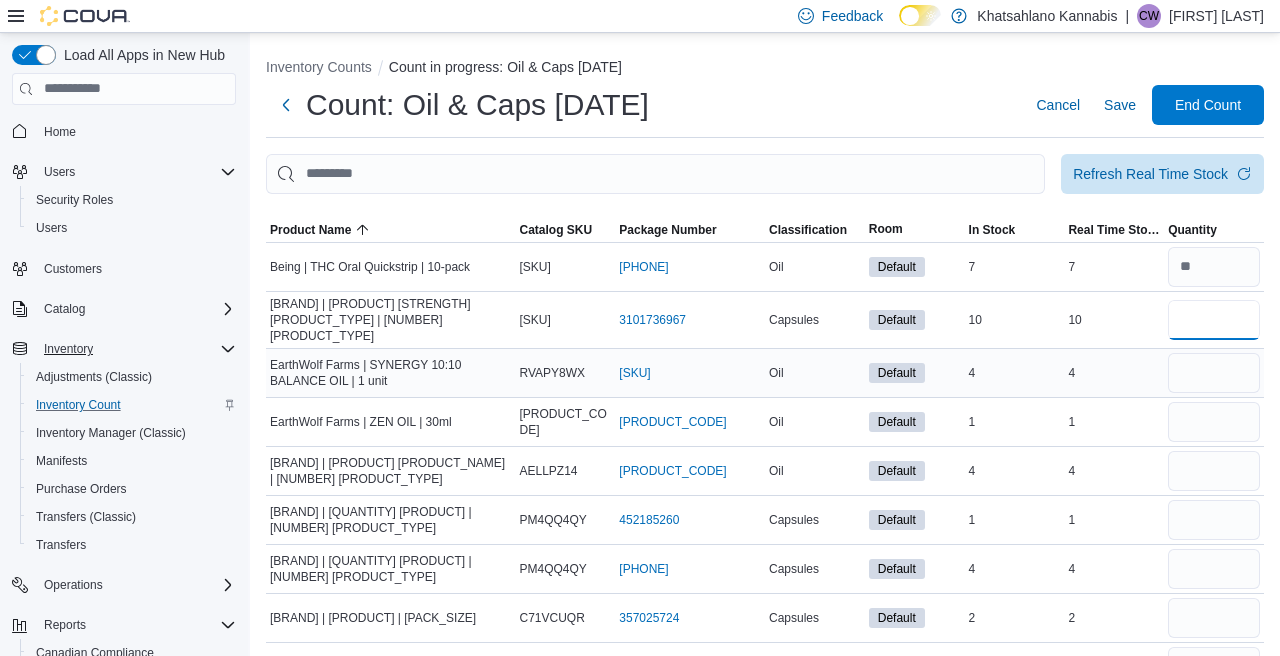 type on "**" 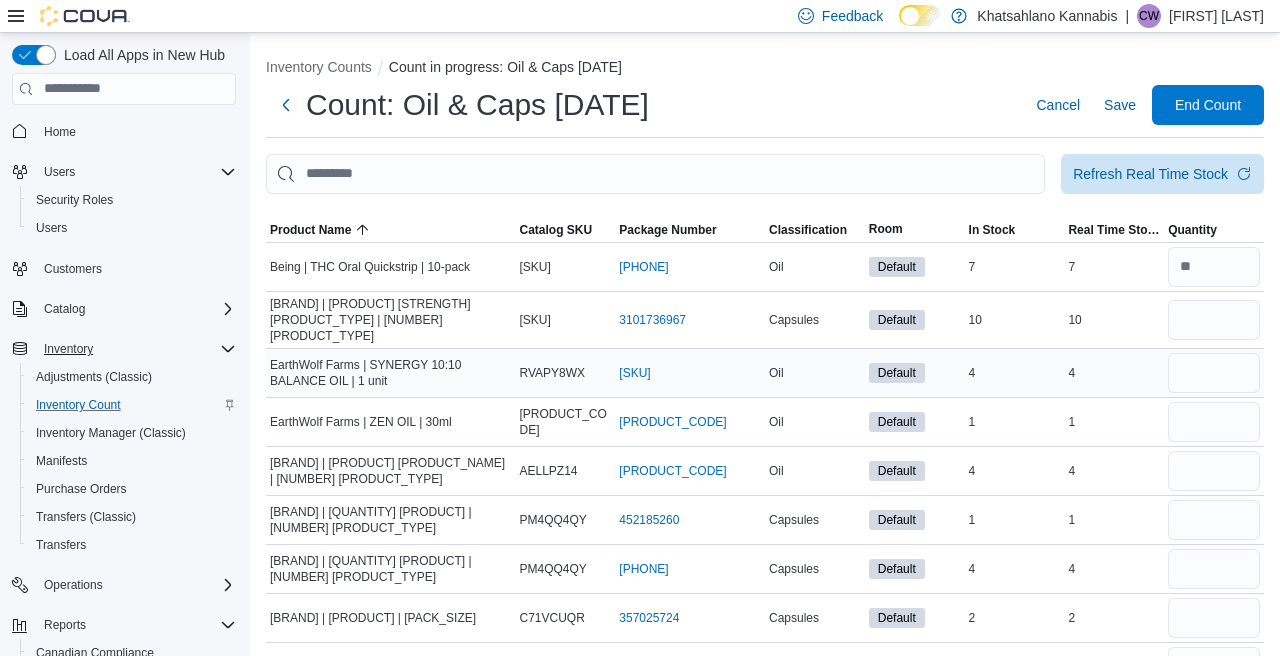 type 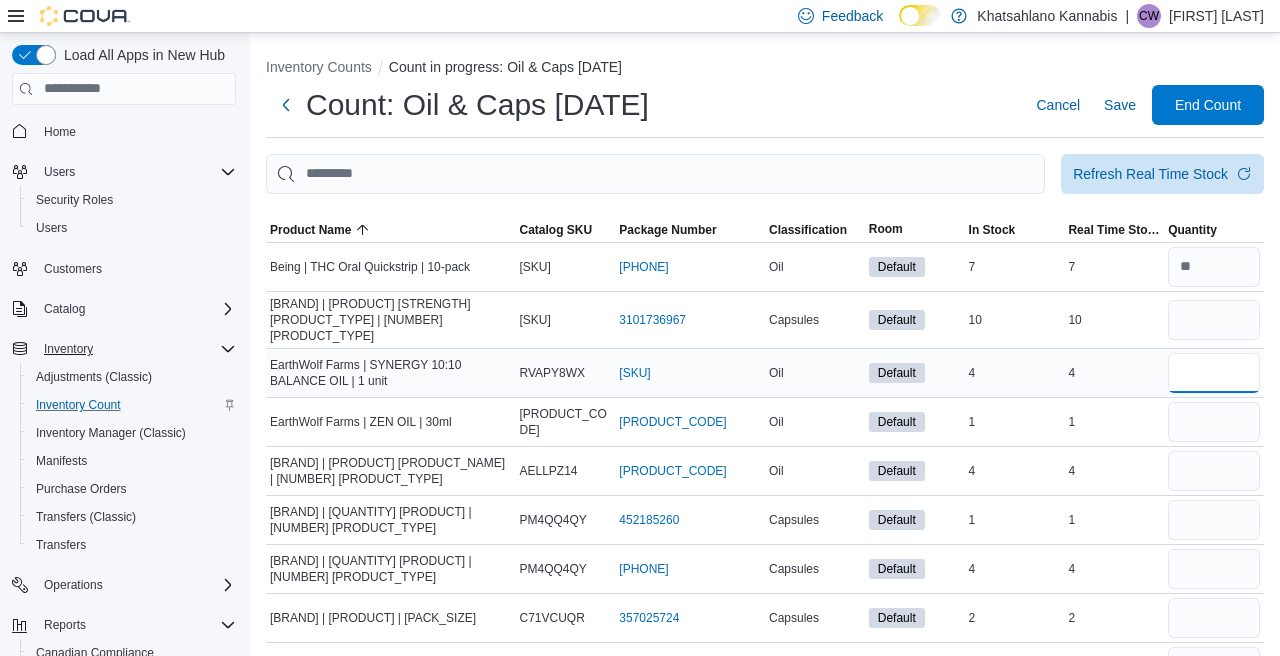 click at bounding box center (1214, 373) 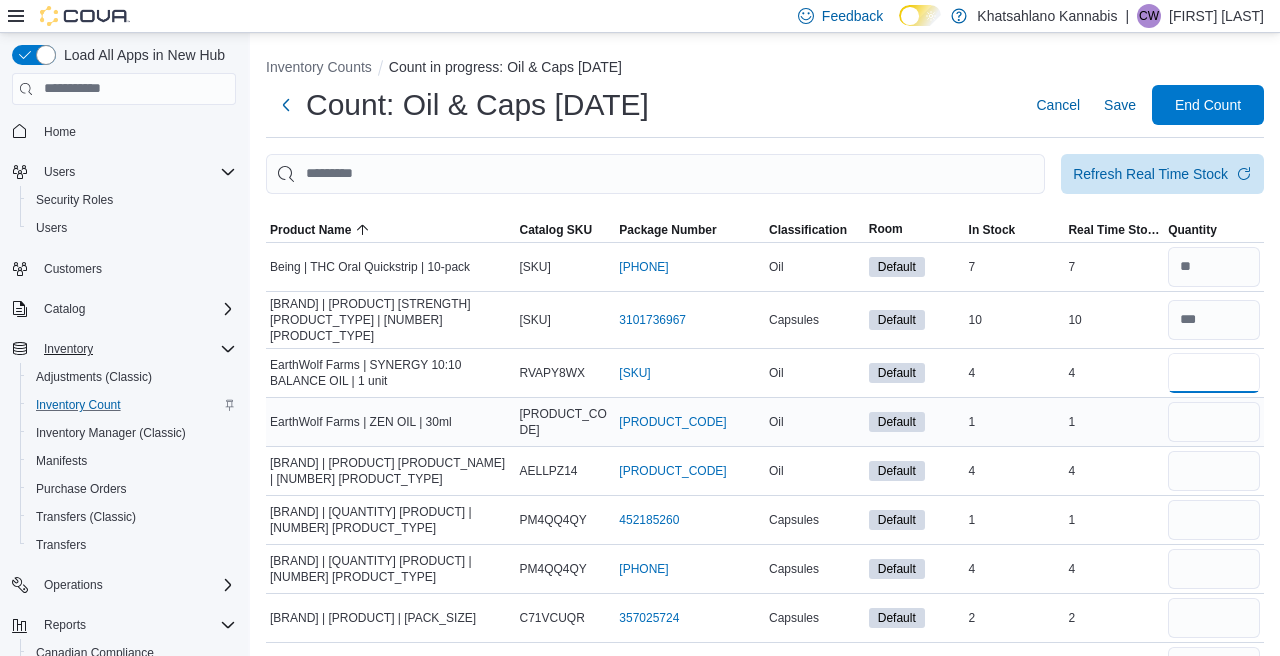 type on "*" 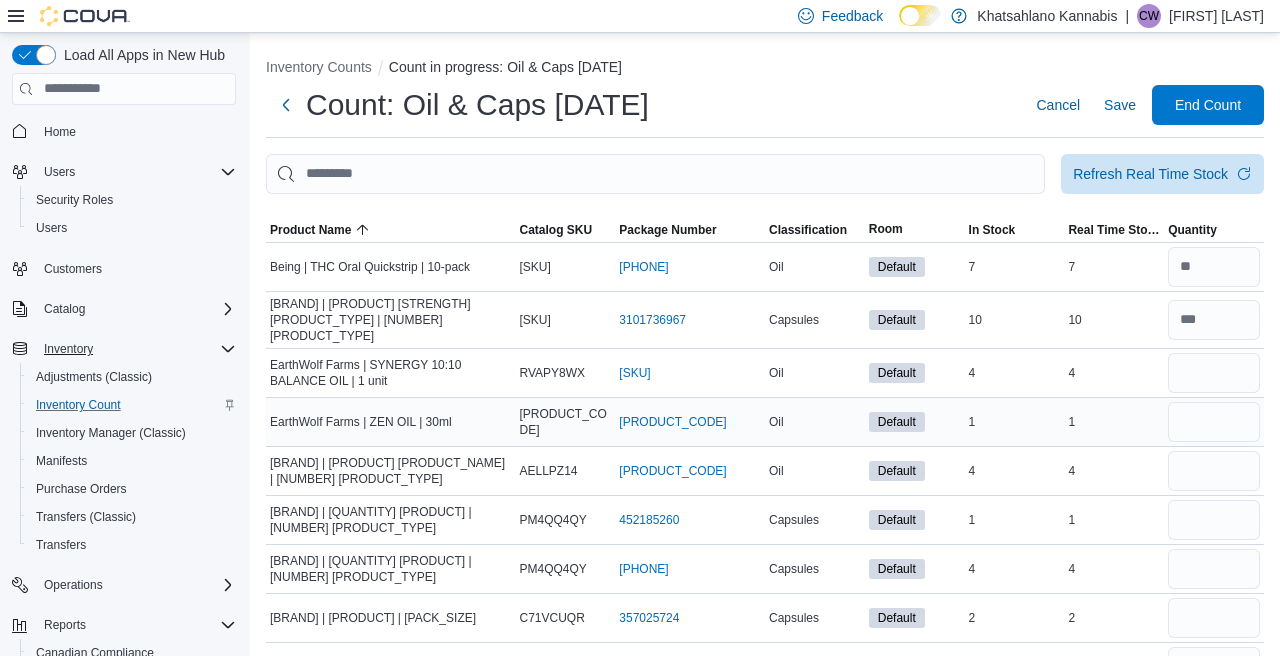 type 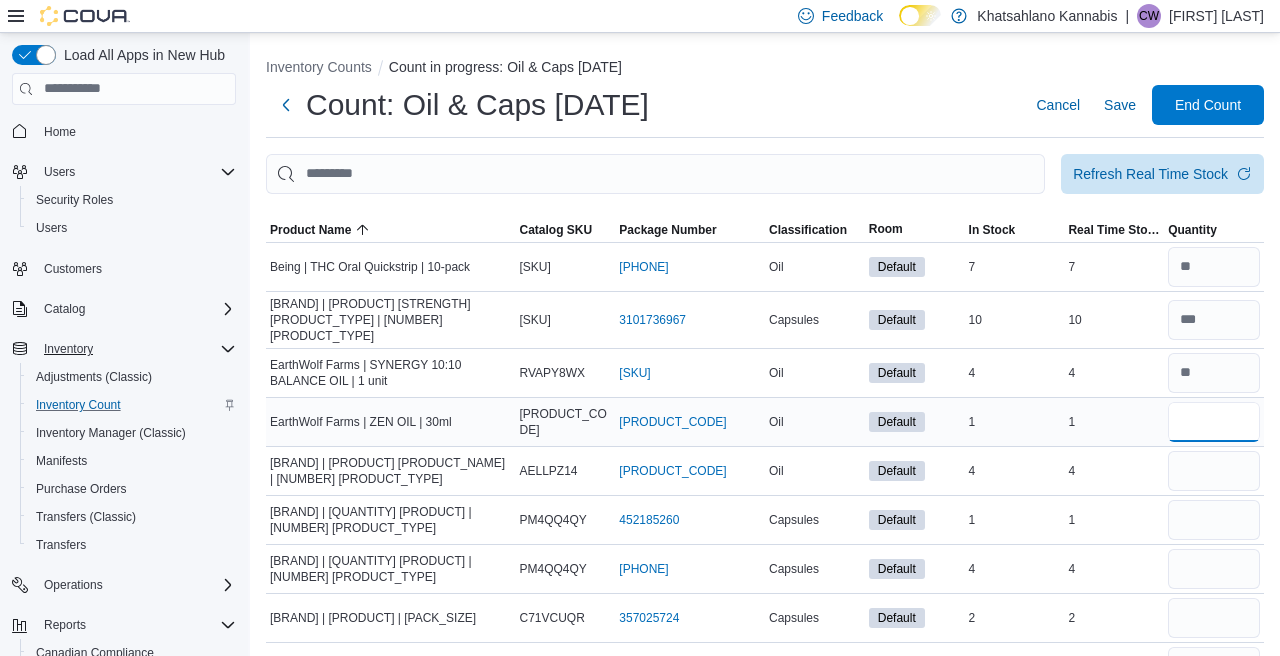 click at bounding box center [1214, 422] 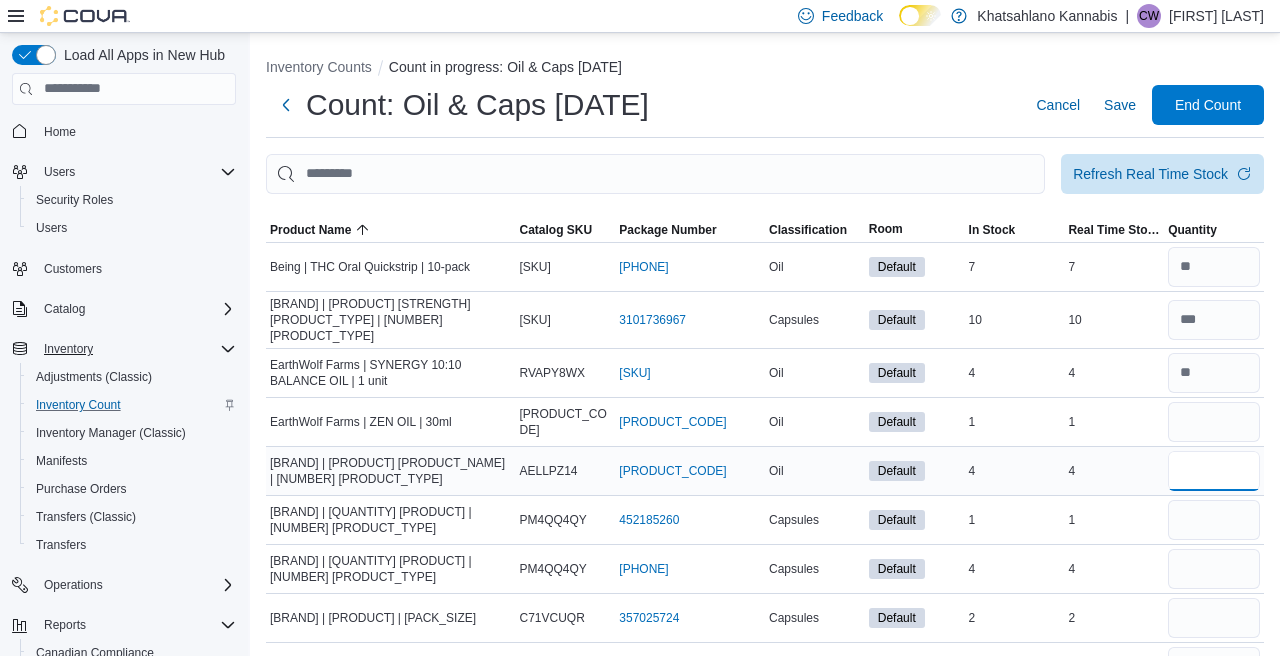 click at bounding box center (1214, 471) 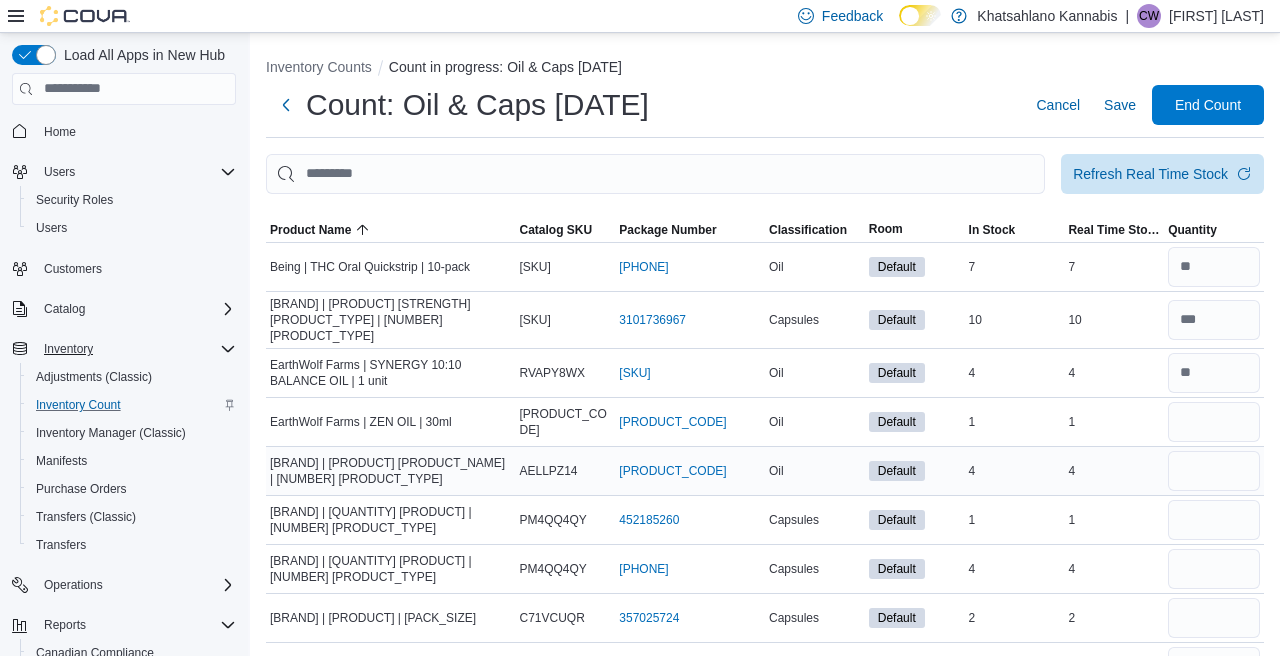 type 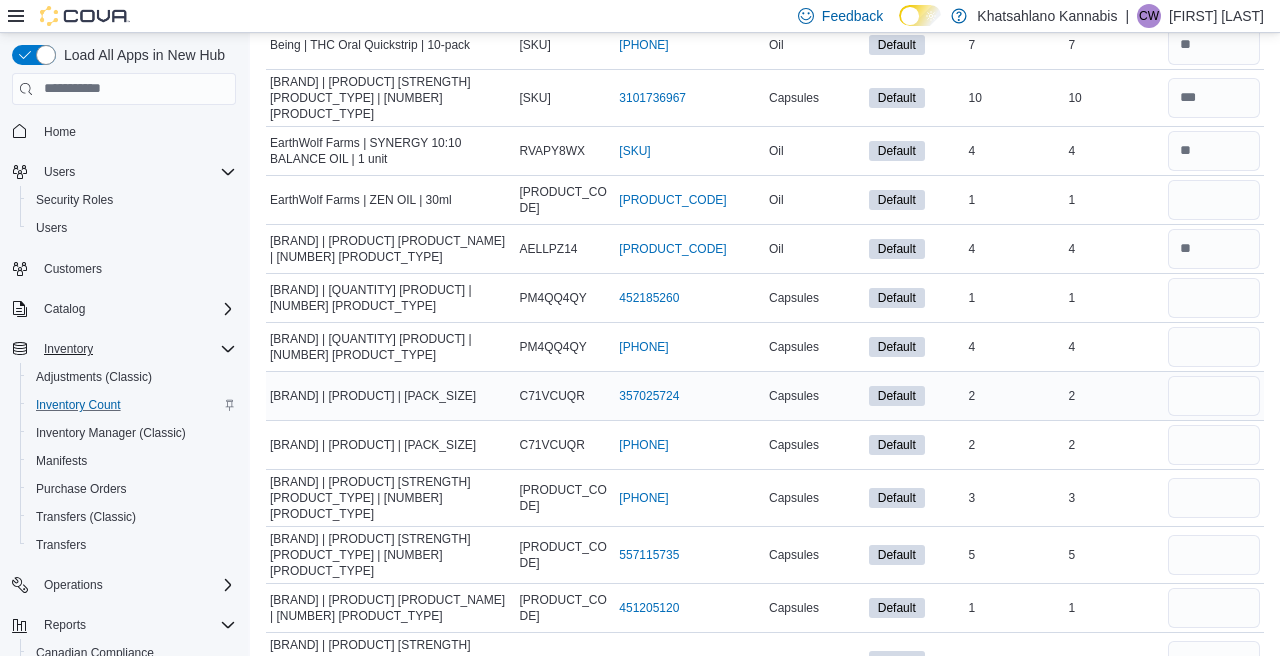 scroll, scrollTop: 224, scrollLeft: 0, axis: vertical 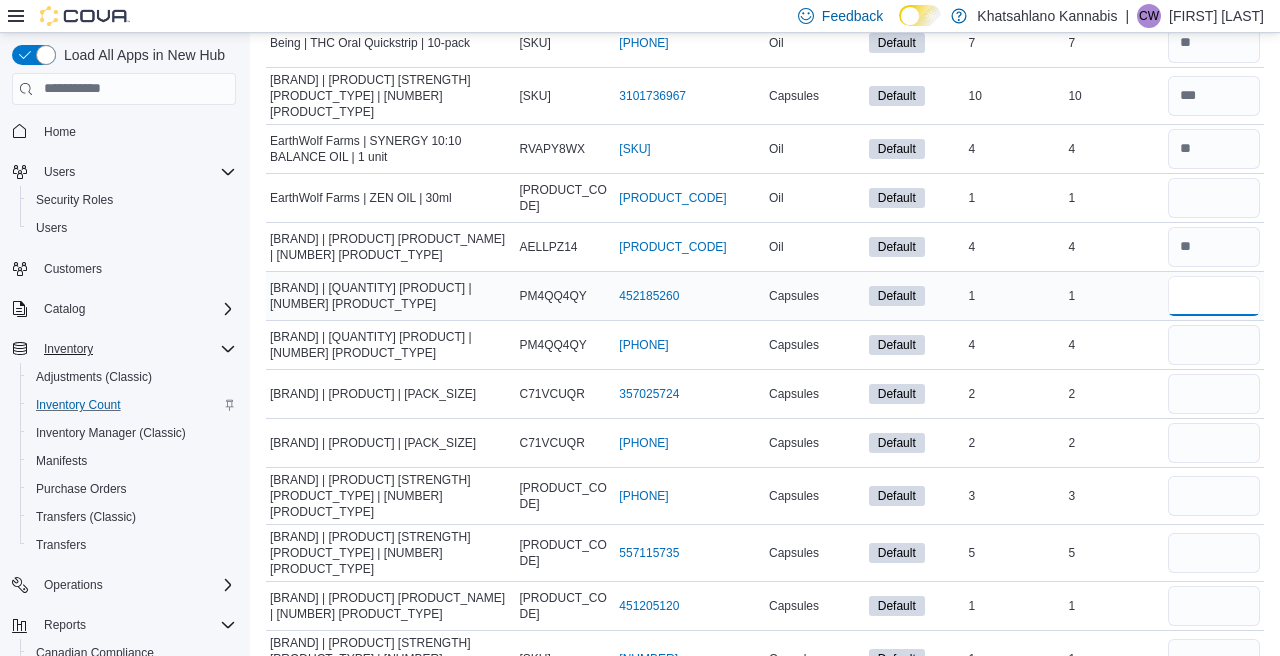 click at bounding box center (1214, 296) 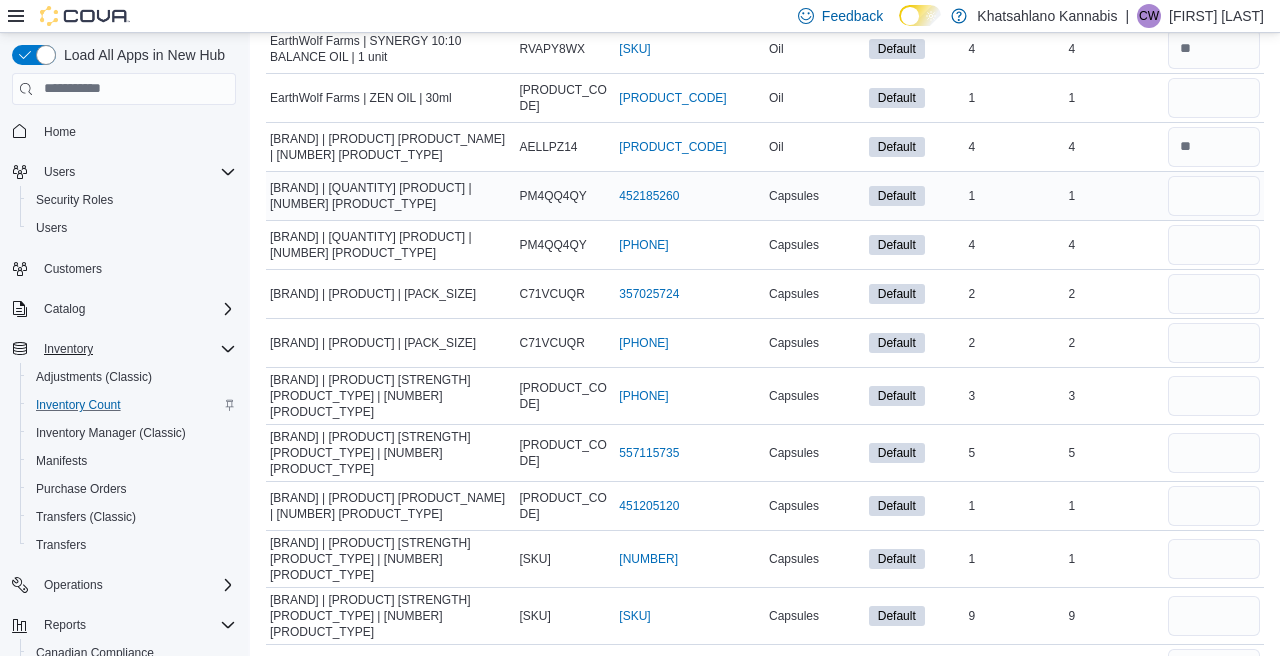 scroll, scrollTop: 337, scrollLeft: 0, axis: vertical 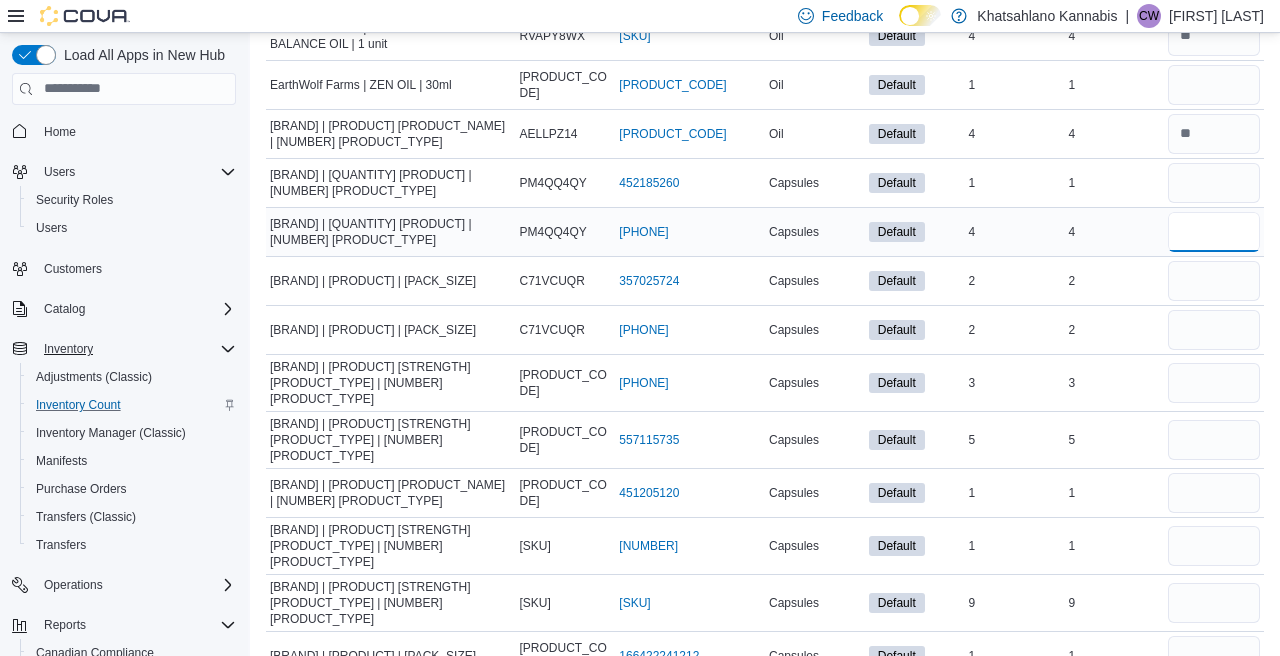 click at bounding box center (1214, 232) 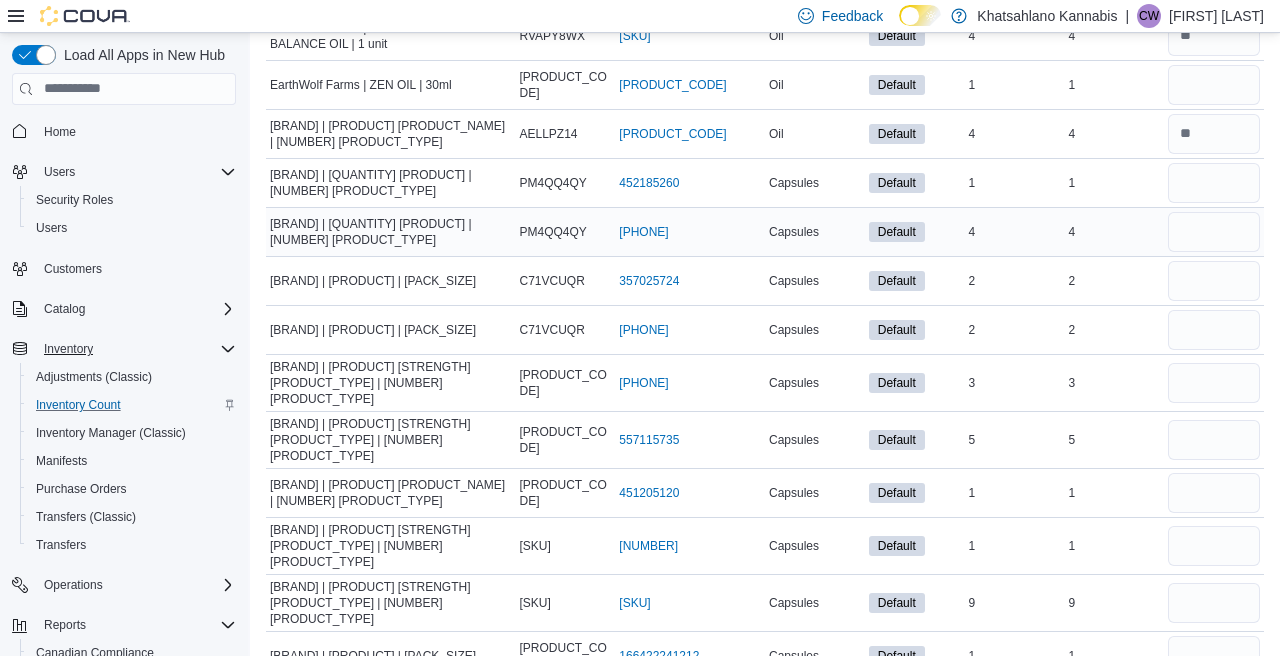 type 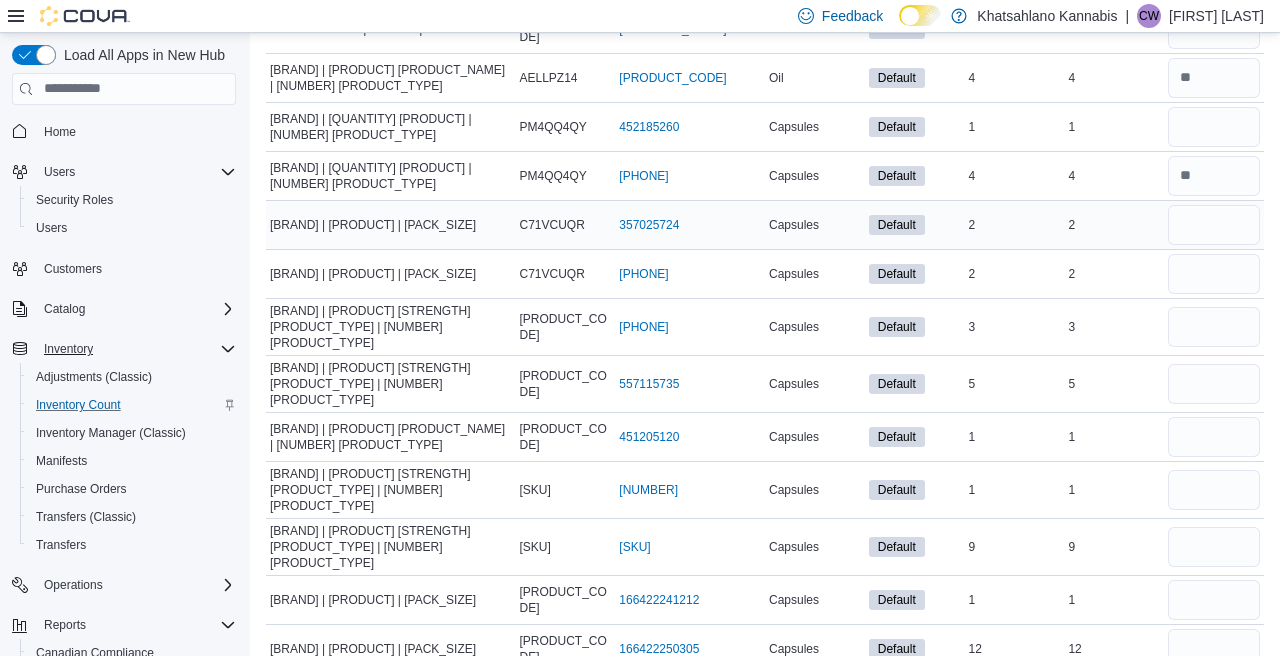 scroll, scrollTop: 394, scrollLeft: 0, axis: vertical 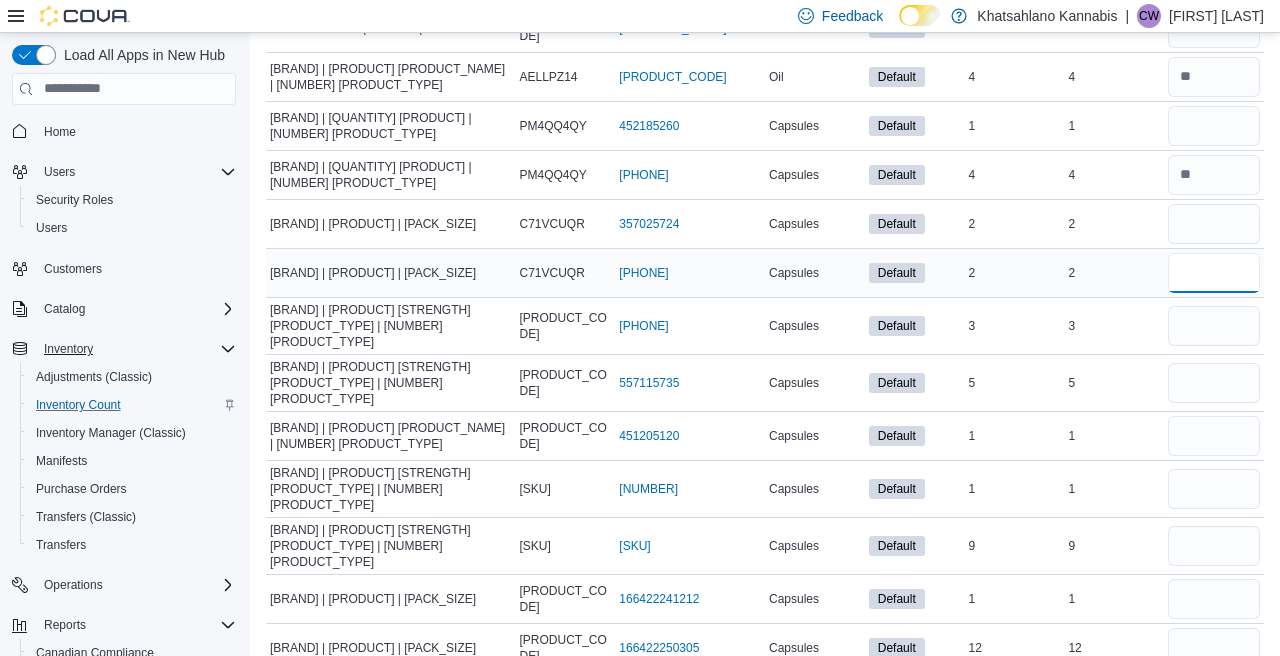 click at bounding box center [1214, 273] 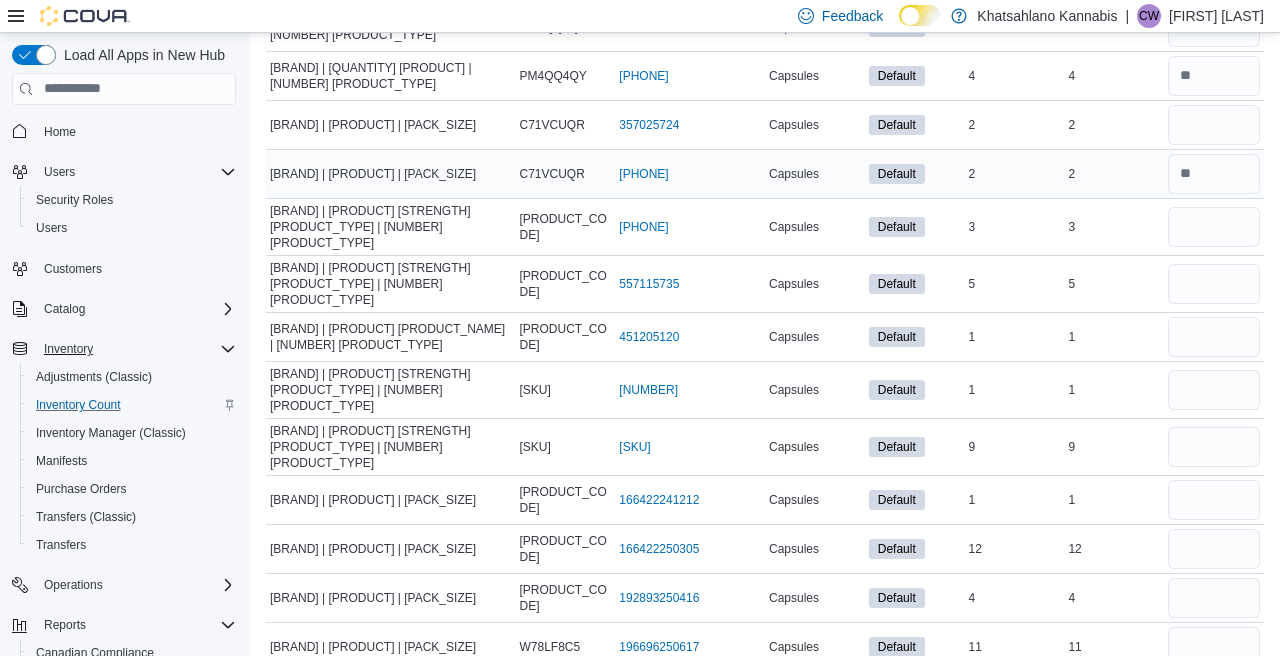 scroll, scrollTop: 500, scrollLeft: 0, axis: vertical 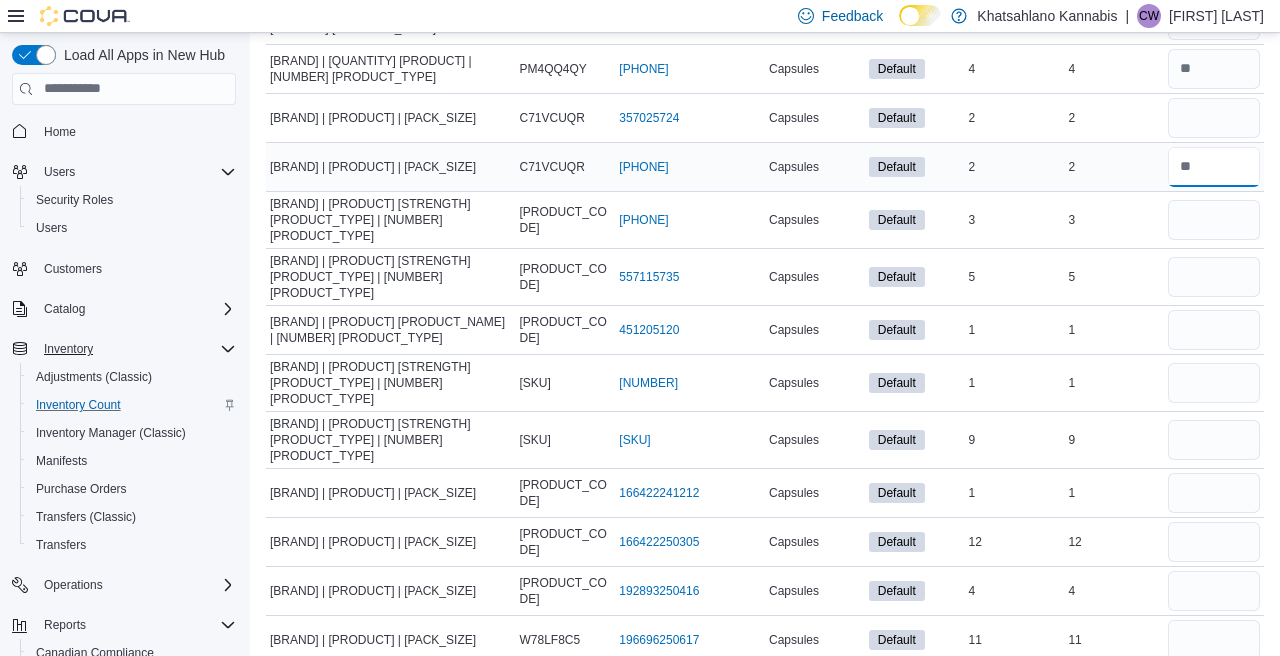 click at bounding box center (1214, 167) 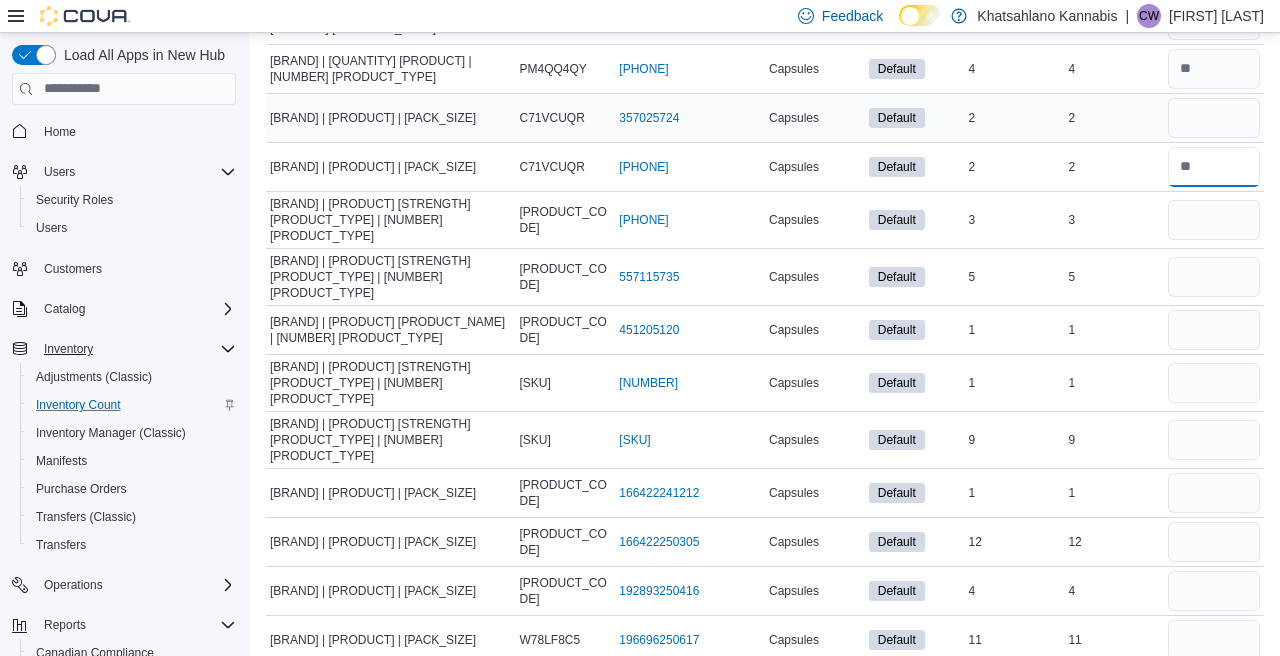 type on "*" 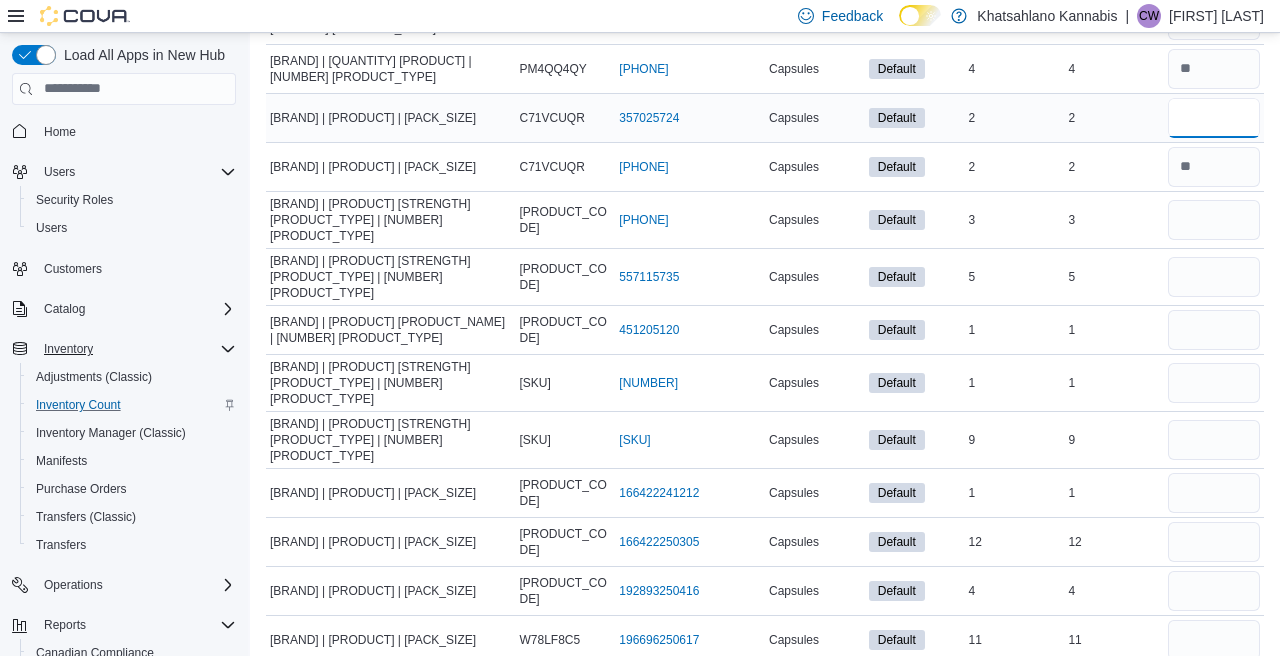 type 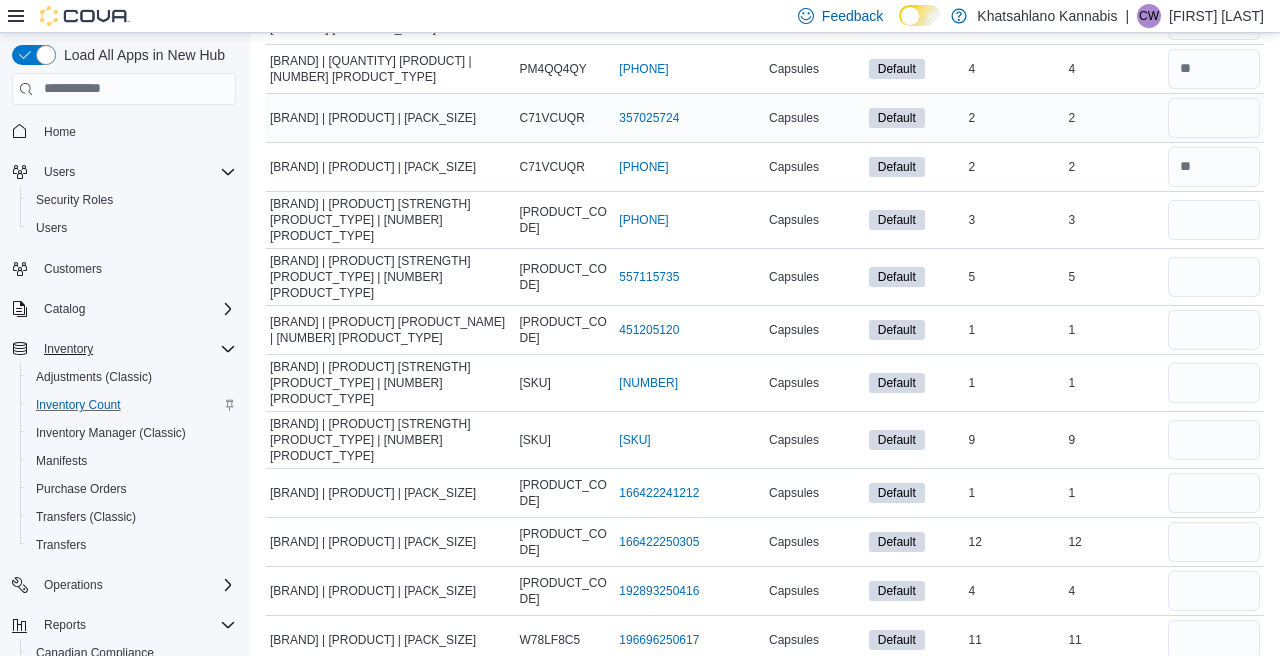 type 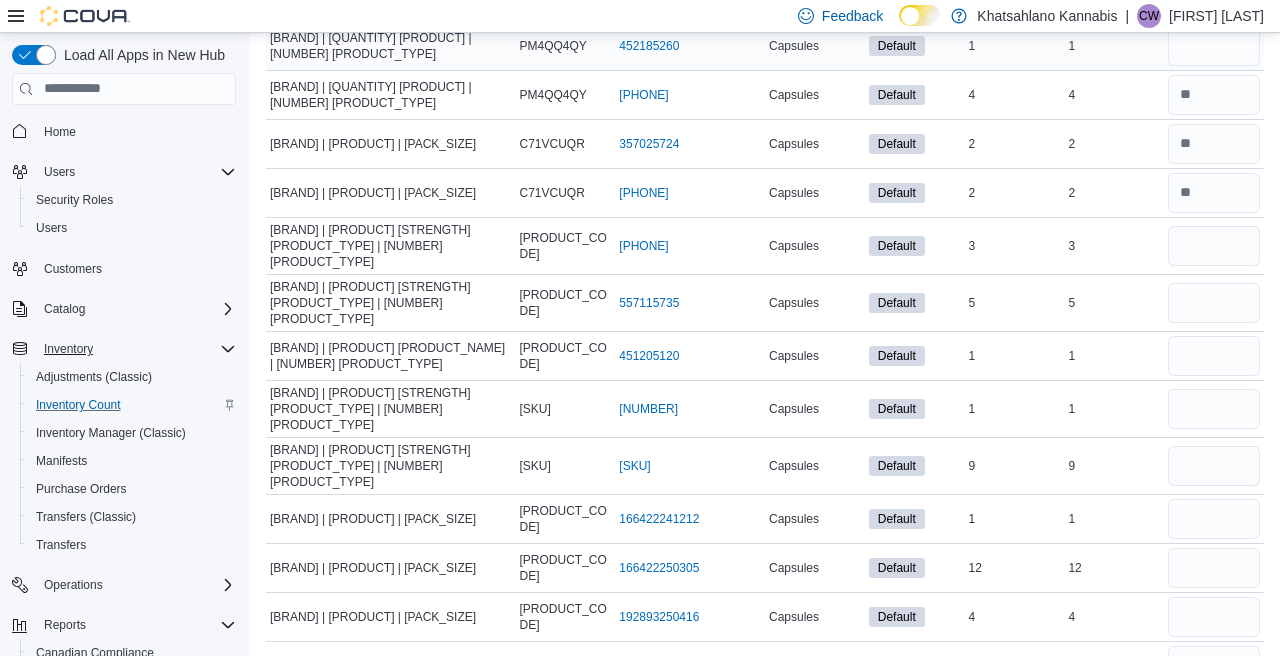 scroll, scrollTop: 491, scrollLeft: 0, axis: vertical 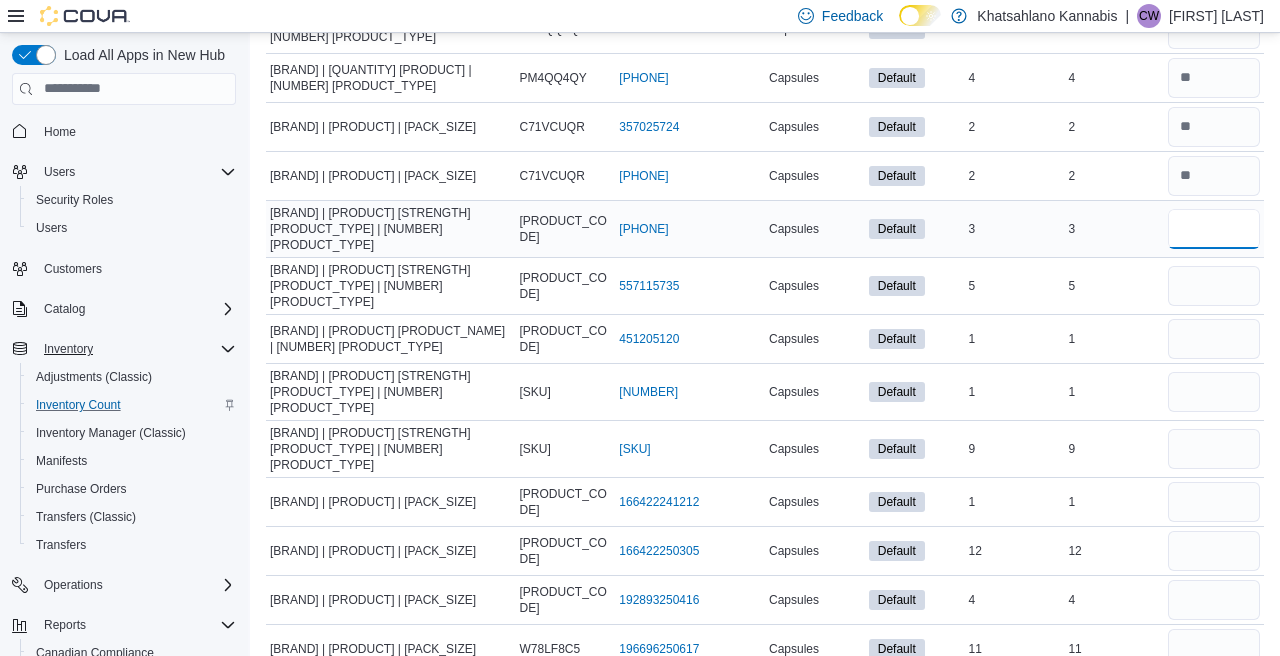 click at bounding box center (1214, 229) 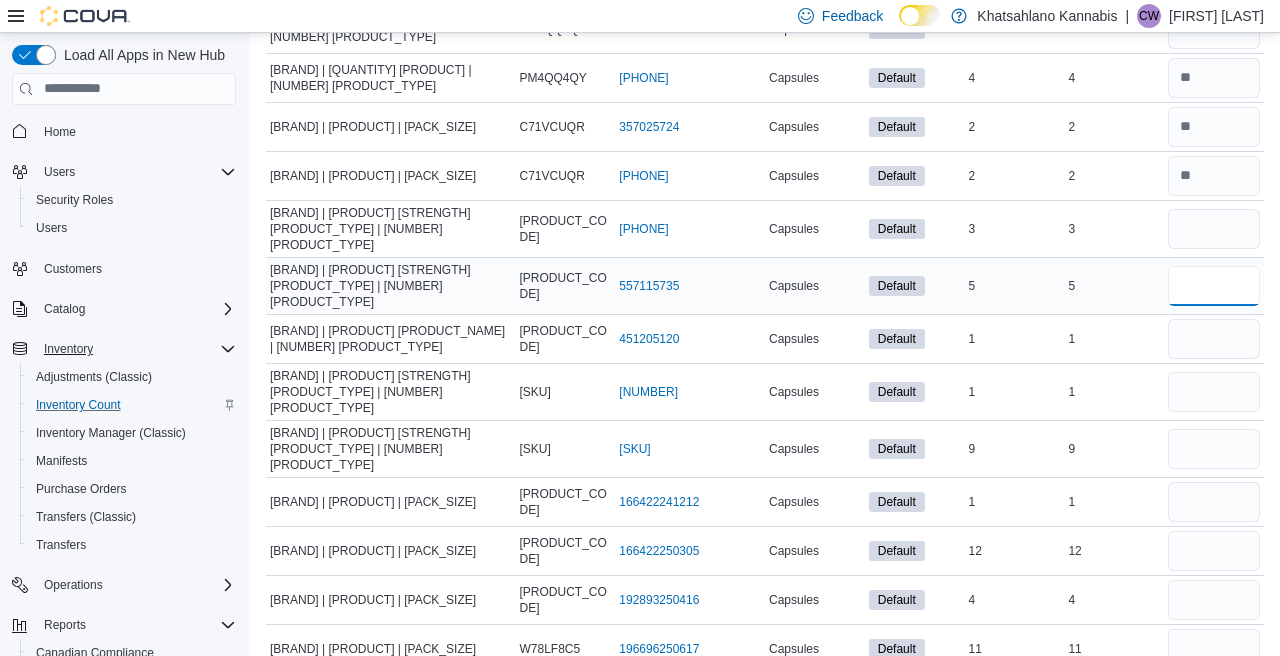 click at bounding box center [1214, 286] 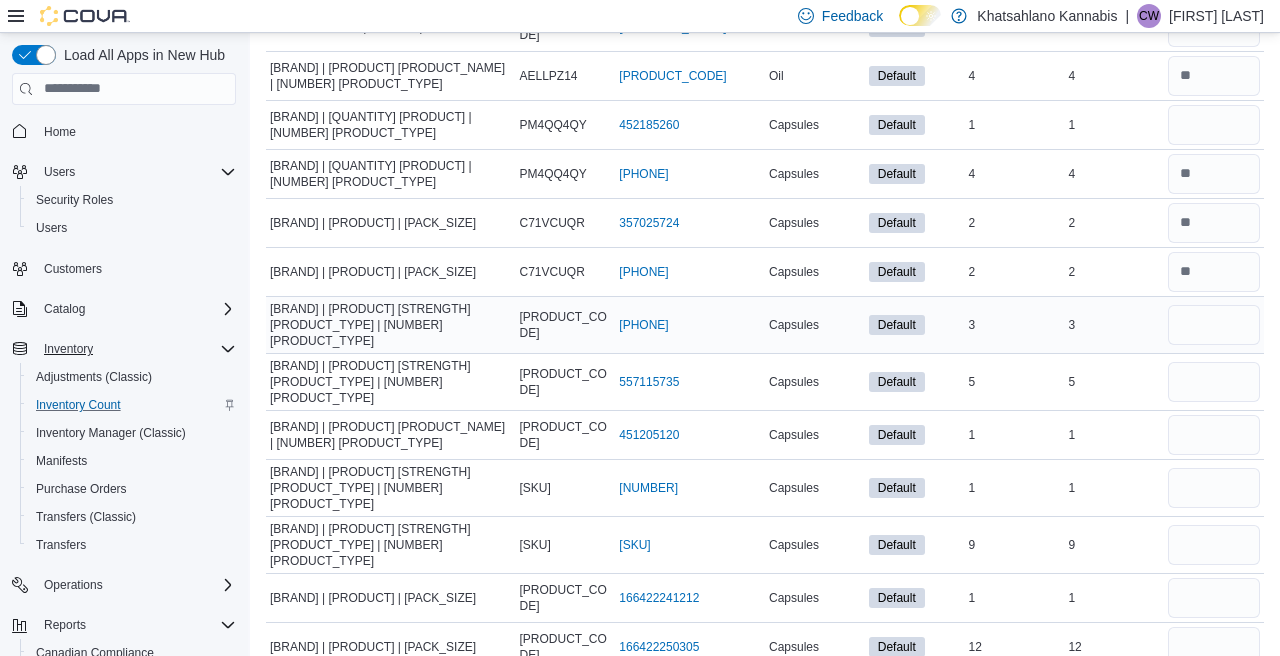 scroll, scrollTop: 388, scrollLeft: 0, axis: vertical 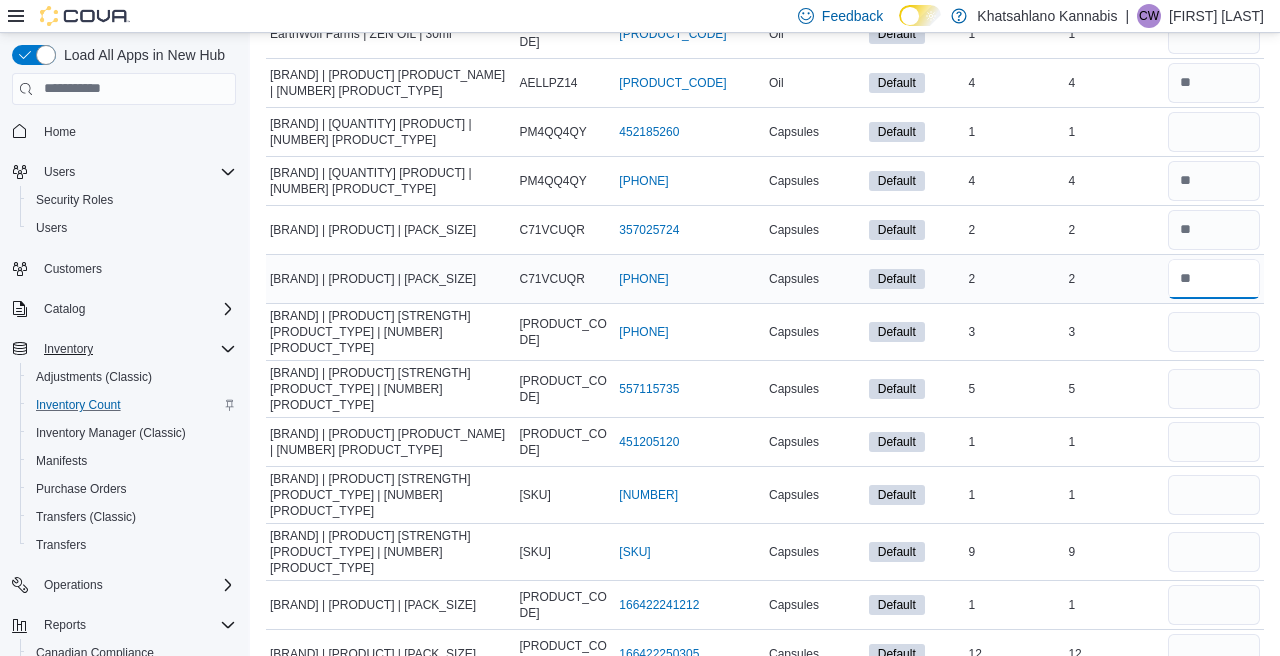 click at bounding box center (1214, 279) 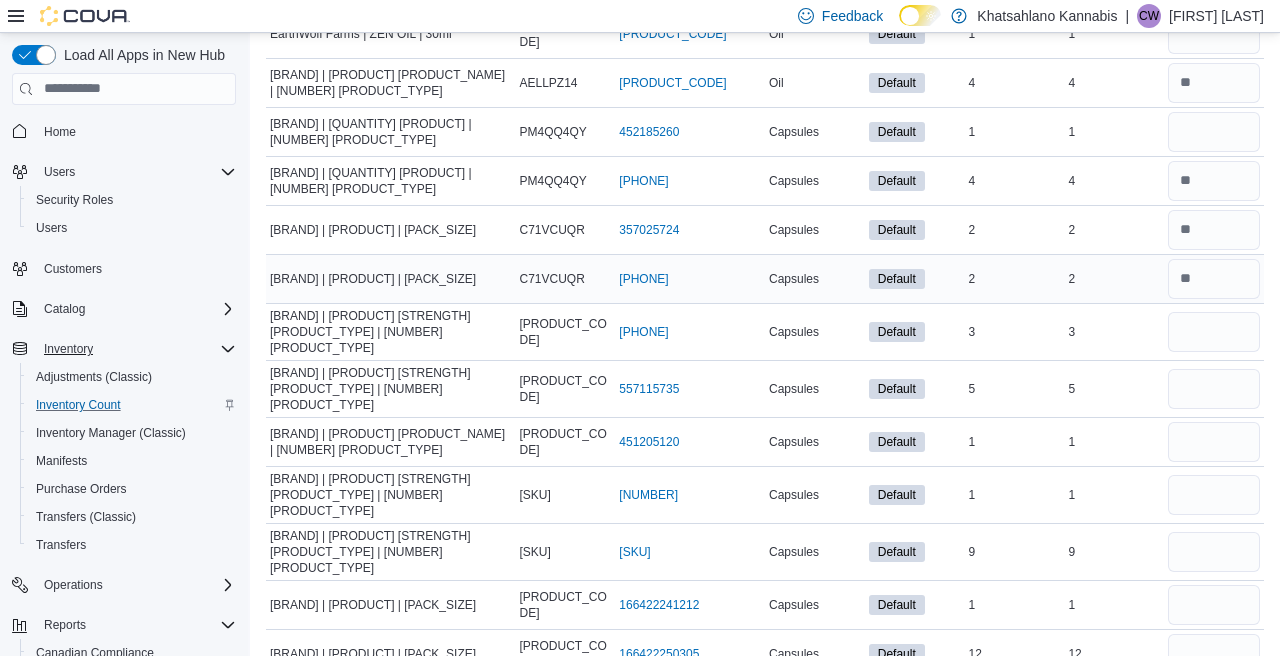 type 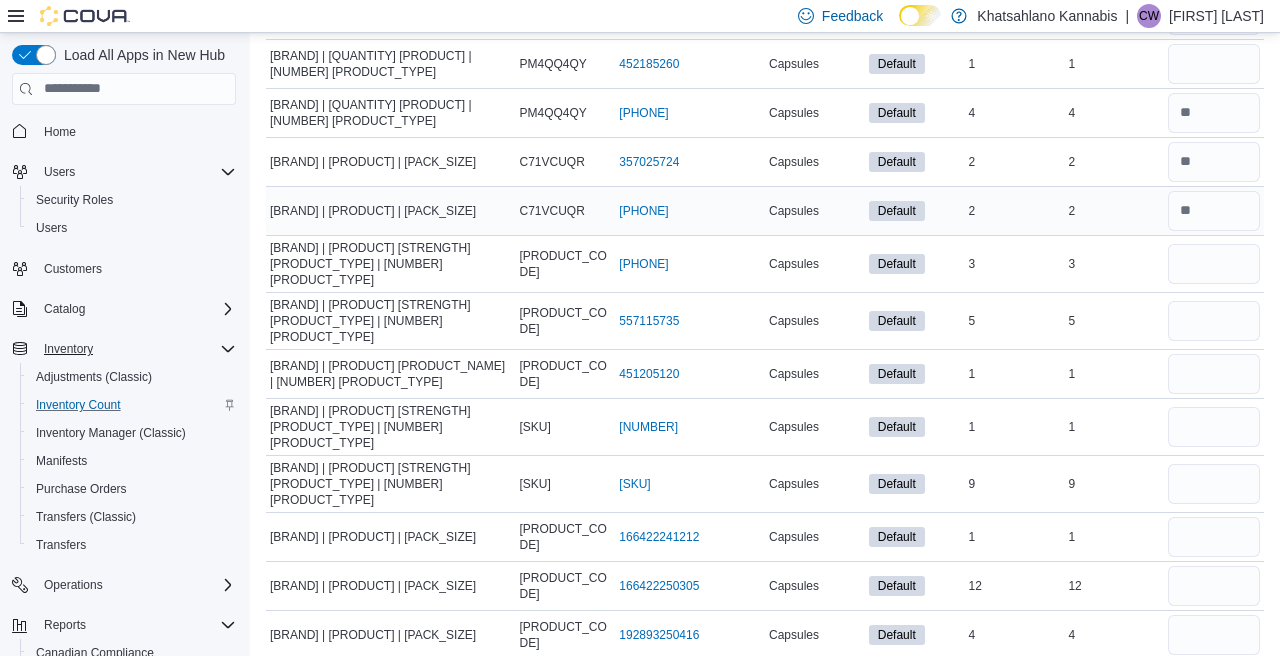 scroll, scrollTop: 466, scrollLeft: 0, axis: vertical 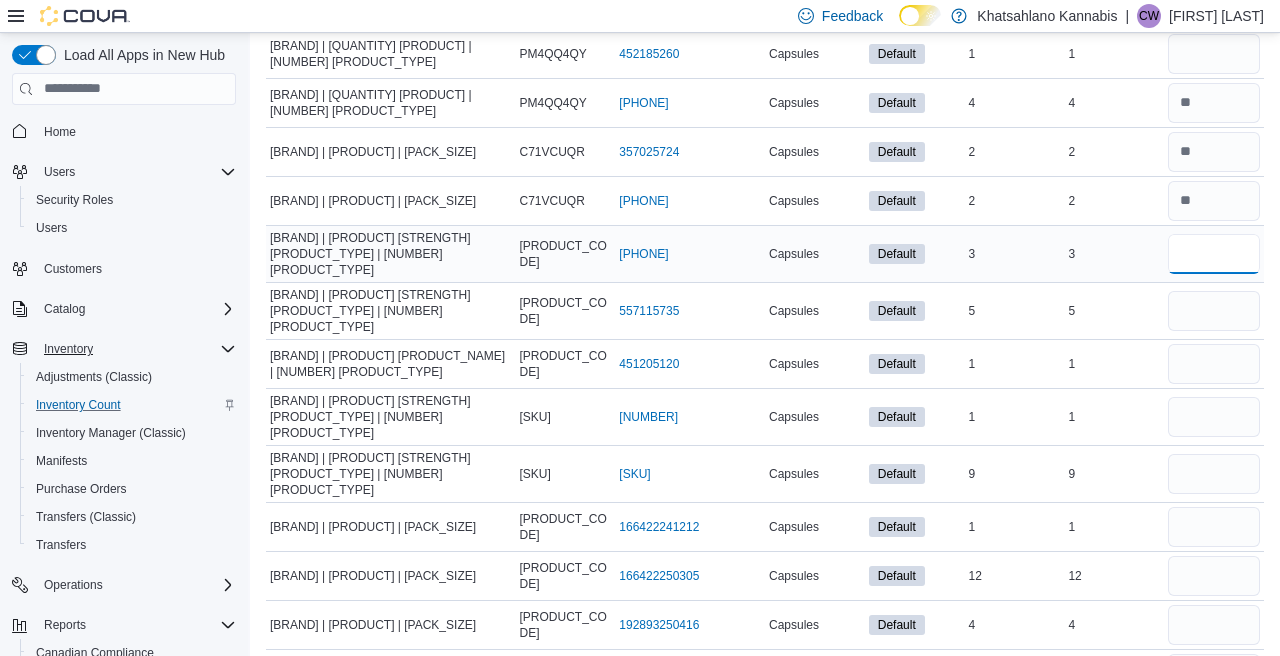 click at bounding box center [1214, 254] 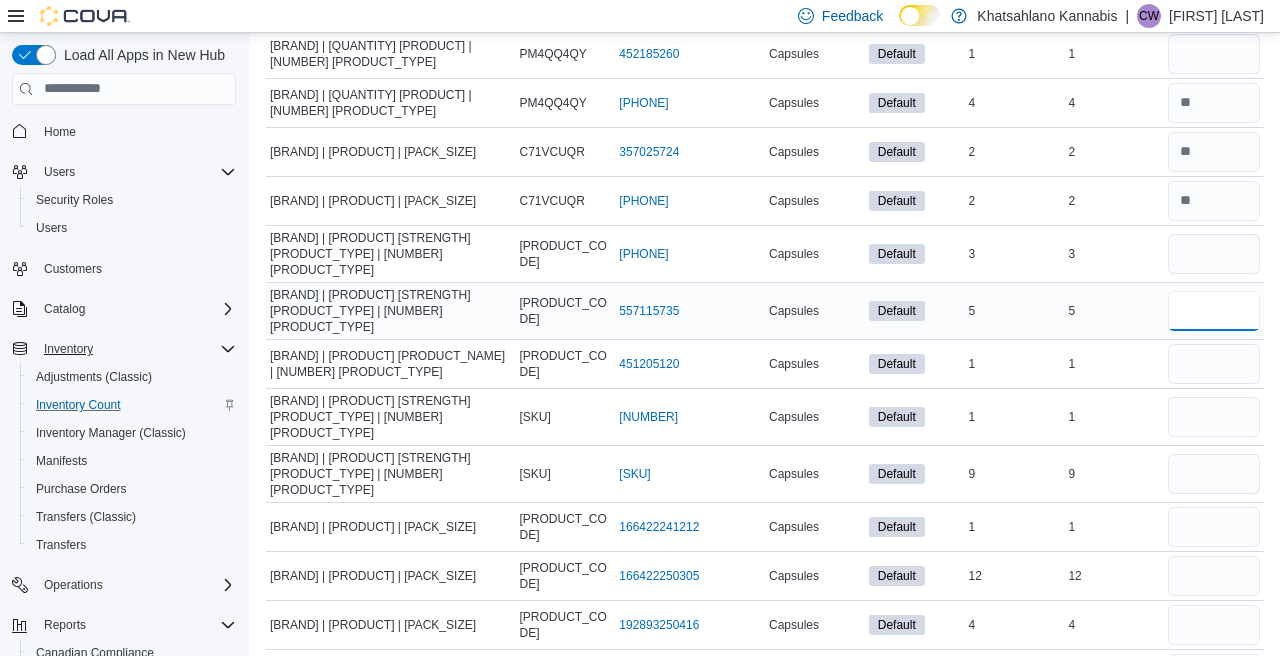 click at bounding box center (1214, 311) 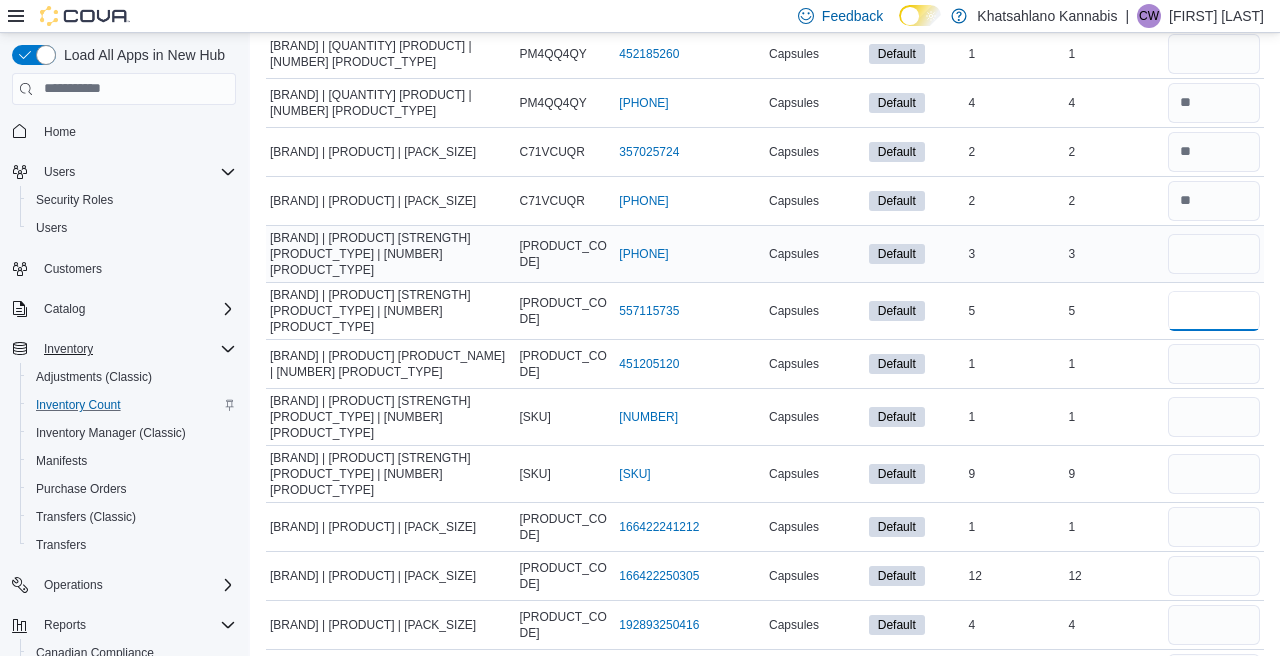 type on "*" 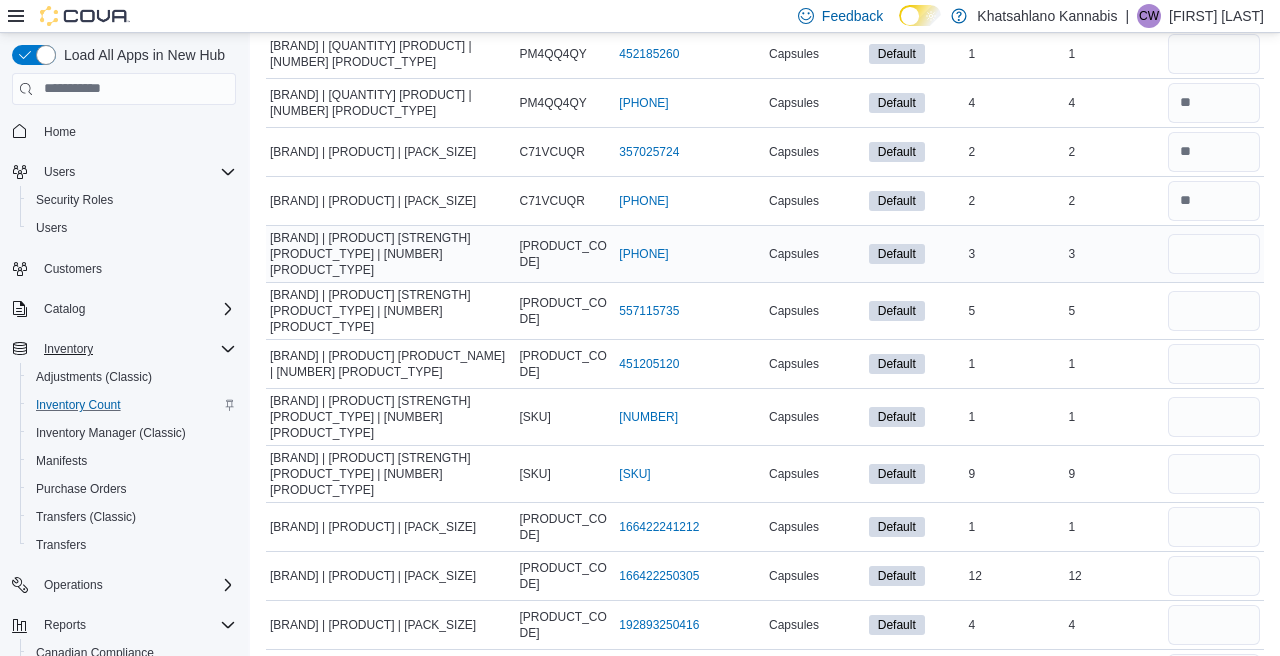 type 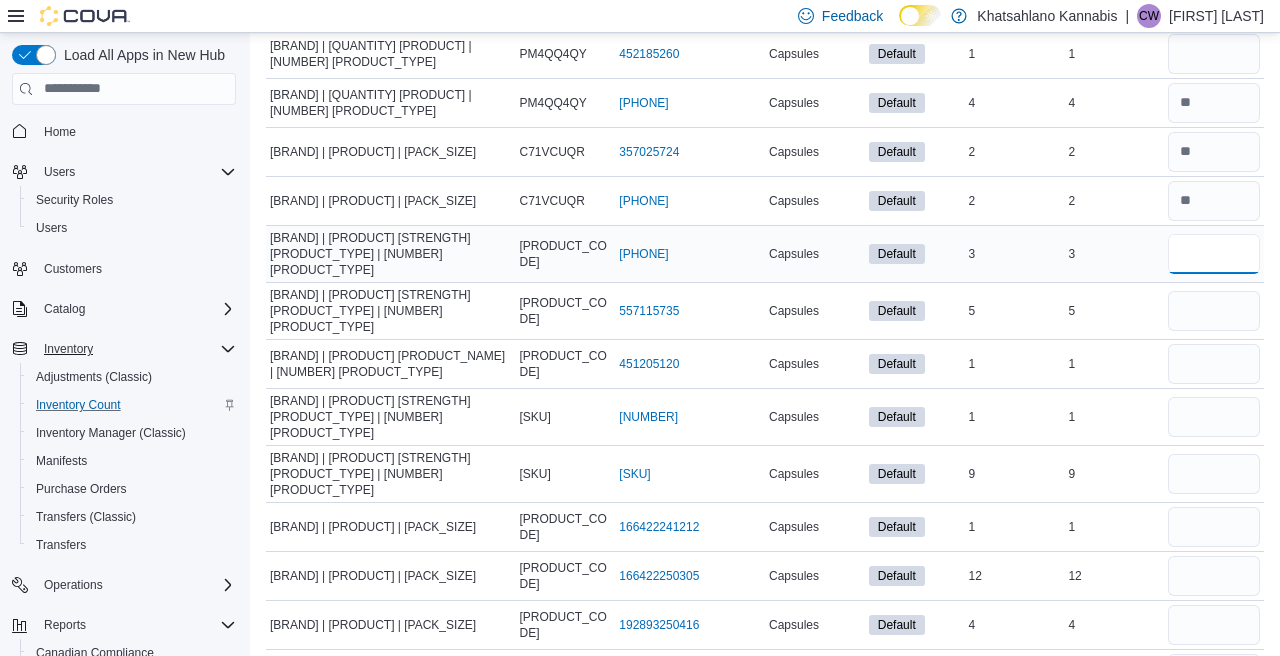 click at bounding box center [1214, 254] 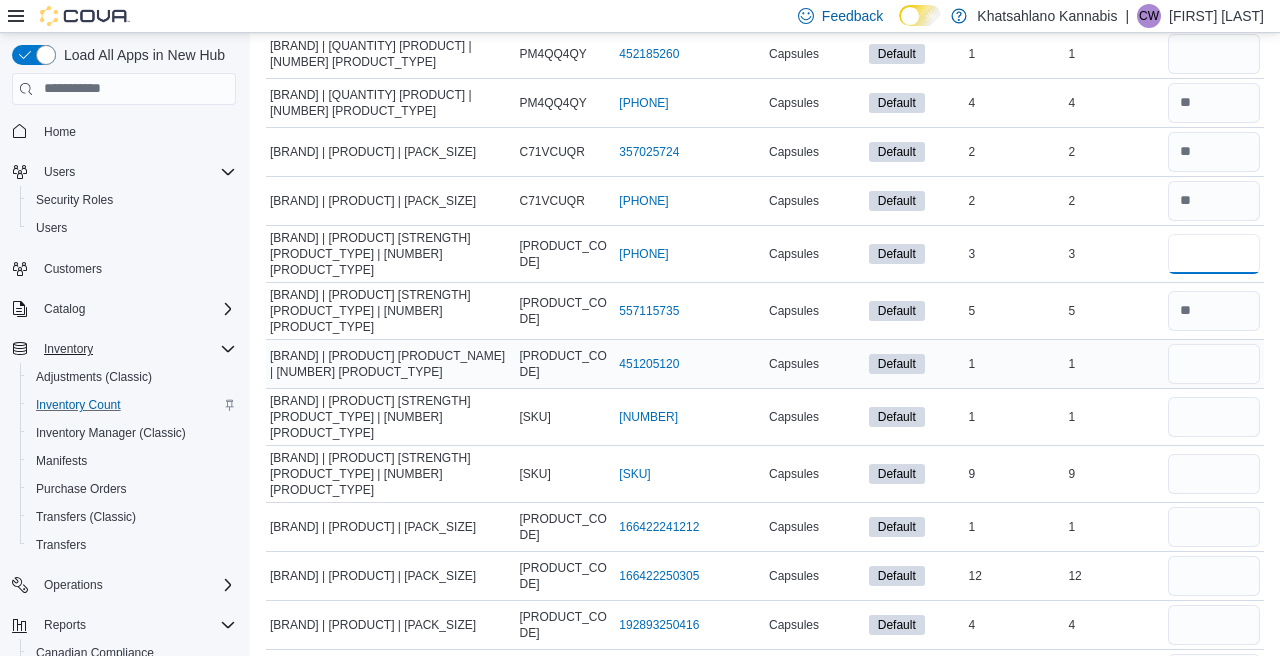 type on "*" 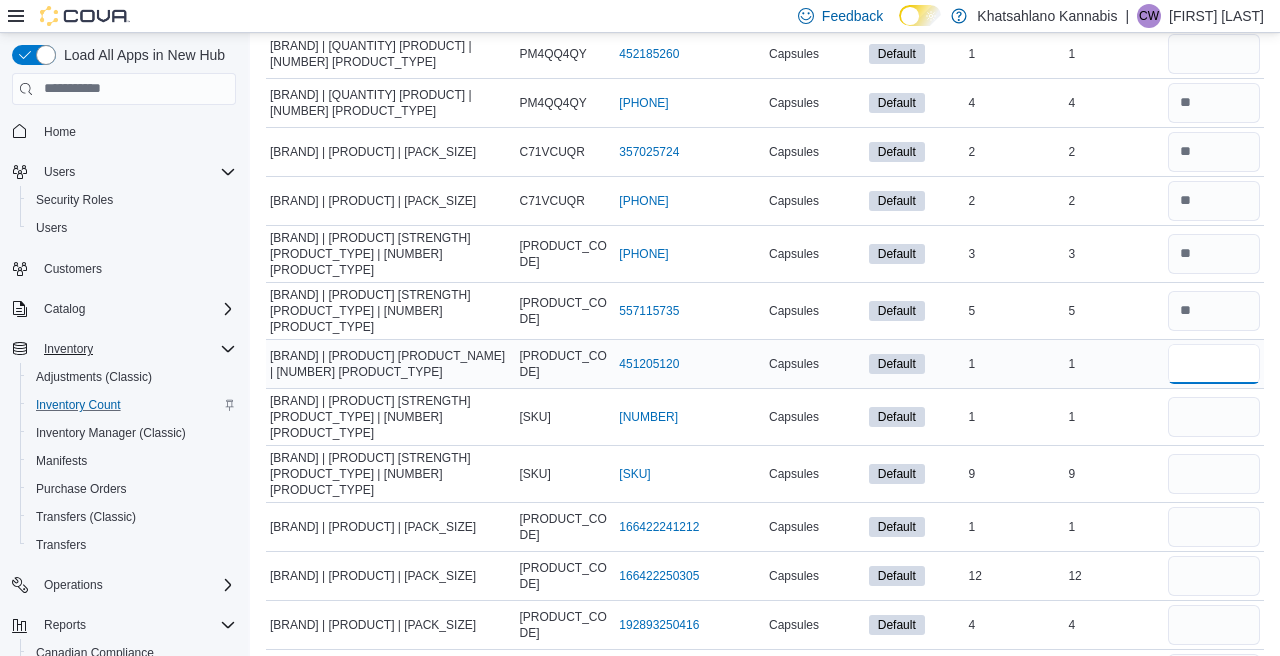 click at bounding box center (1214, 364) 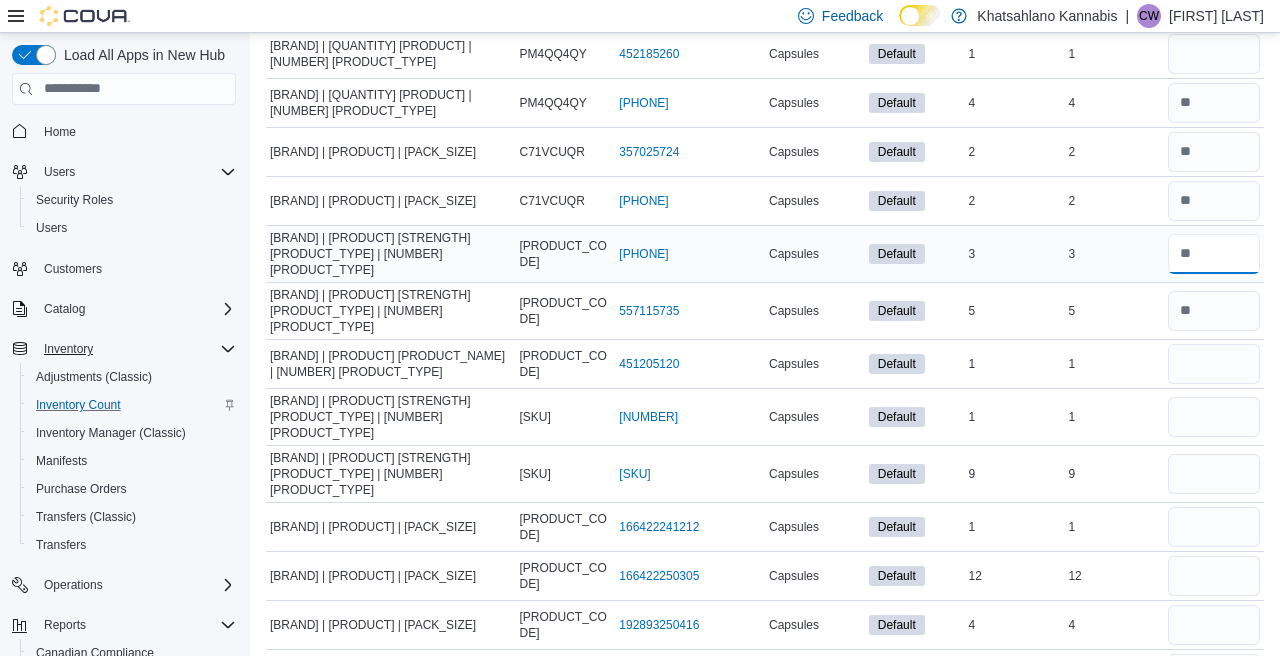 click at bounding box center (1214, 254) 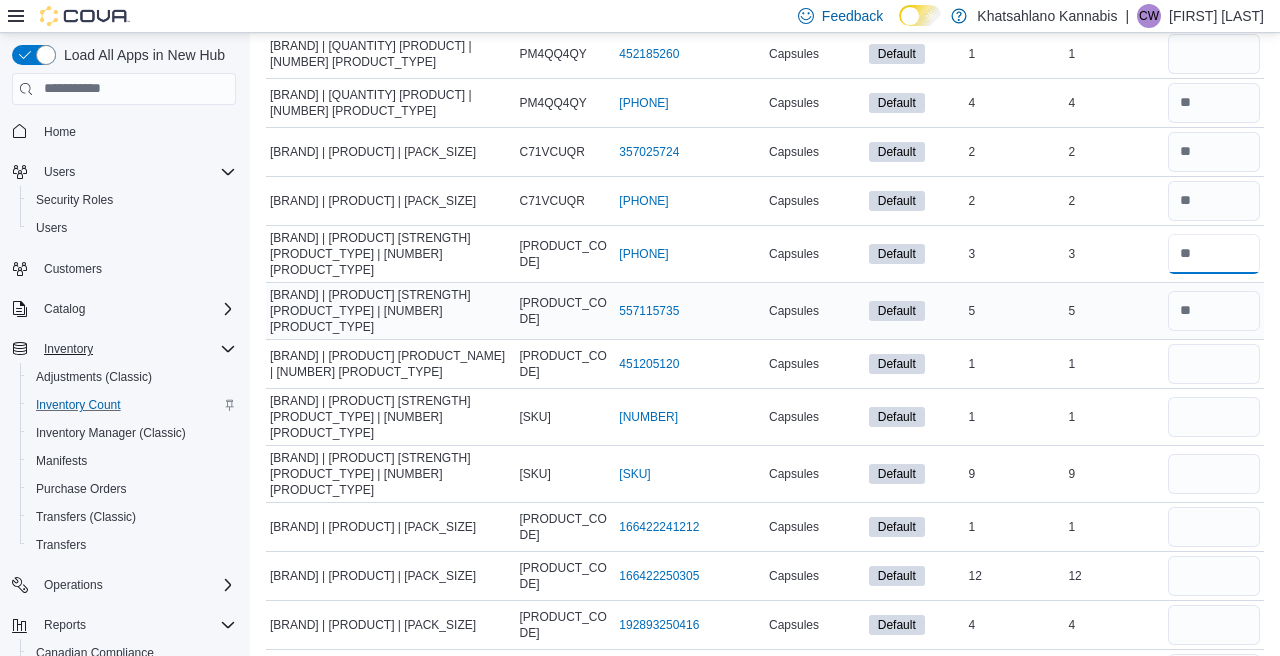 type on "*" 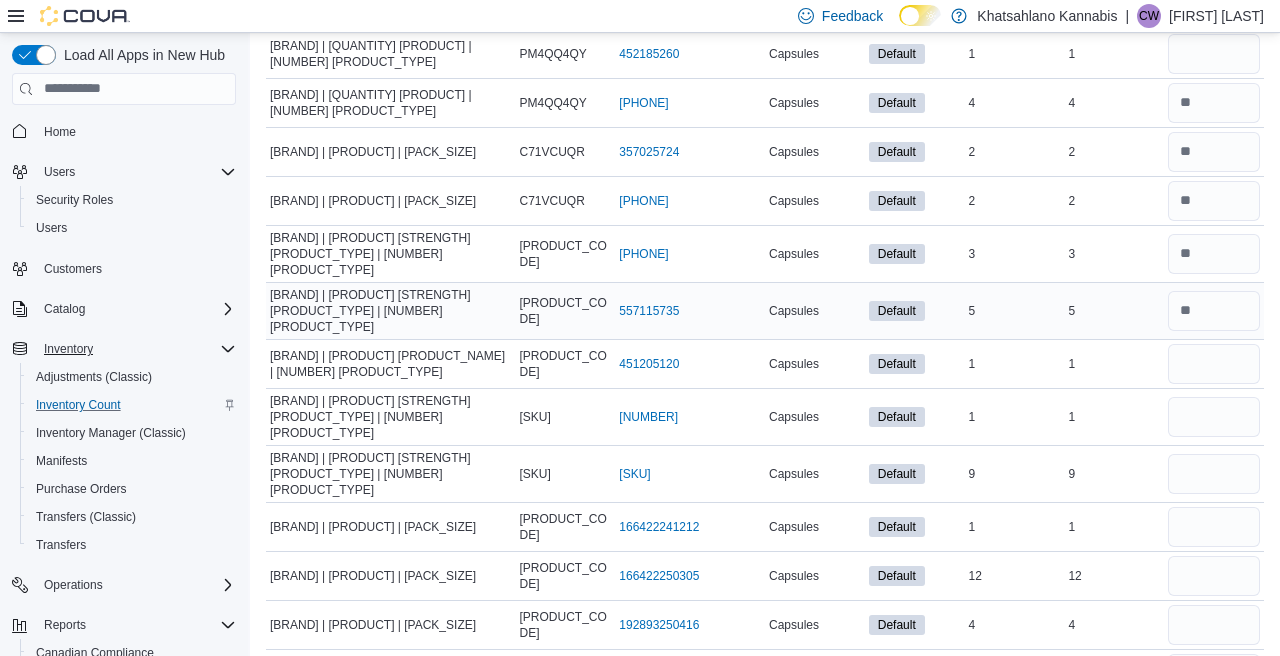 type 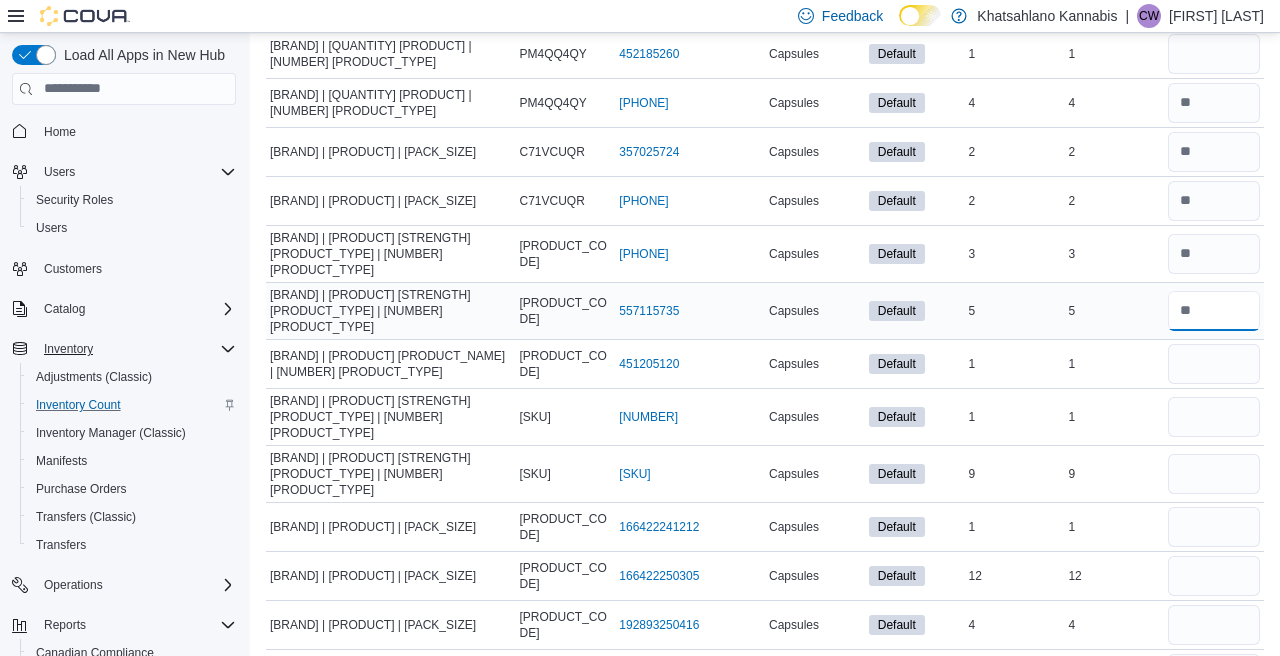 click at bounding box center [1214, 311] 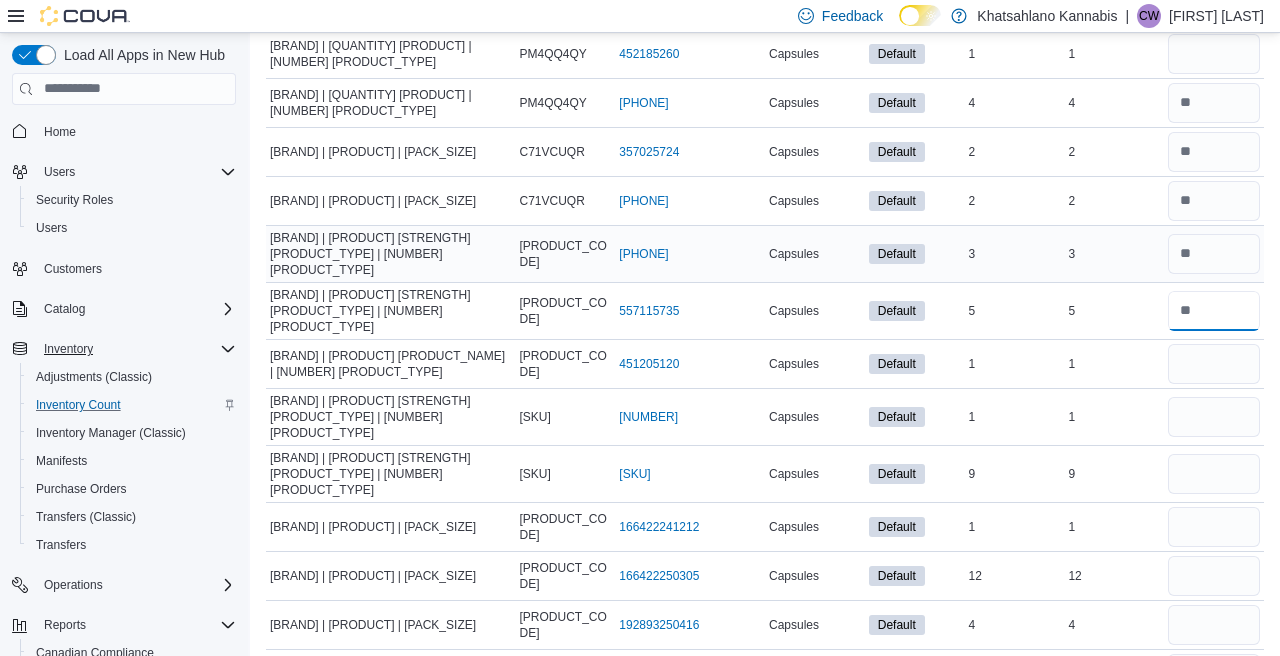 type on "*" 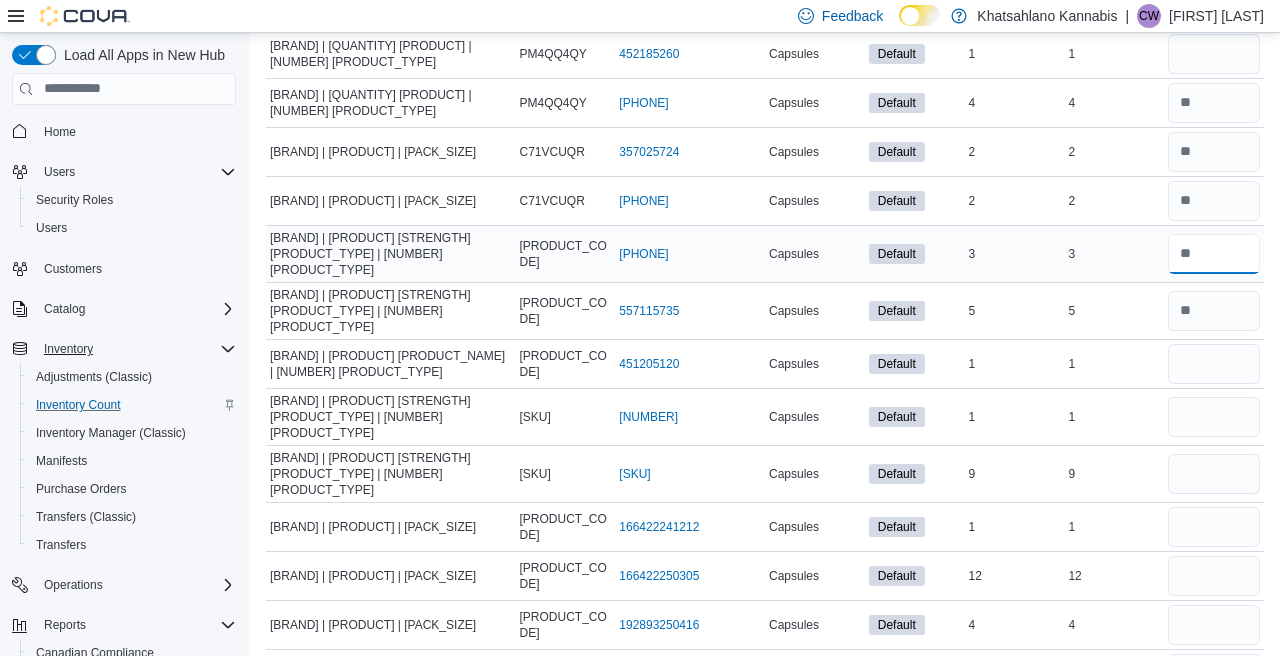 type 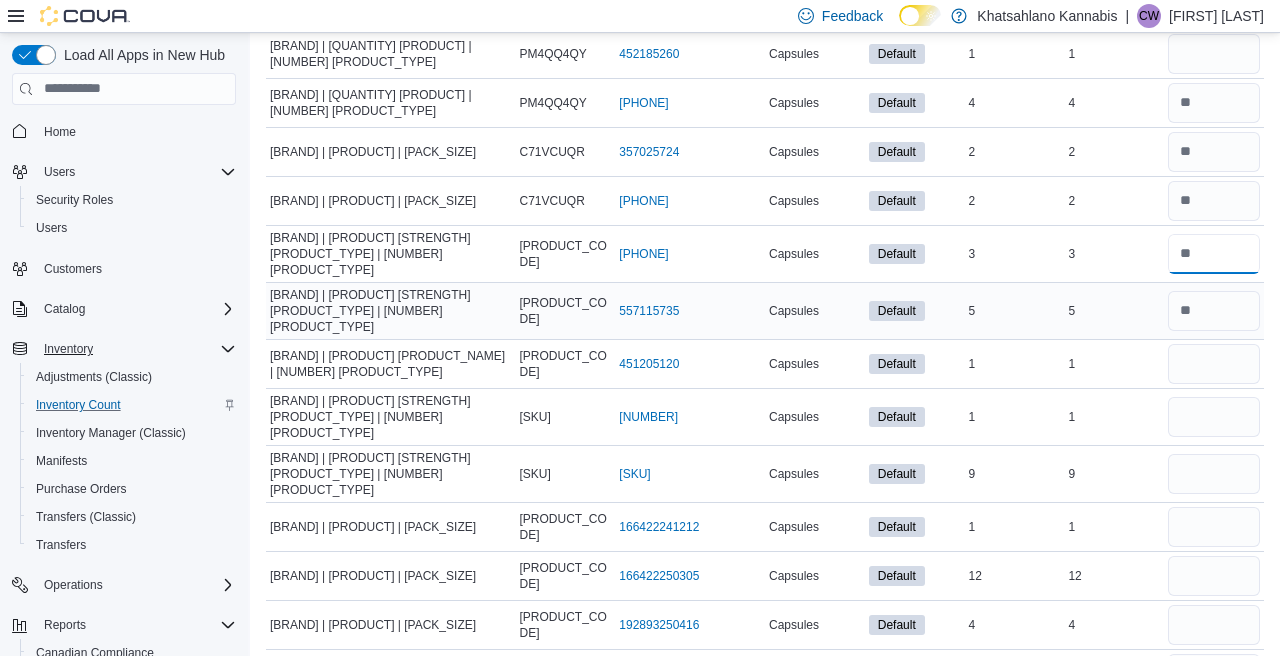 type on "*" 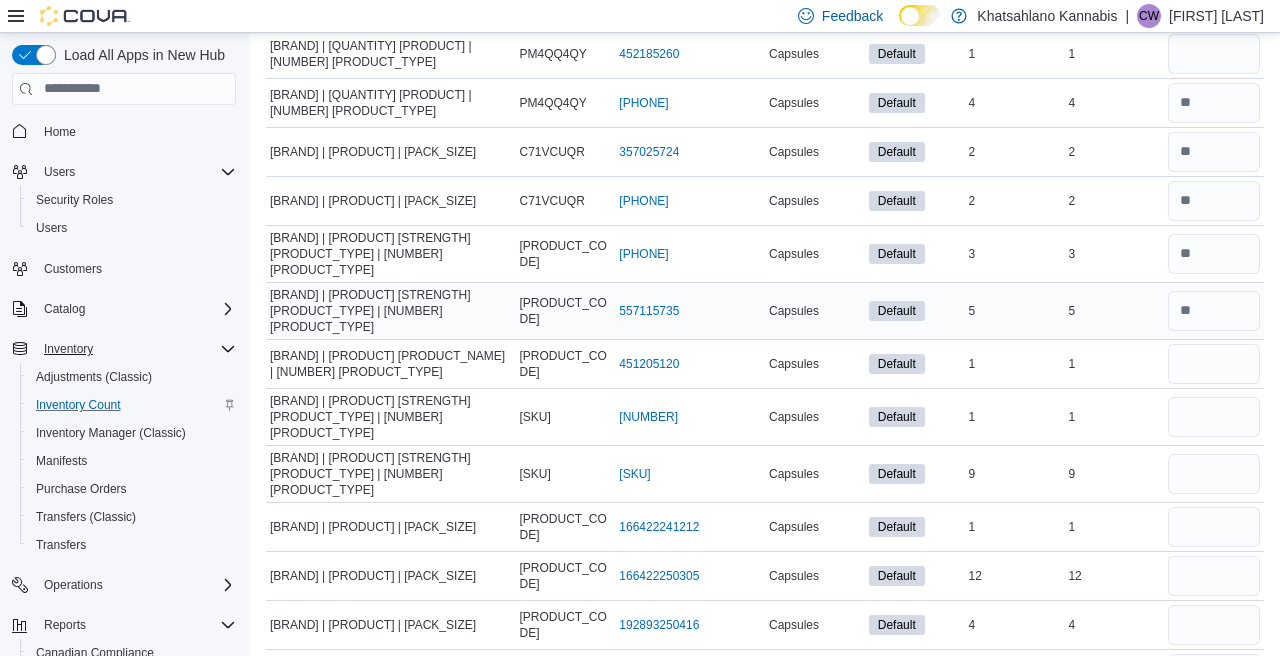type 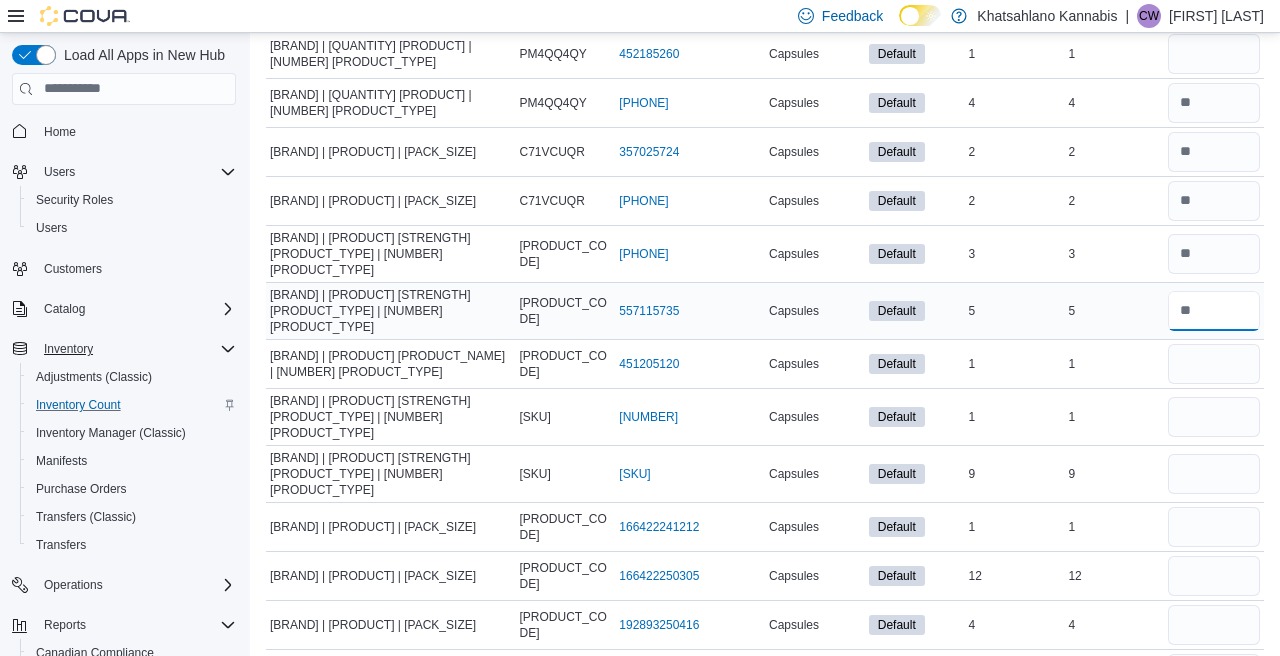 click at bounding box center [1214, 311] 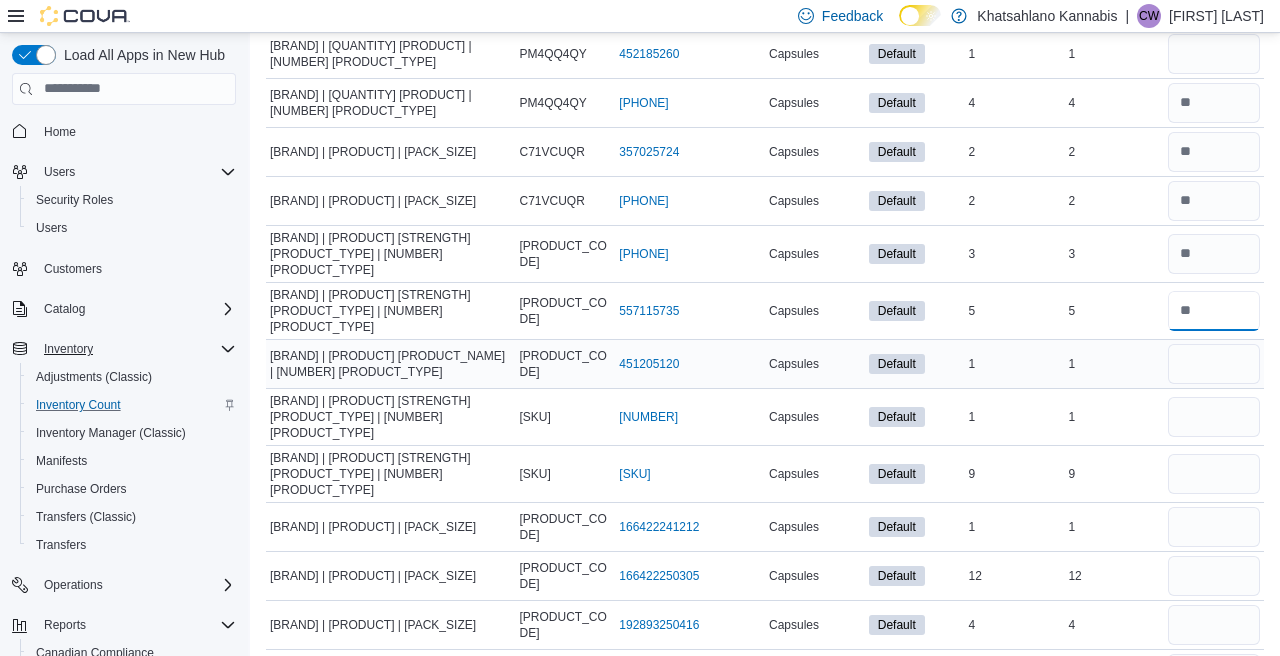 type on "*" 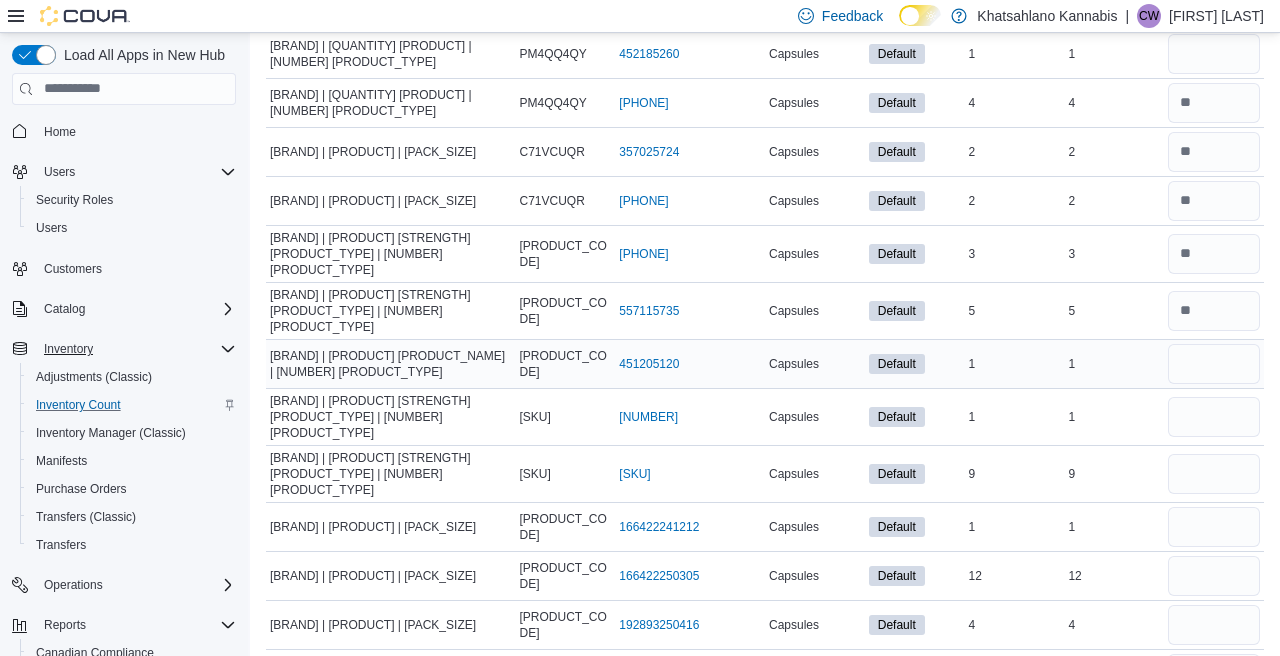 type 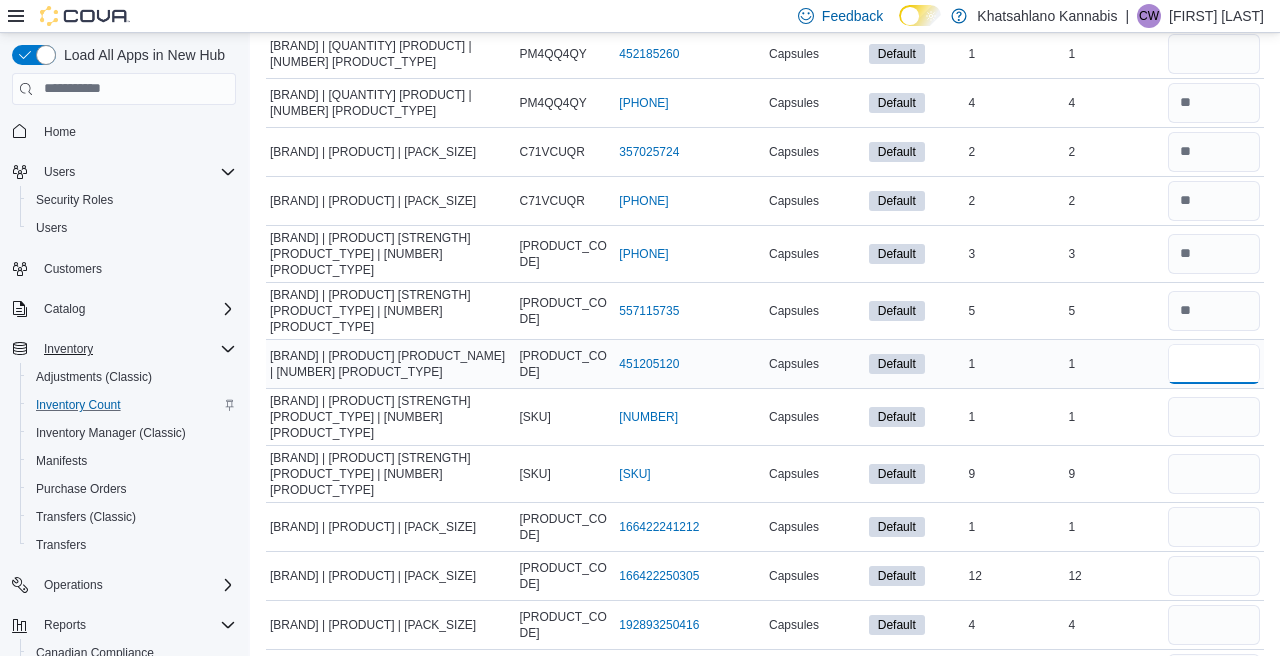 click at bounding box center [1214, 364] 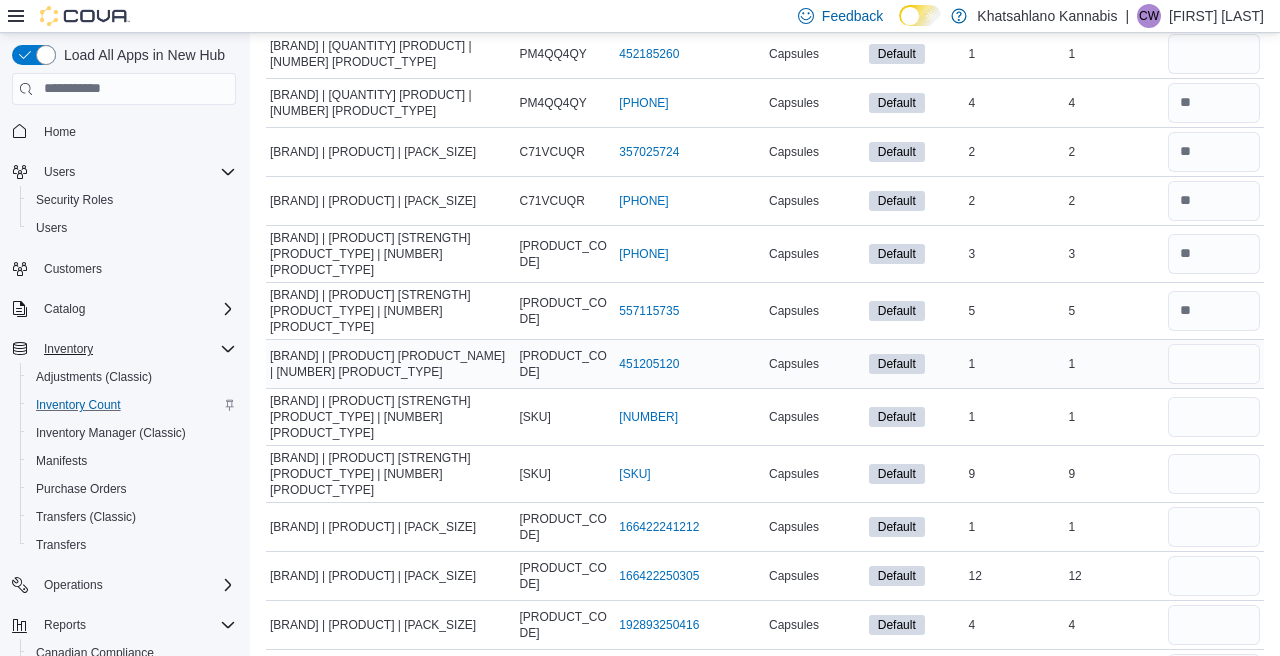 type 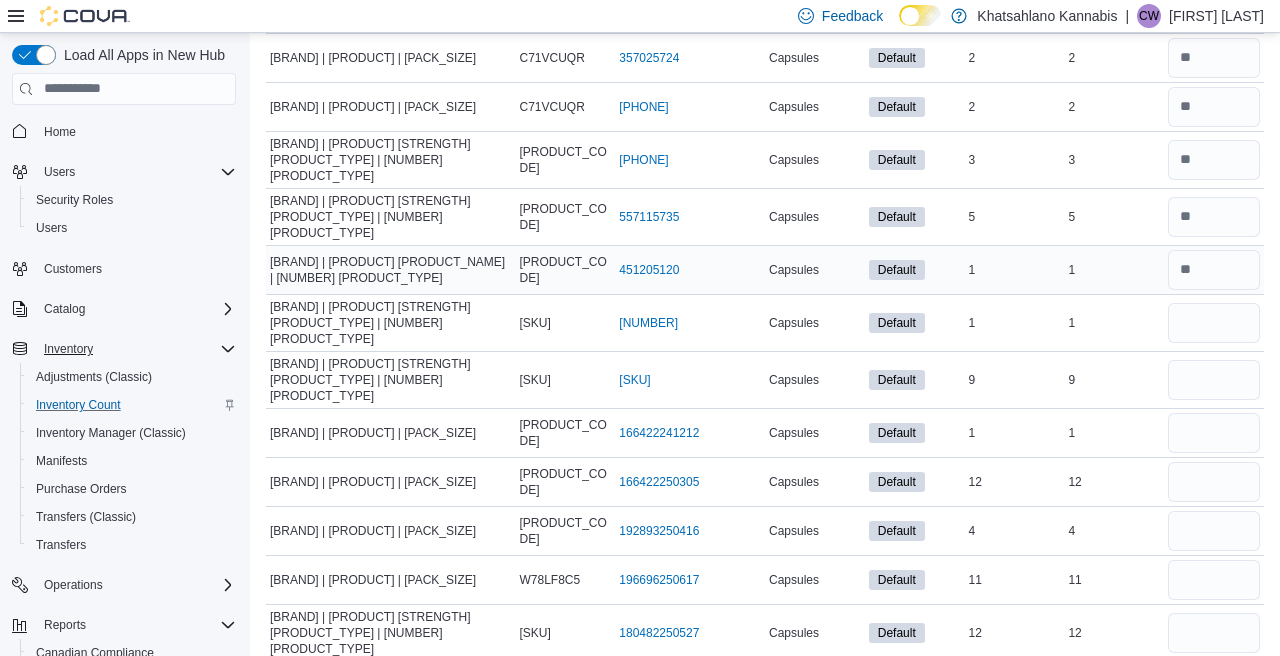 scroll, scrollTop: 569, scrollLeft: 0, axis: vertical 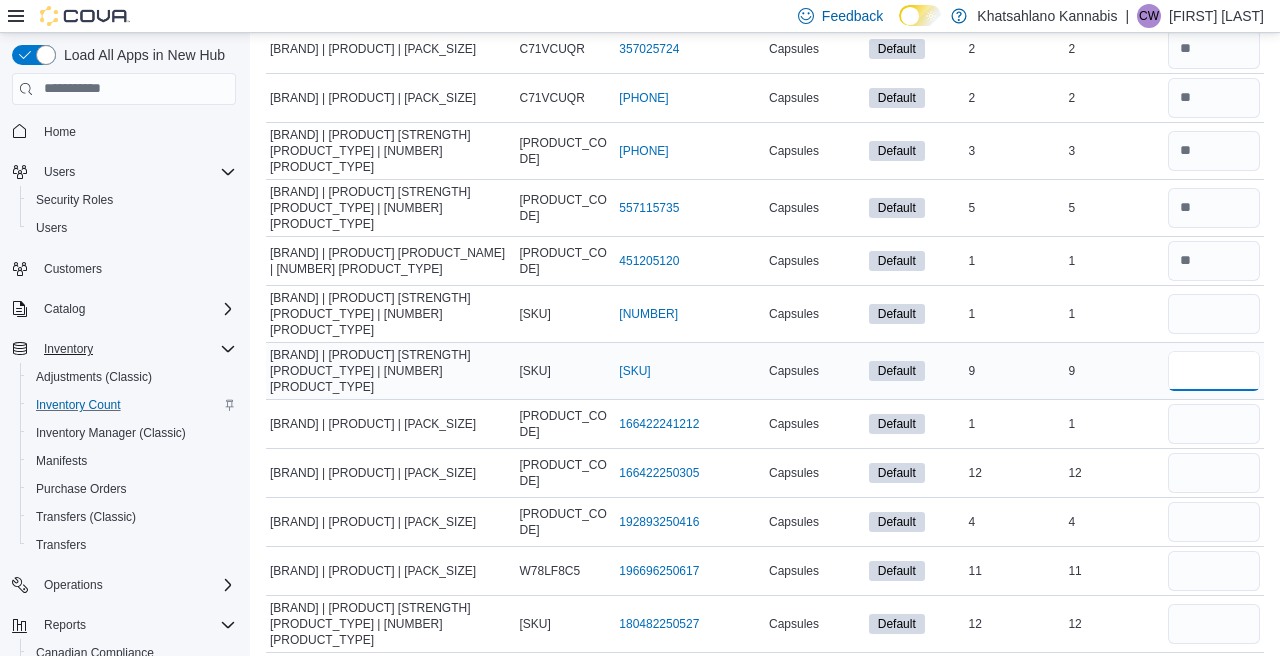 click at bounding box center (1214, 371) 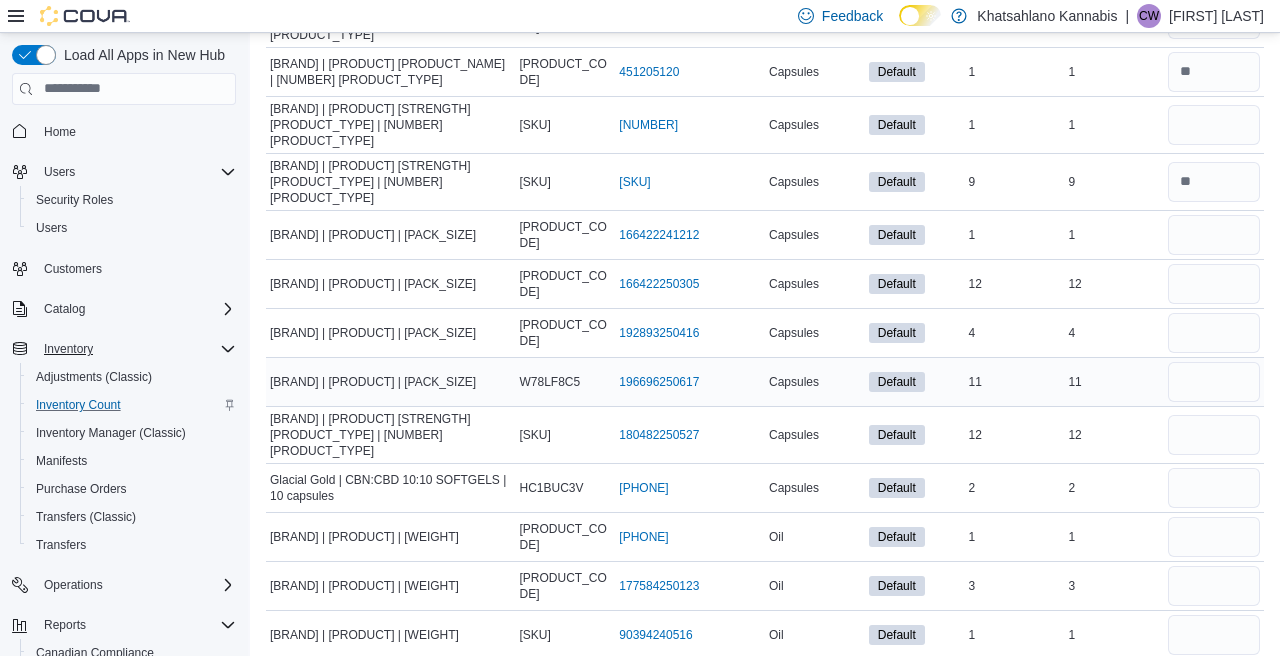 scroll, scrollTop: 710, scrollLeft: 0, axis: vertical 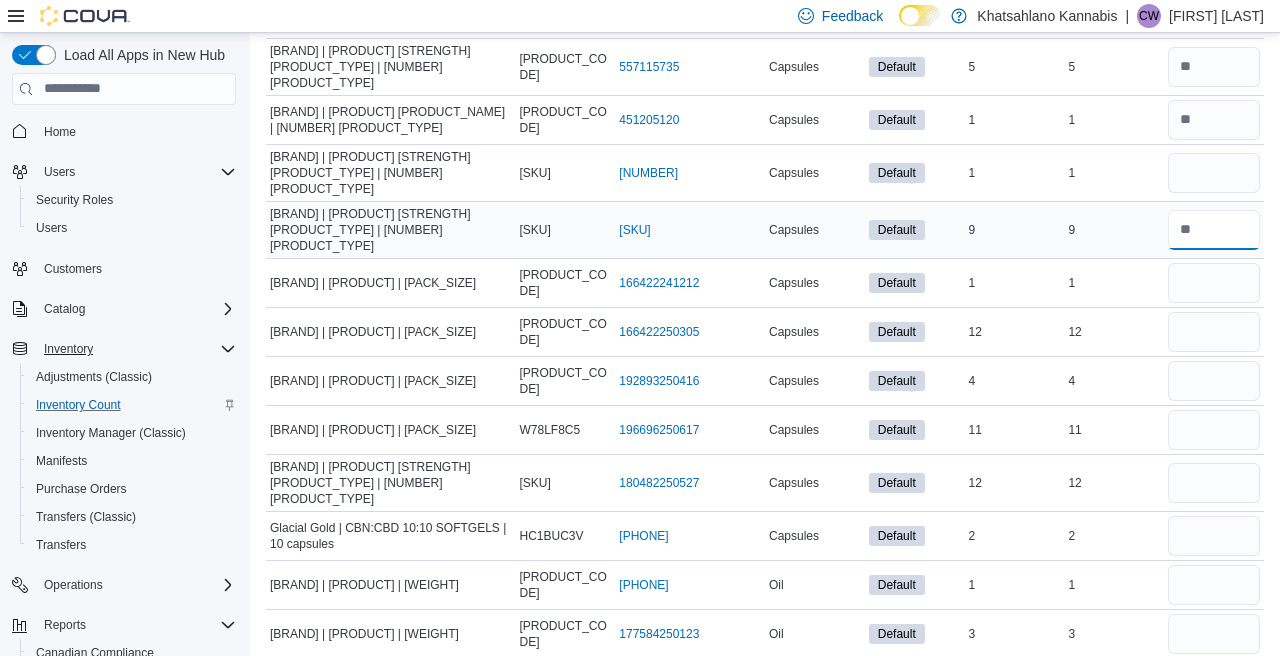 click at bounding box center (1214, 230) 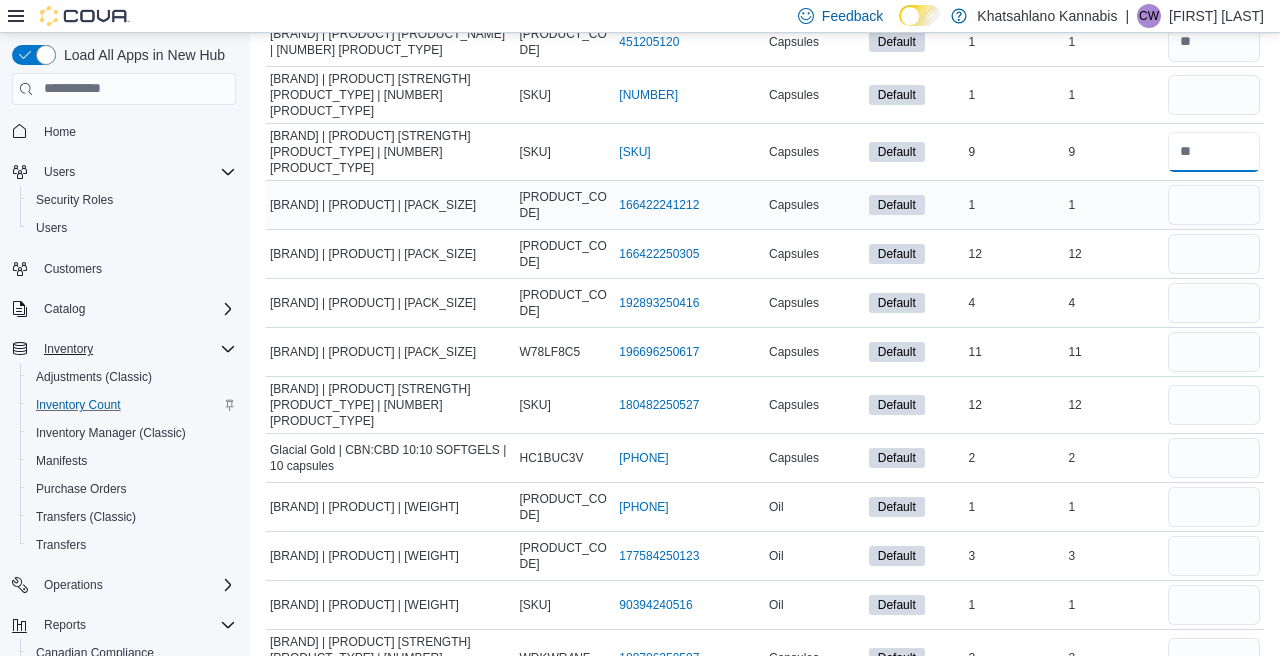 scroll, scrollTop: 806, scrollLeft: 0, axis: vertical 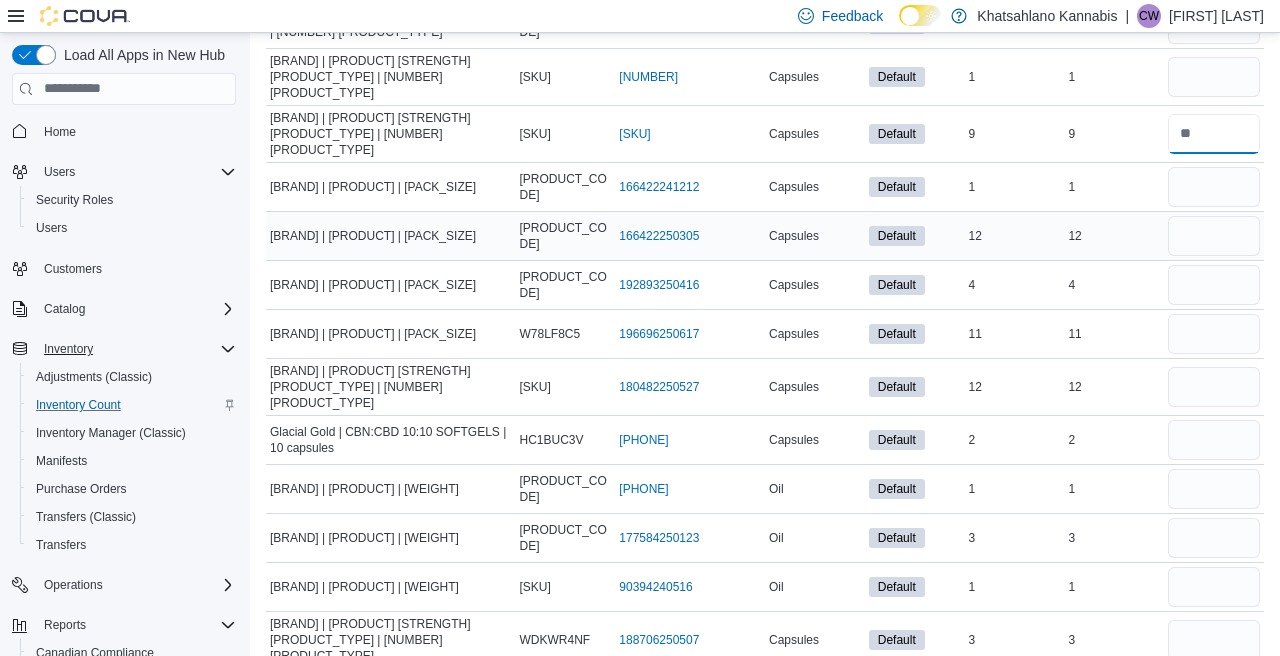 type on "*" 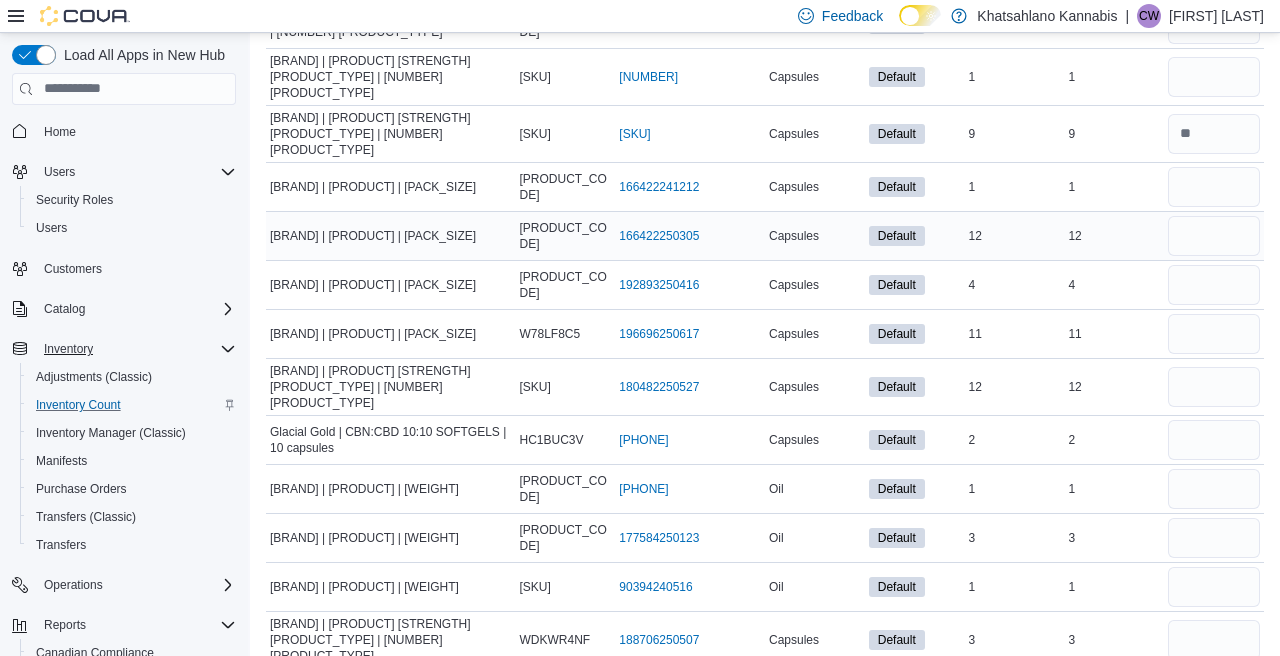 type 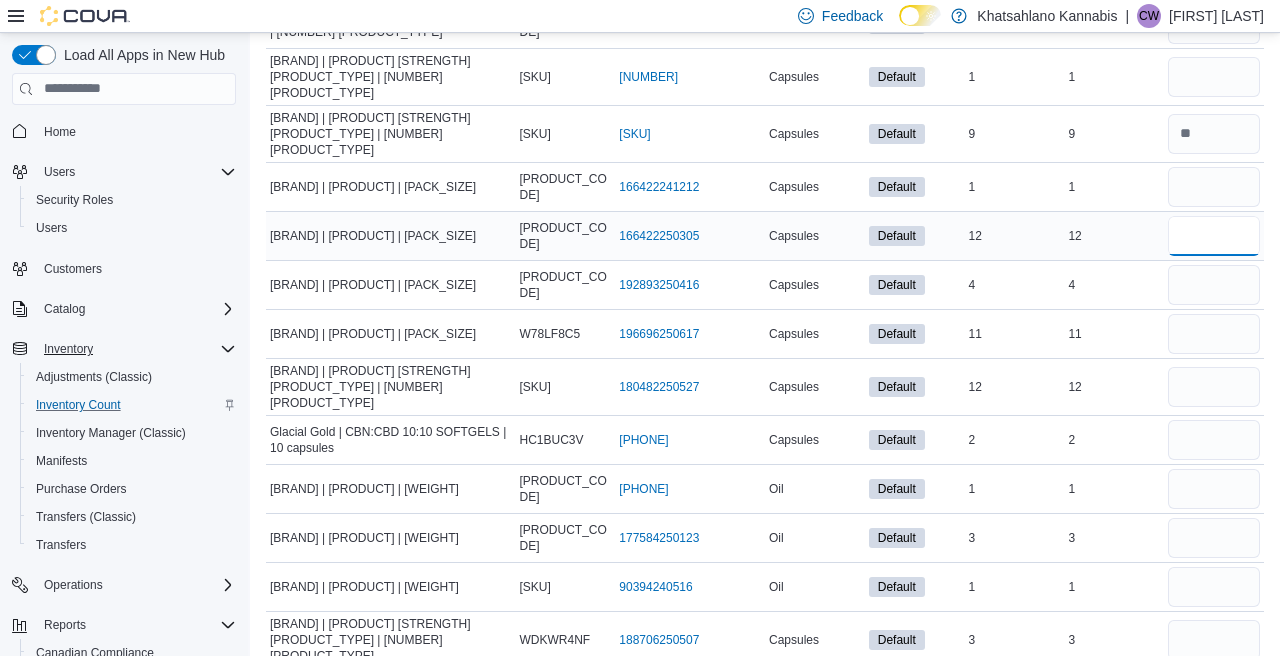 click at bounding box center [1214, 236] 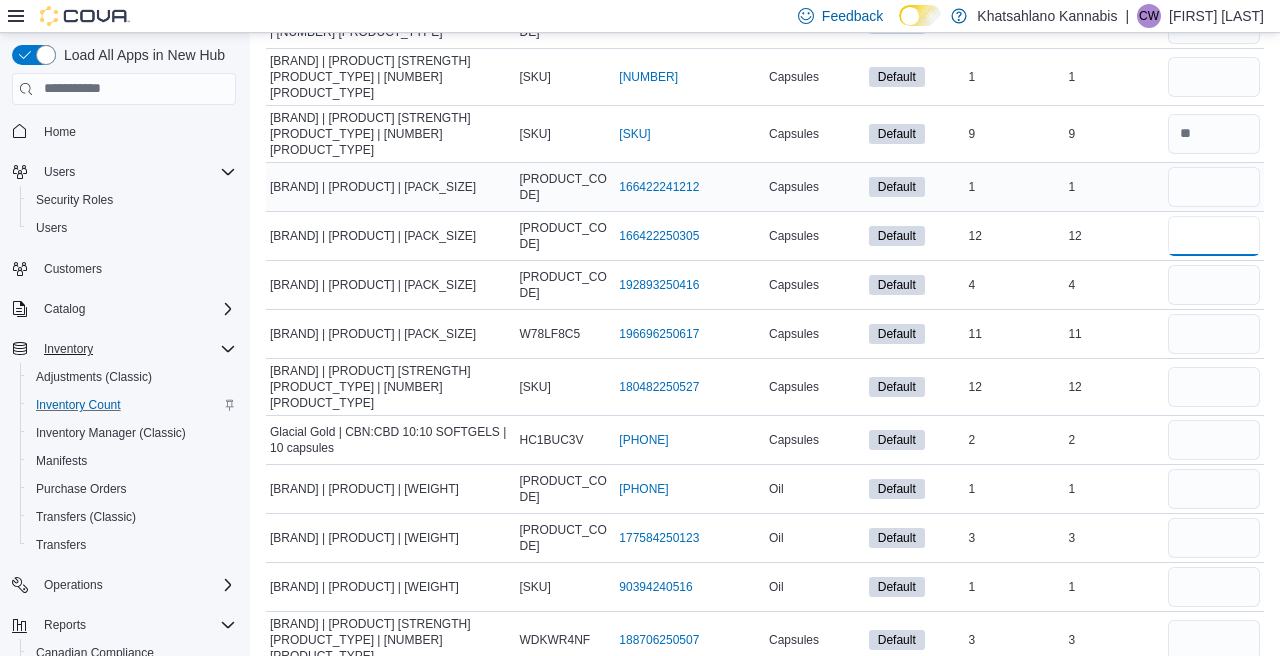 type on "**" 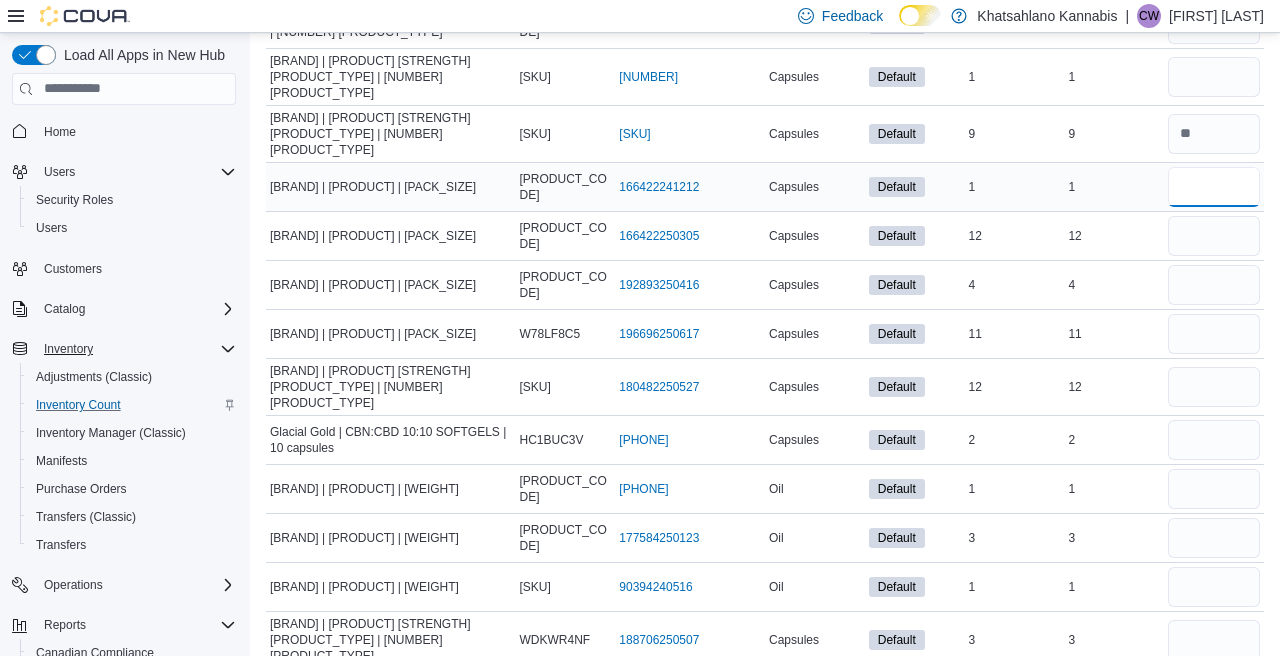 type 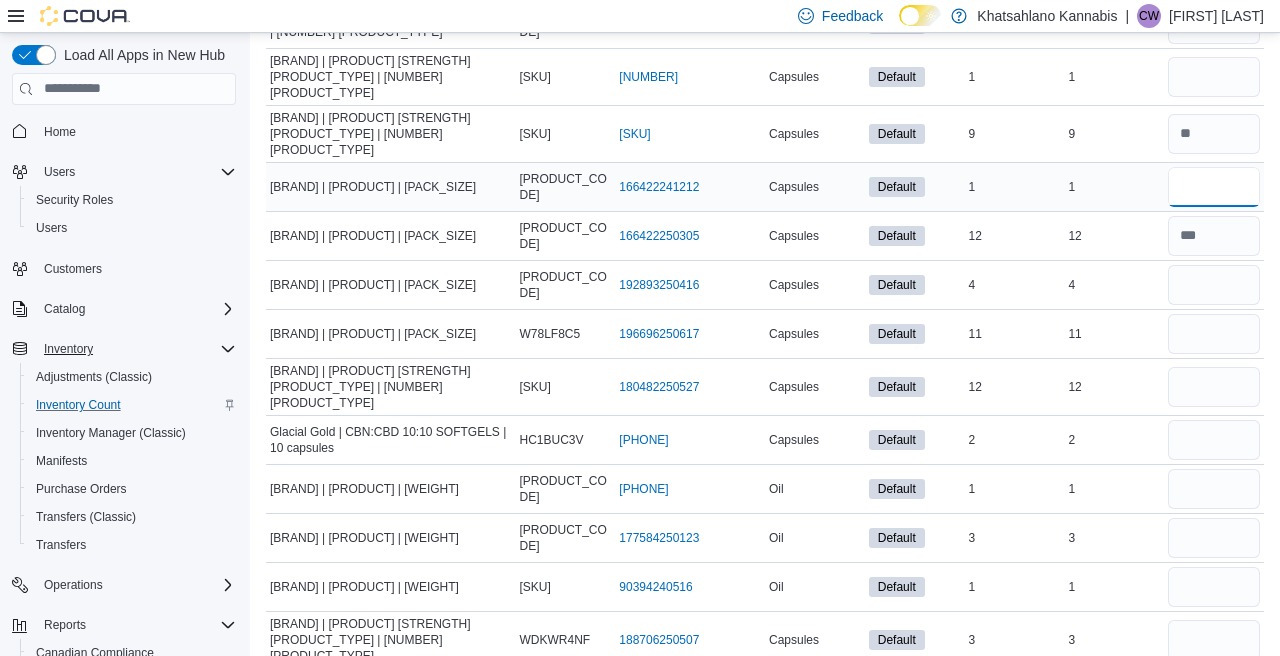 click at bounding box center (1214, 187) 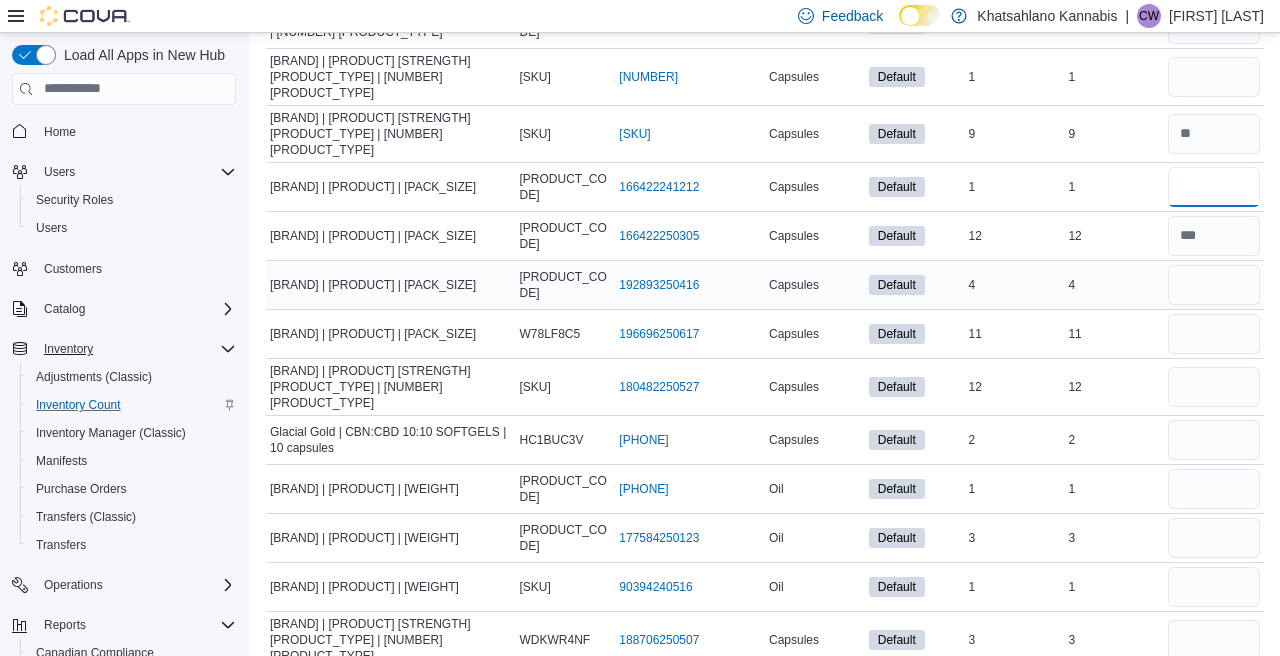 type on "*" 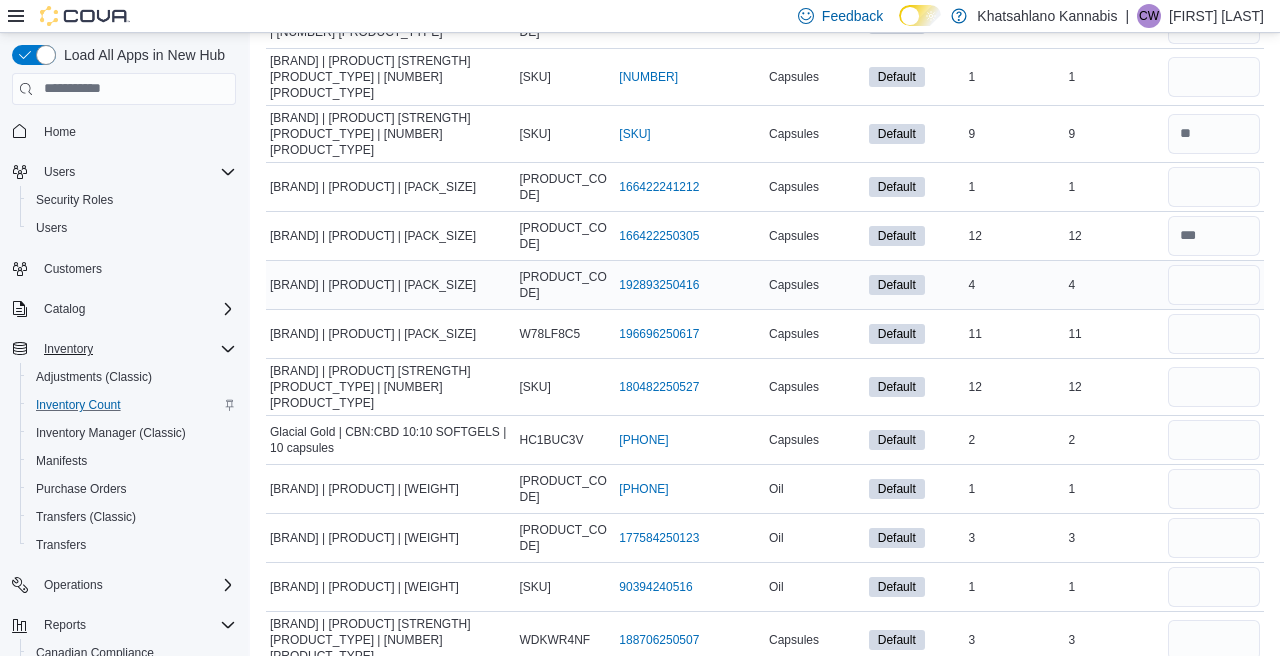 type 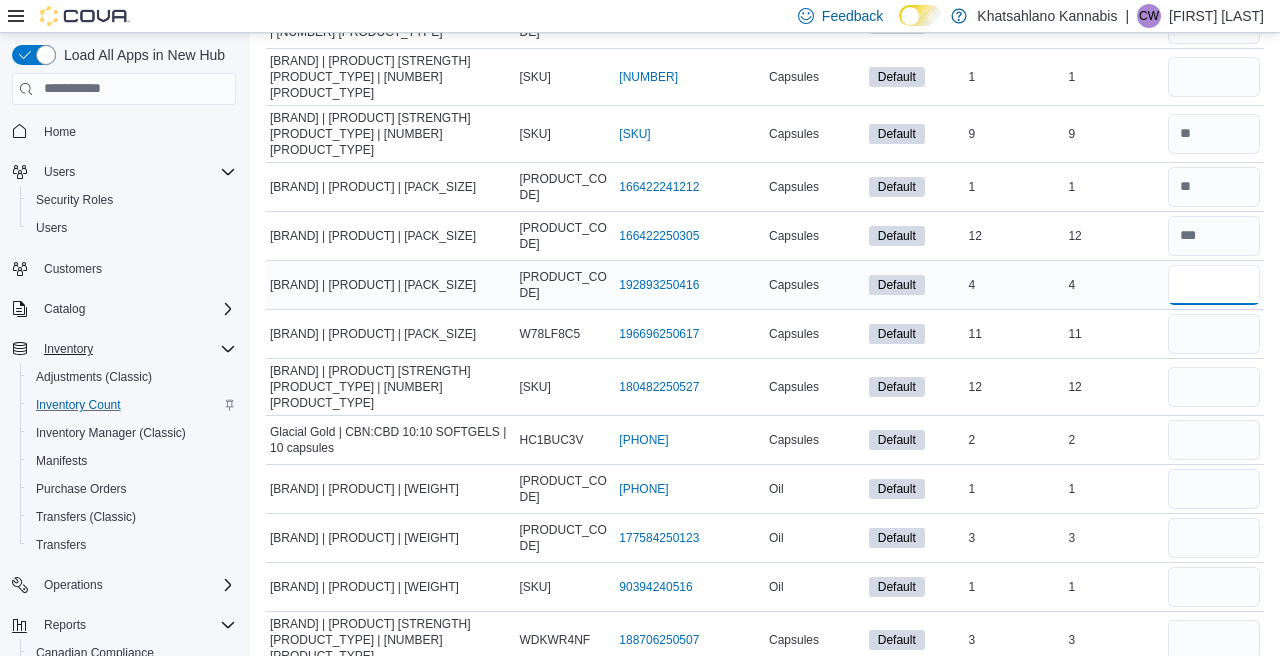 click at bounding box center [1214, 285] 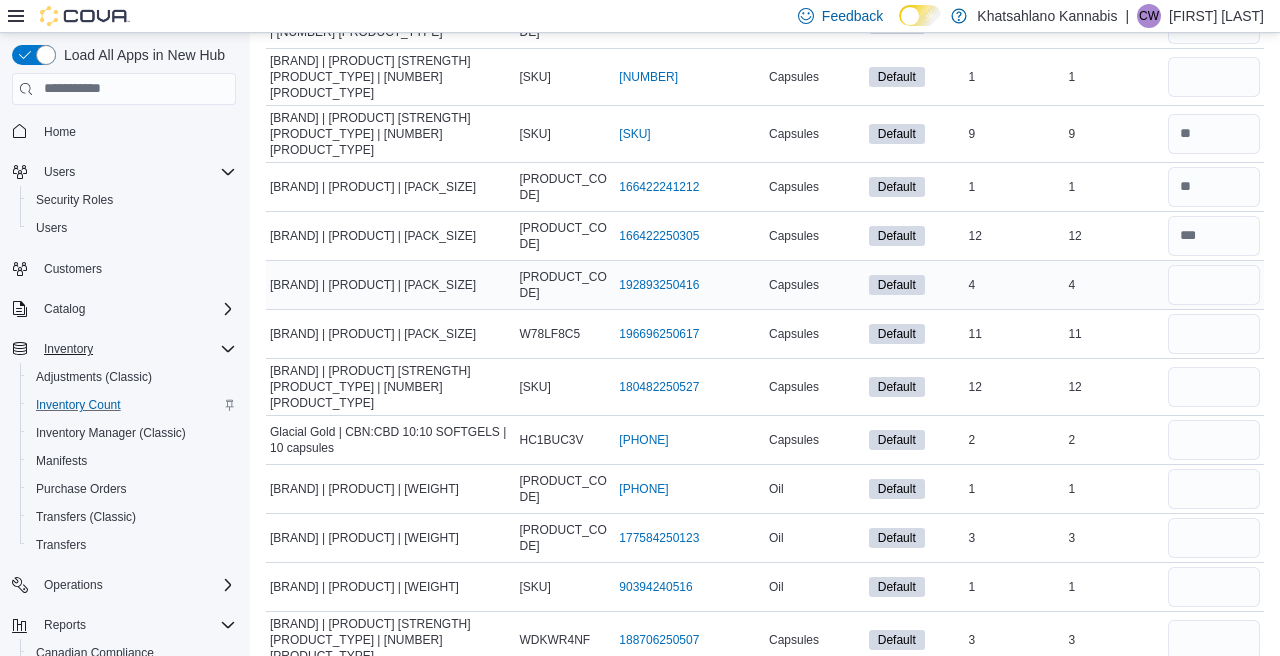 type 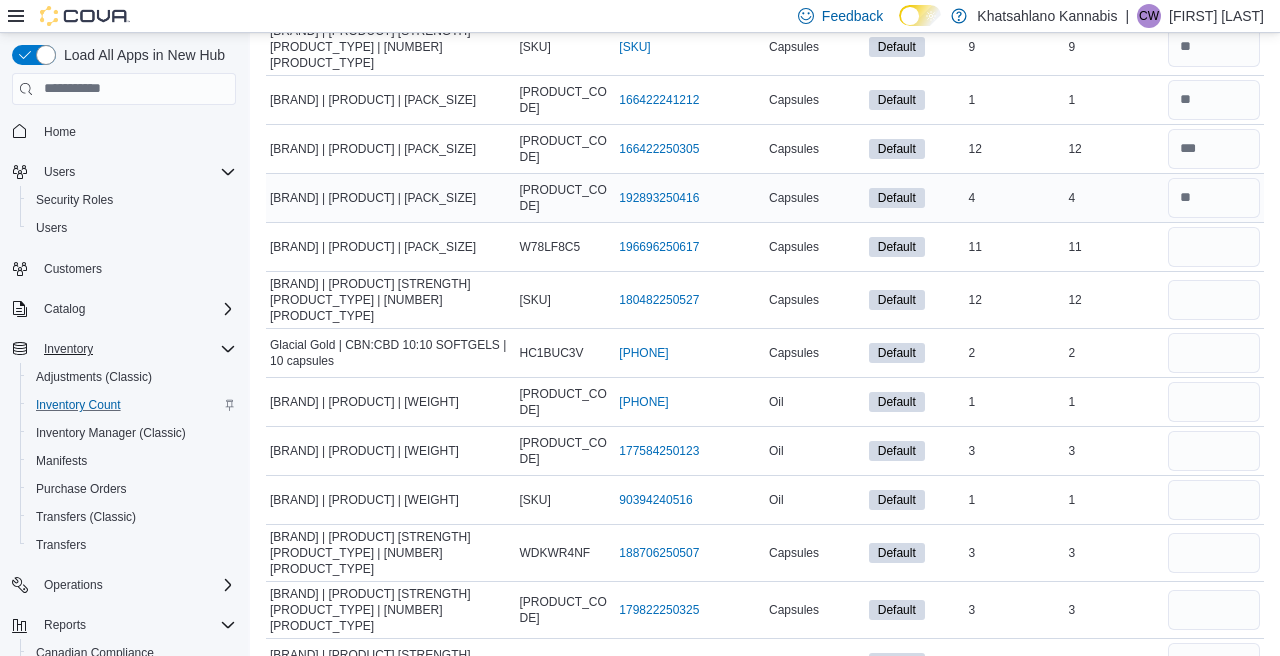 scroll, scrollTop: 897, scrollLeft: 0, axis: vertical 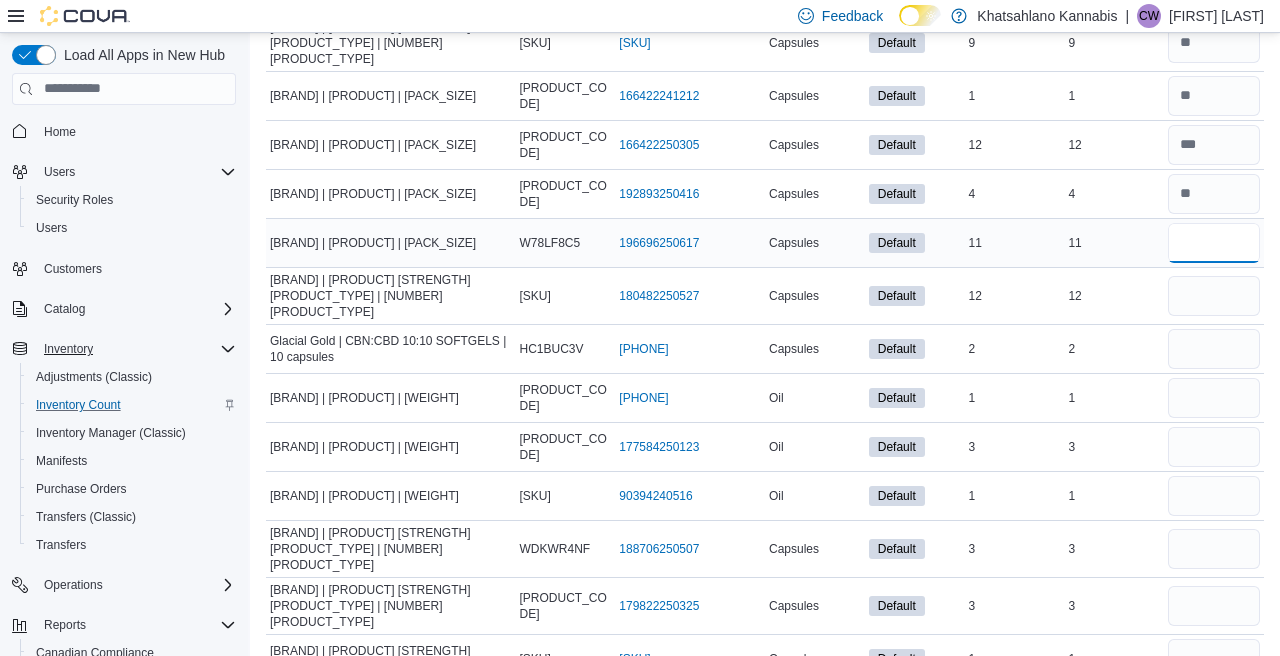 click at bounding box center [1214, 243] 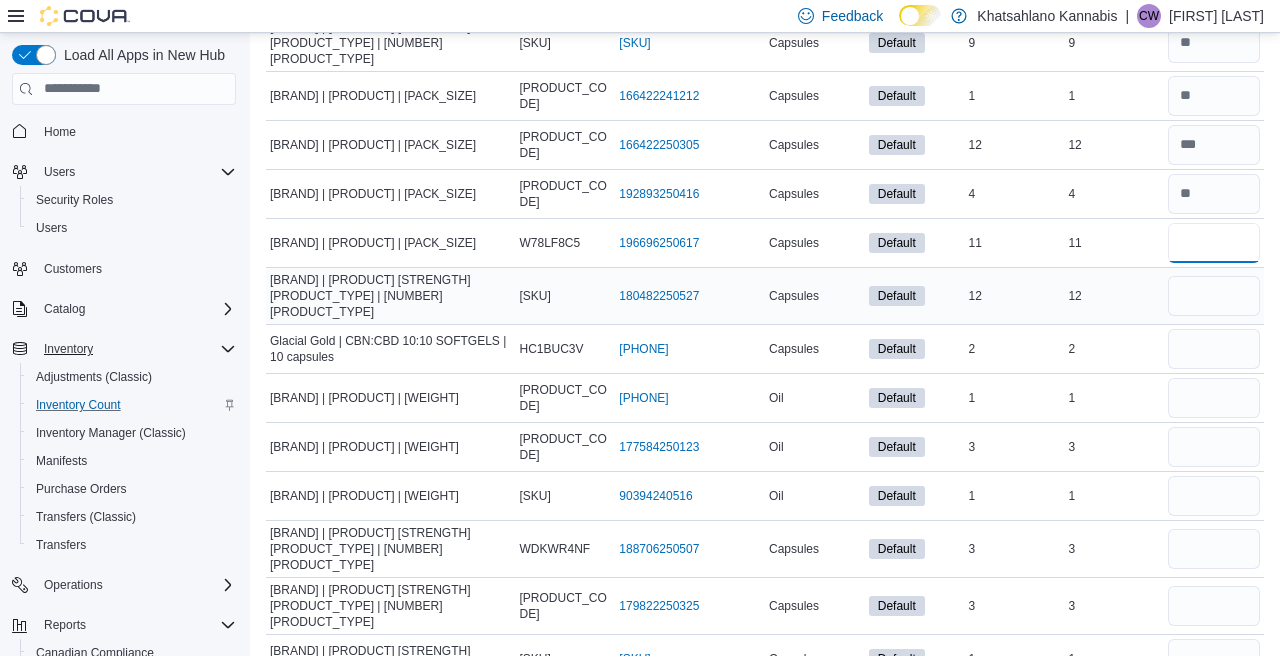 type on "**" 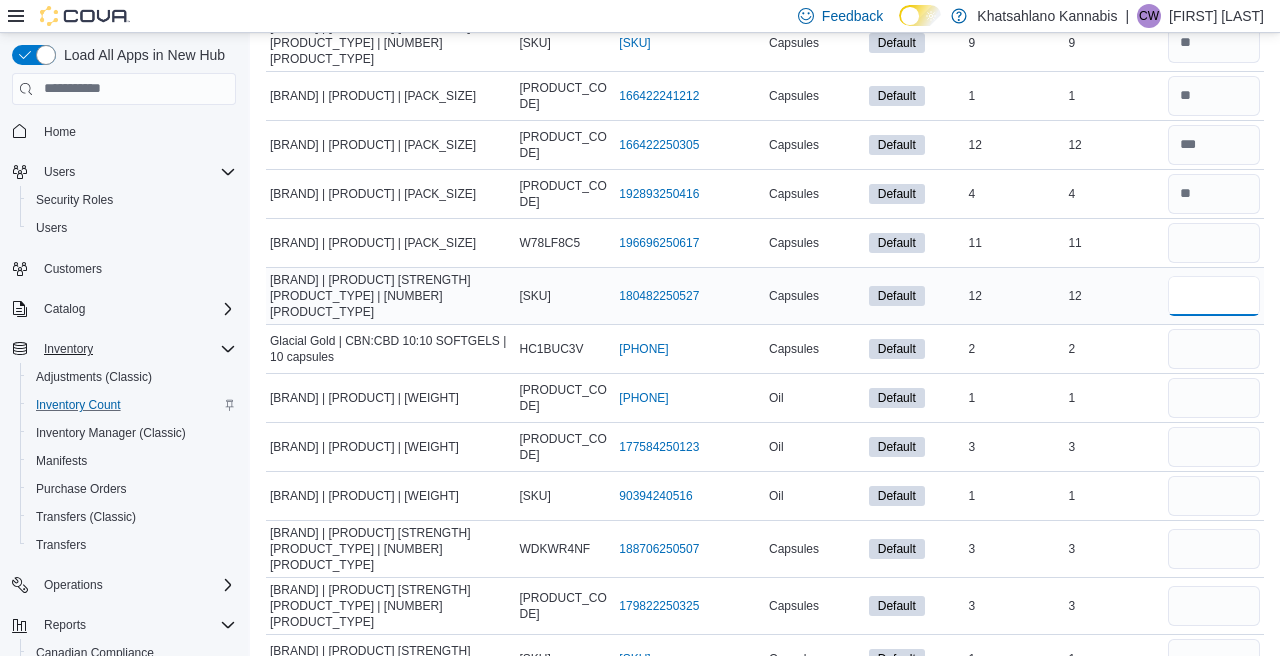 type 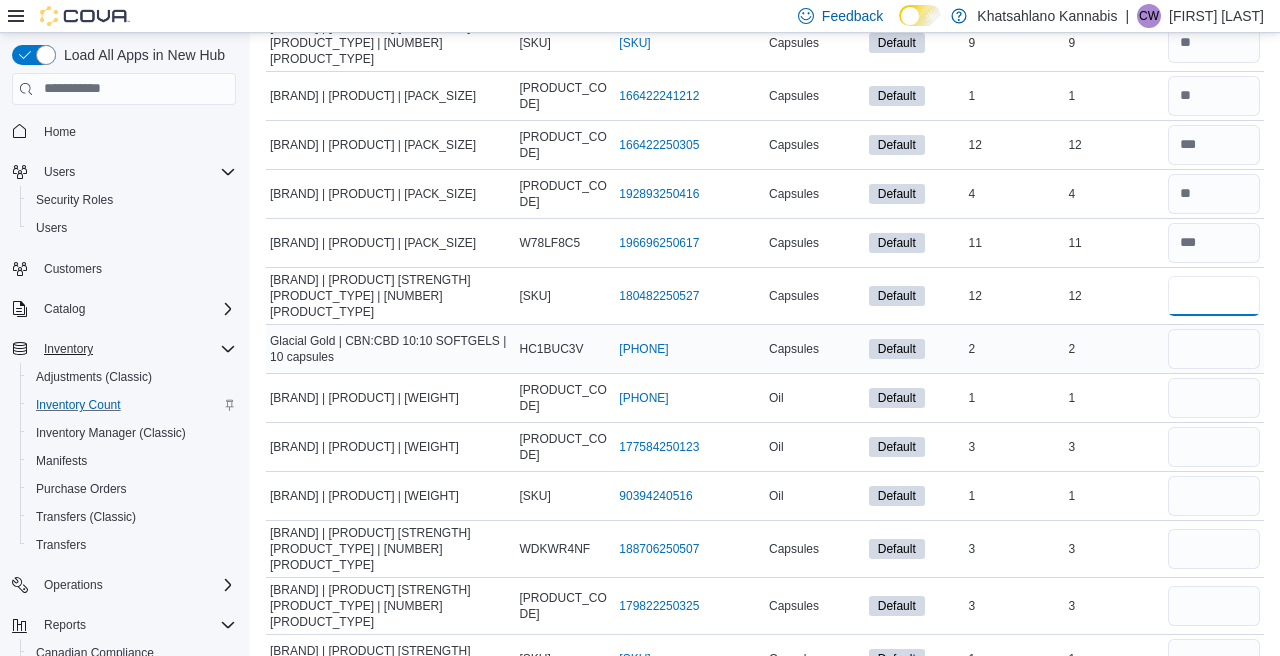 type on "**" 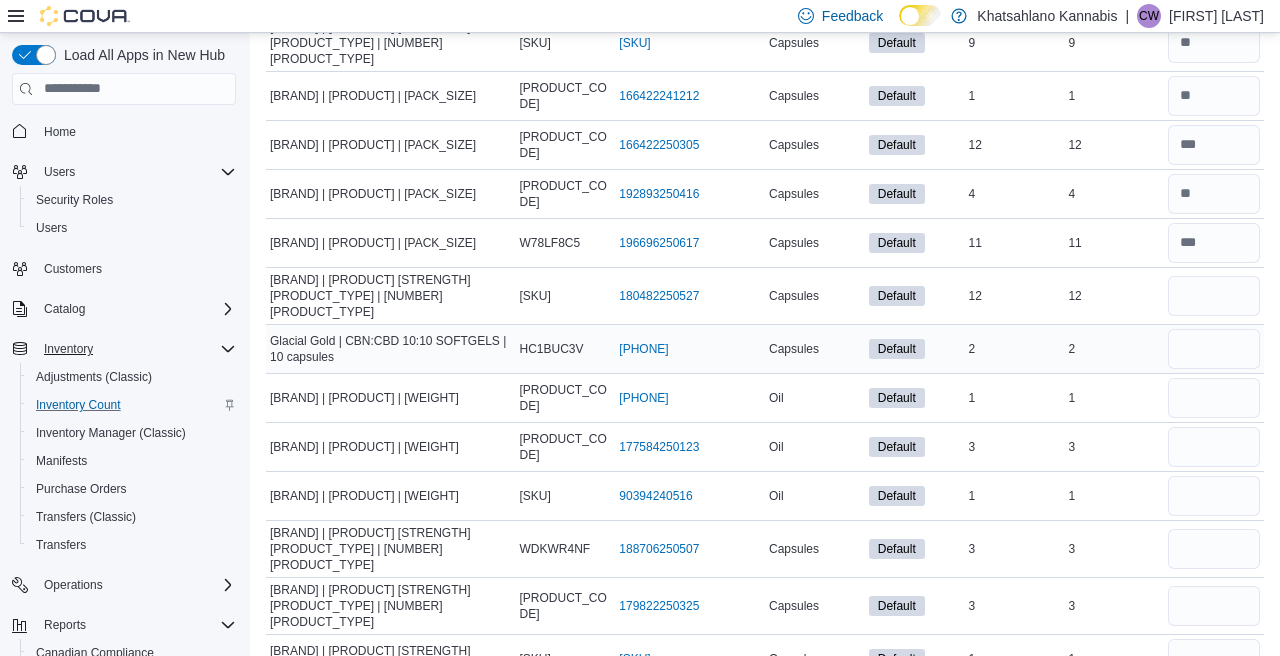 type 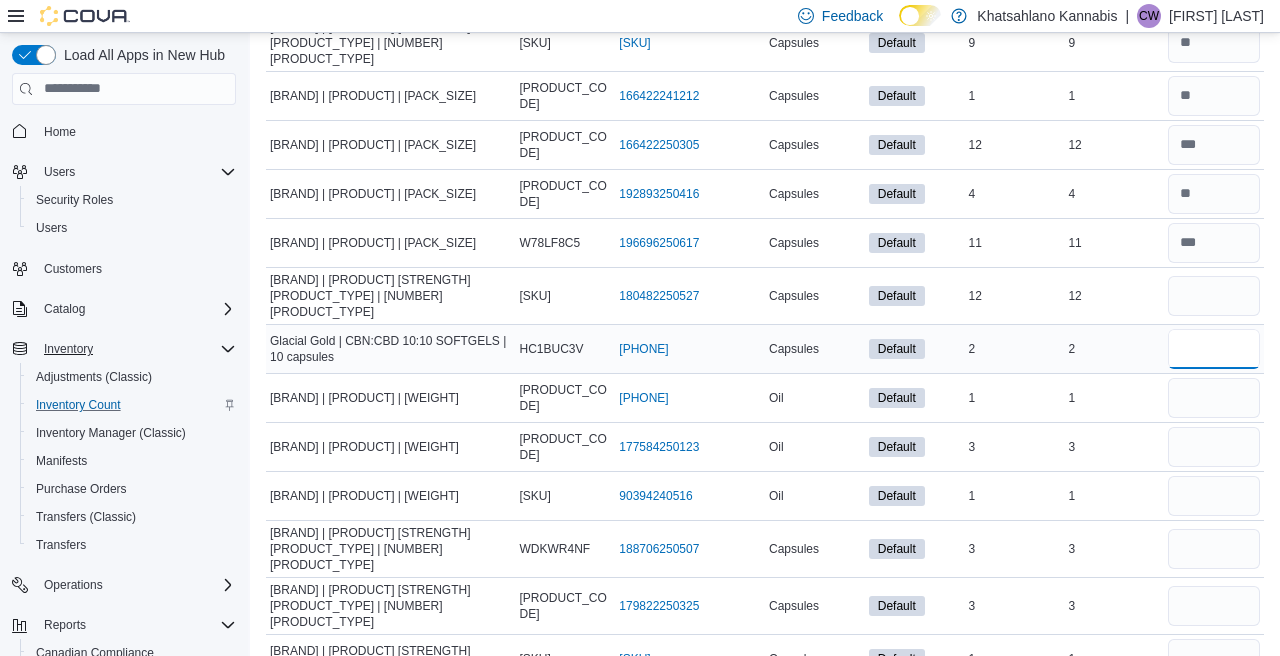 click at bounding box center (1214, 349) 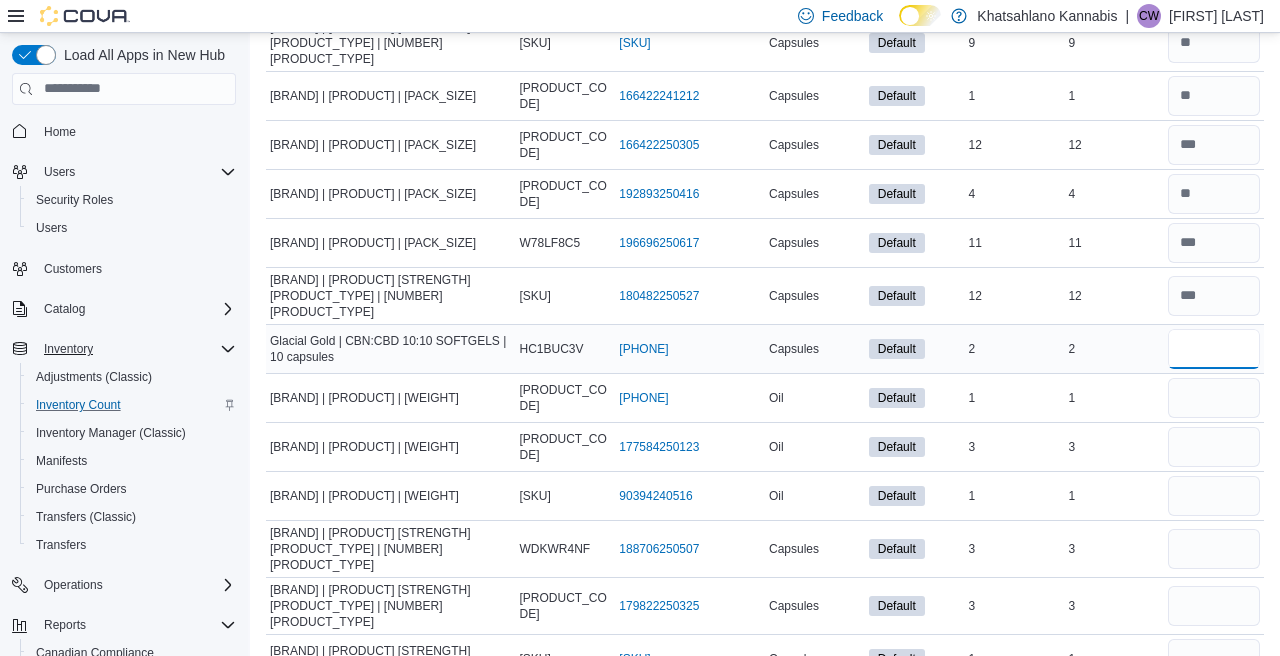 type on "*" 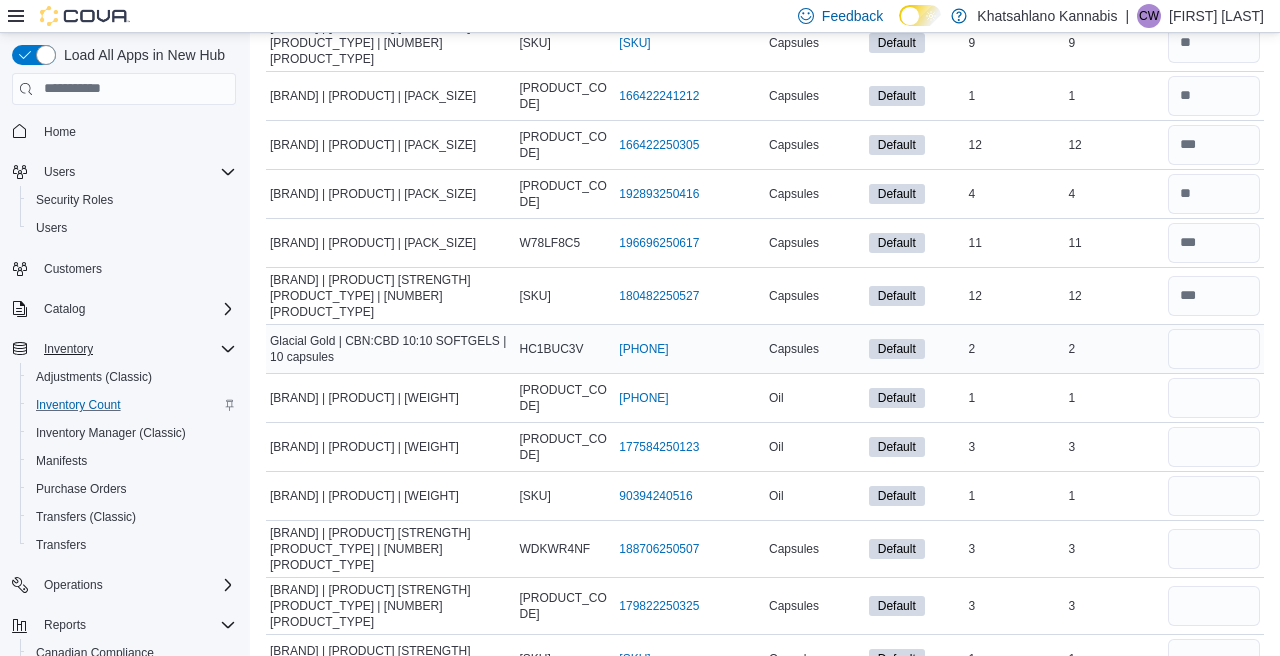 type 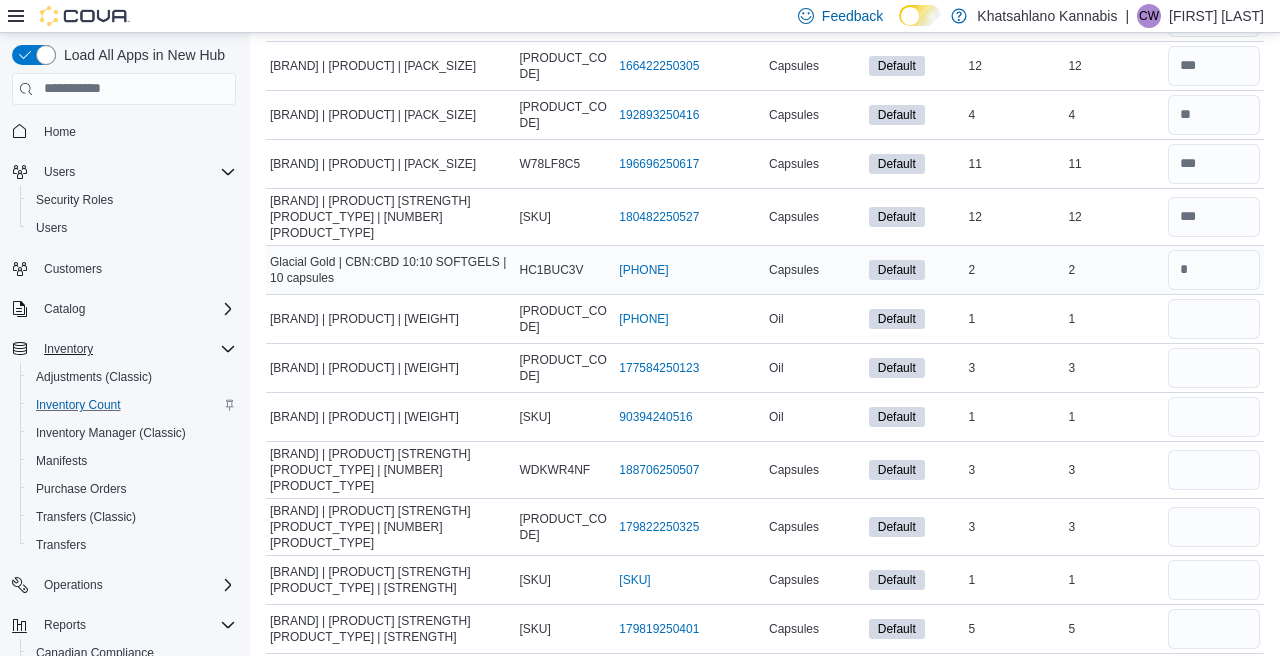 scroll, scrollTop: 978, scrollLeft: 0, axis: vertical 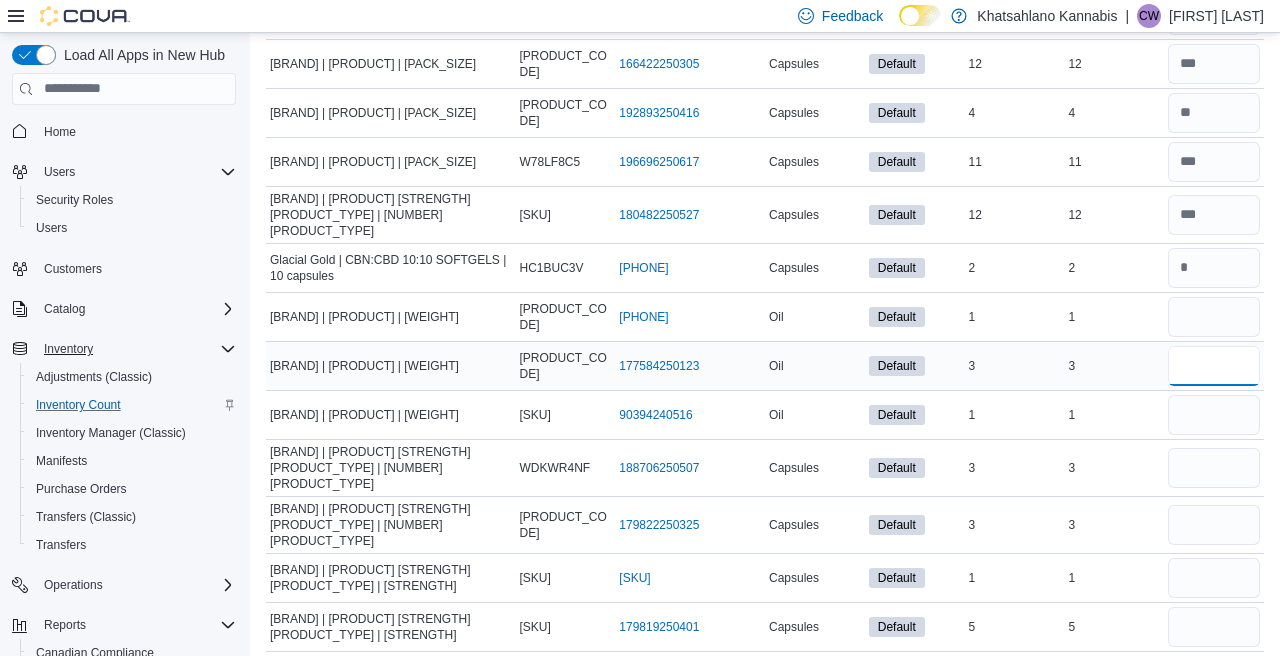 click at bounding box center [1214, 366] 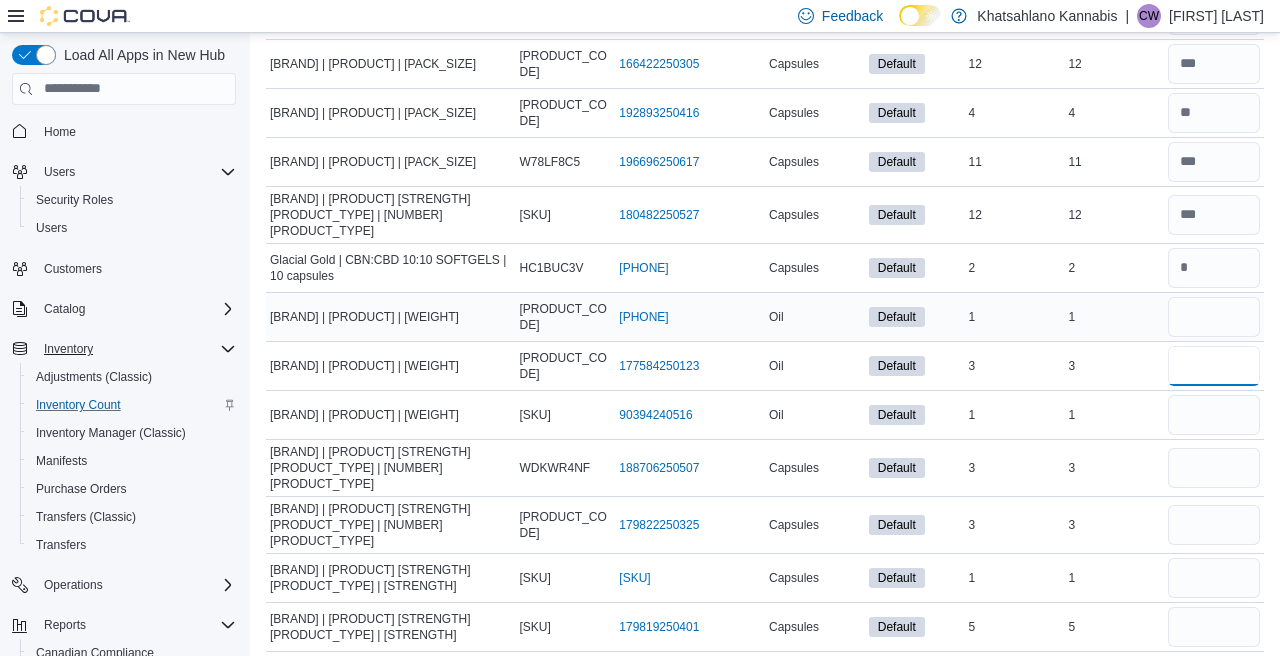 type on "*" 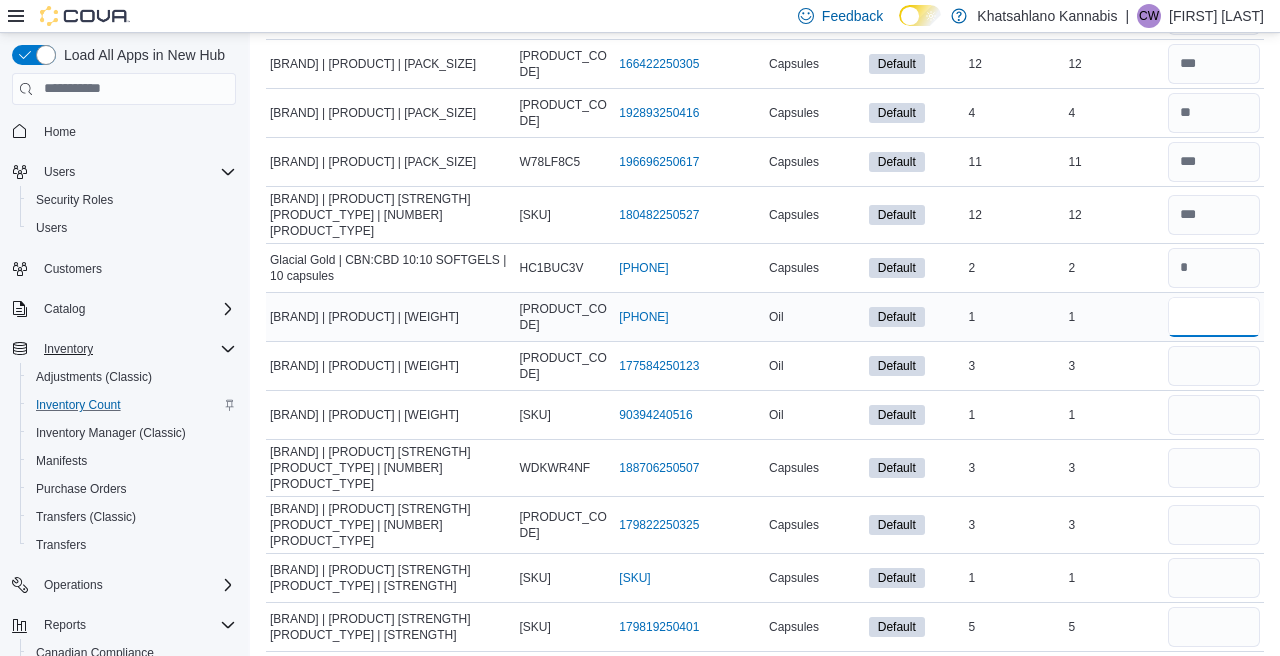 type 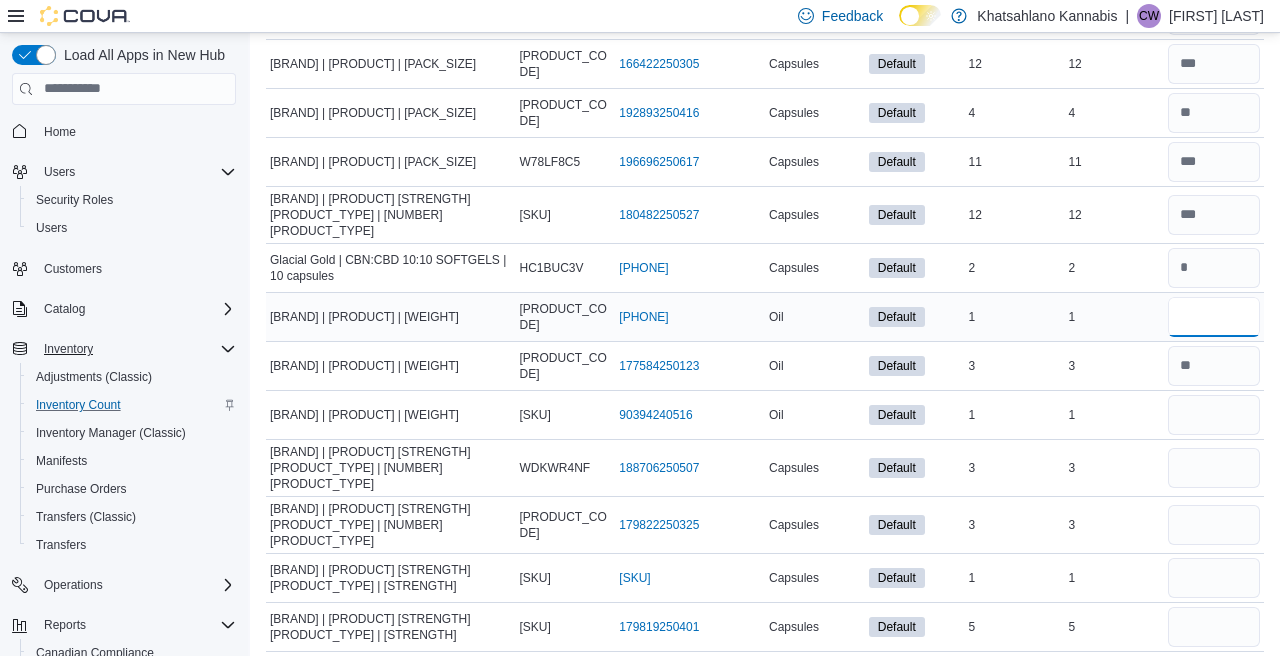 type on "*" 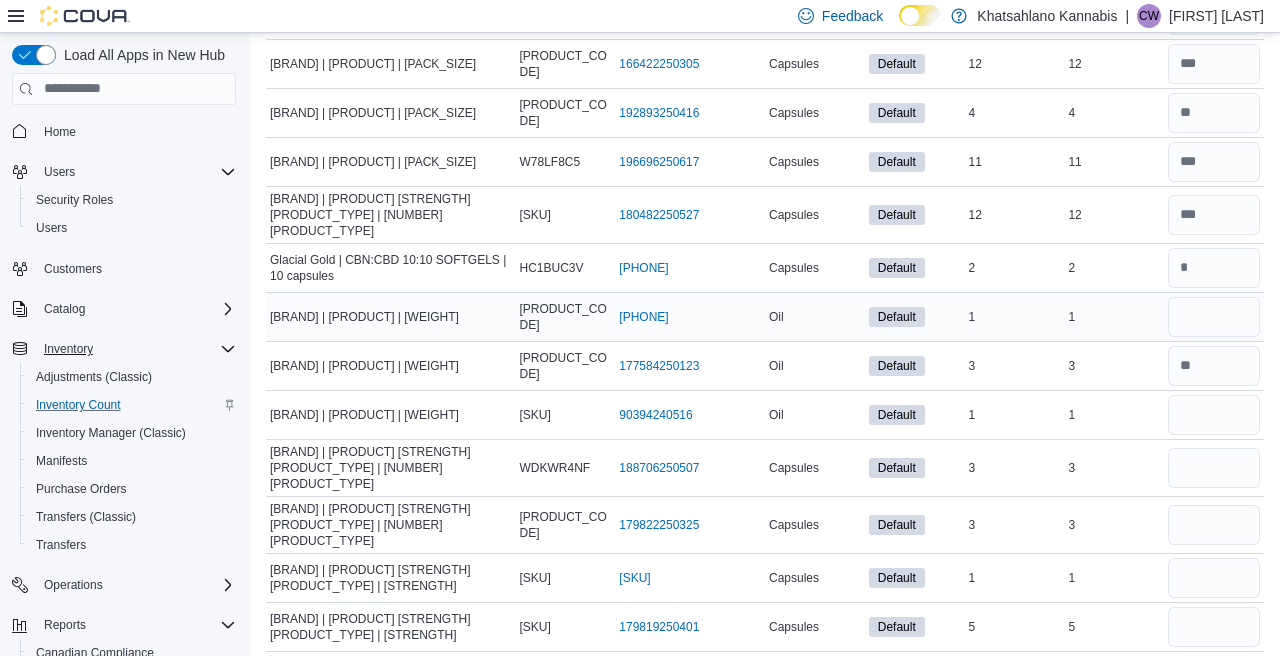 type 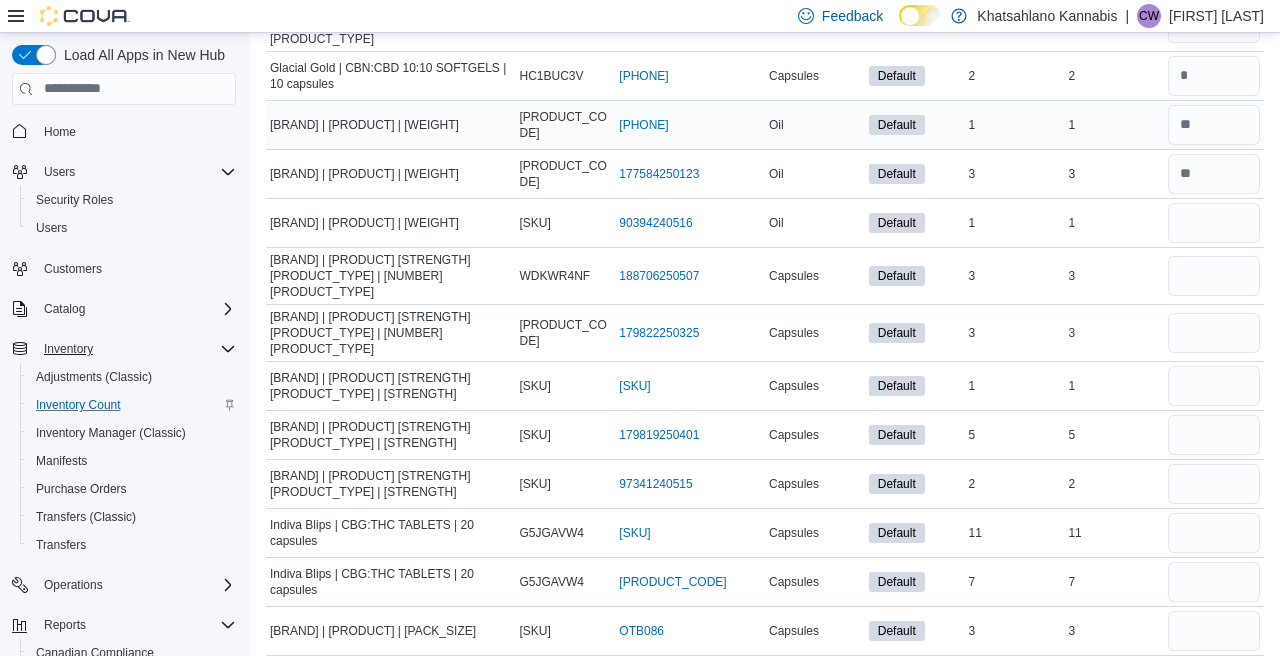 scroll, scrollTop: 1172, scrollLeft: 0, axis: vertical 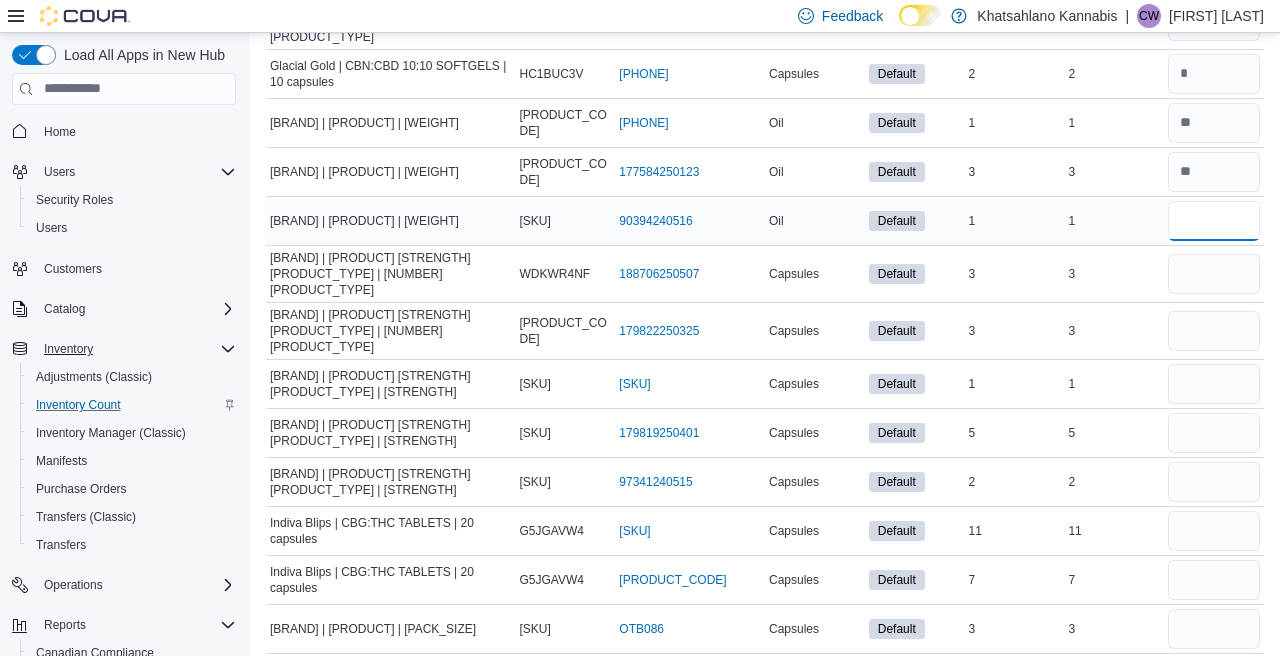 click at bounding box center (1214, 221) 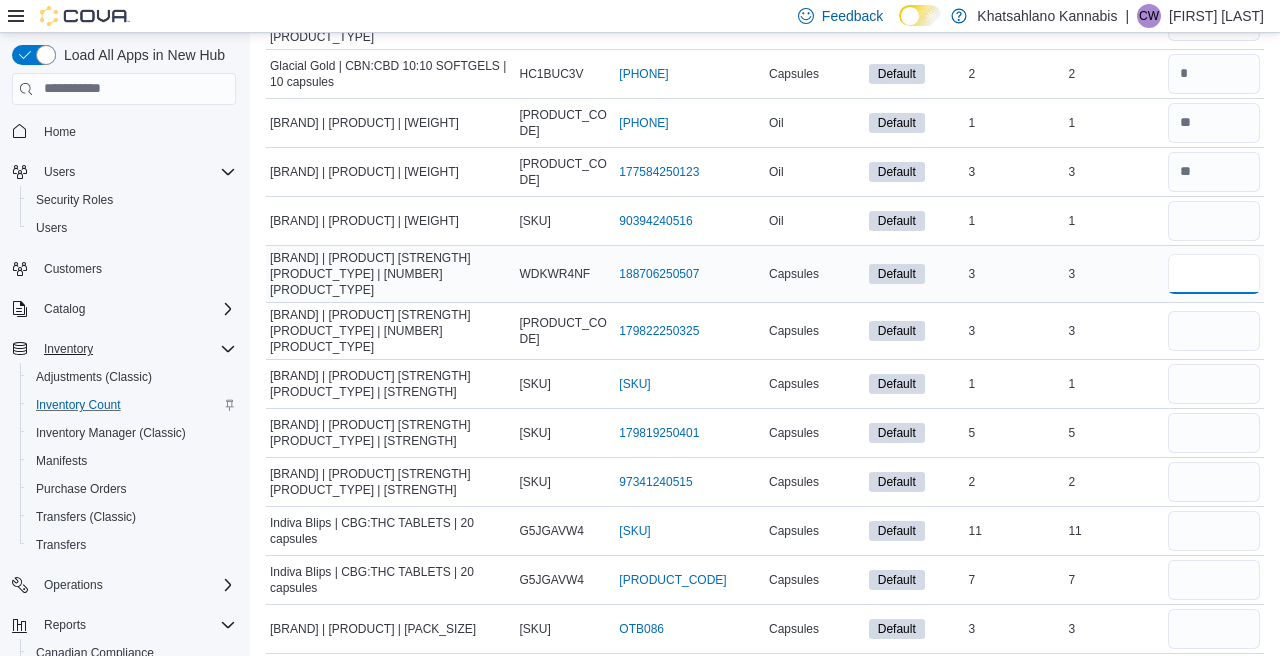 click at bounding box center [1214, 274] 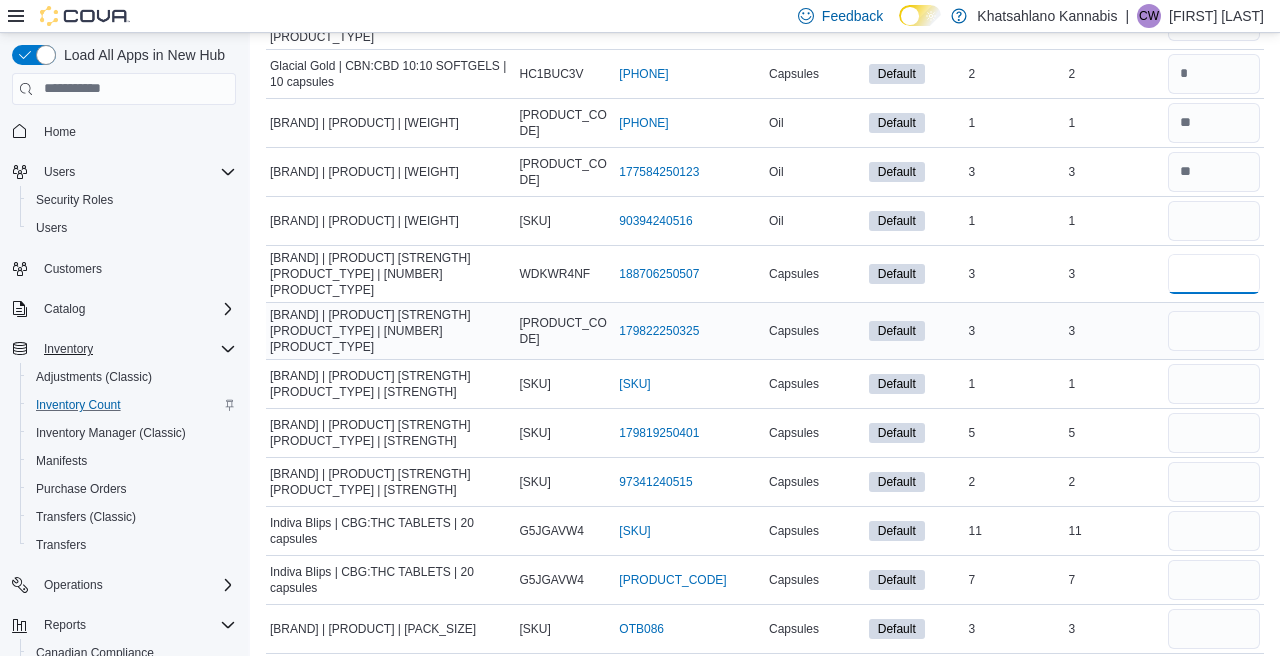 type on "*" 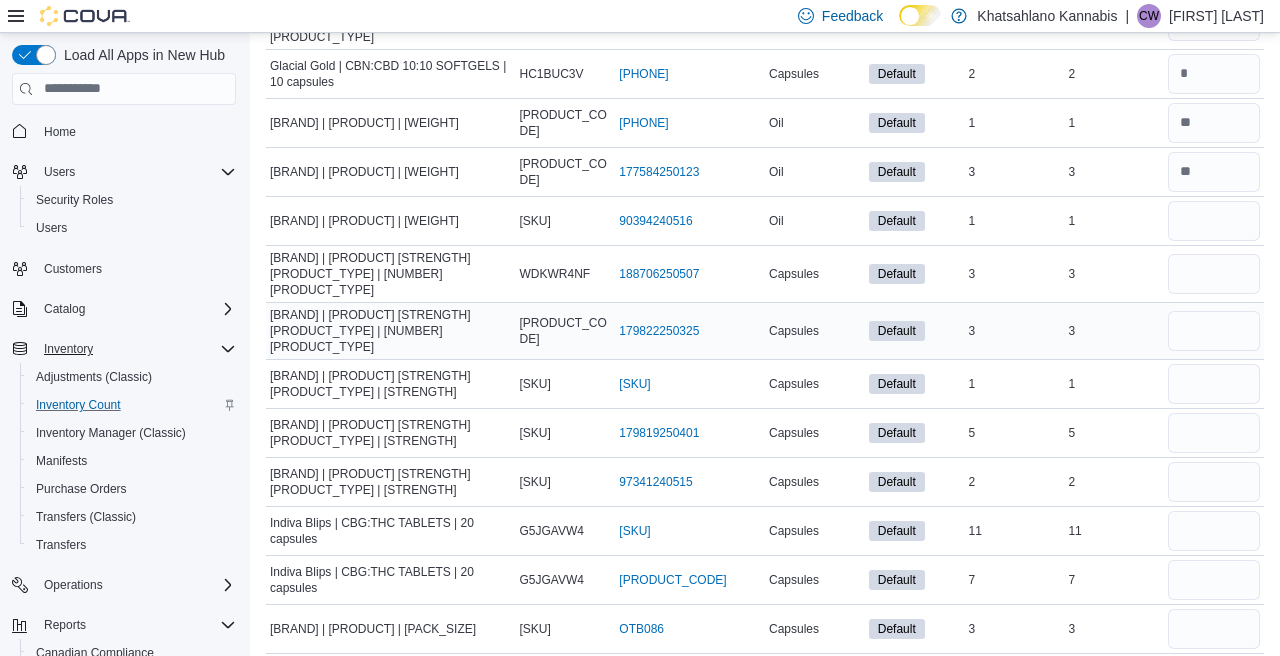 type 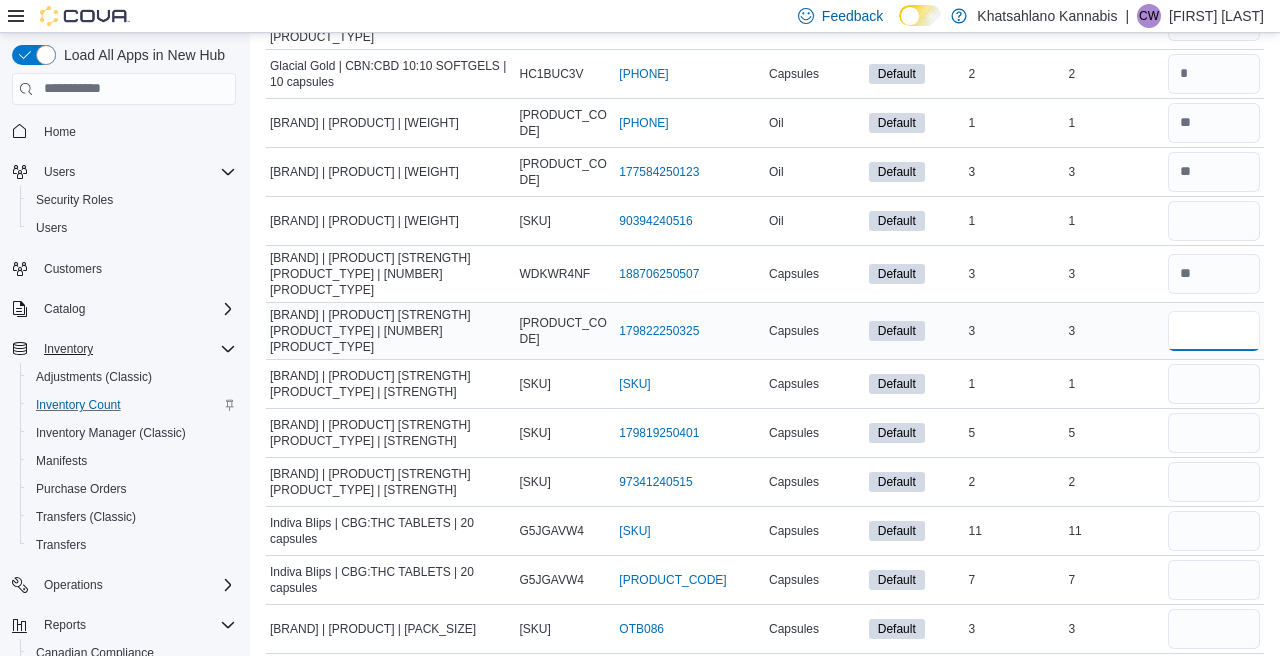 click at bounding box center [1214, 331] 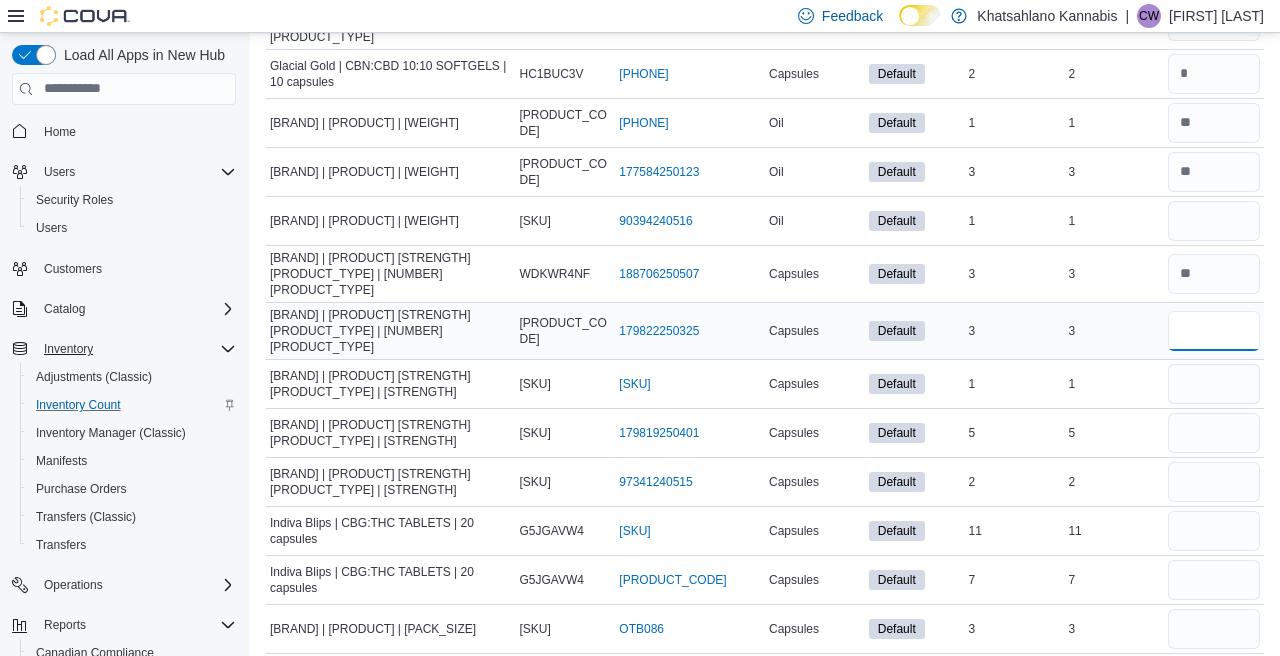 type on "*" 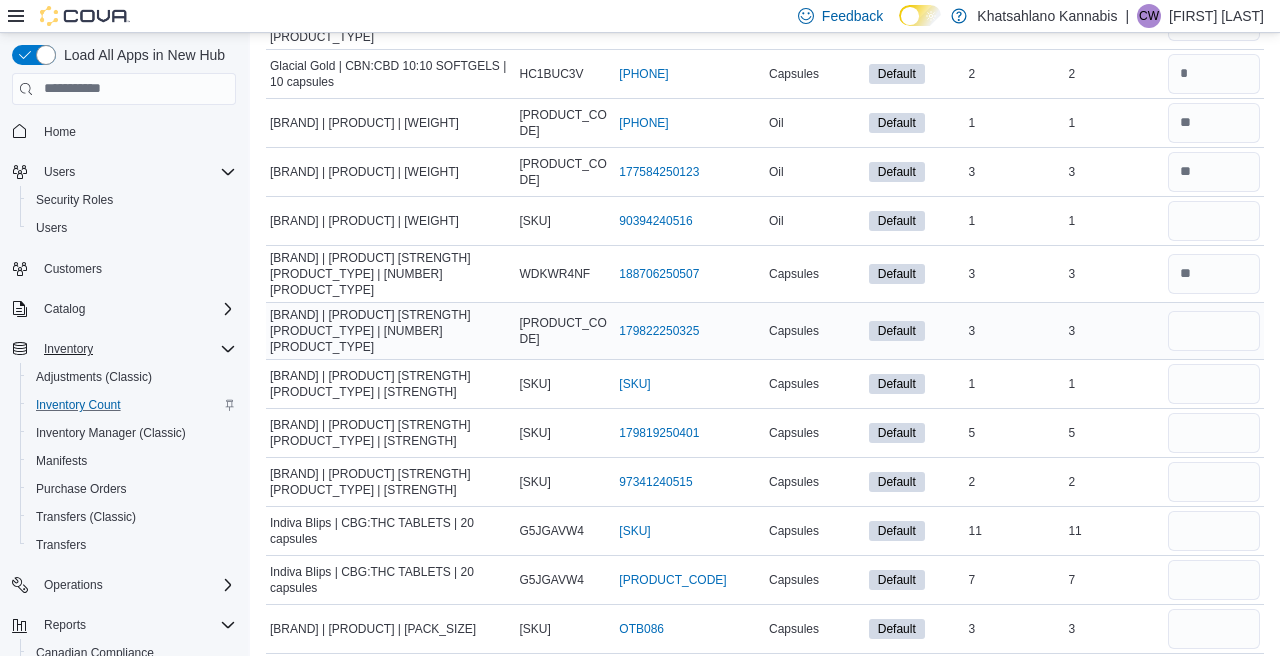 type 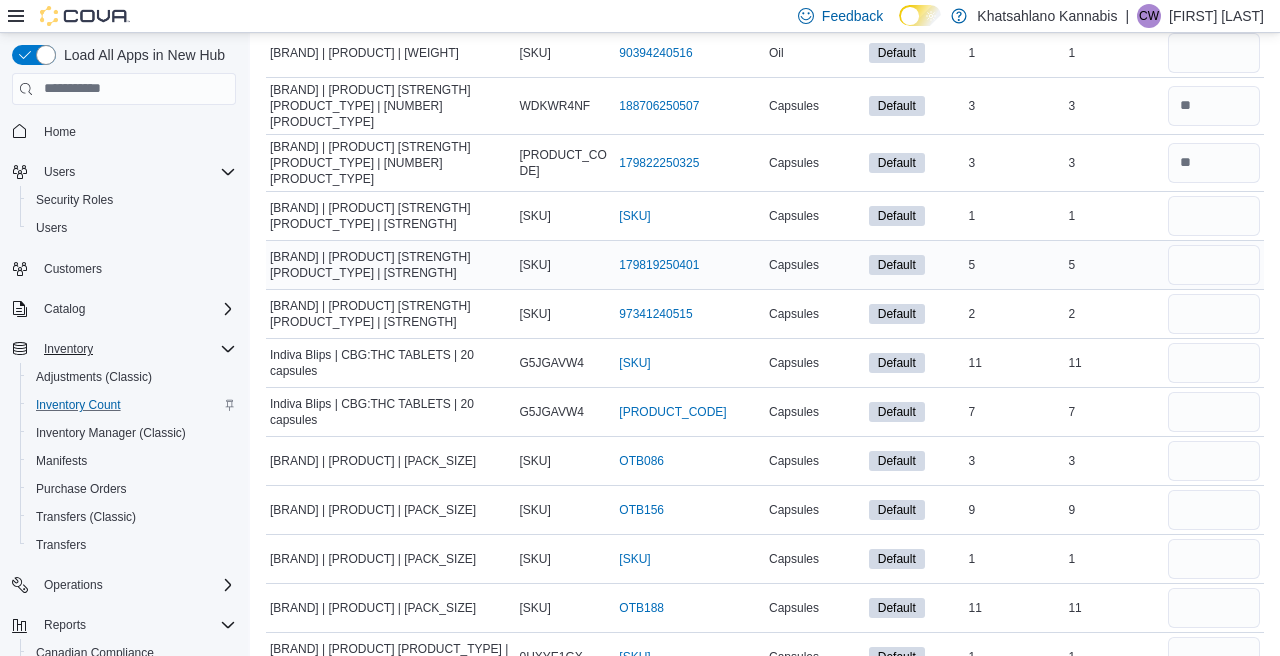 scroll, scrollTop: 1343, scrollLeft: 0, axis: vertical 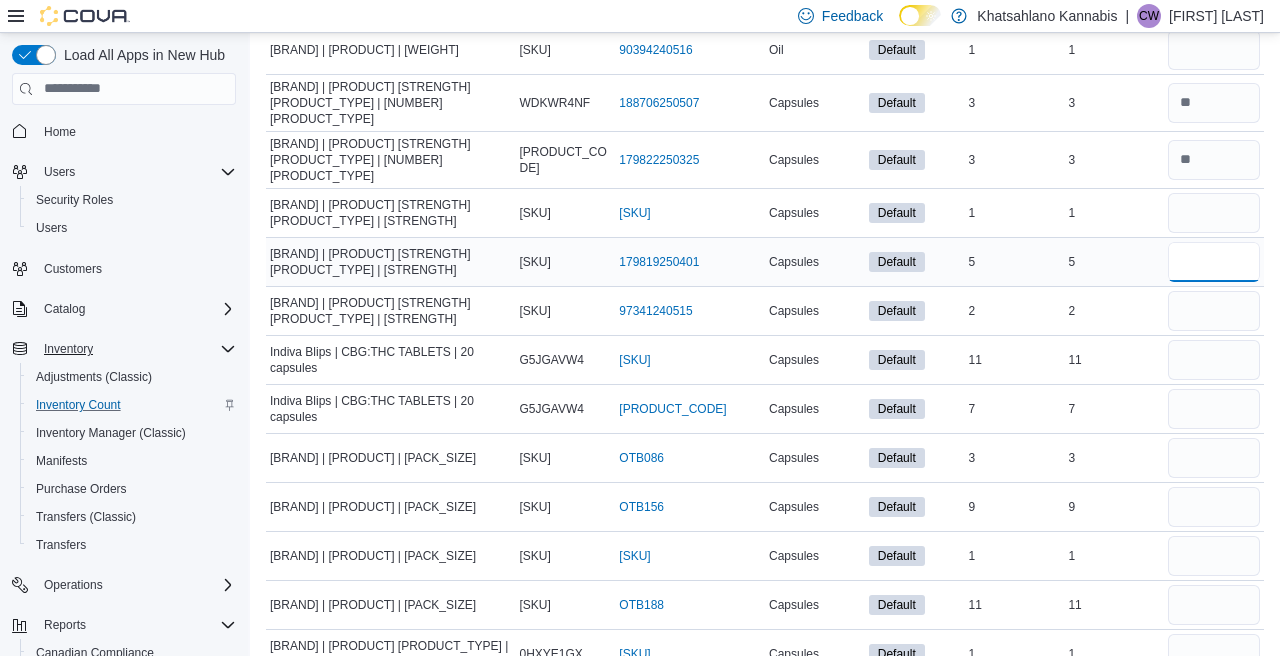 click at bounding box center [1214, 262] 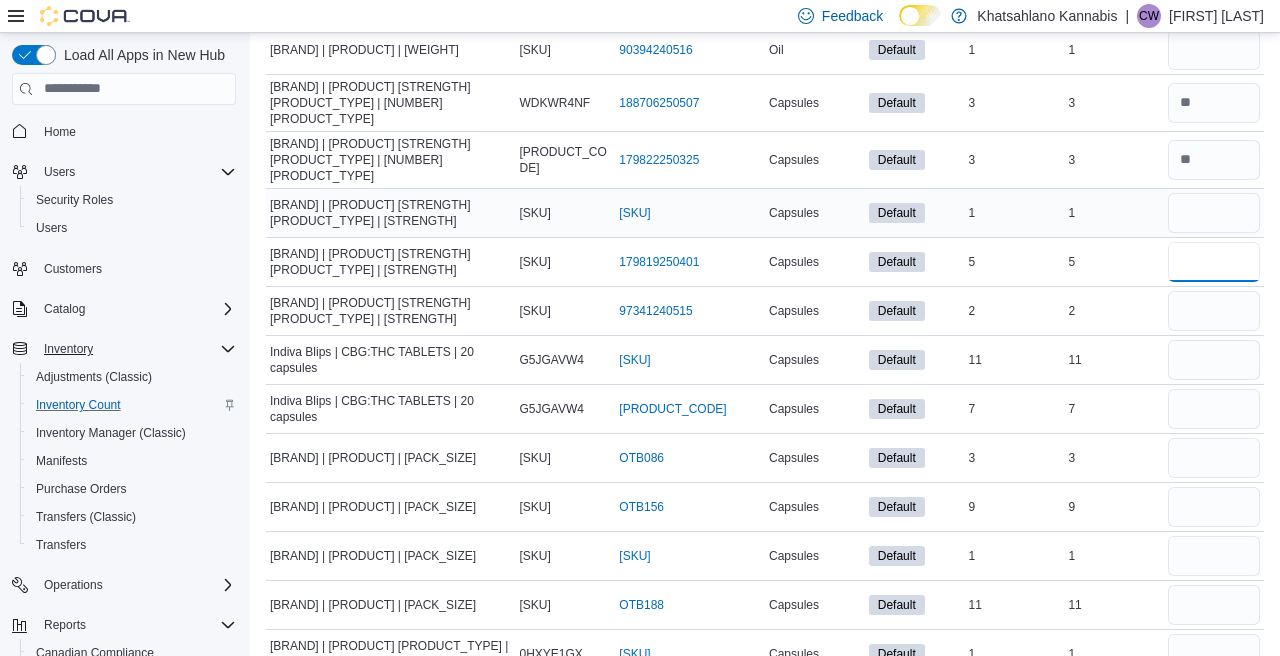 type on "*" 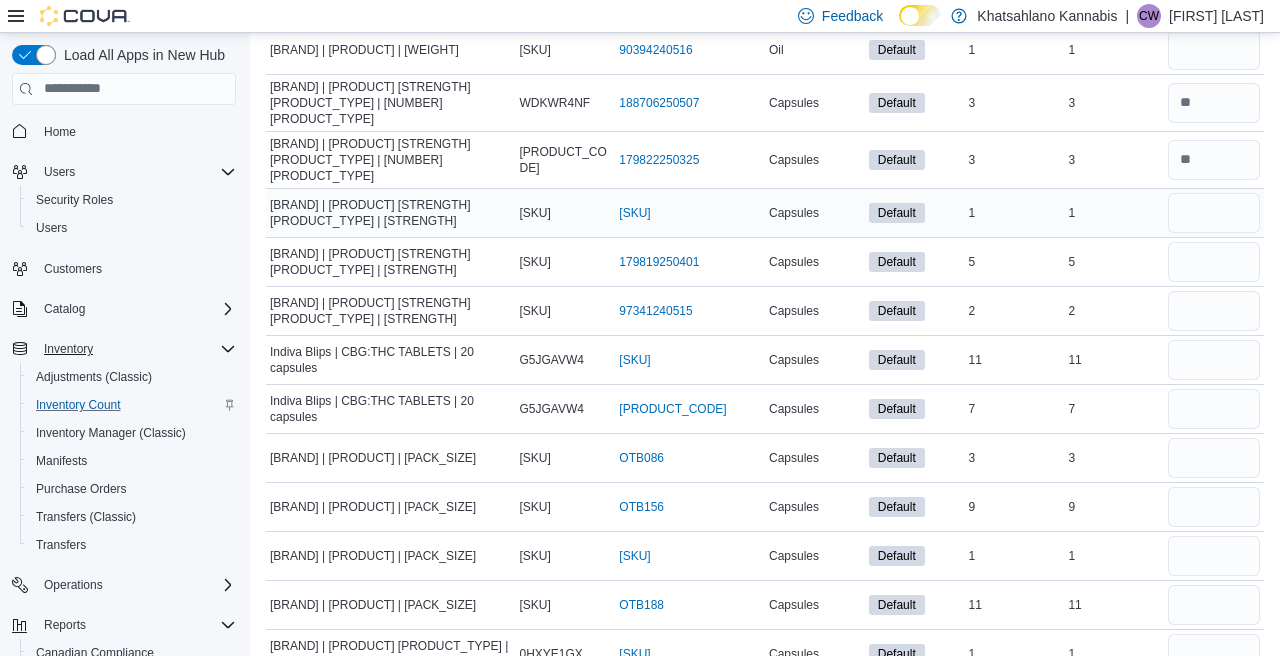 type 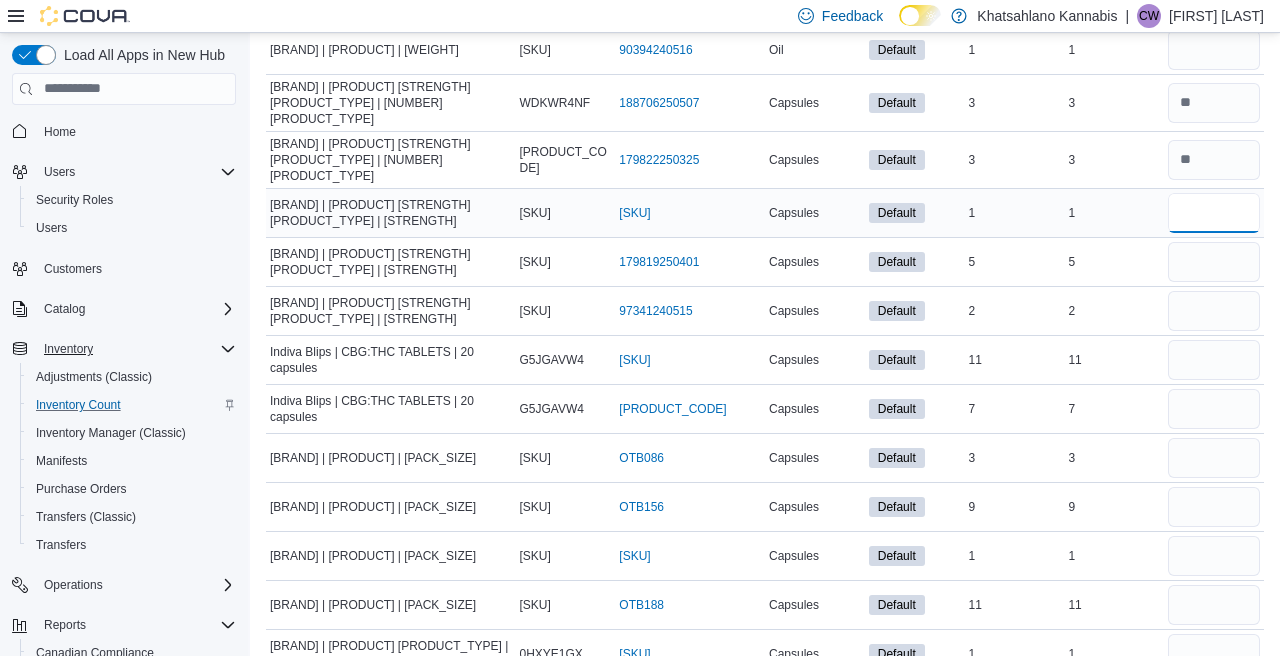 click at bounding box center (1214, 213) 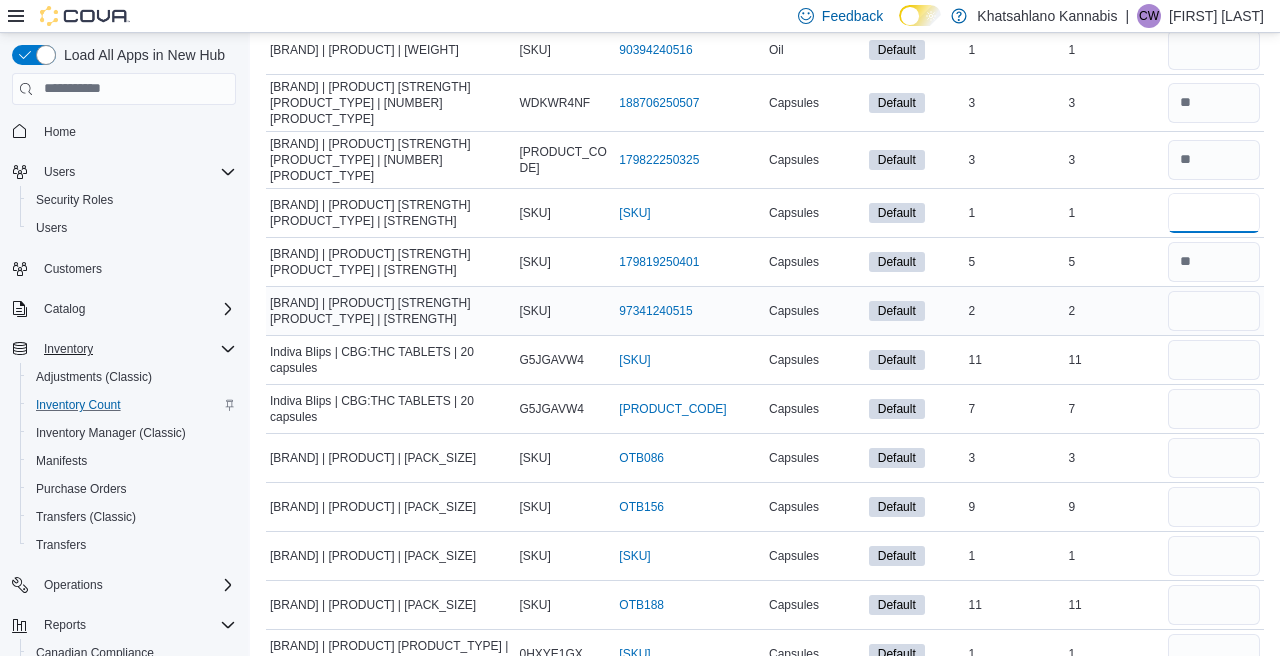 type on "*" 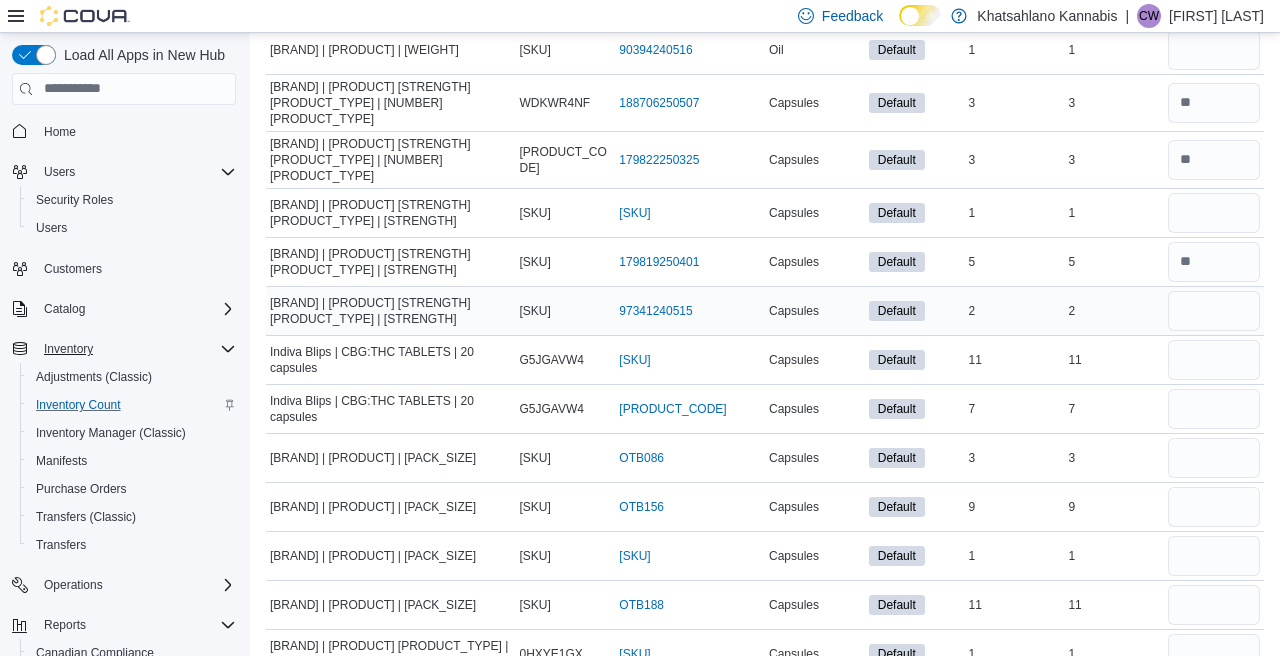 type 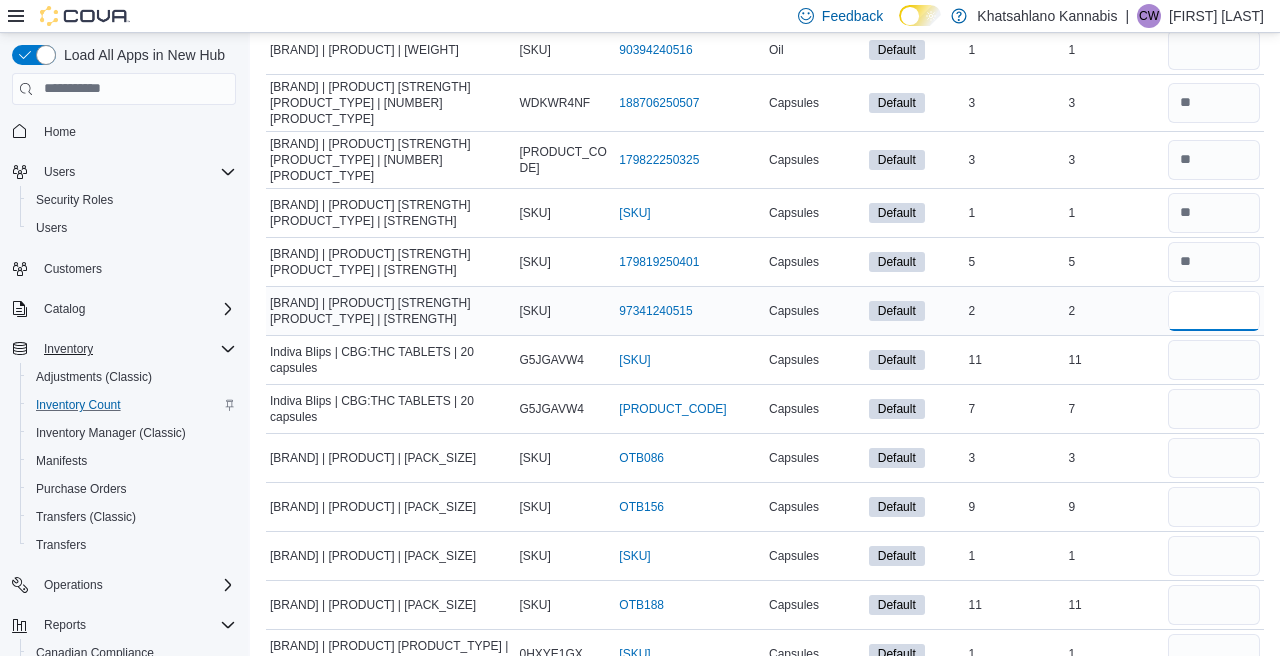 click at bounding box center (1214, 311) 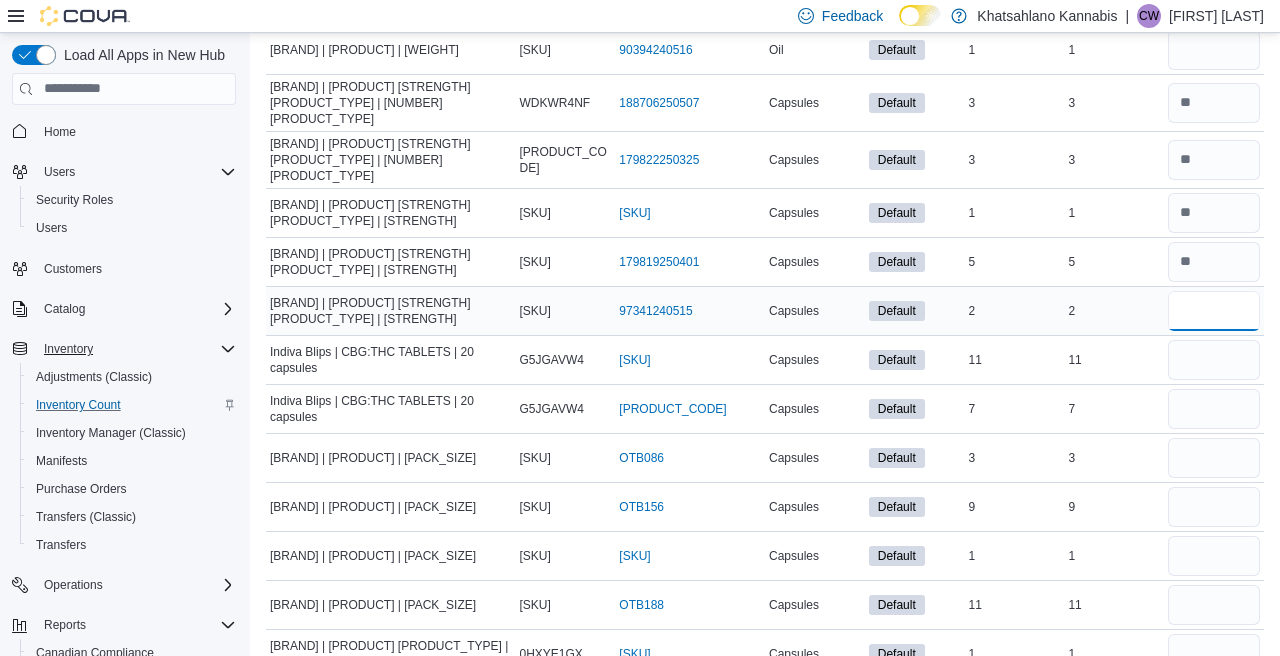 type on "*" 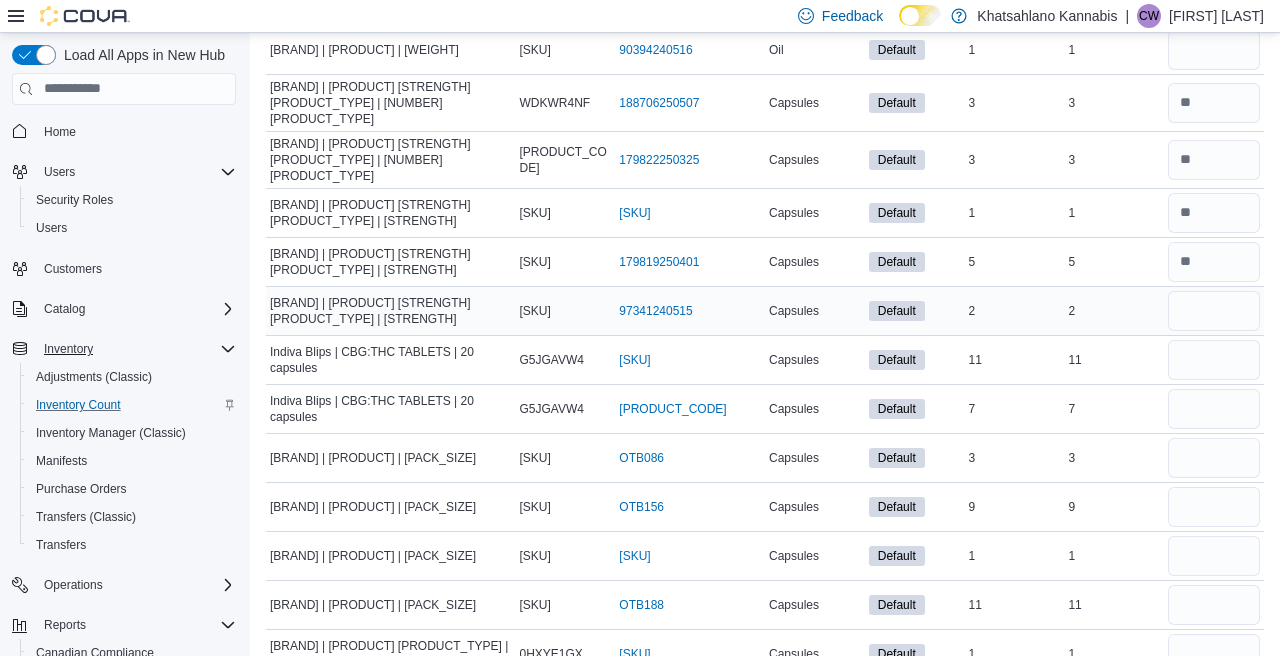 type 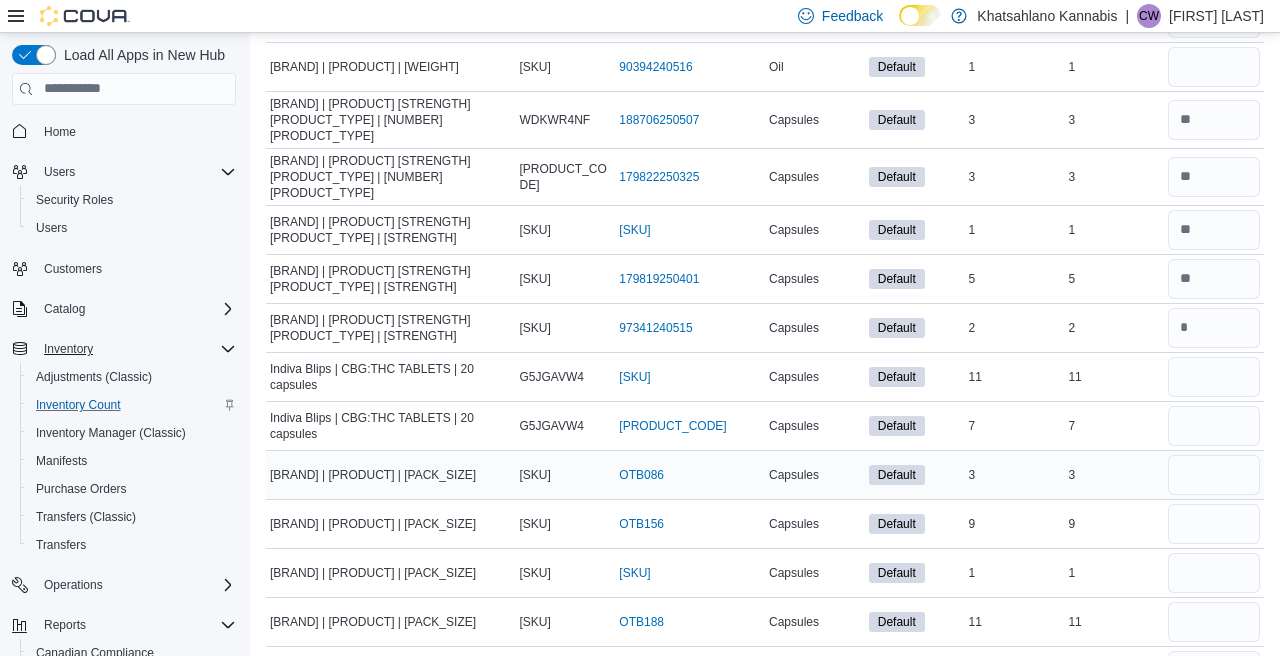 scroll, scrollTop: 1313, scrollLeft: 0, axis: vertical 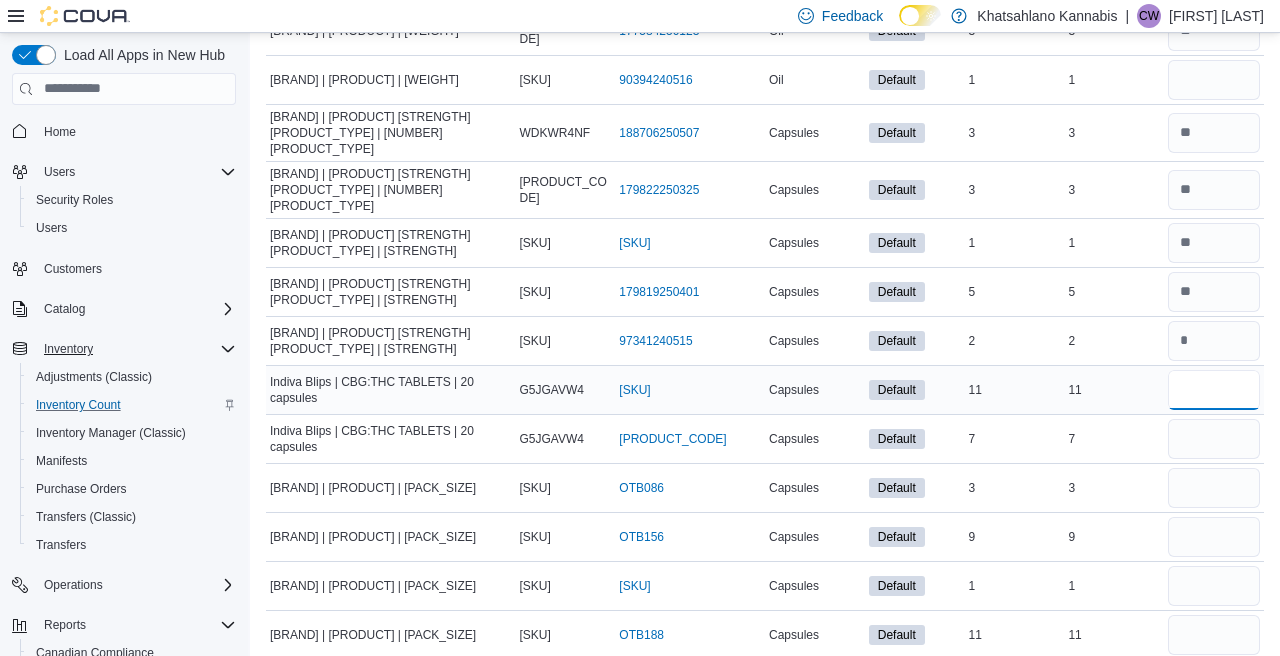 click at bounding box center [1214, 390] 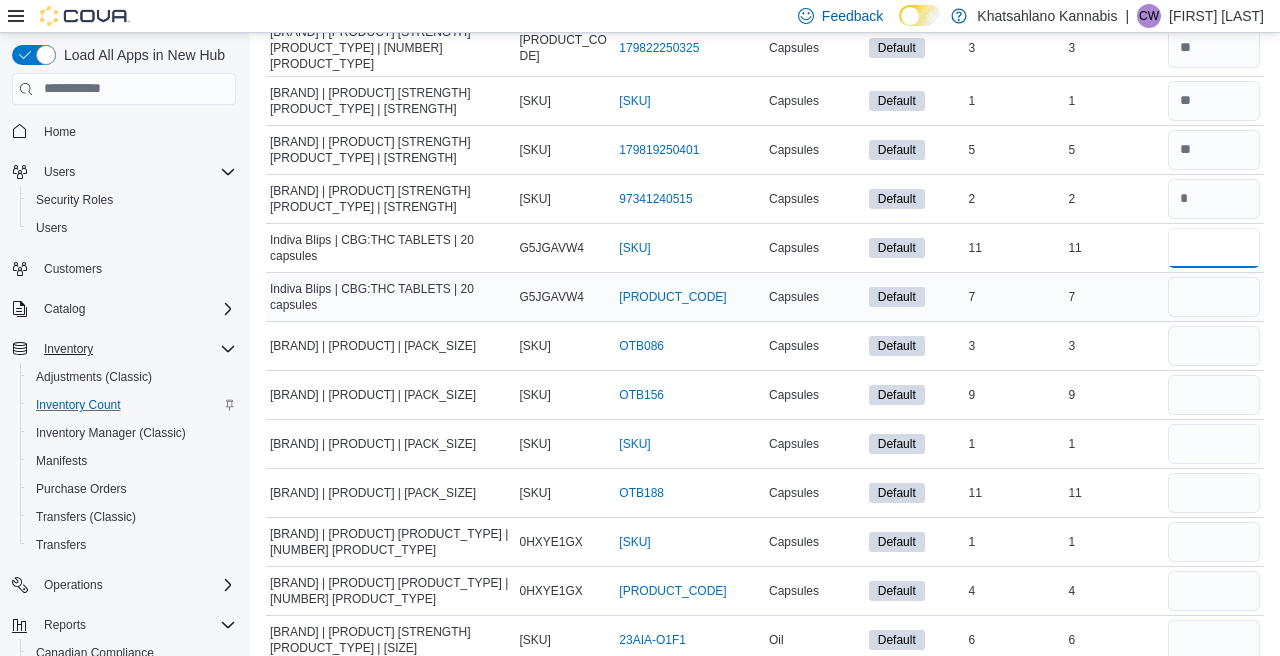 scroll, scrollTop: 1452, scrollLeft: 0, axis: vertical 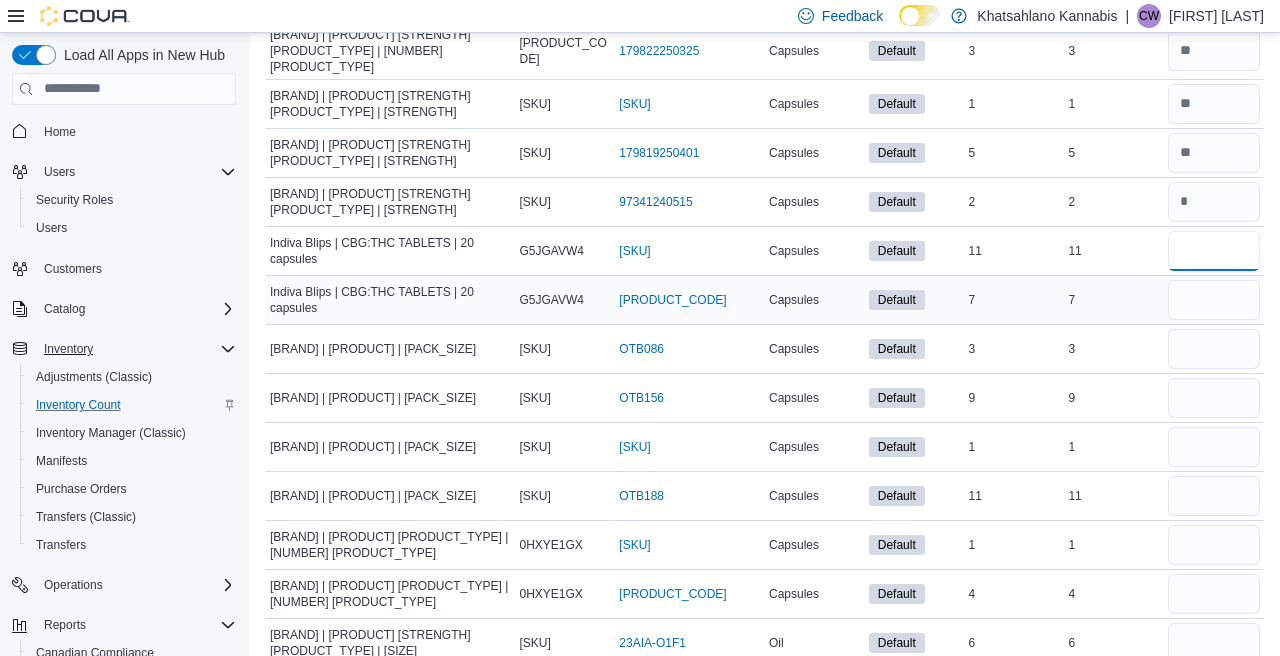 type on "**" 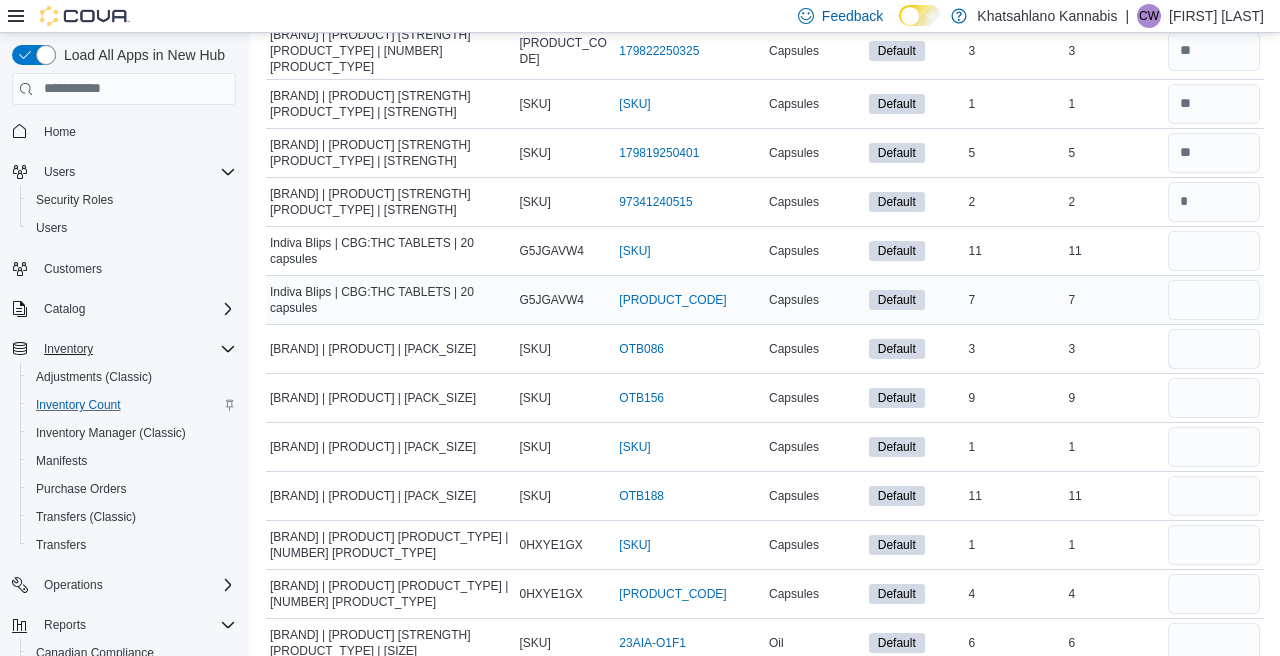 type 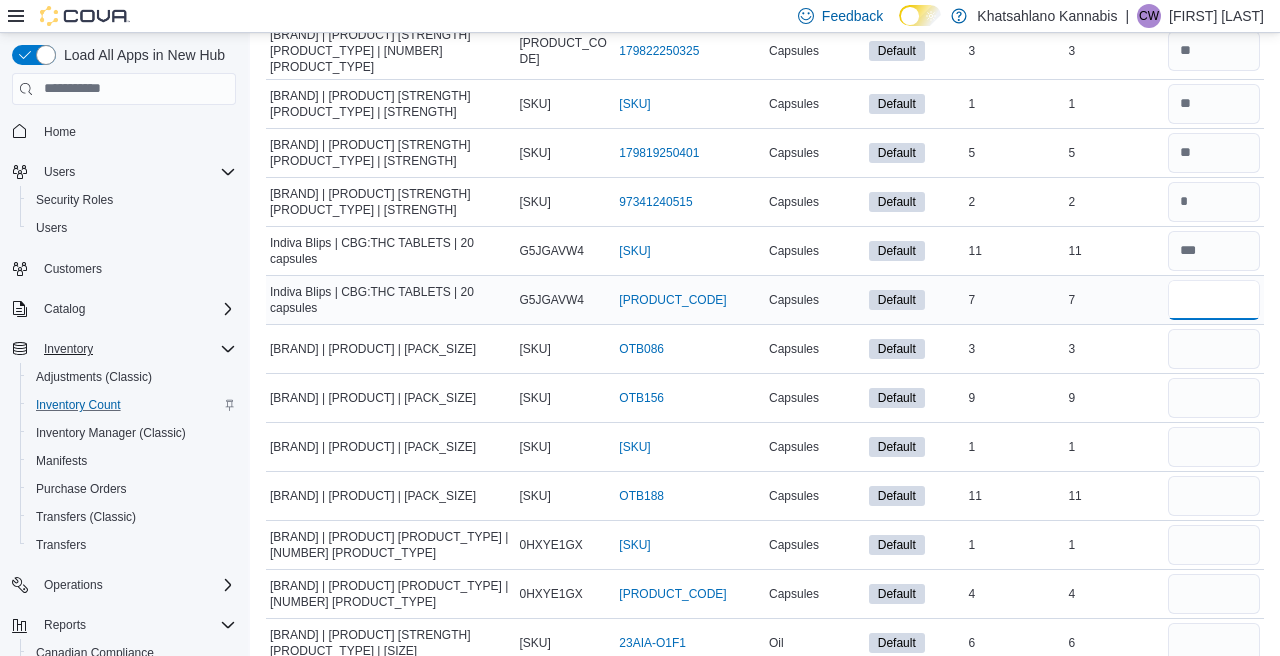 click at bounding box center (1214, 300) 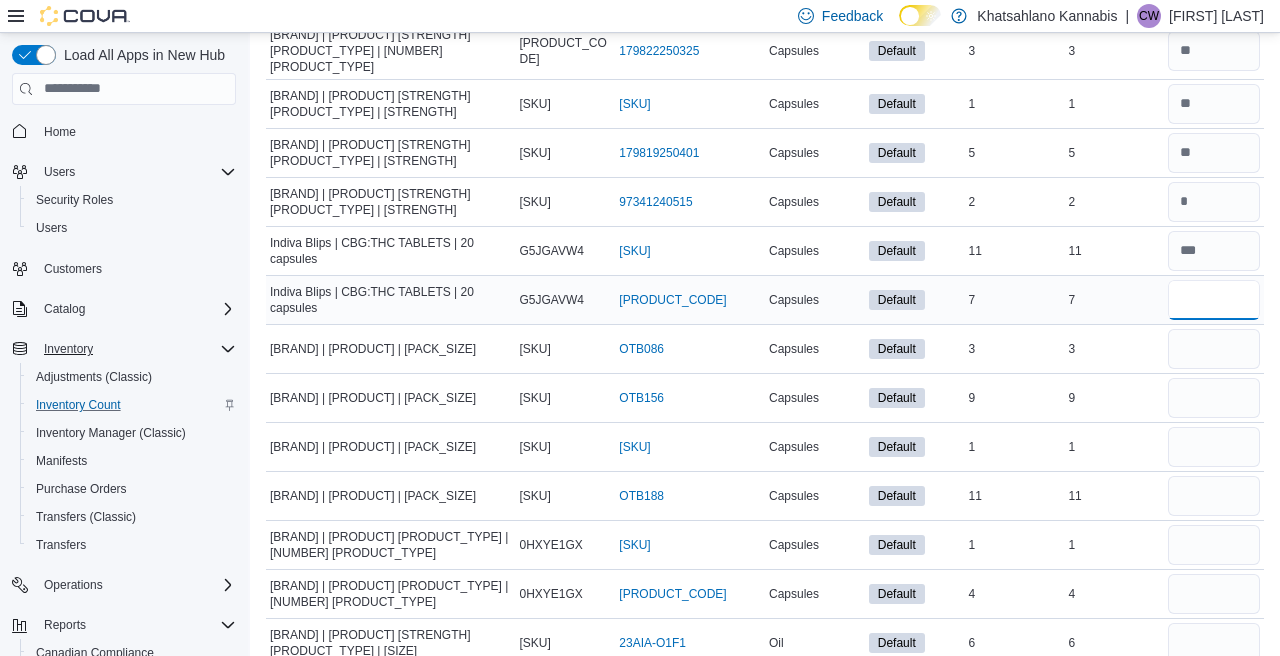 type on "*" 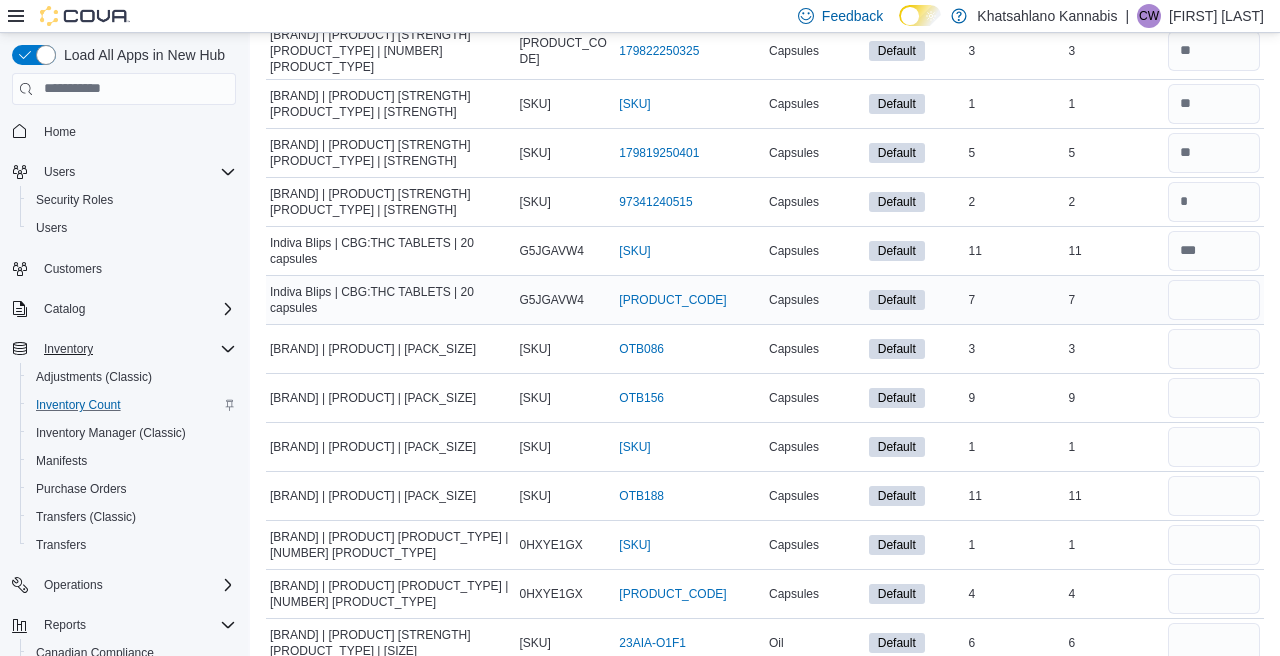 type 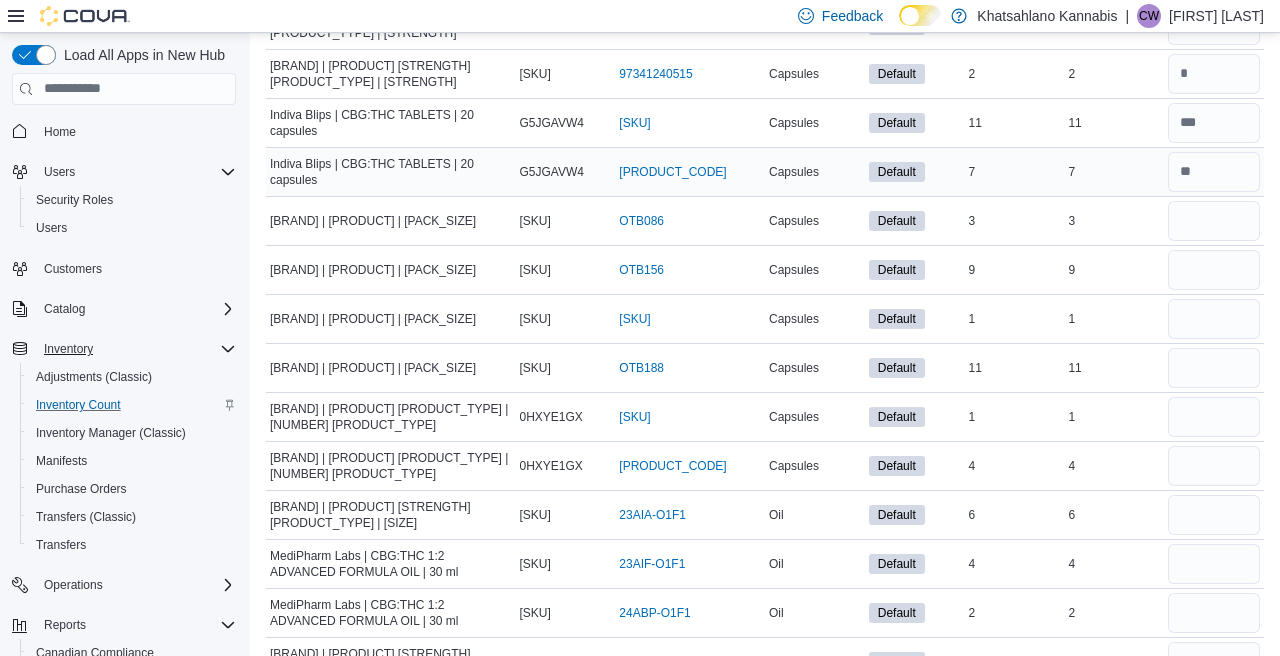 scroll, scrollTop: 1590, scrollLeft: 0, axis: vertical 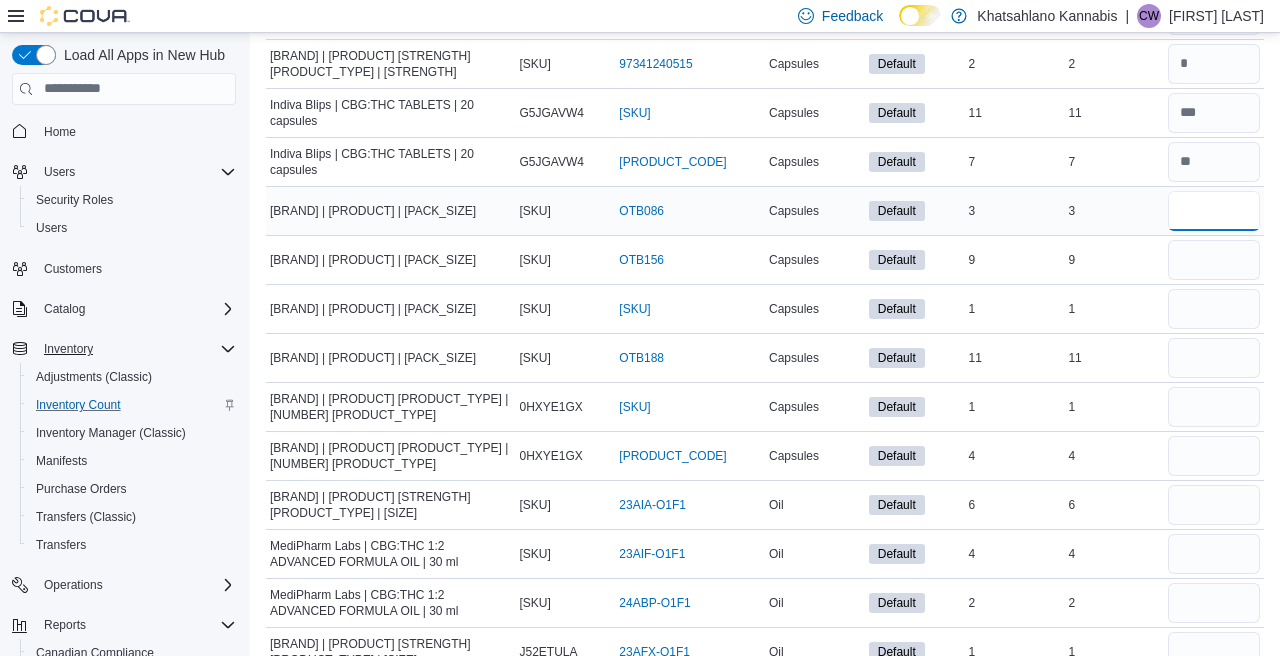 click at bounding box center [1214, 211] 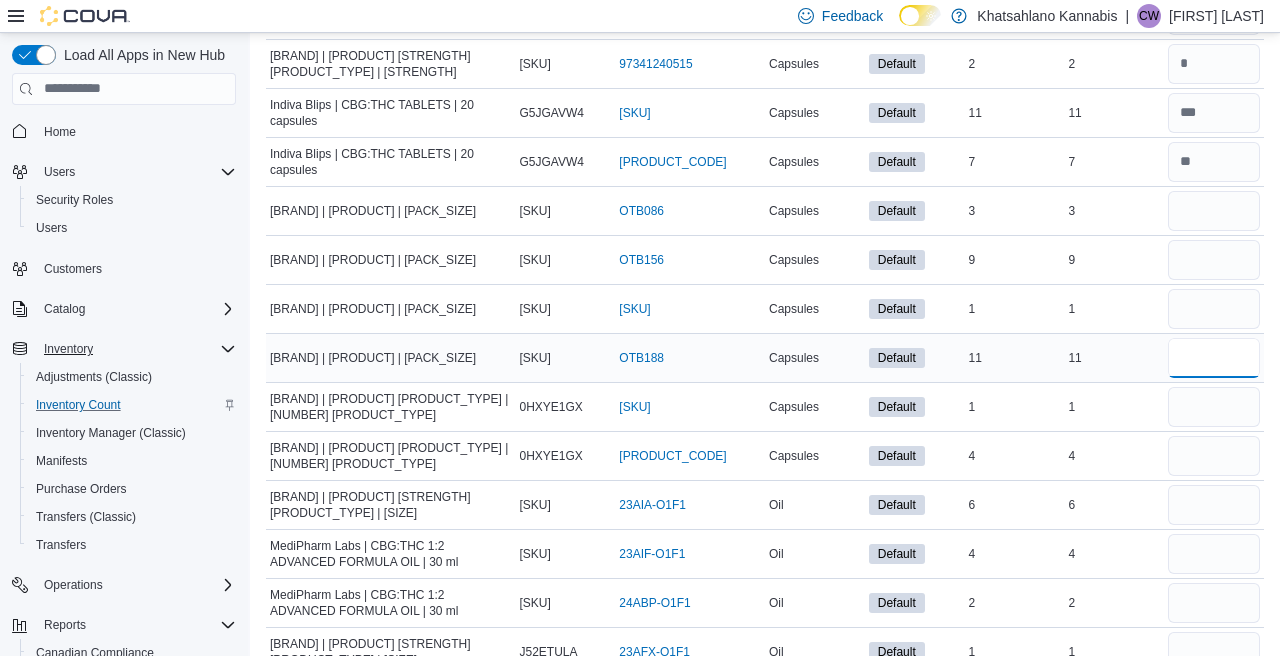 click at bounding box center [1214, 358] 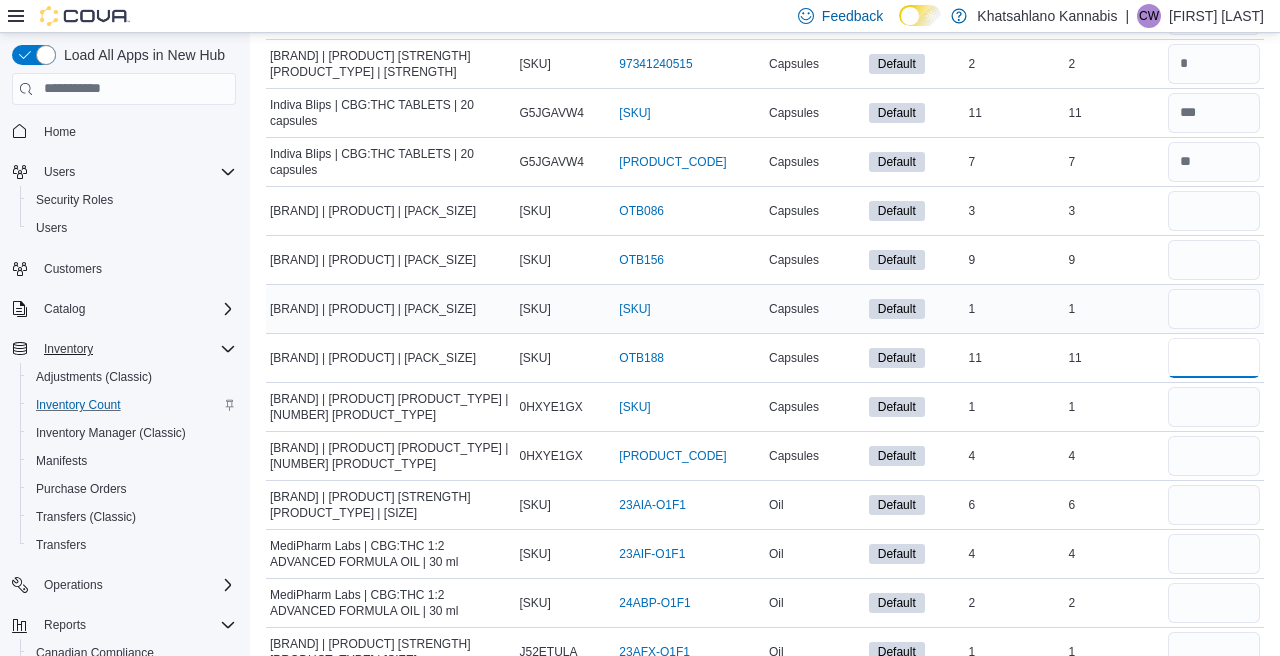 type on "**" 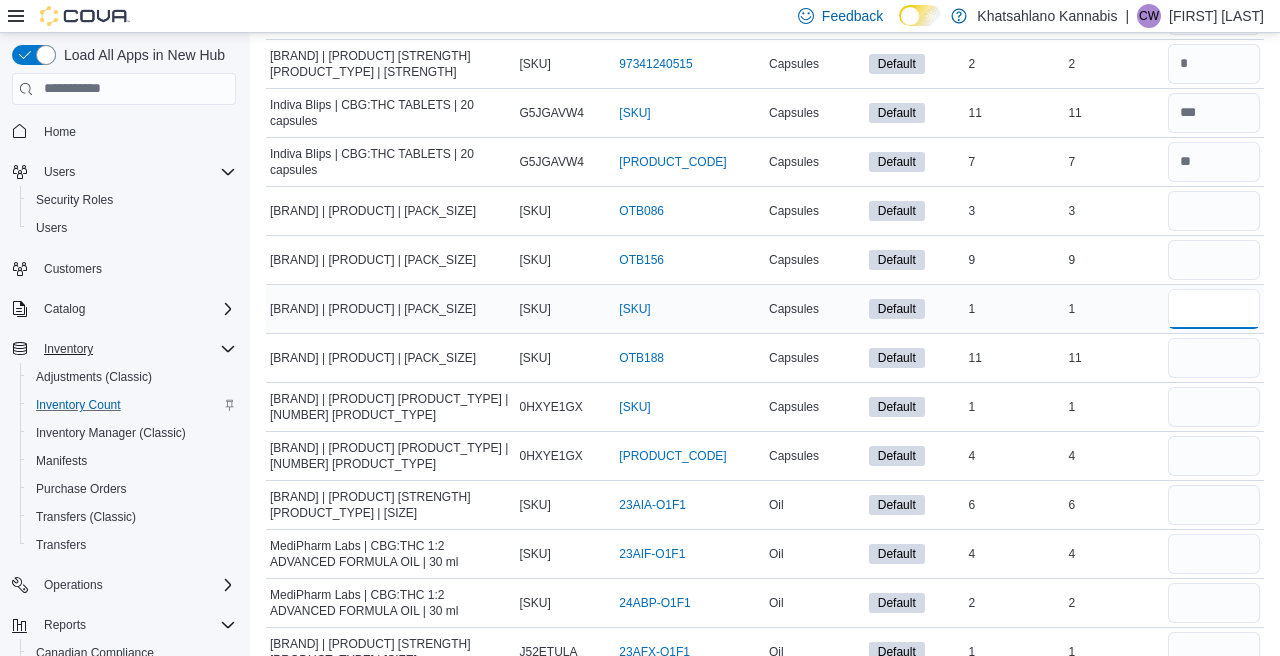 type 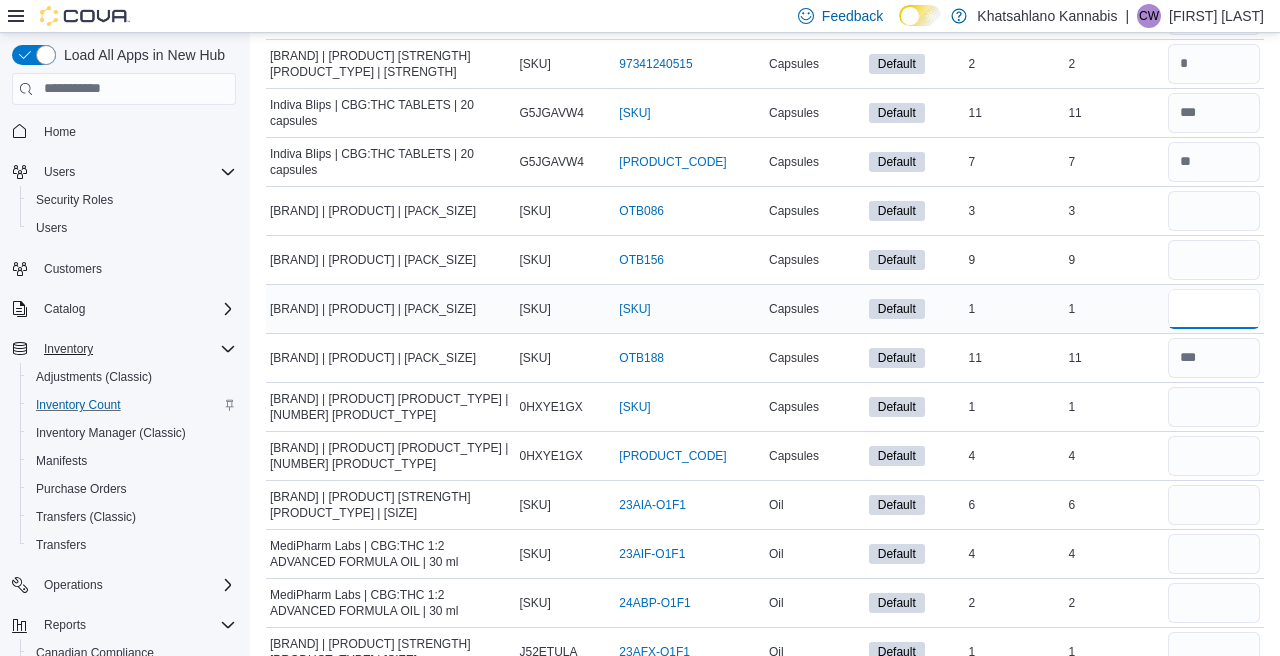 click at bounding box center [1214, 309] 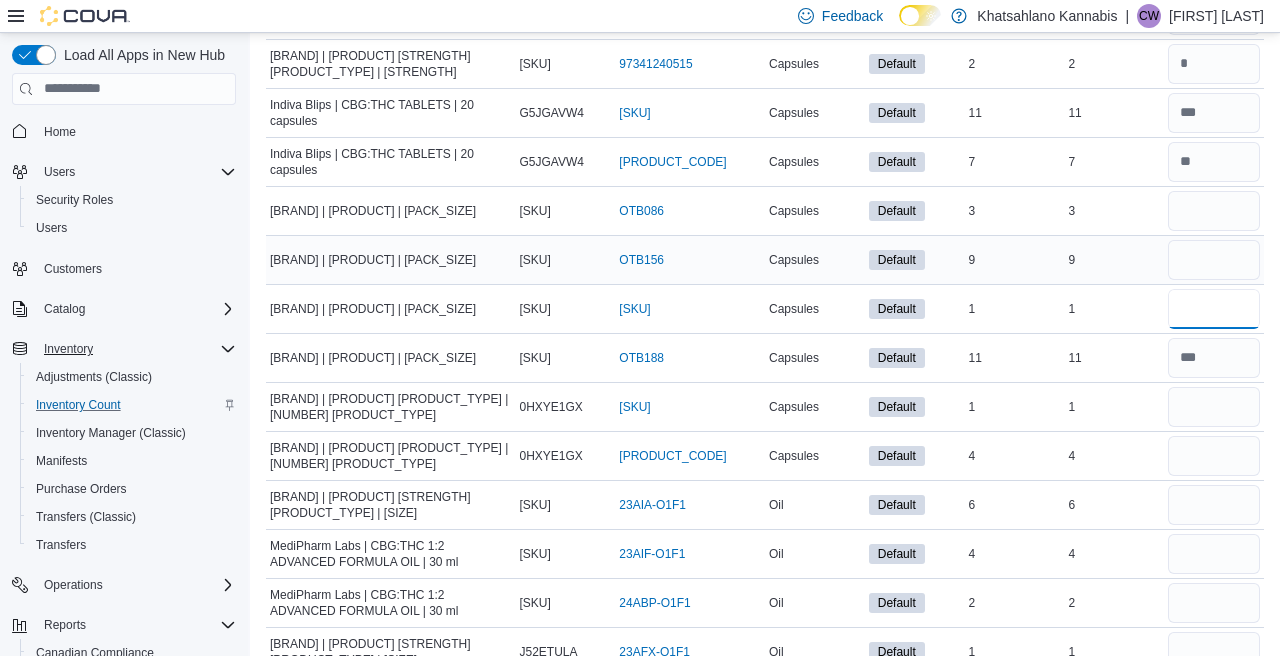 type on "*" 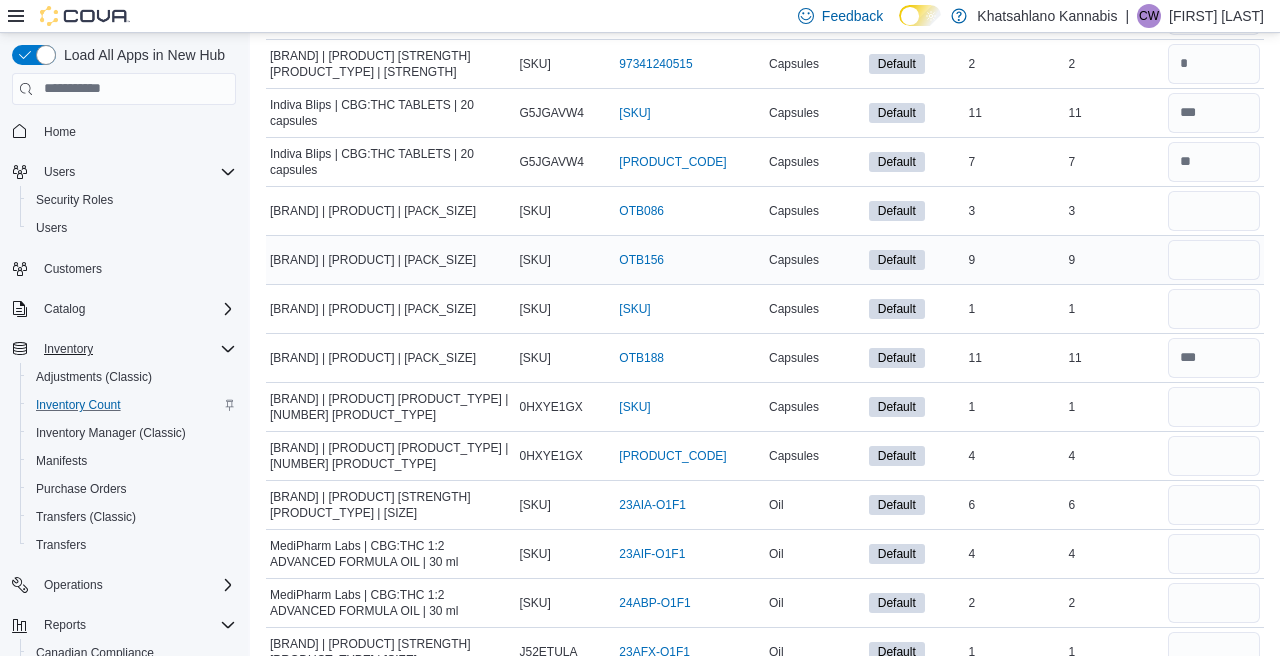 type 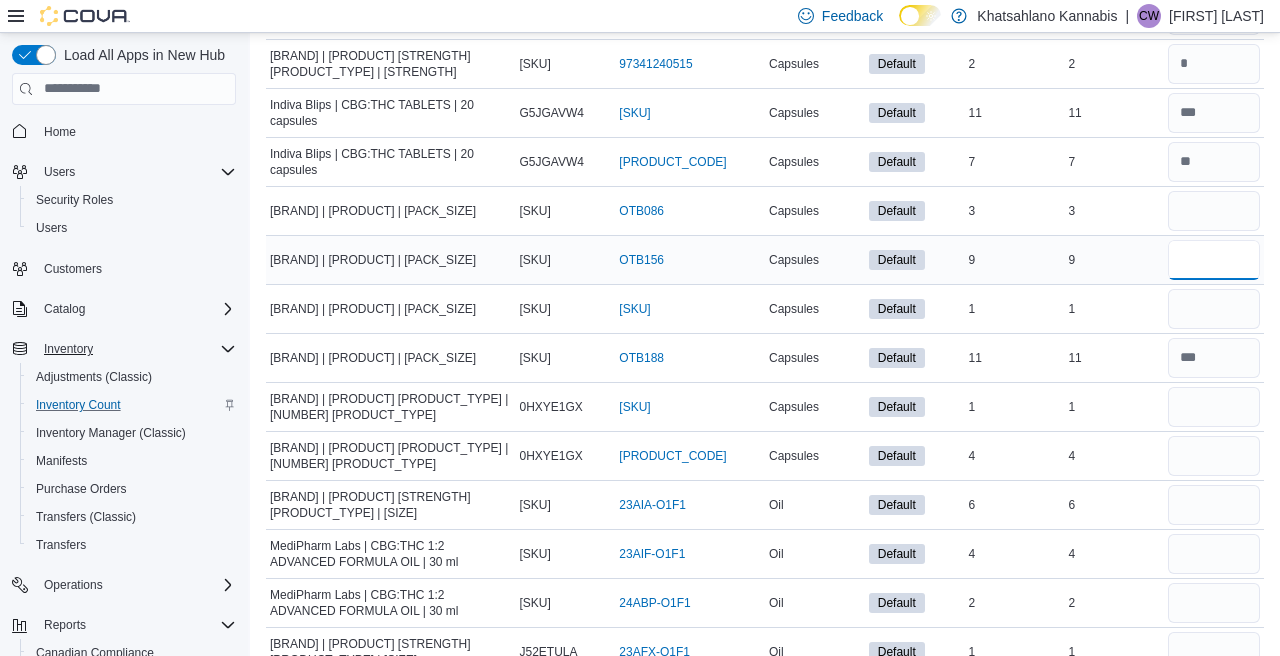 click at bounding box center (1214, 260) 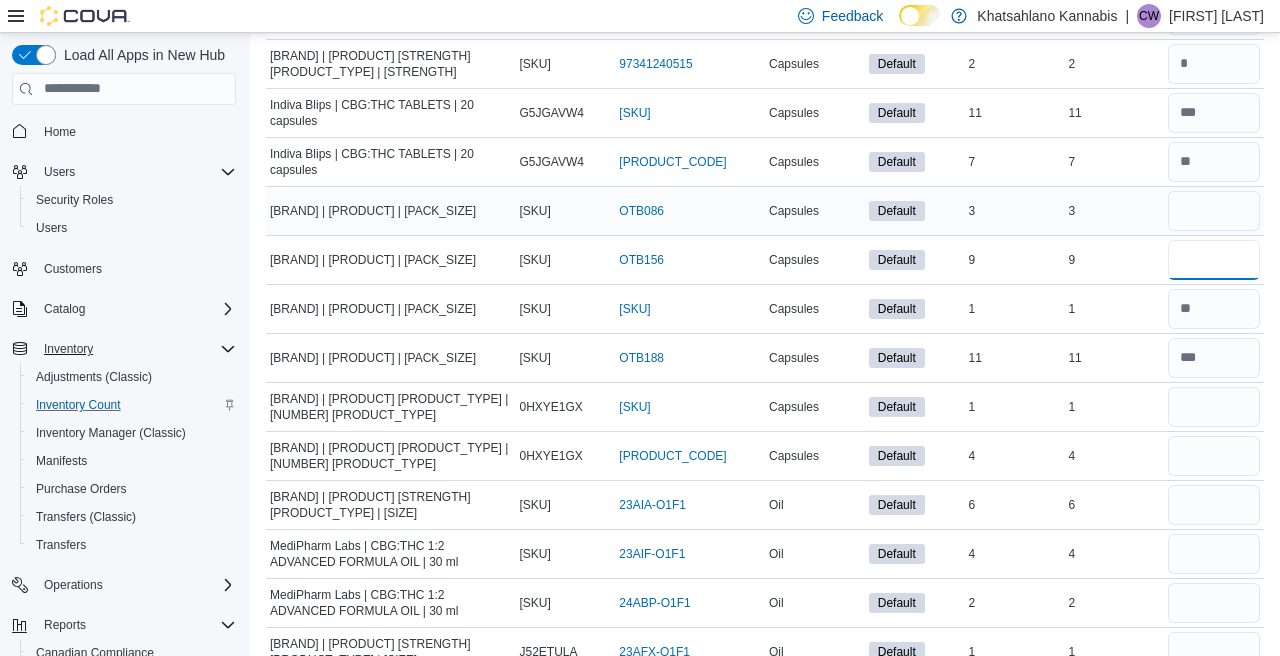 type on "*" 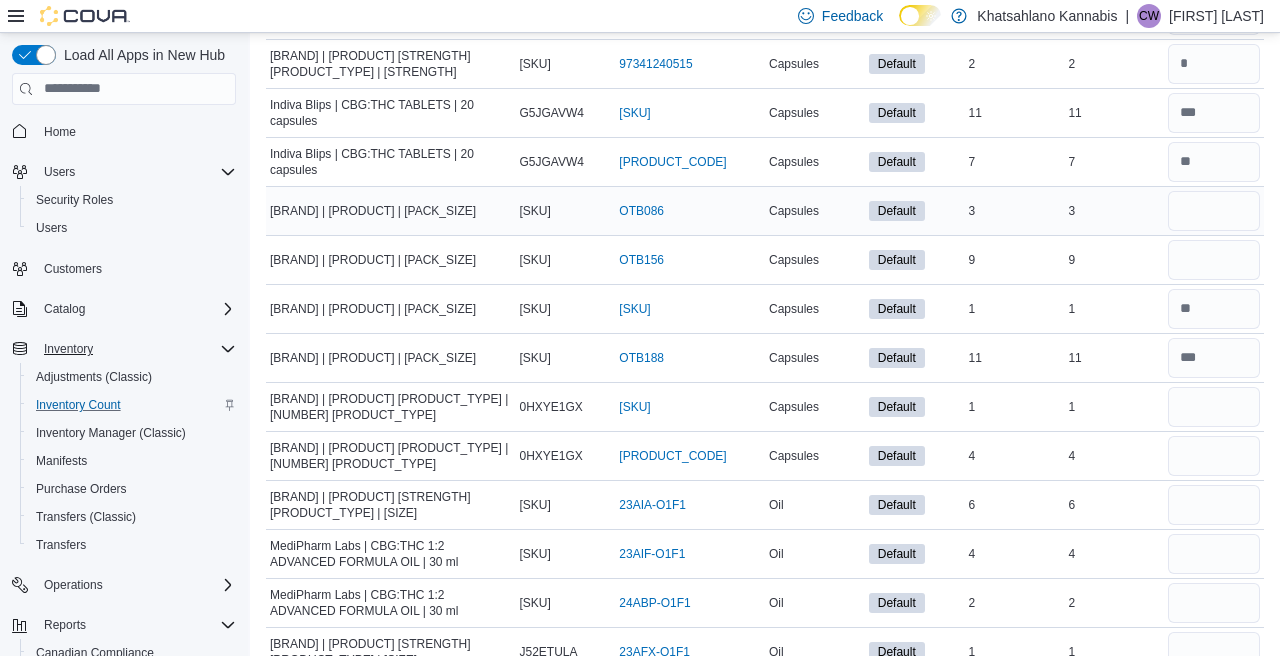 type 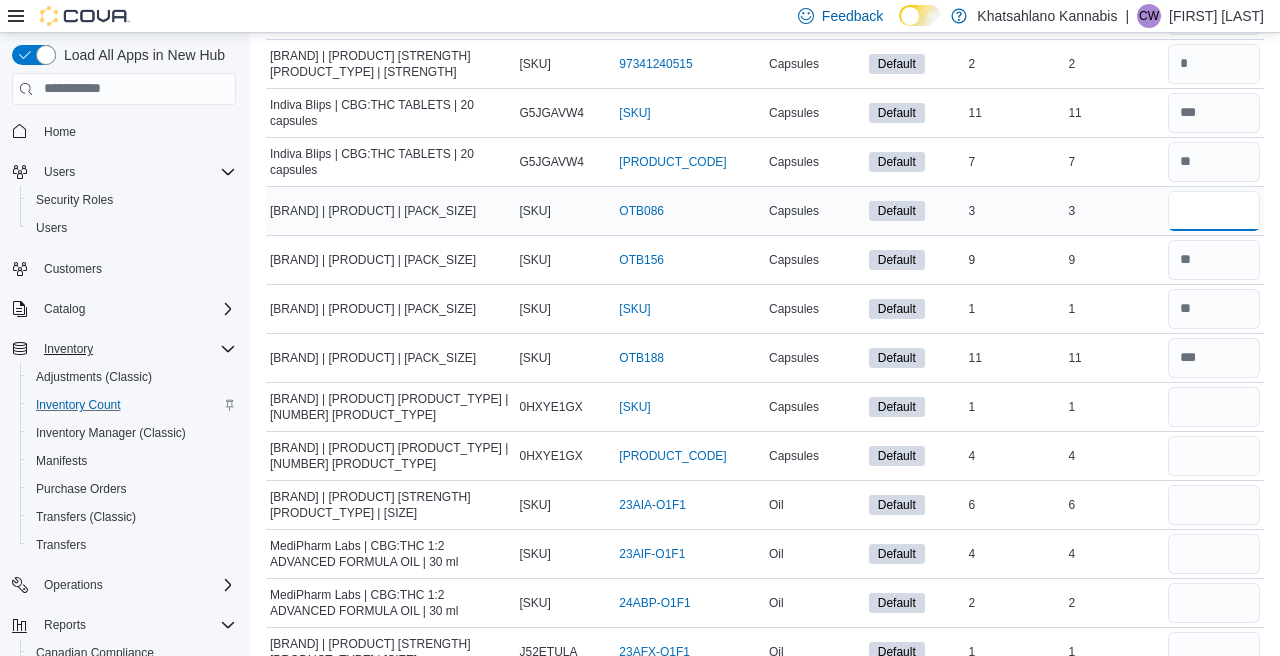 click at bounding box center [1214, 211] 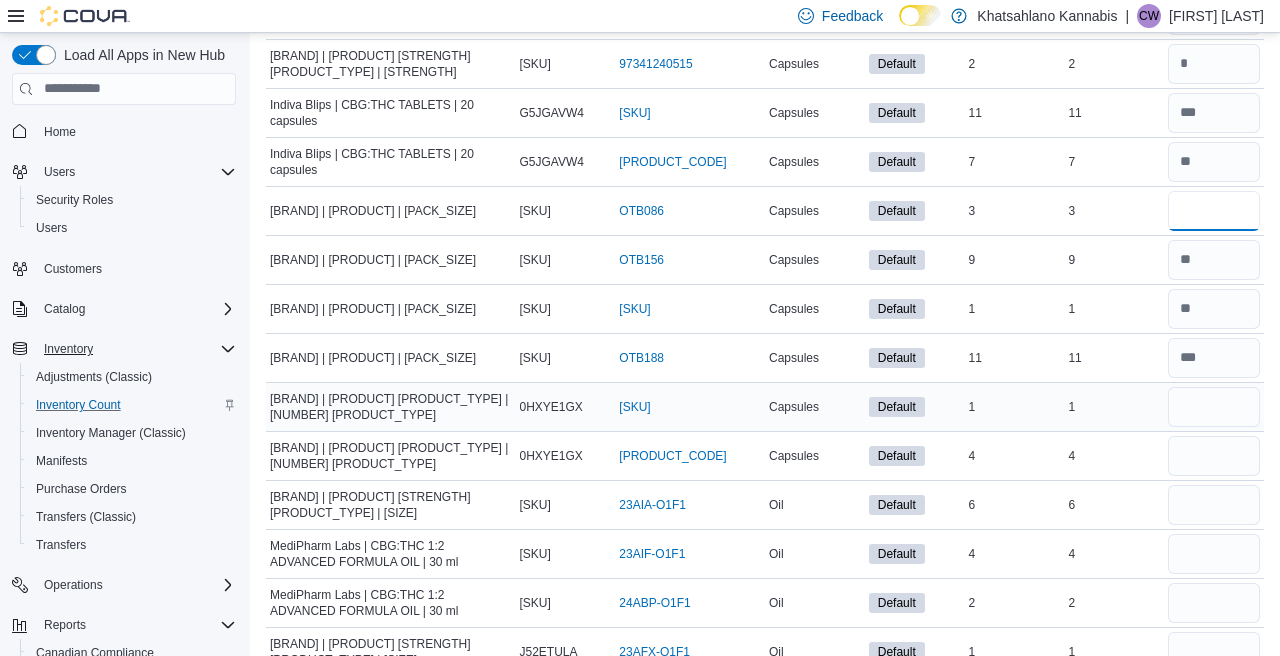 type on "*" 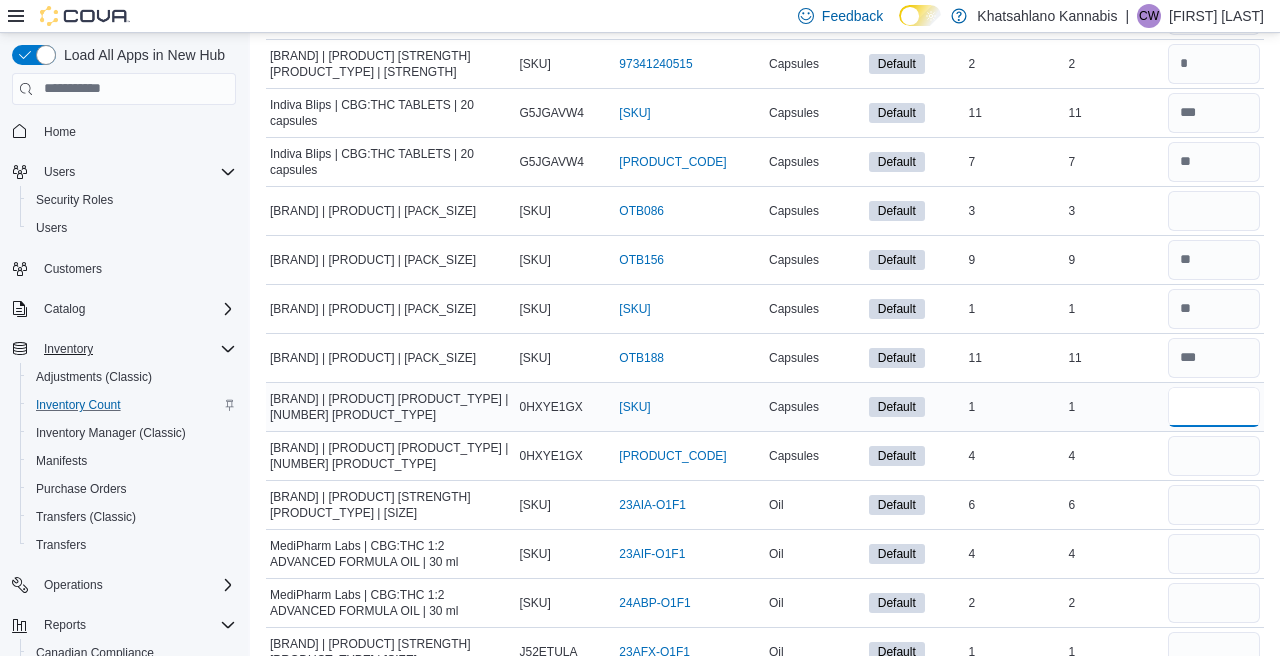 type 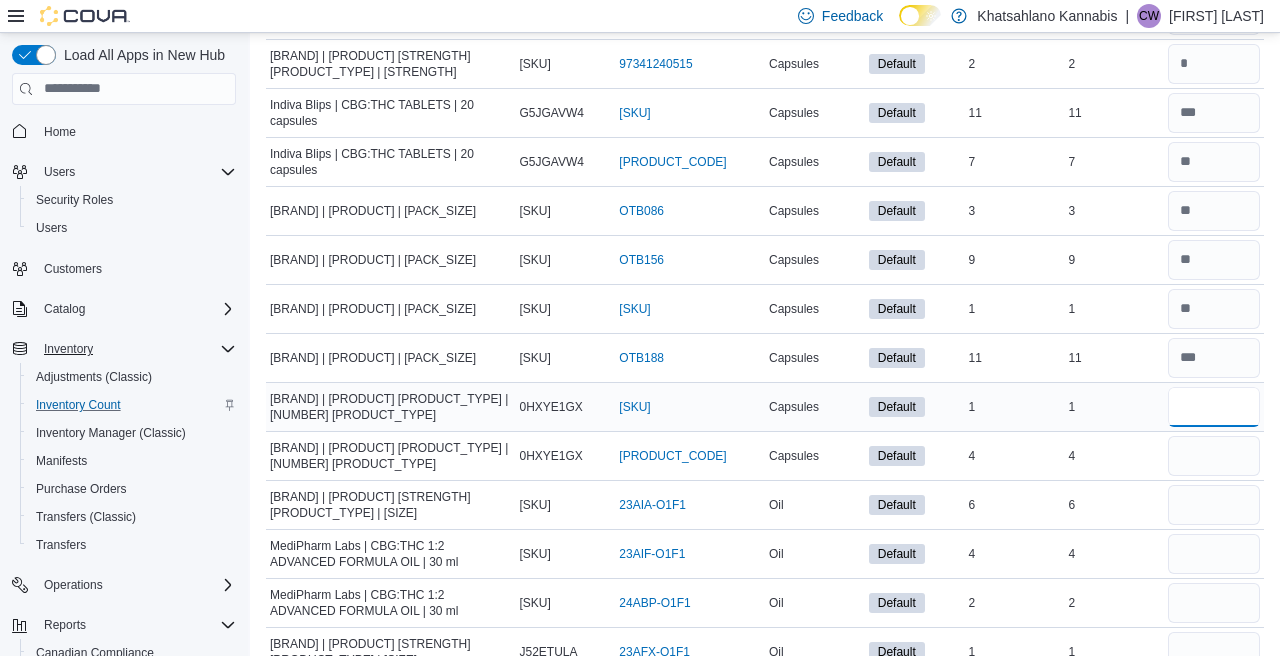 click at bounding box center (1214, 407) 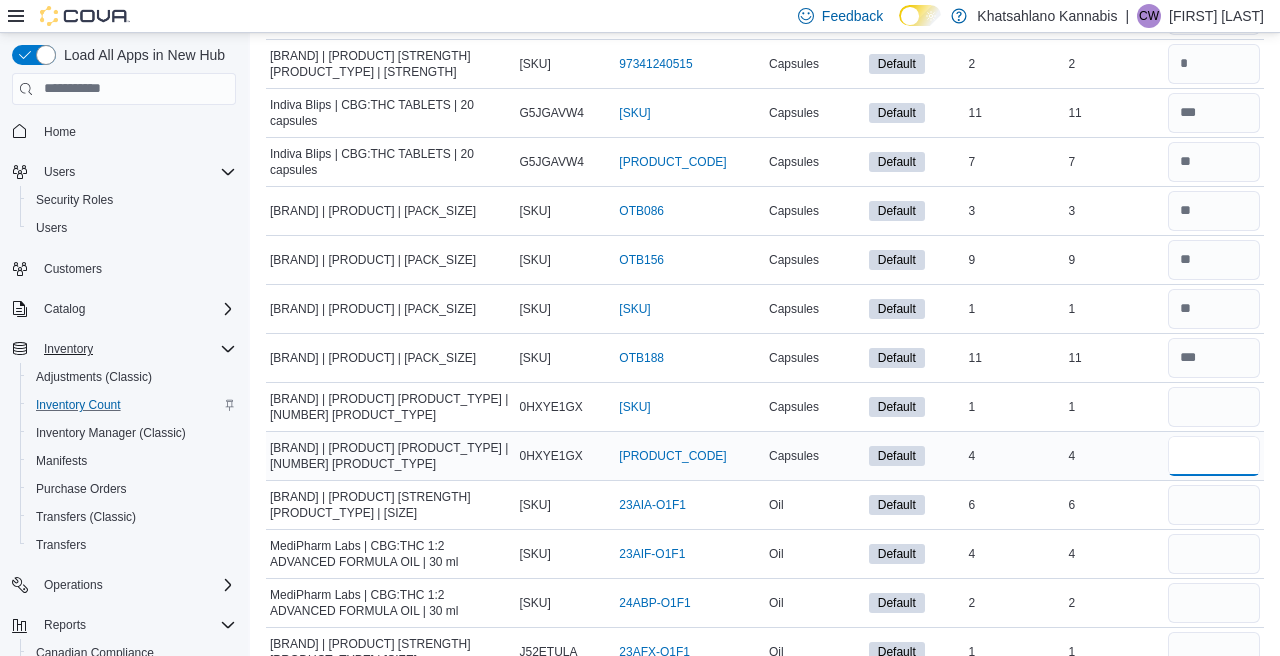 click at bounding box center [1214, 456] 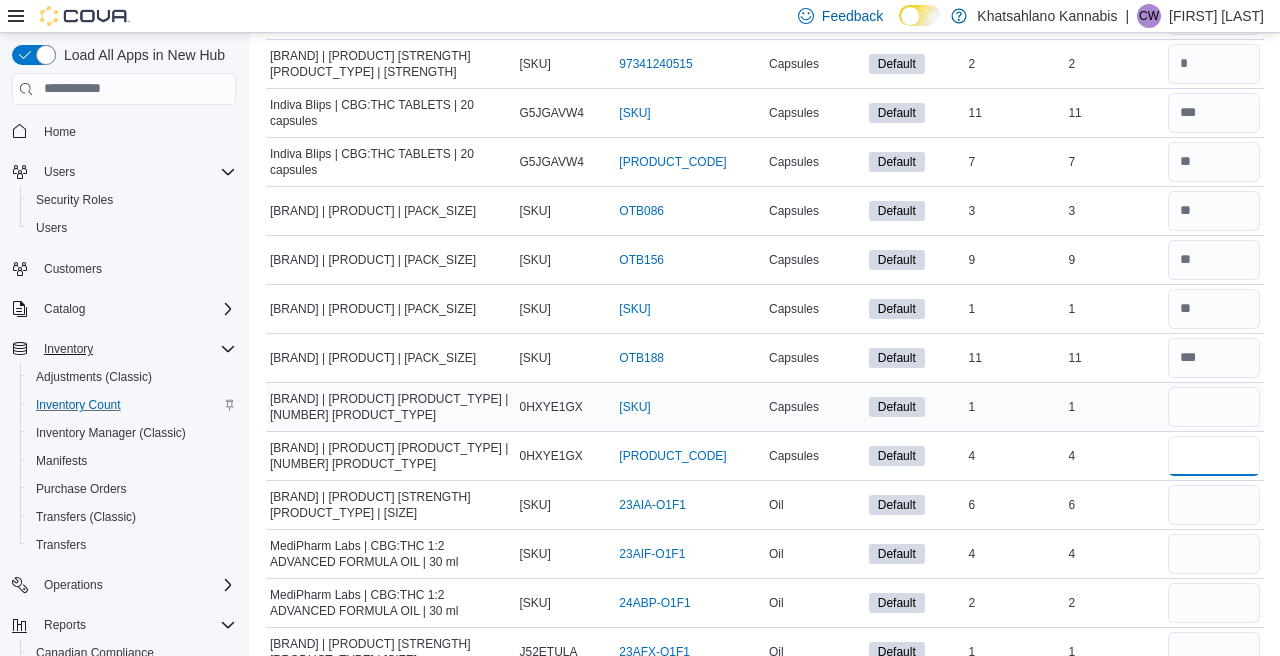 type on "*" 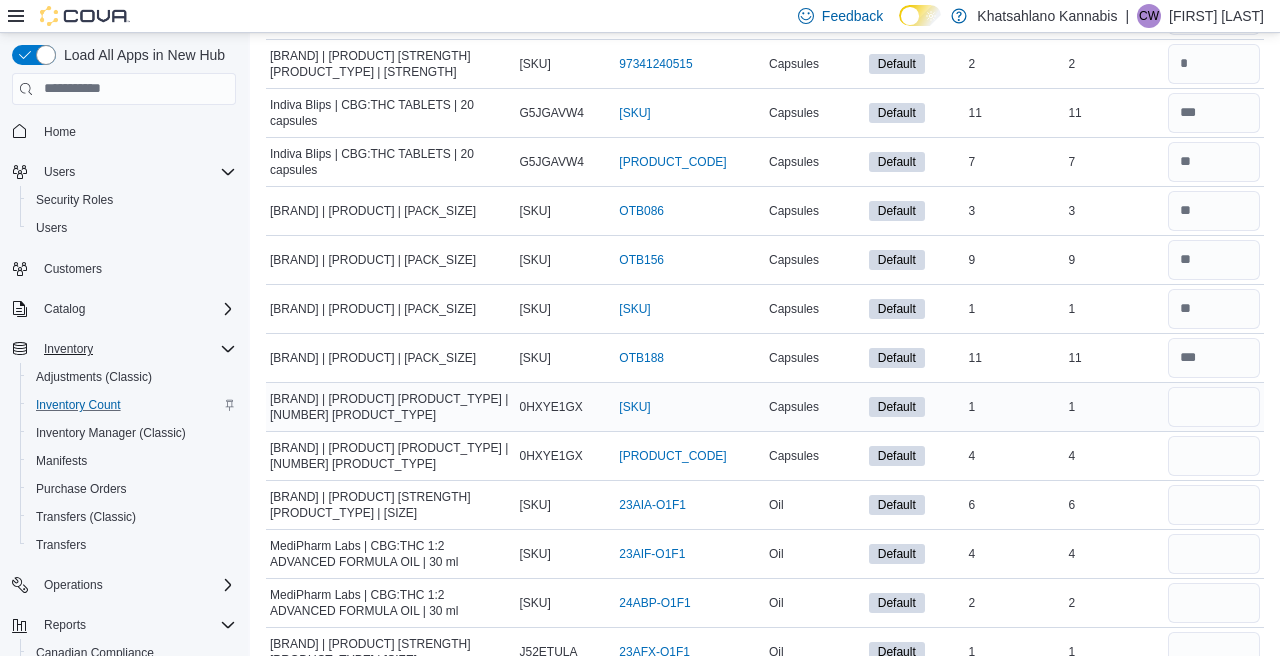 type 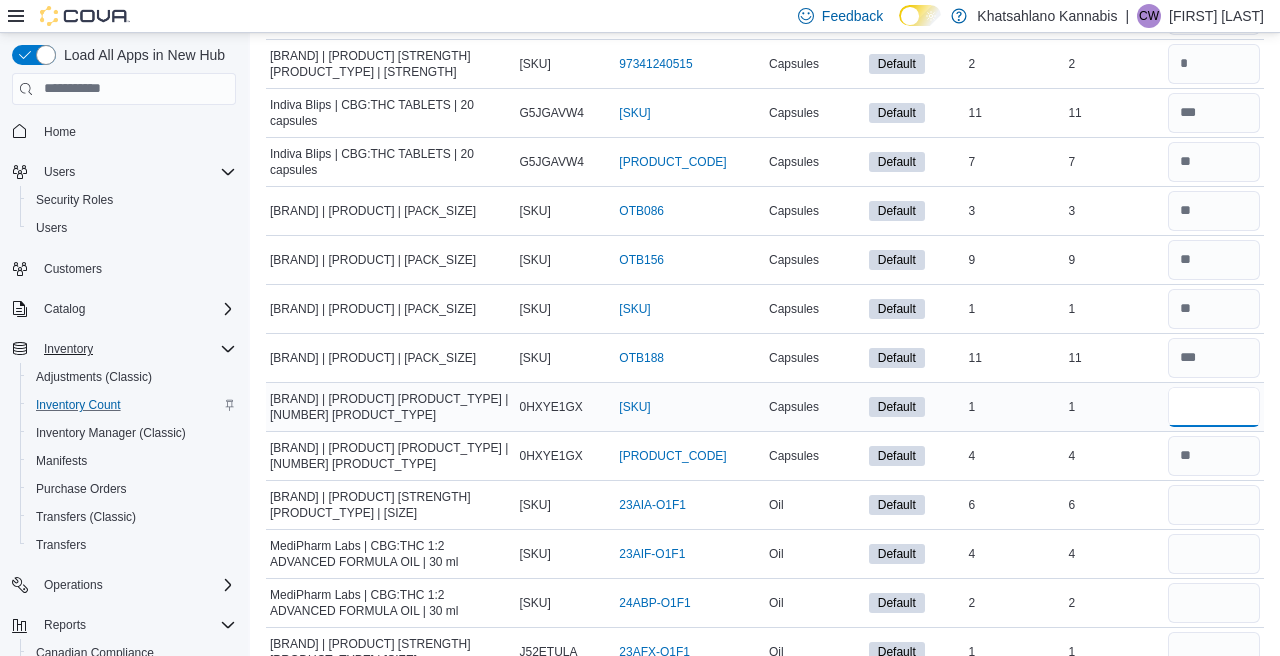 click at bounding box center (1214, 407) 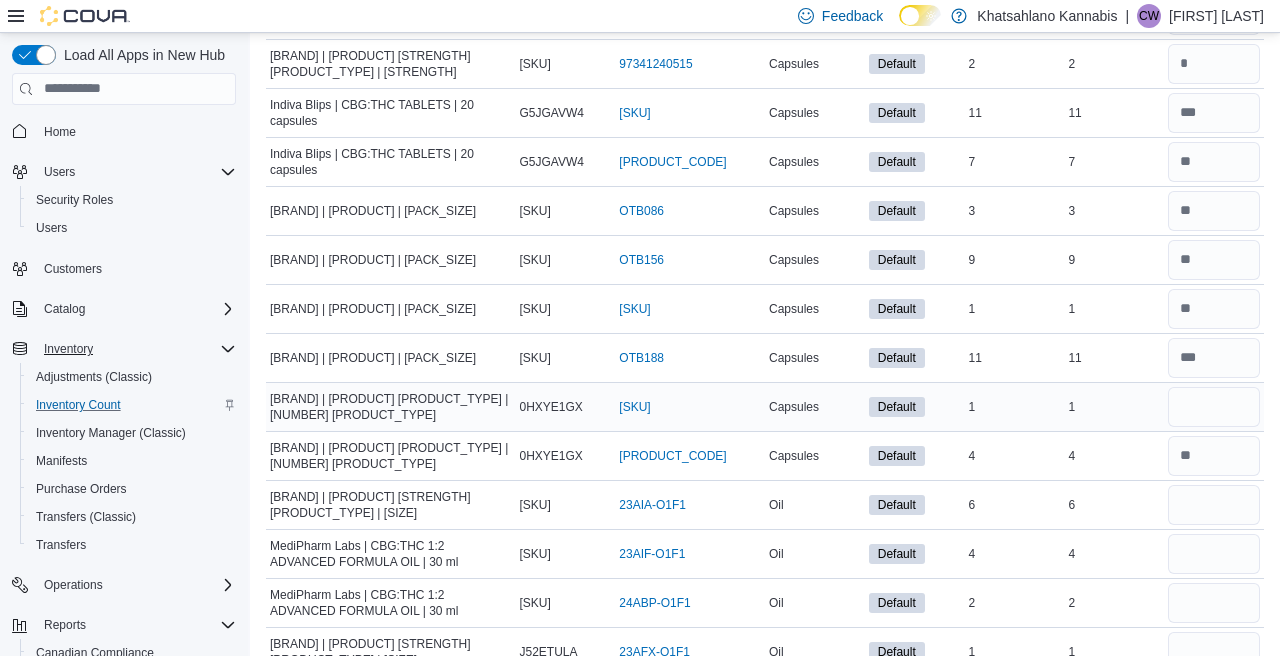 type 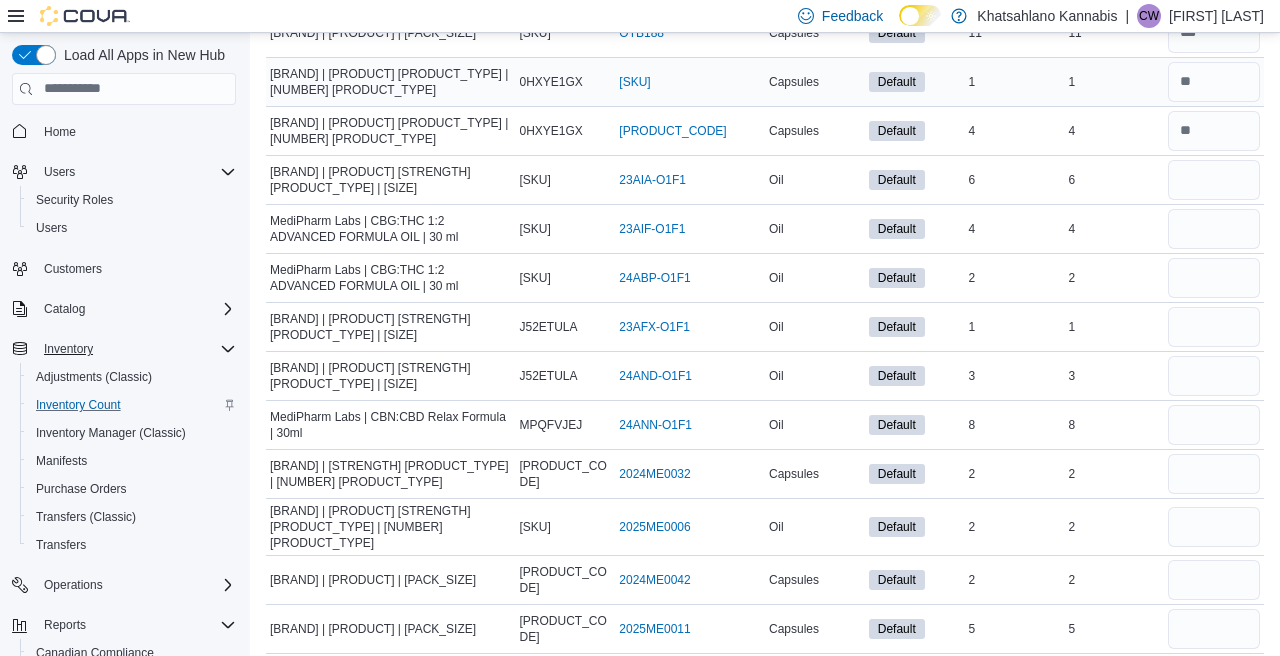 scroll, scrollTop: 1916, scrollLeft: 0, axis: vertical 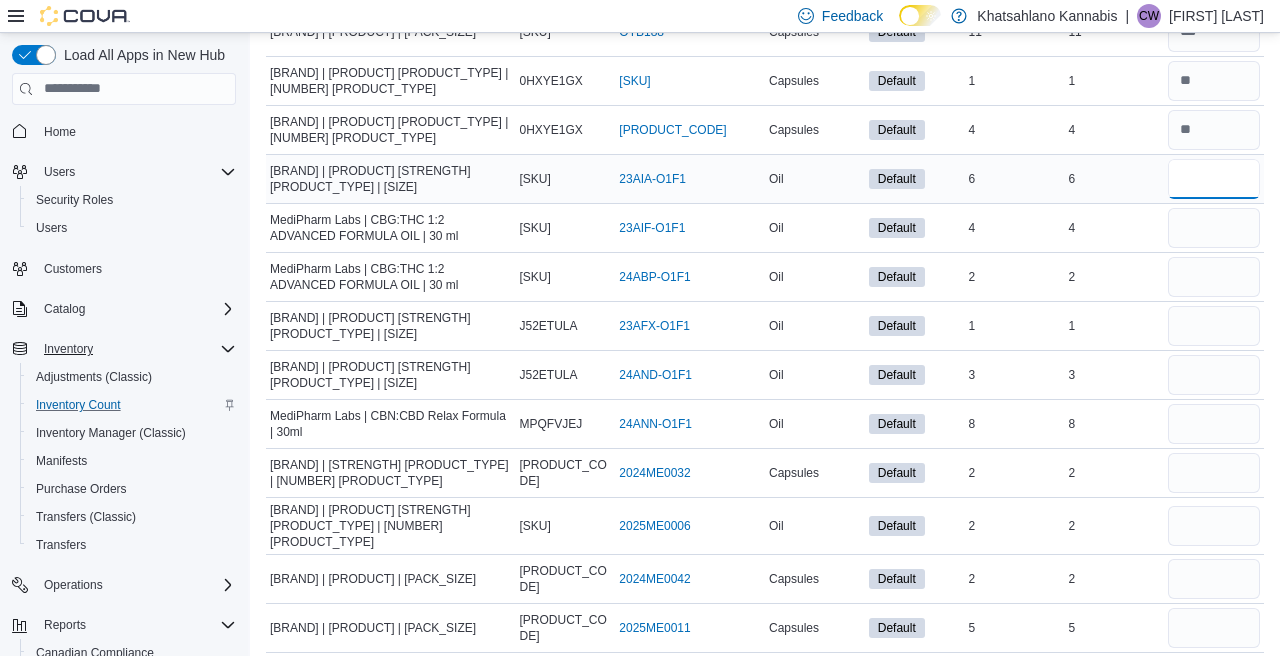 click at bounding box center (1214, 179) 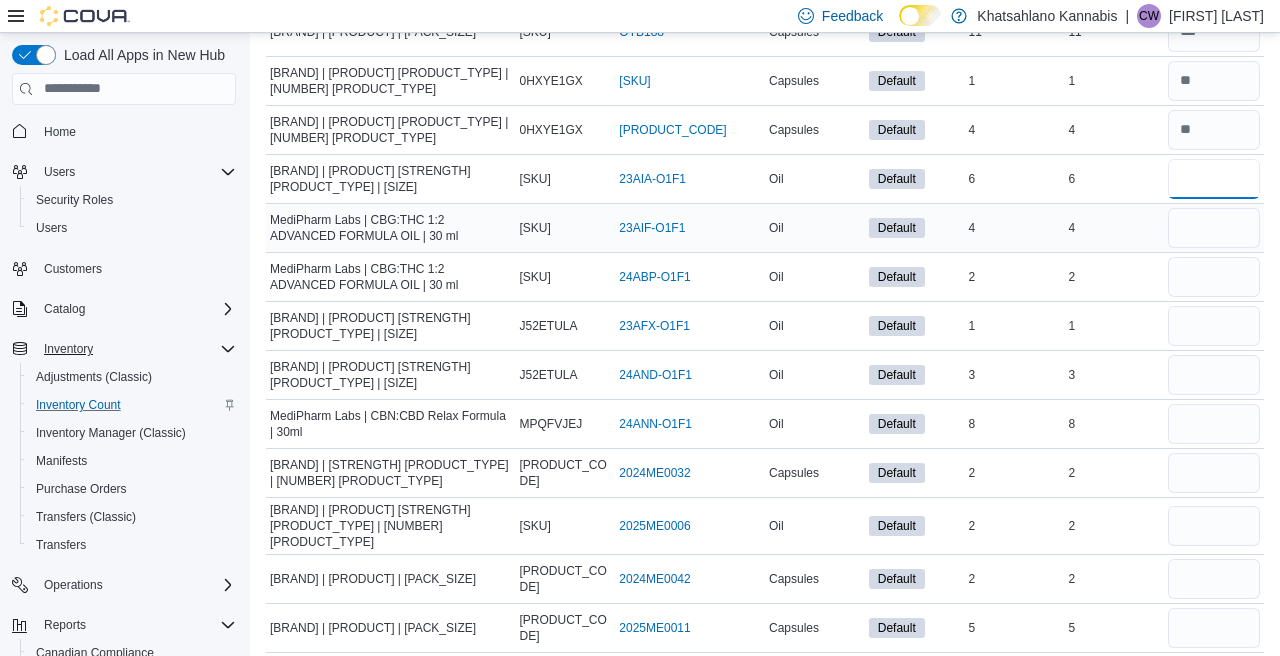 type on "*" 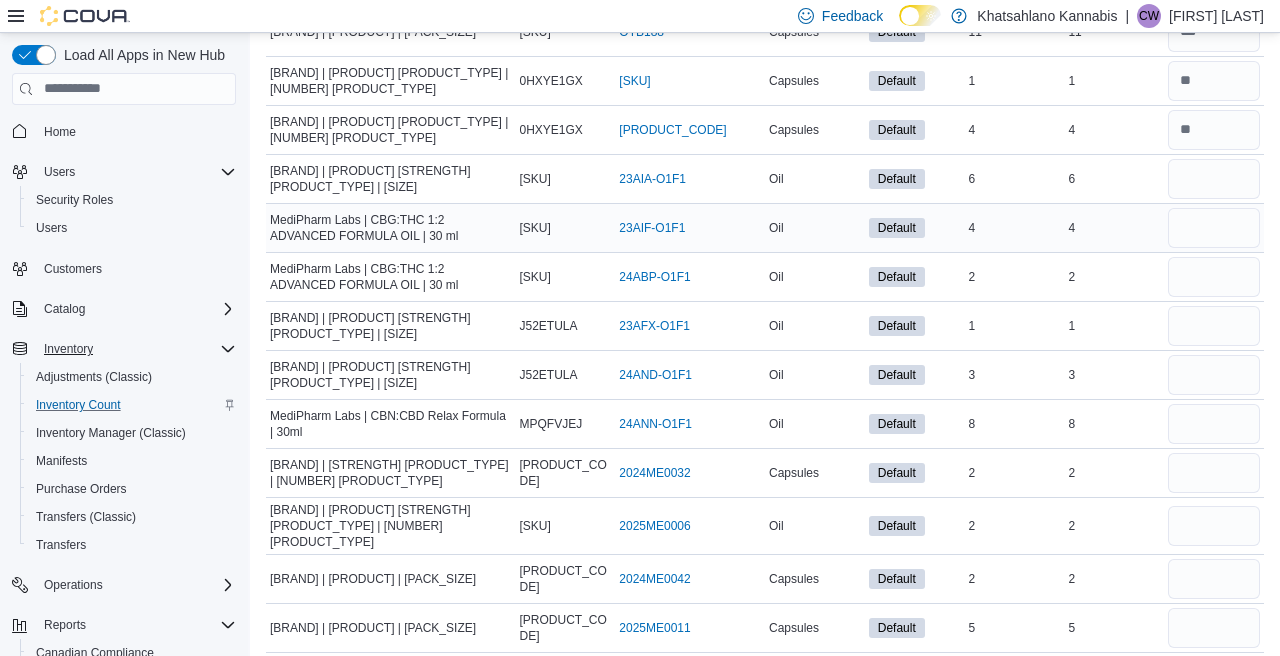 type 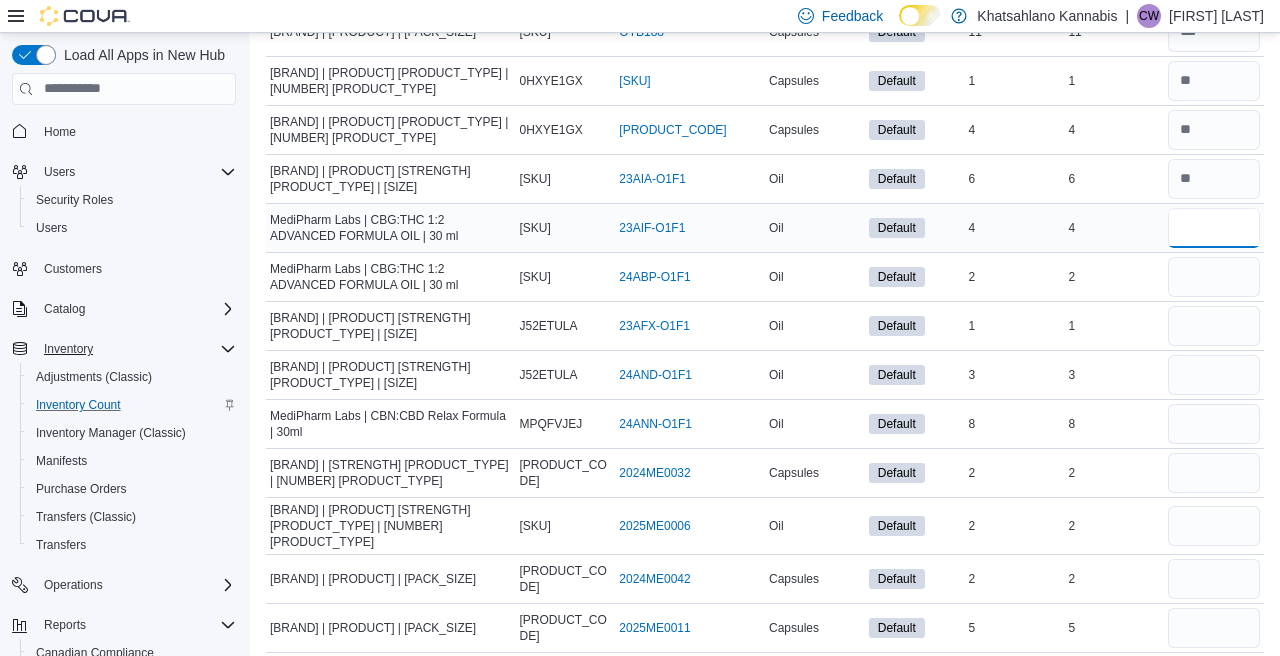 click at bounding box center [1214, 228] 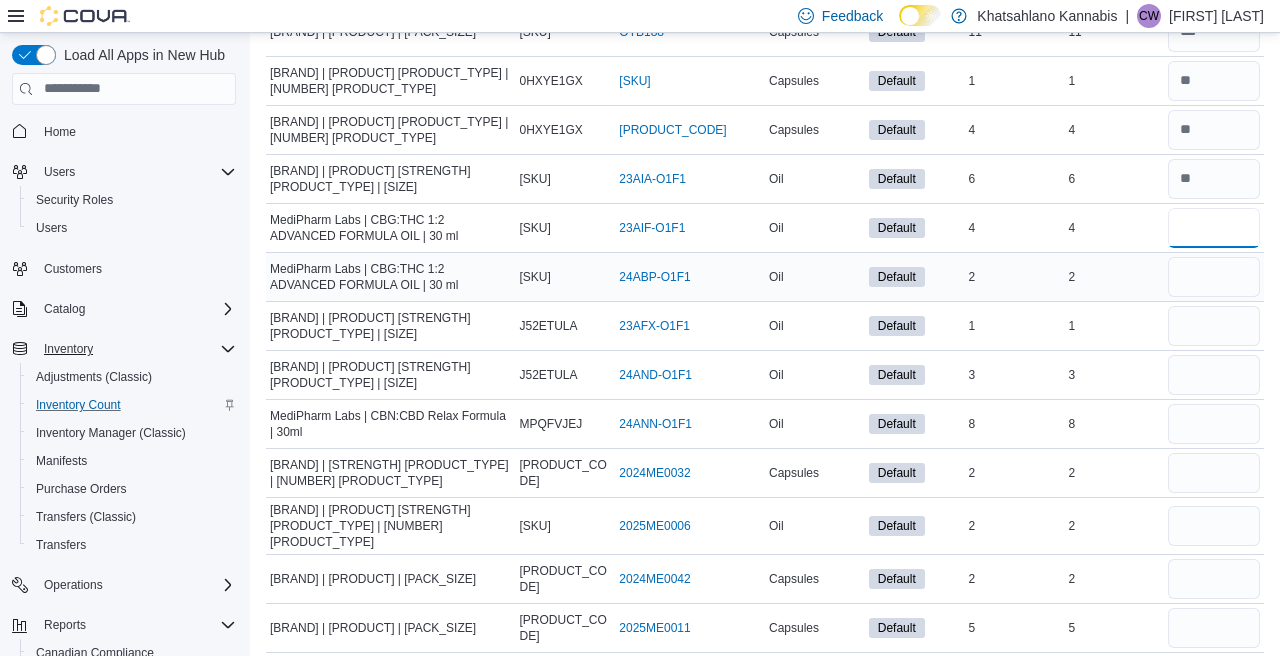 type on "*" 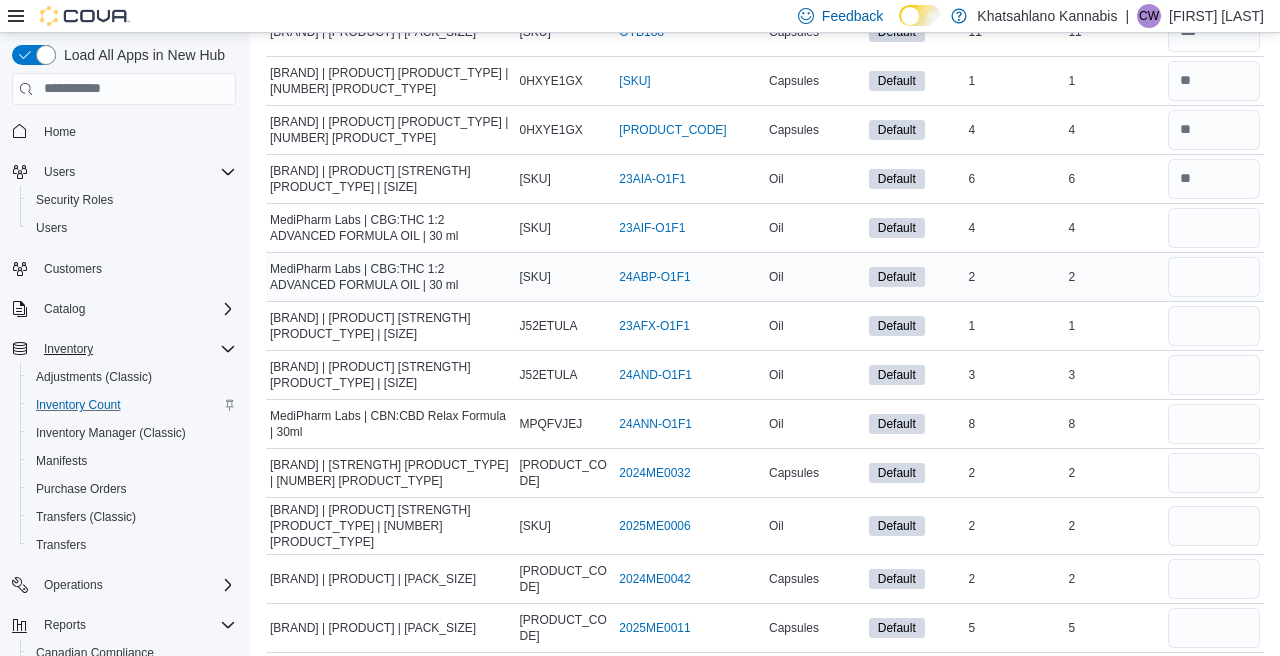 type 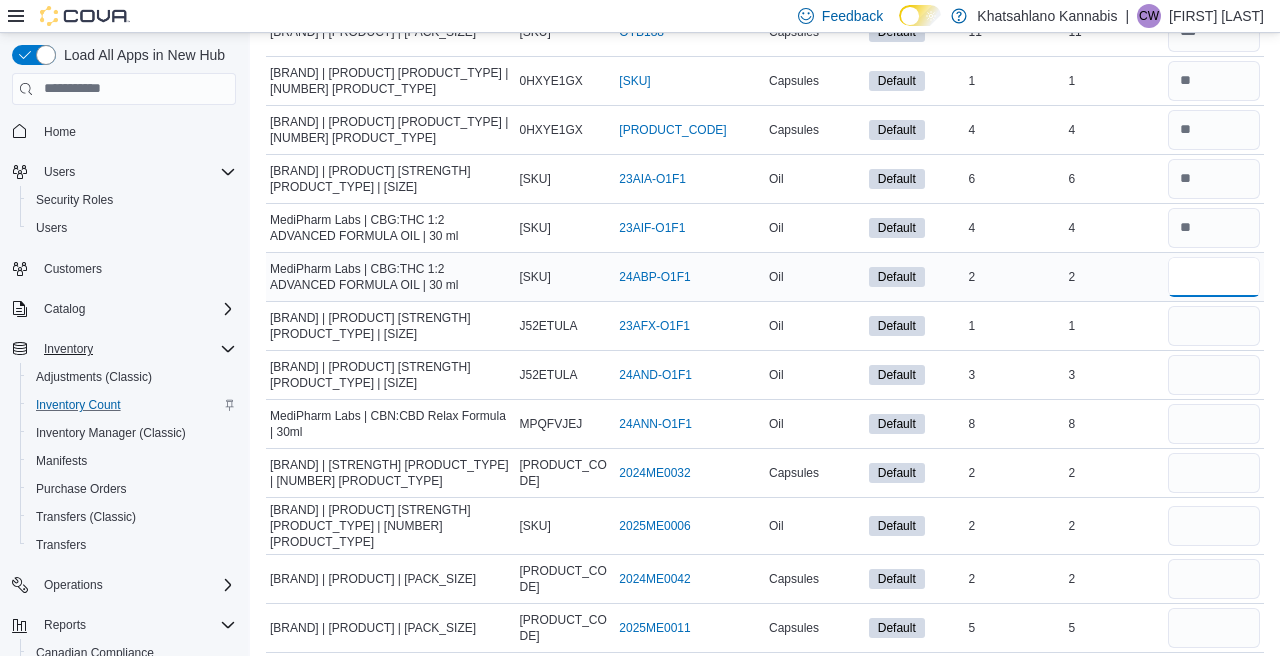 click at bounding box center (1214, 277) 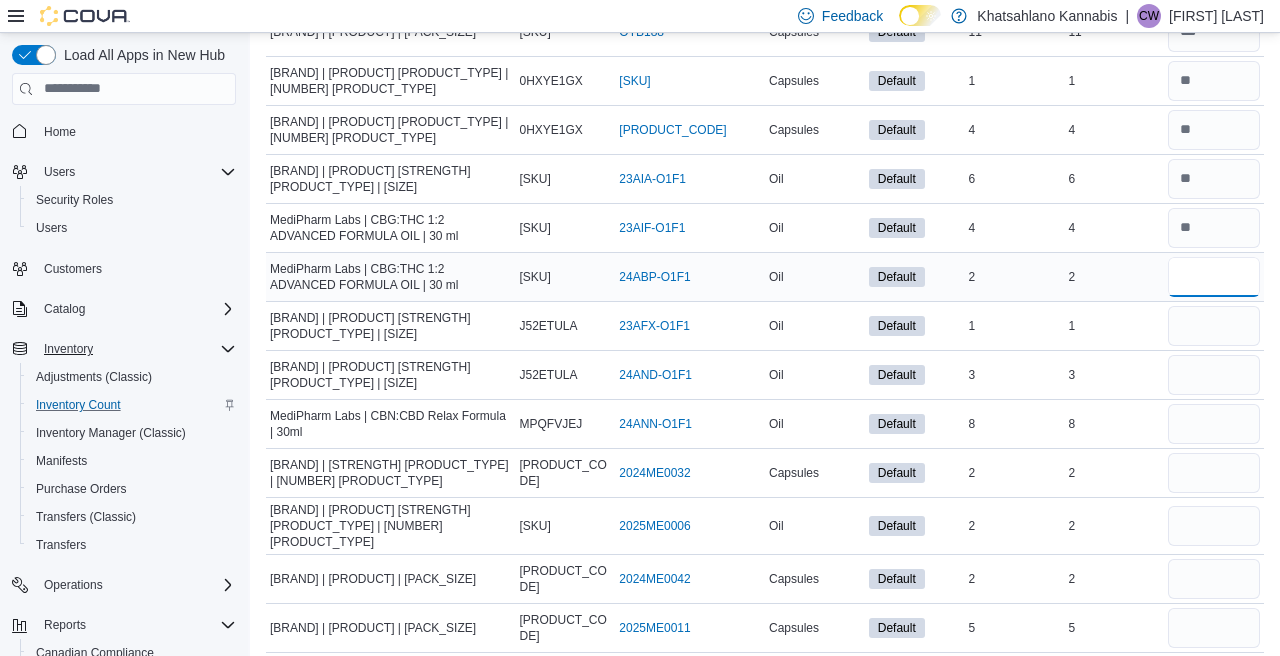 type on "*" 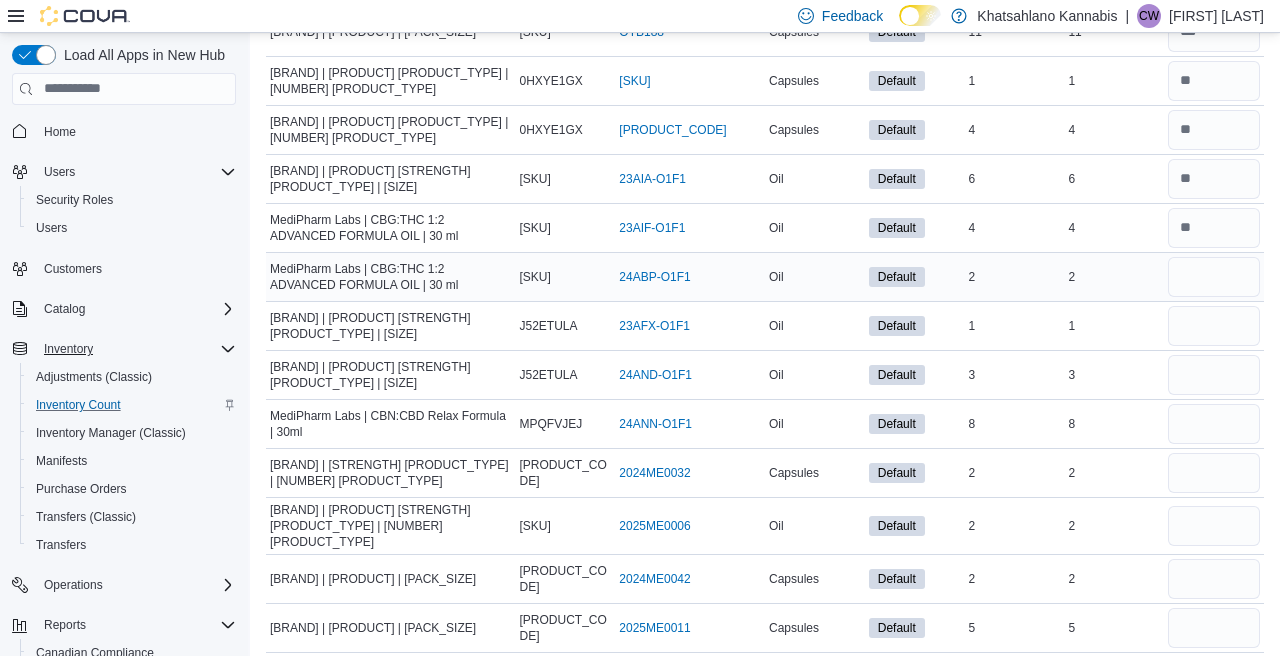 type 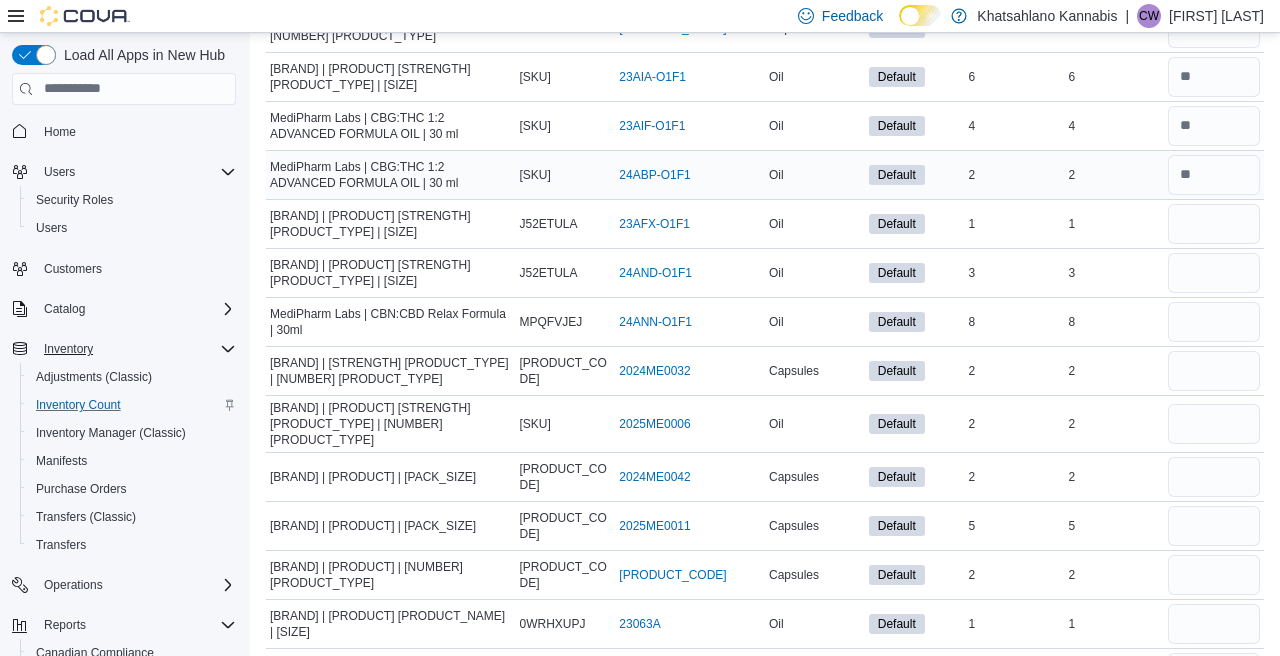 scroll, scrollTop: 2029, scrollLeft: 0, axis: vertical 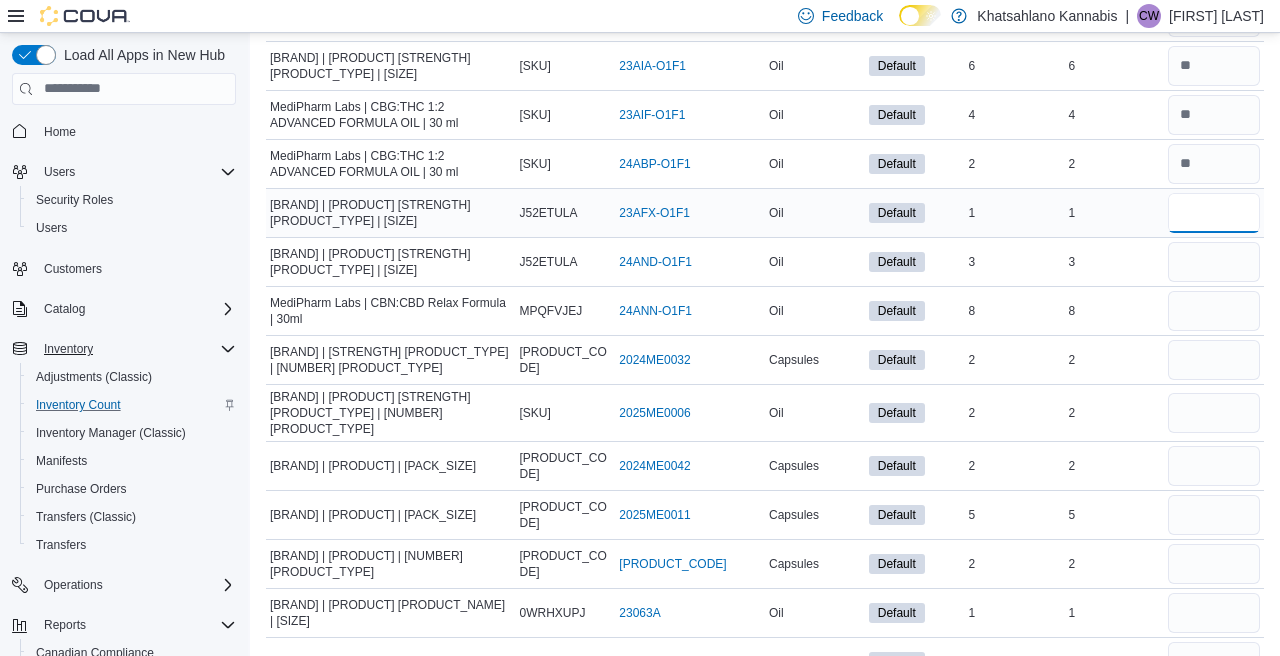 click at bounding box center (1214, 213) 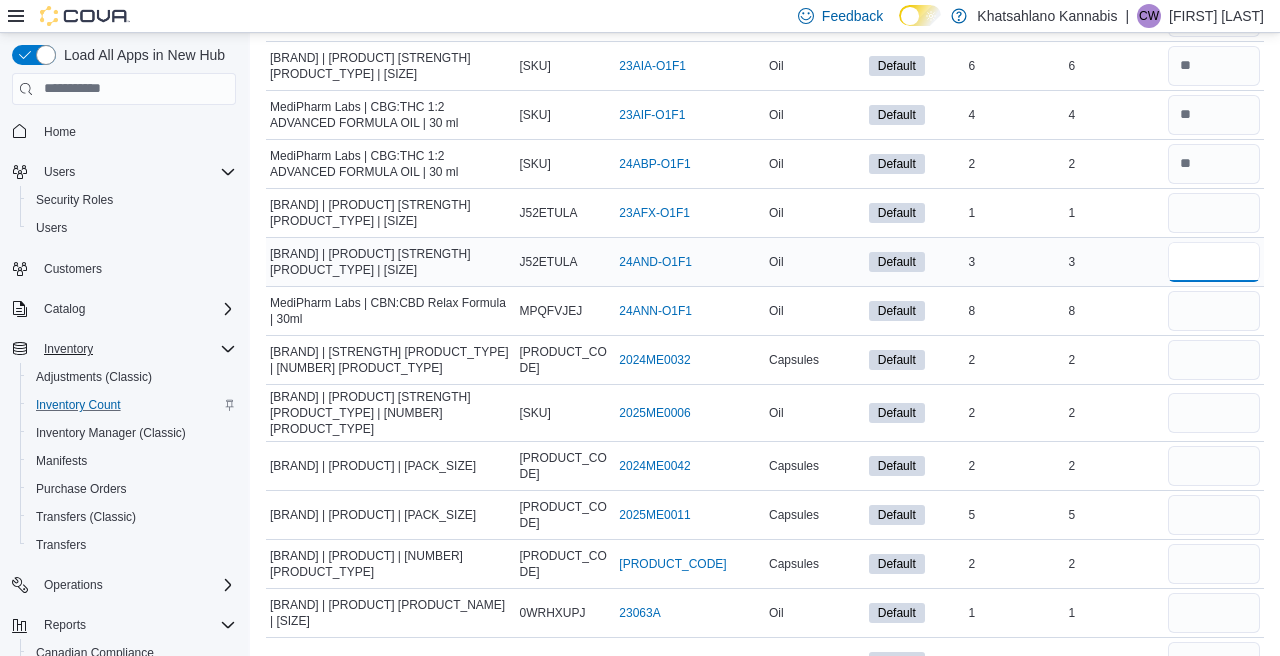 click at bounding box center (1214, 262) 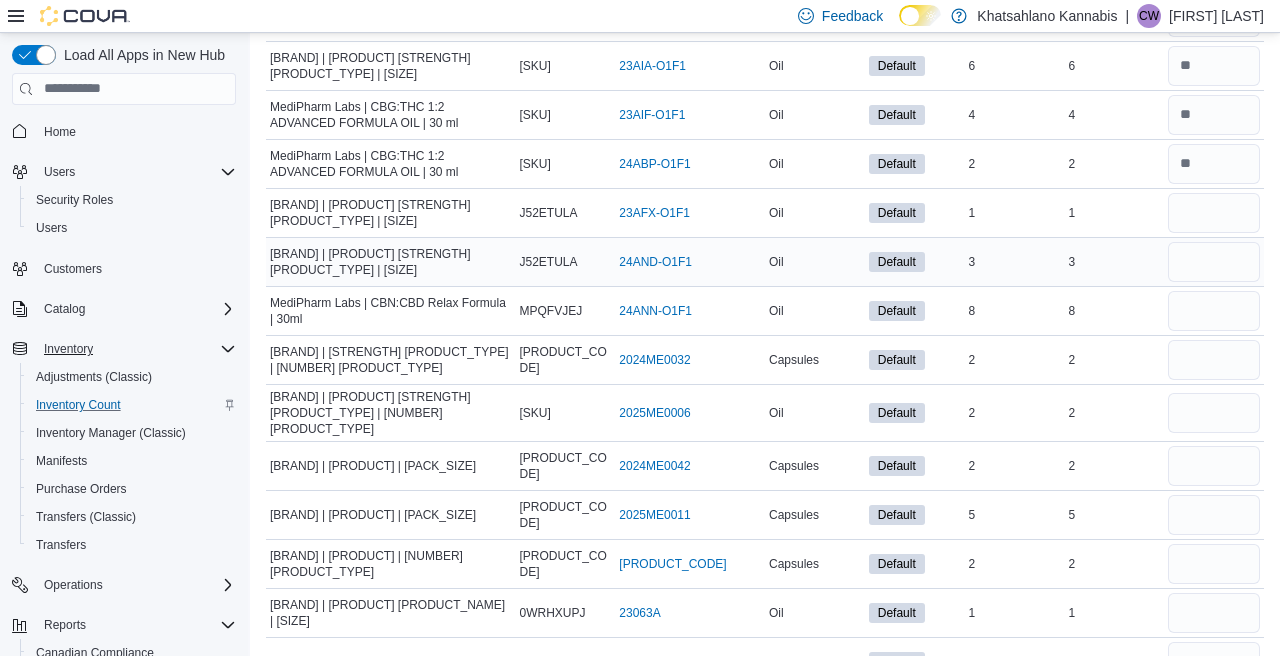 type 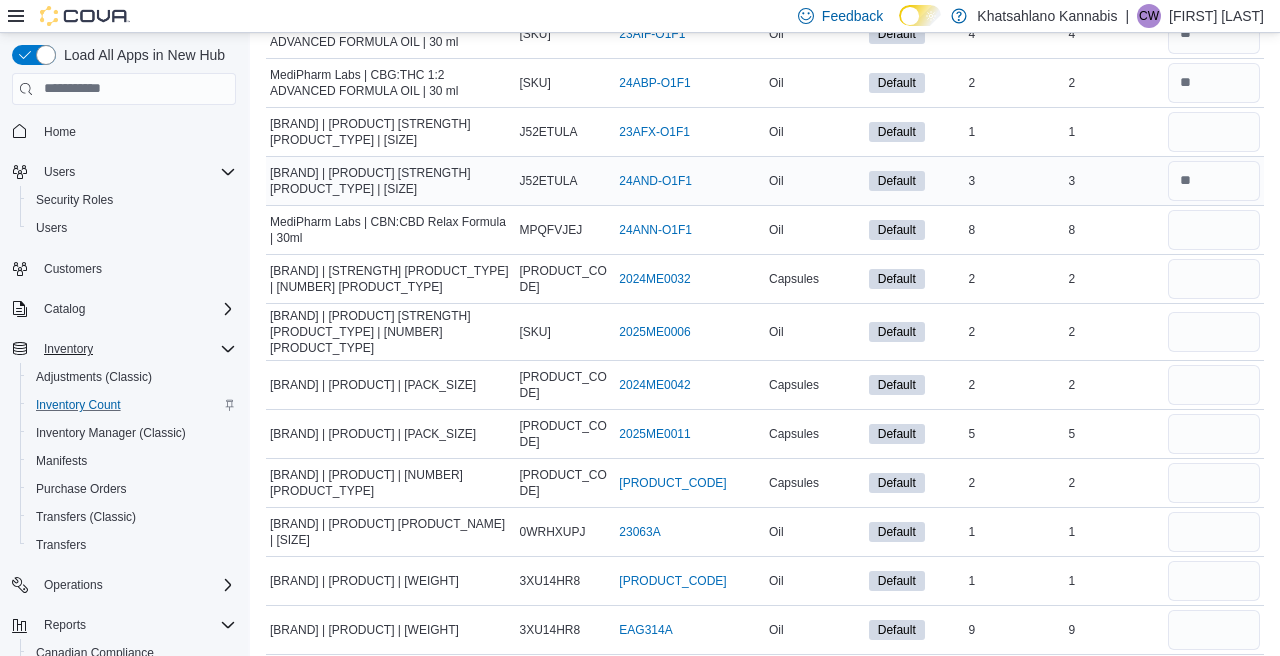 scroll, scrollTop: 2120, scrollLeft: 0, axis: vertical 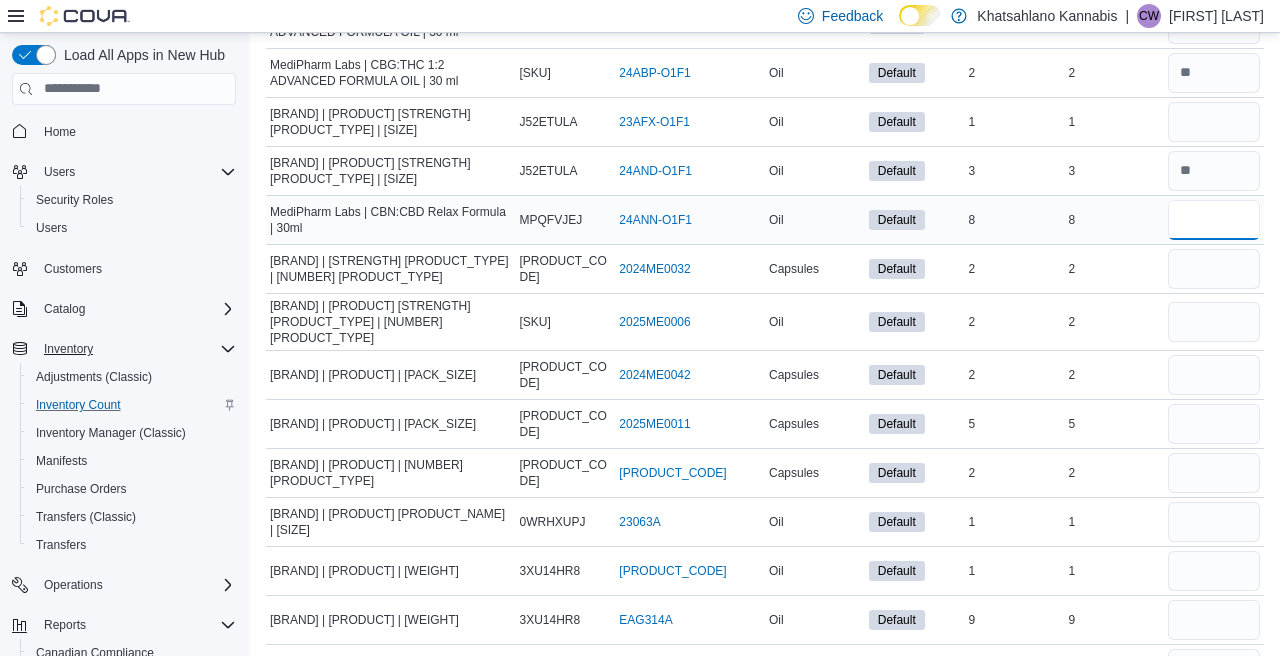 click at bounding box center [1214, 220] 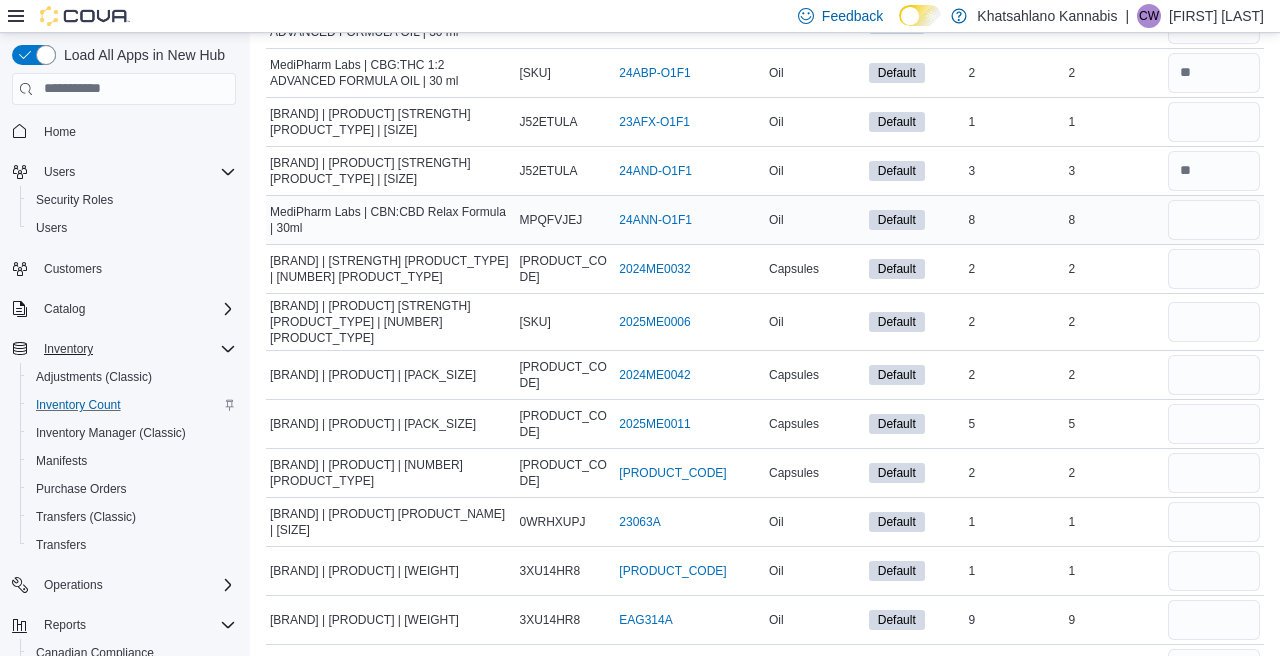 type 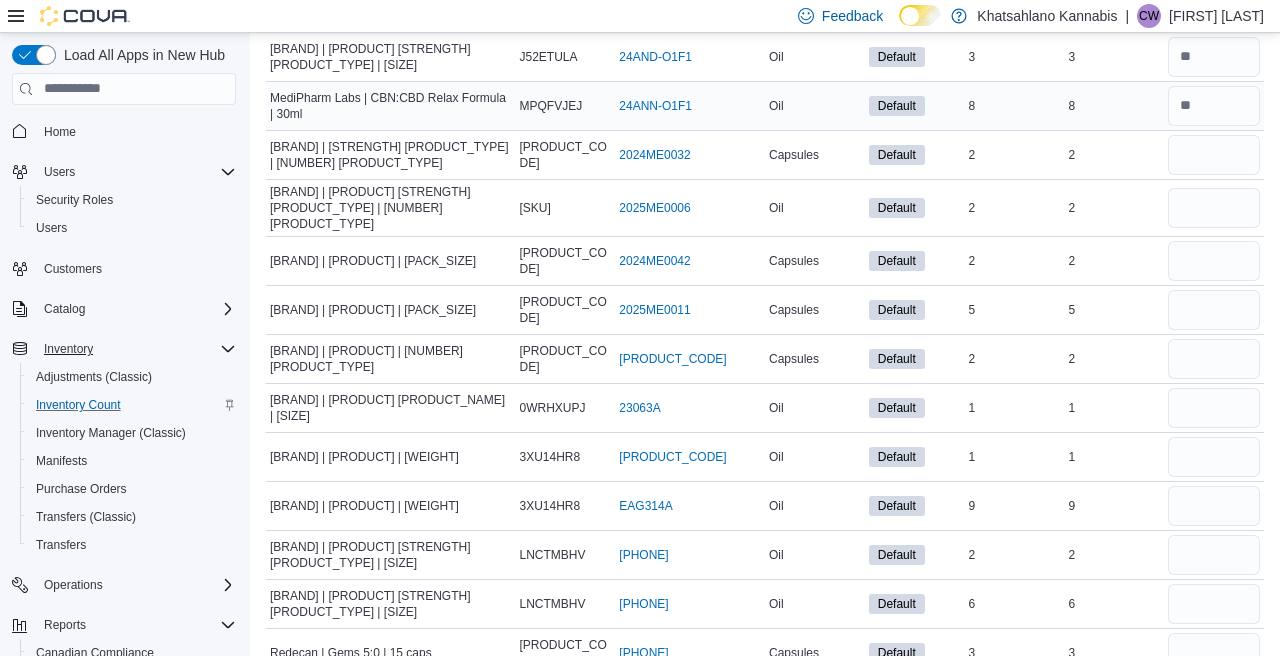 scroll, scrollTop: 2238, scrollLeft: 0, axis: vertical 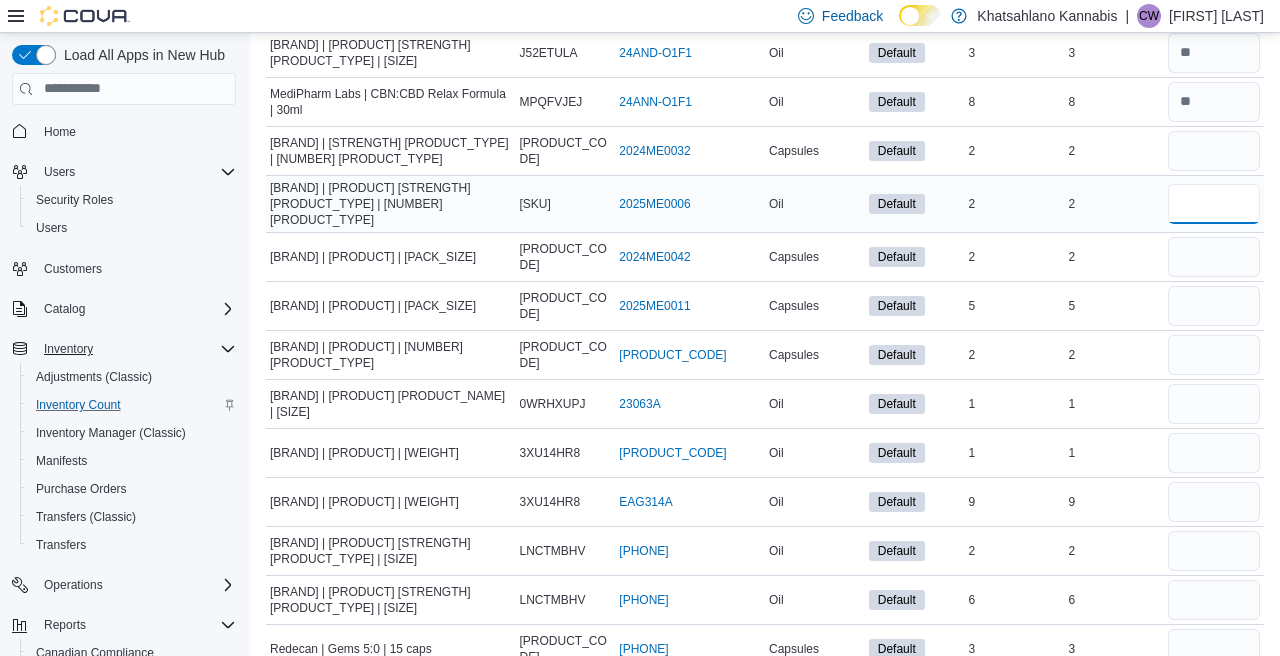 click at bounding box center (1214, 204) 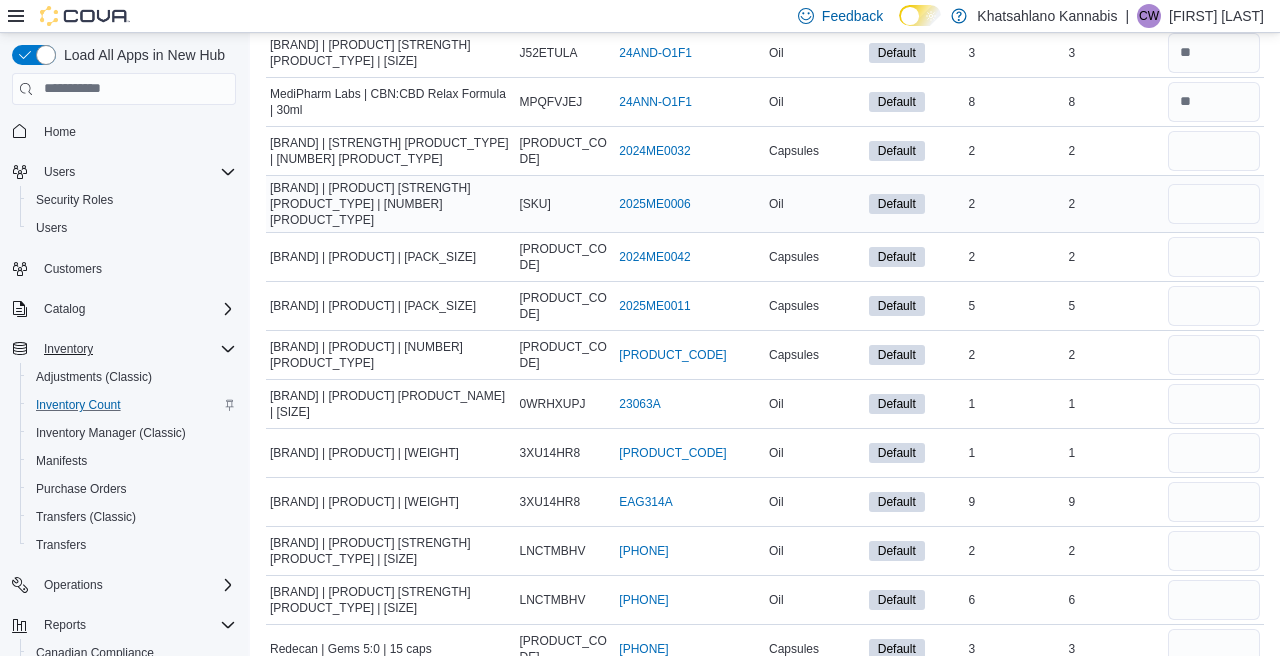 type 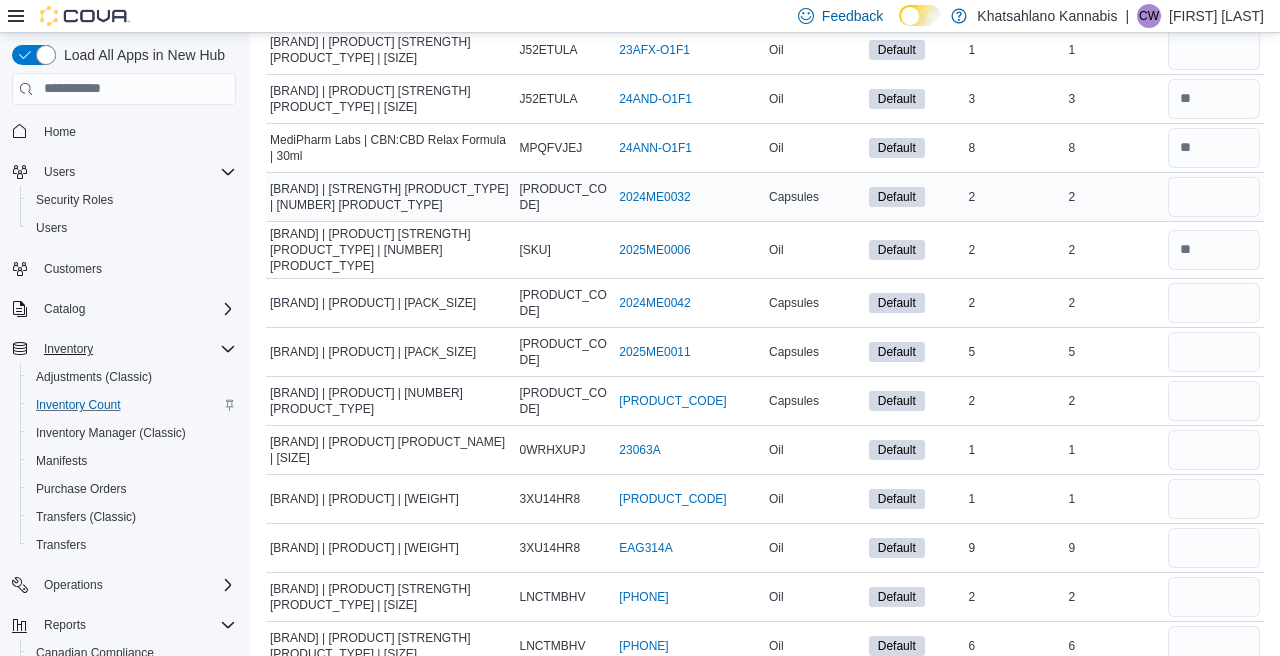 scroll, scrollTop: 2191, scrollLeft: 0, axis: vertical 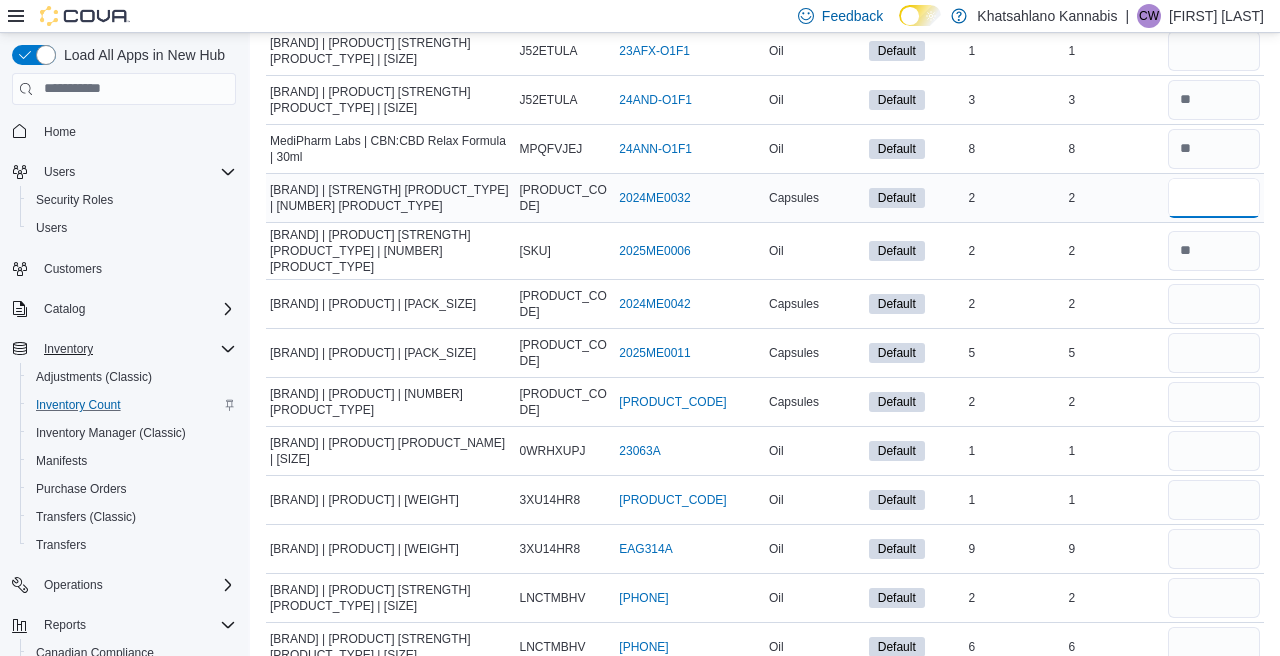 click at bounding box center (1214, 198) 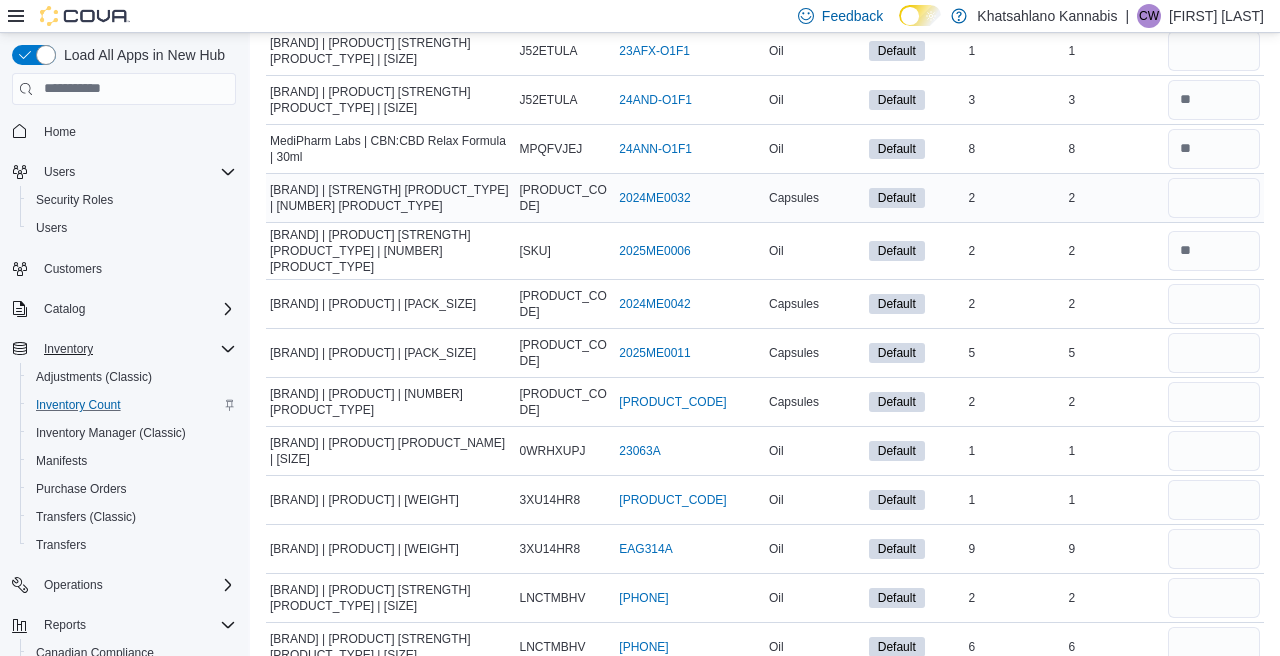type 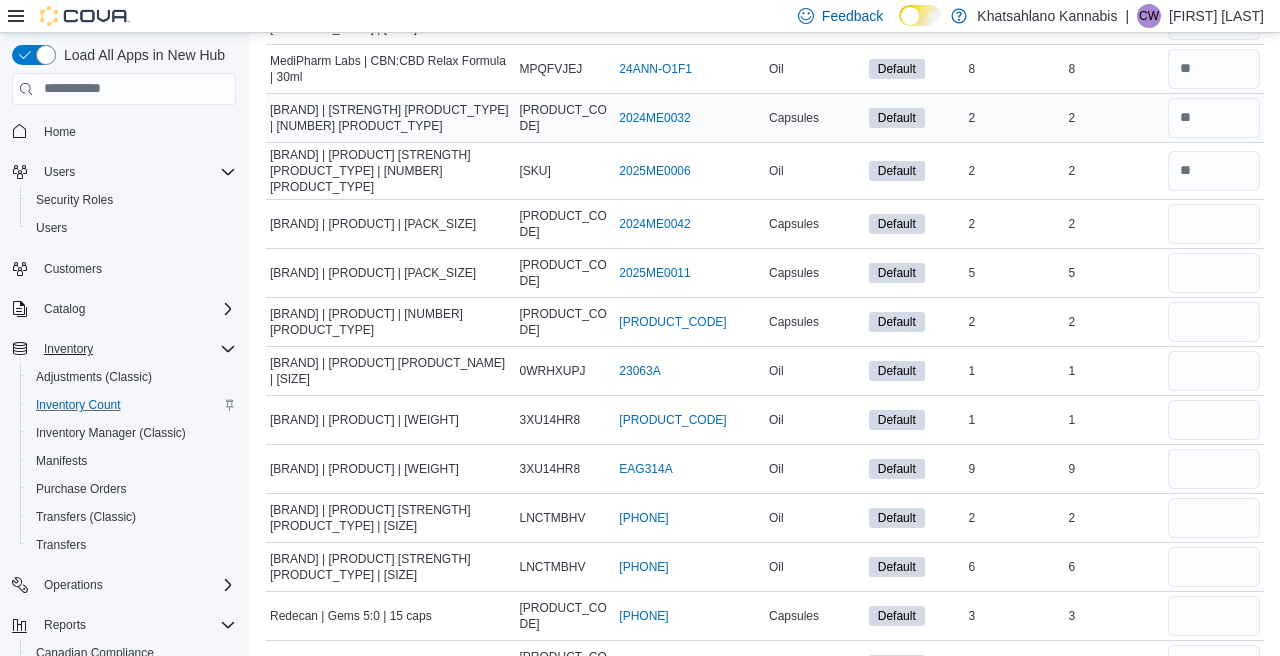 scroll, scrollTop: 2274, scrollLeft: 0, axis: vertical 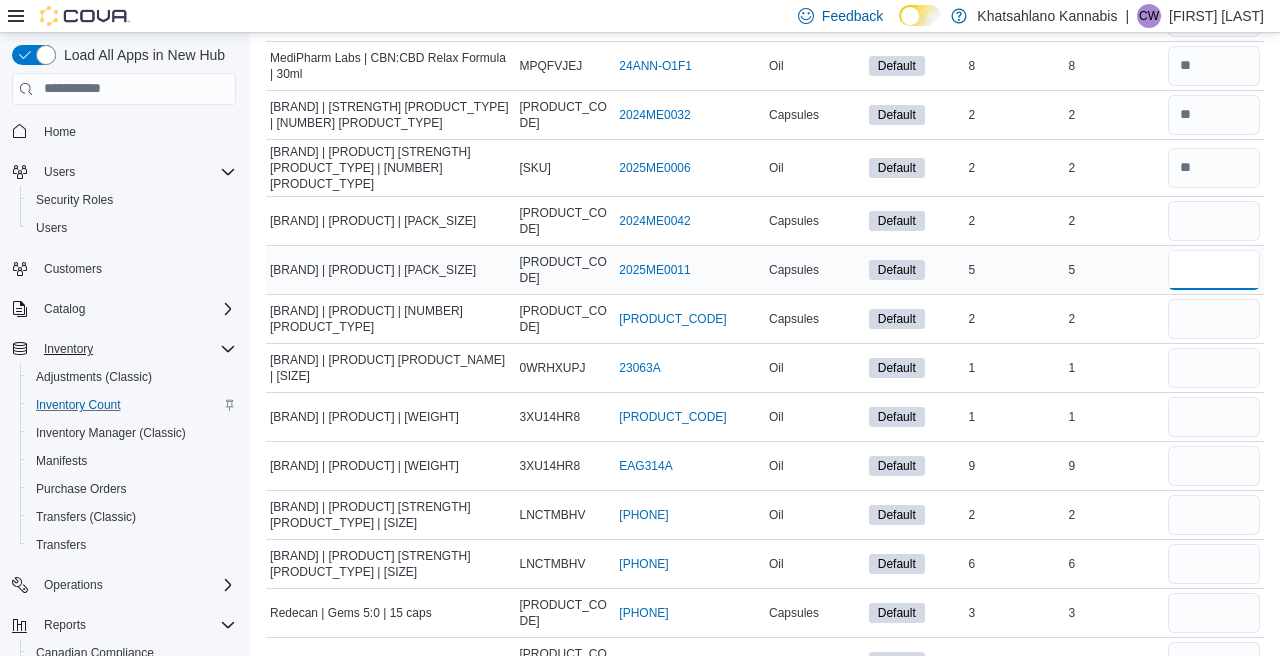 click at bounding box center (1214, 270) 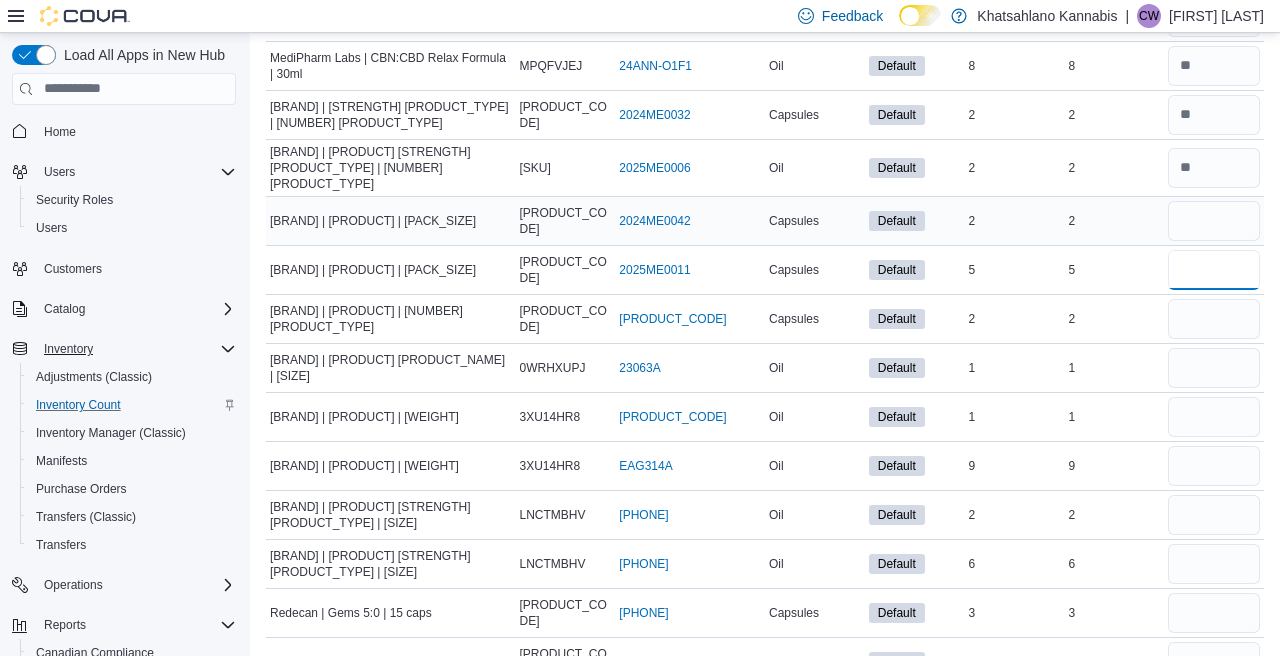 type on "*" 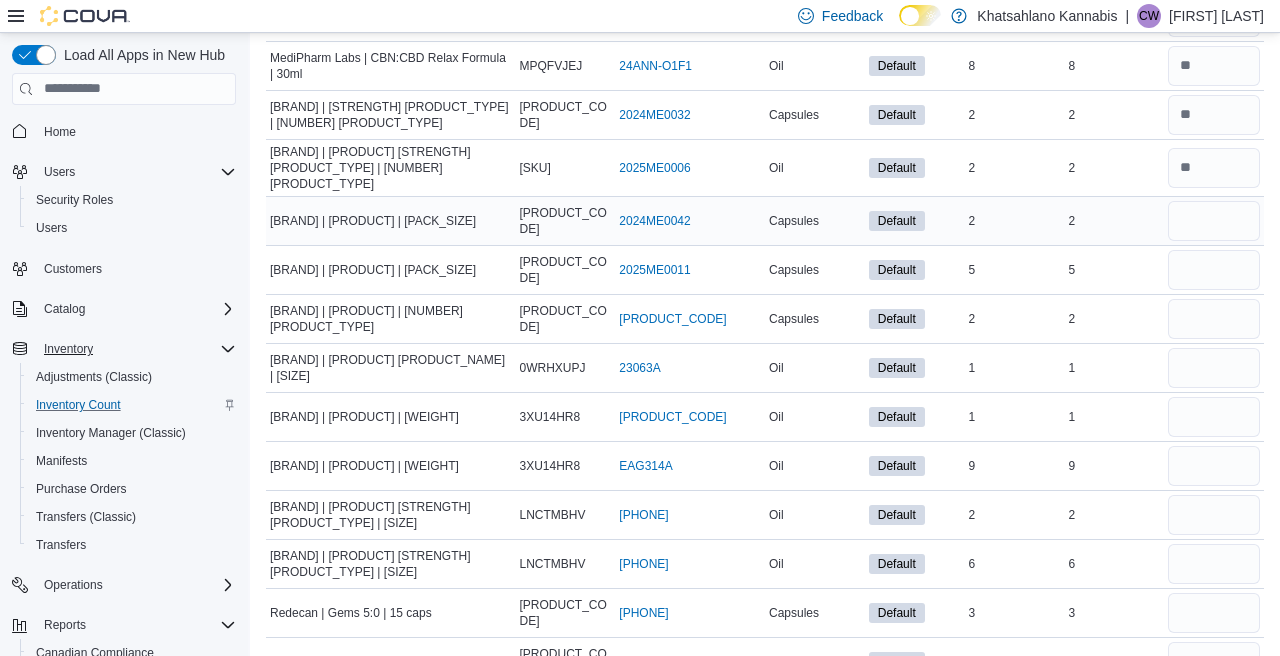 type 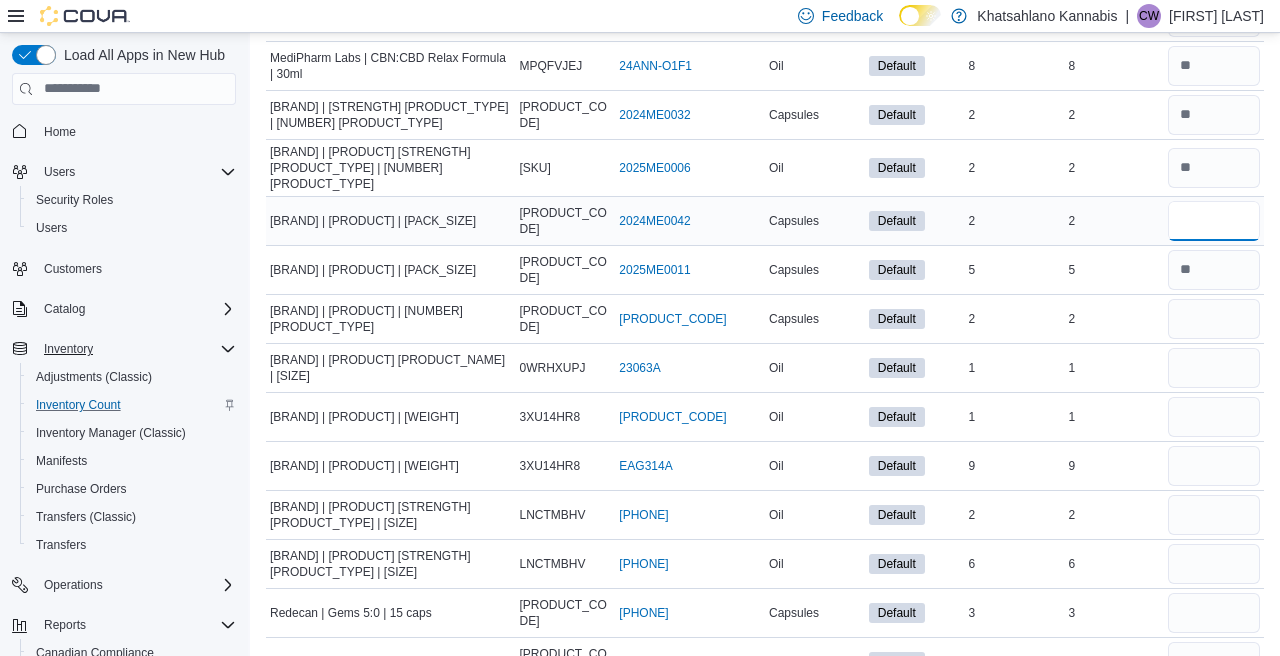 click at bounding box center (1214, 221) 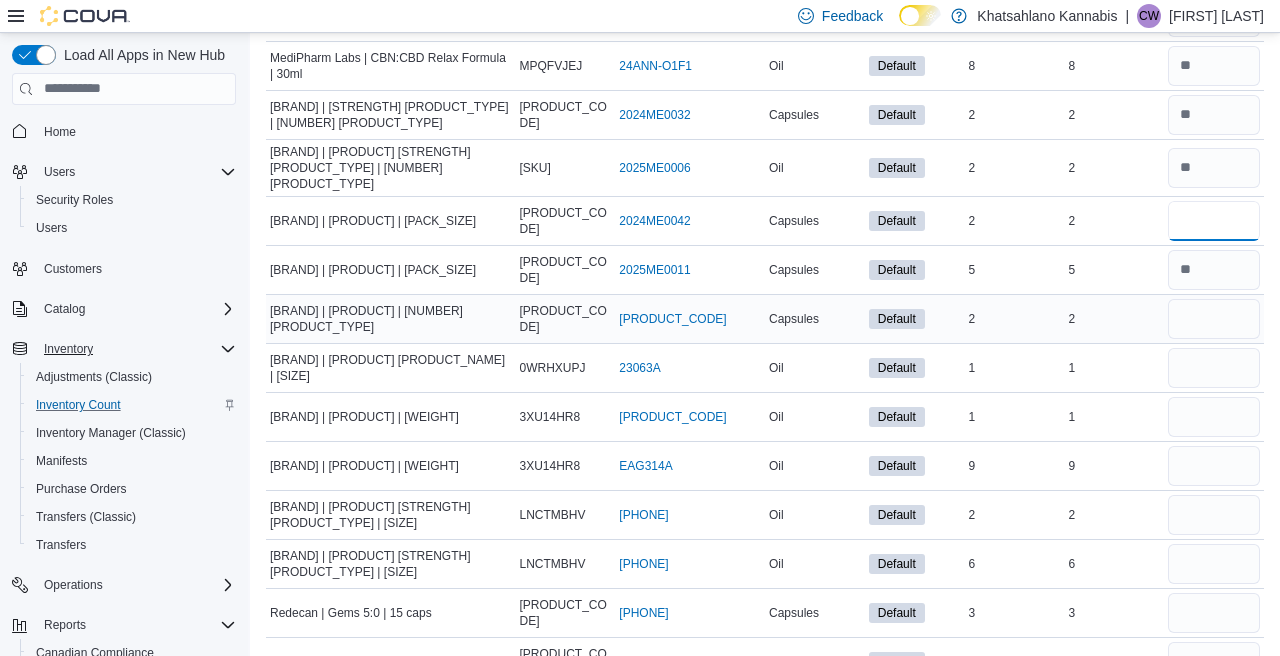type on "*" 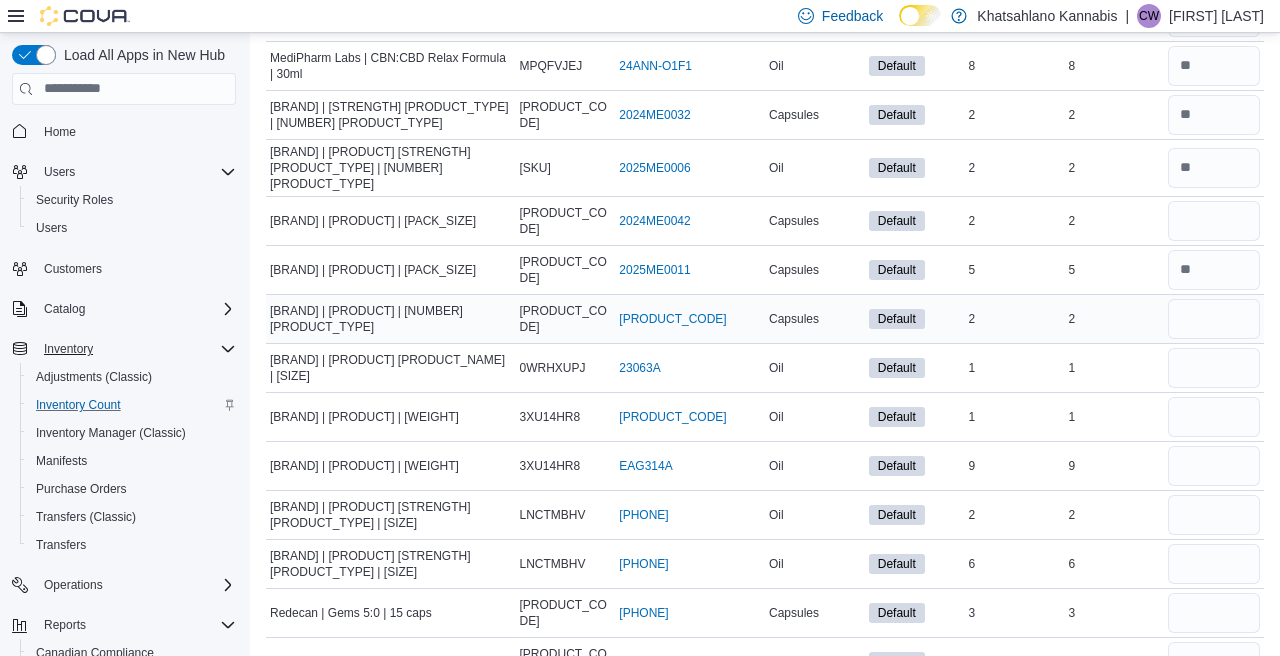 type 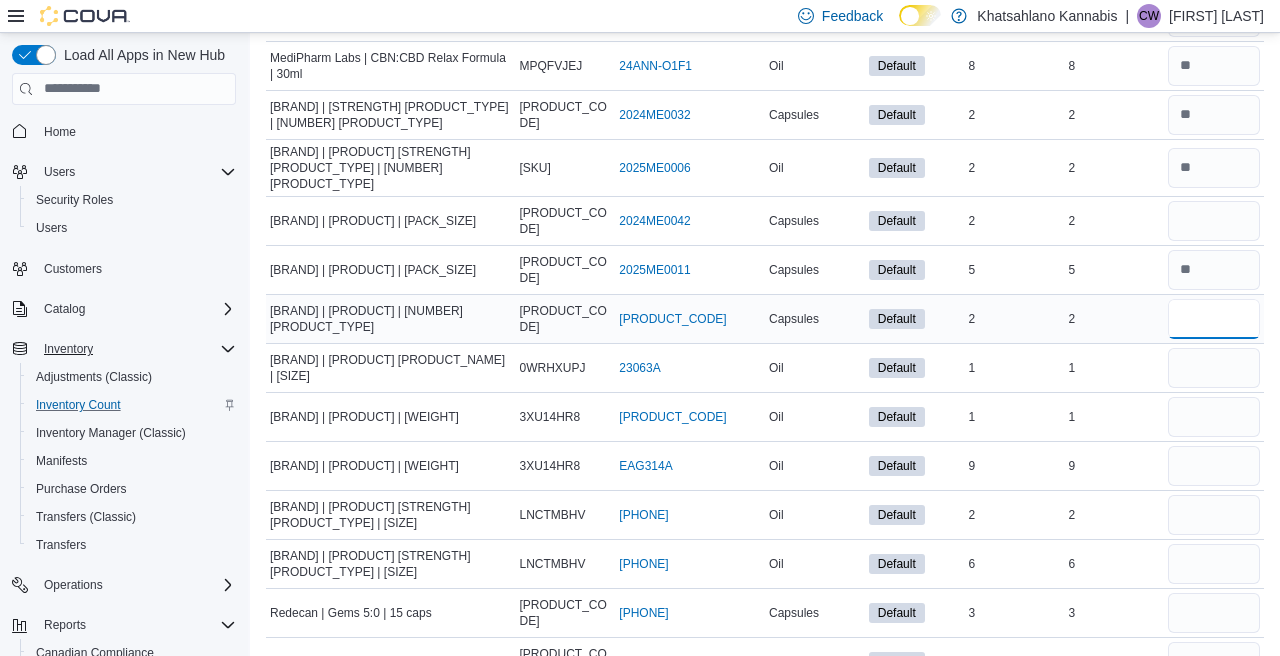 click at bounding box center [1214, 319] 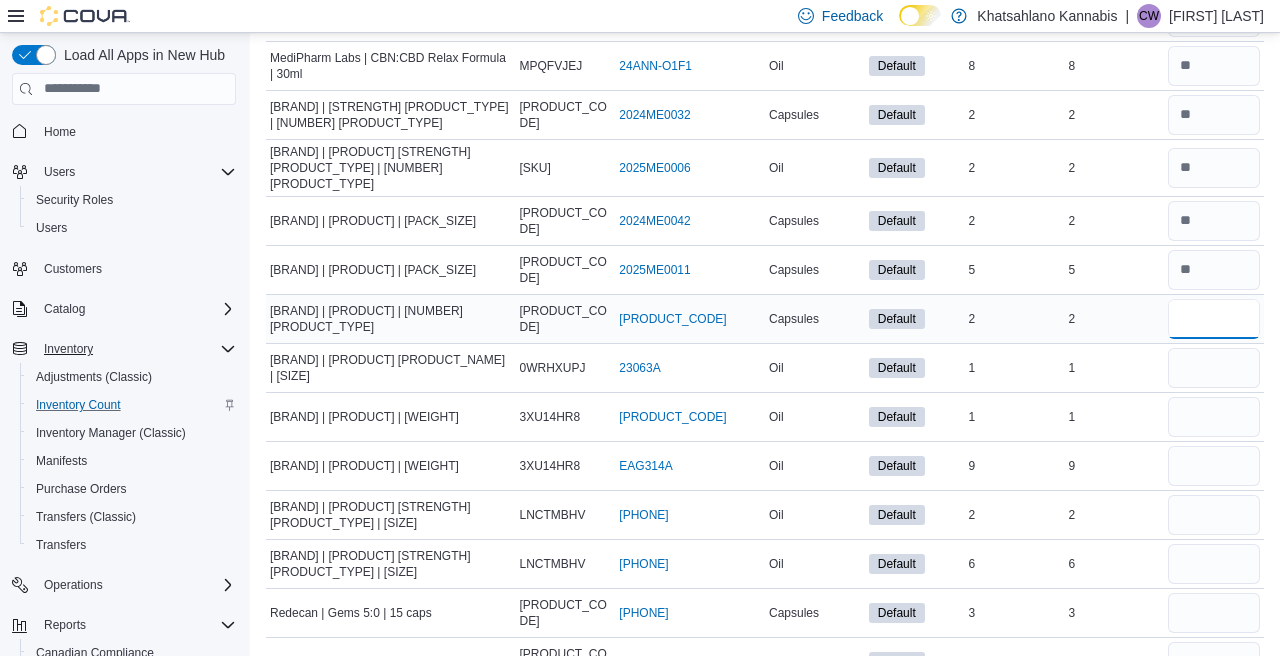 type on "*" 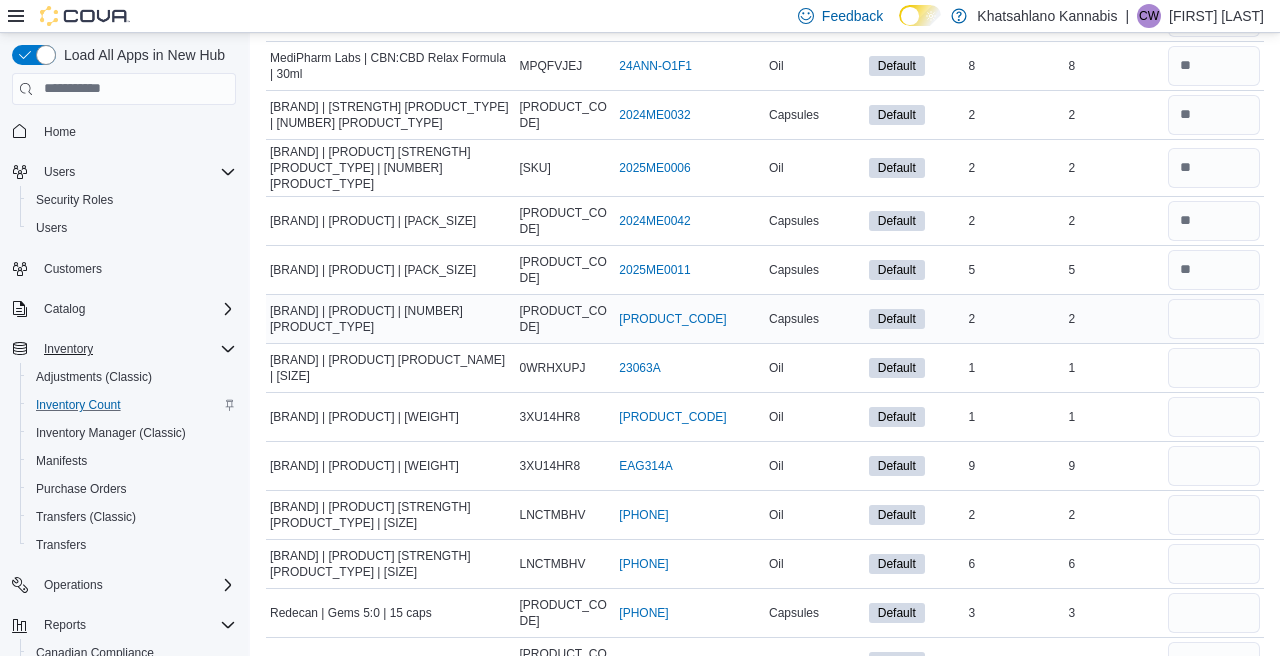 type 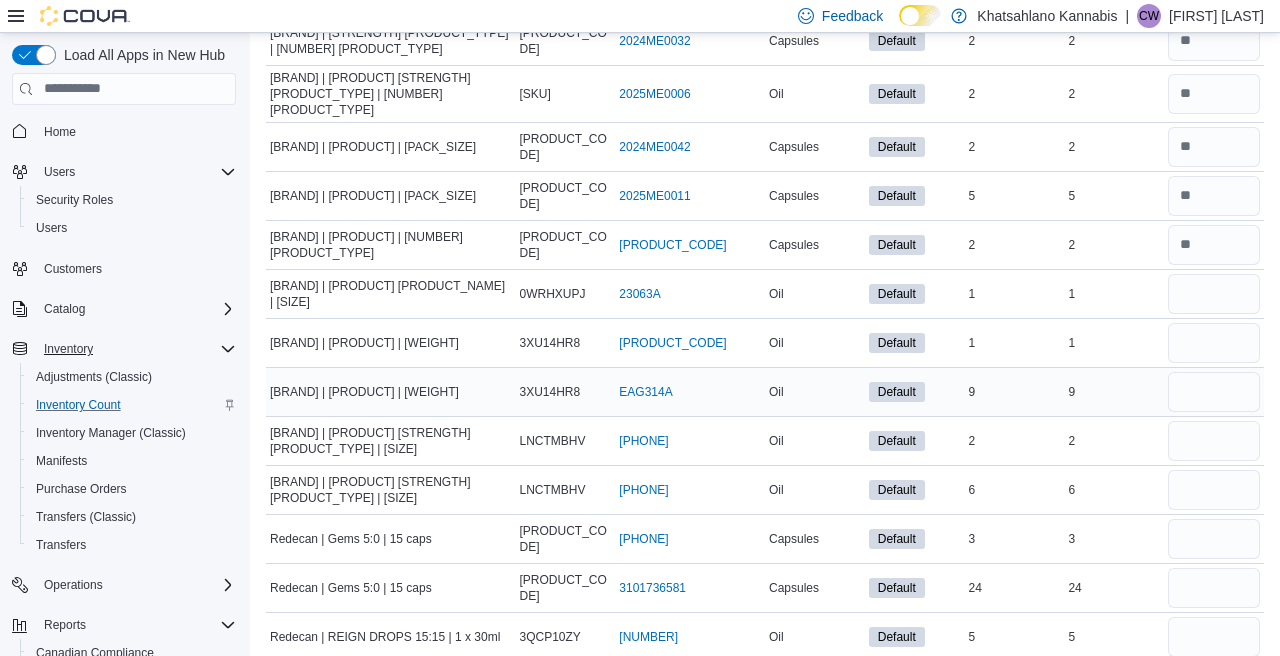 scroll, scrollTop: 2347, scrollLeft: 0, axis: vertical 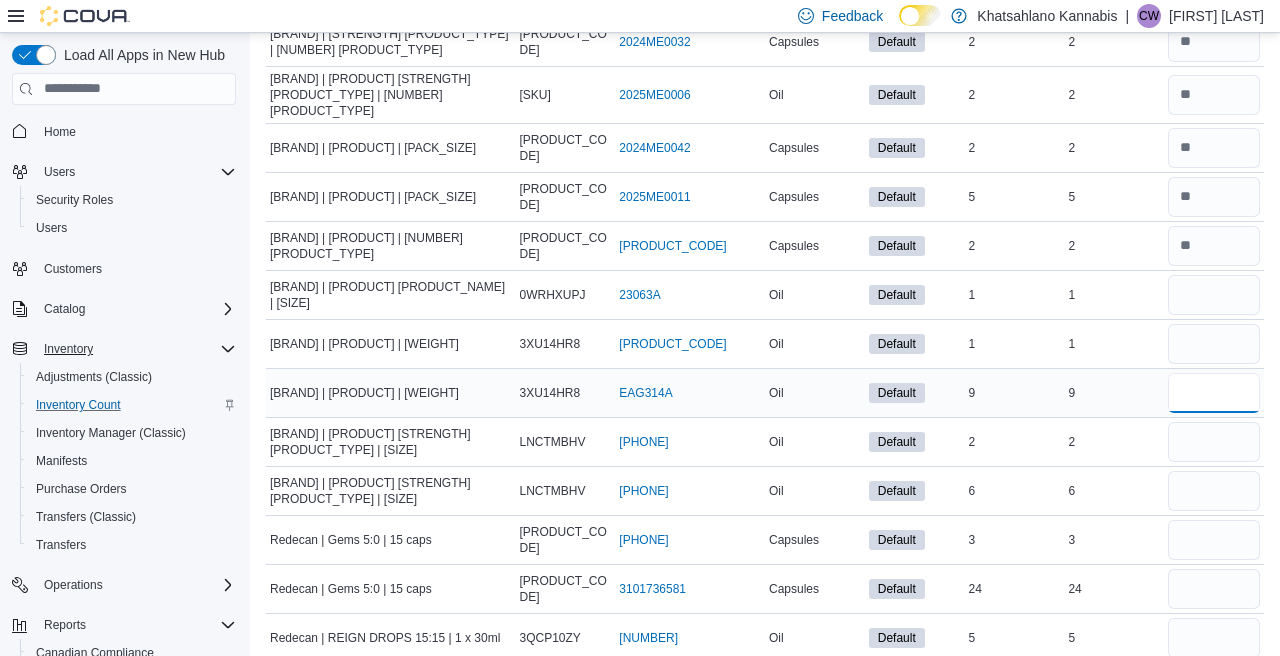 click at bounding box center [1214, 393] 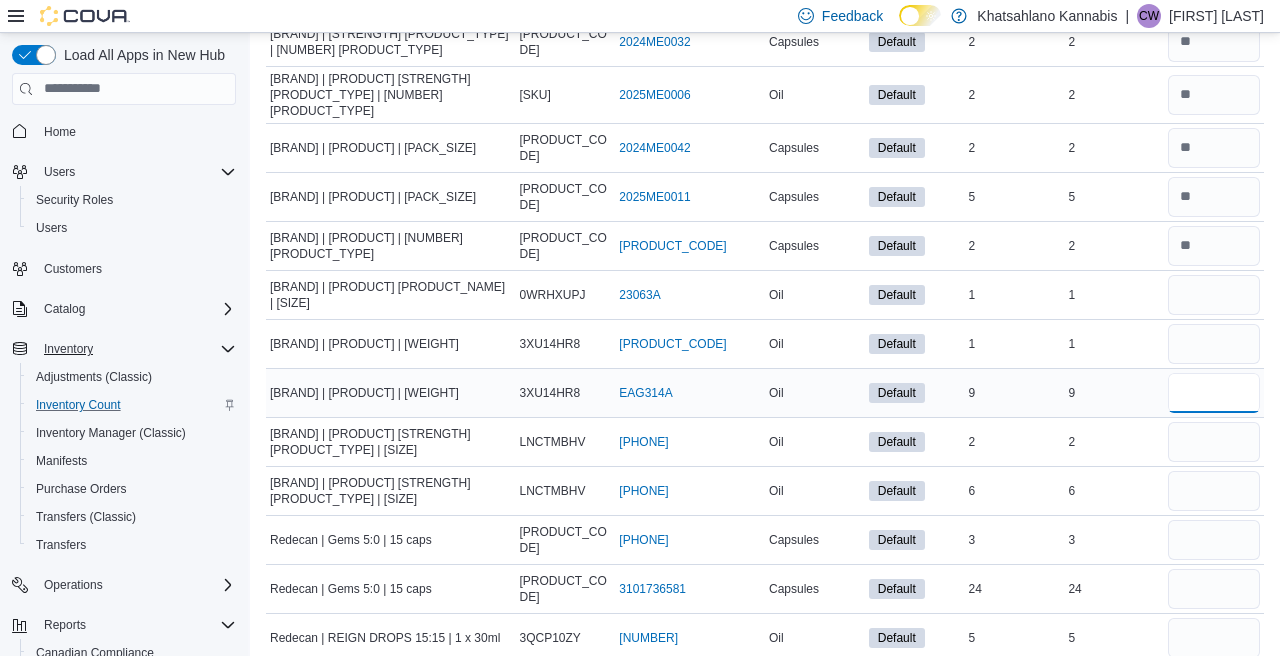 type on "*" 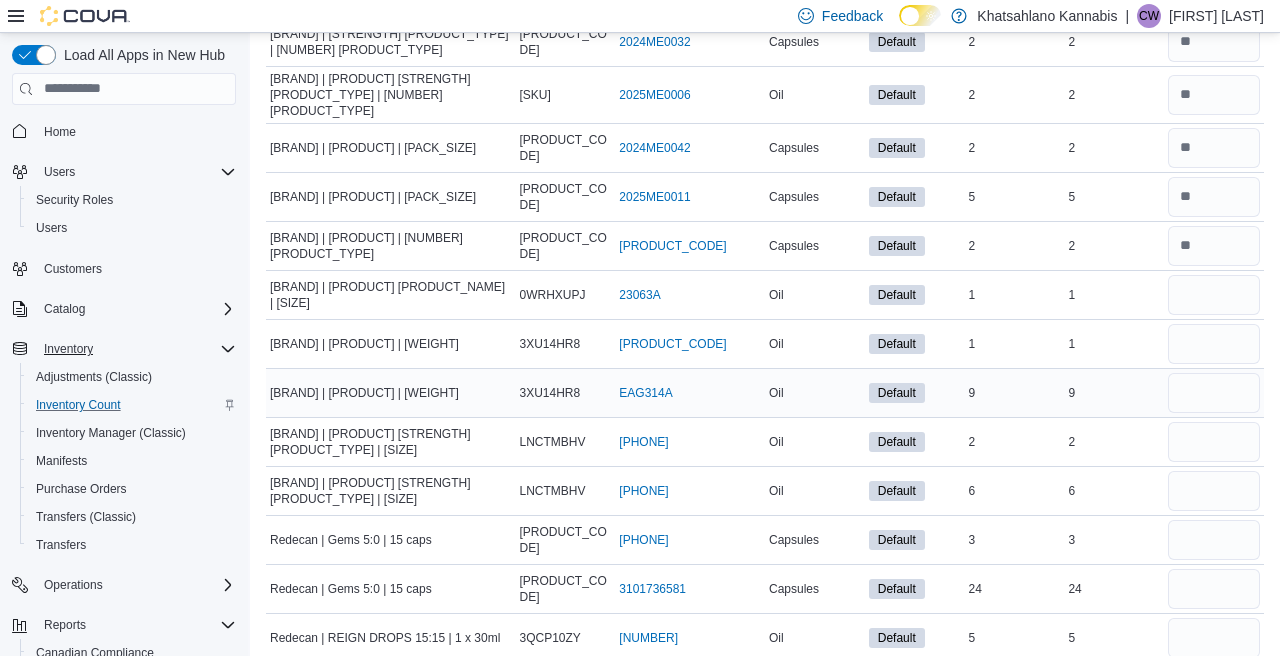 type 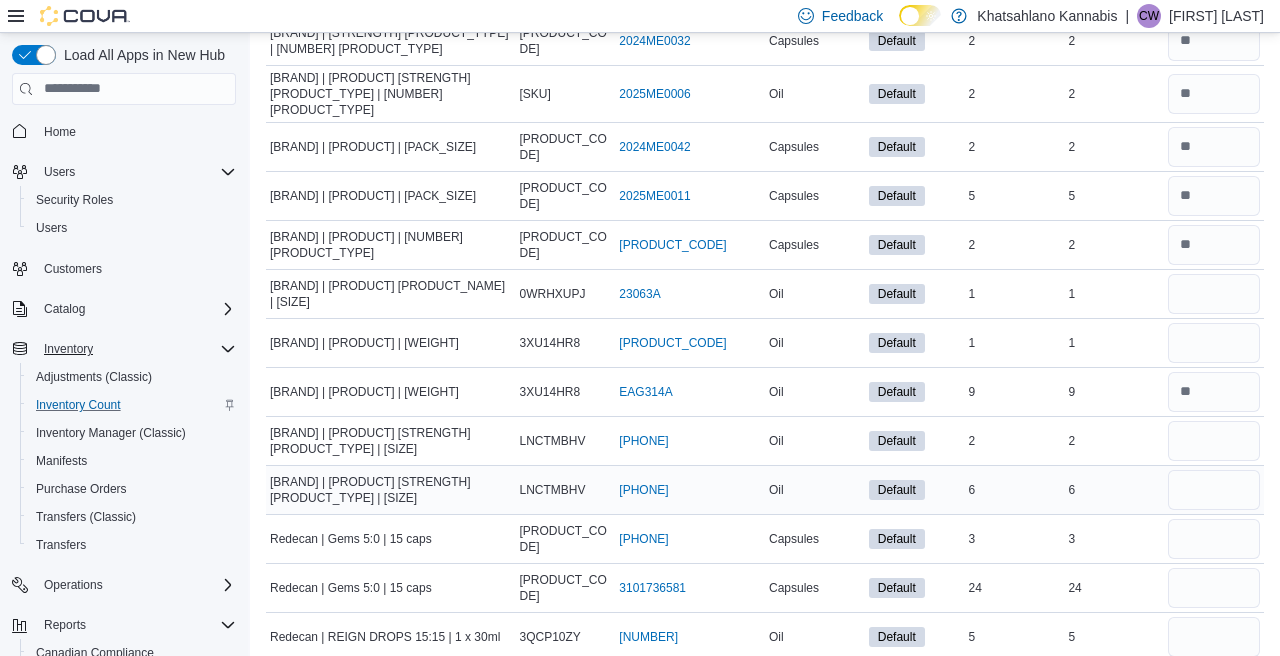 scroll, scrollTop: 2347, scrollLeft: 0, axis: vertical 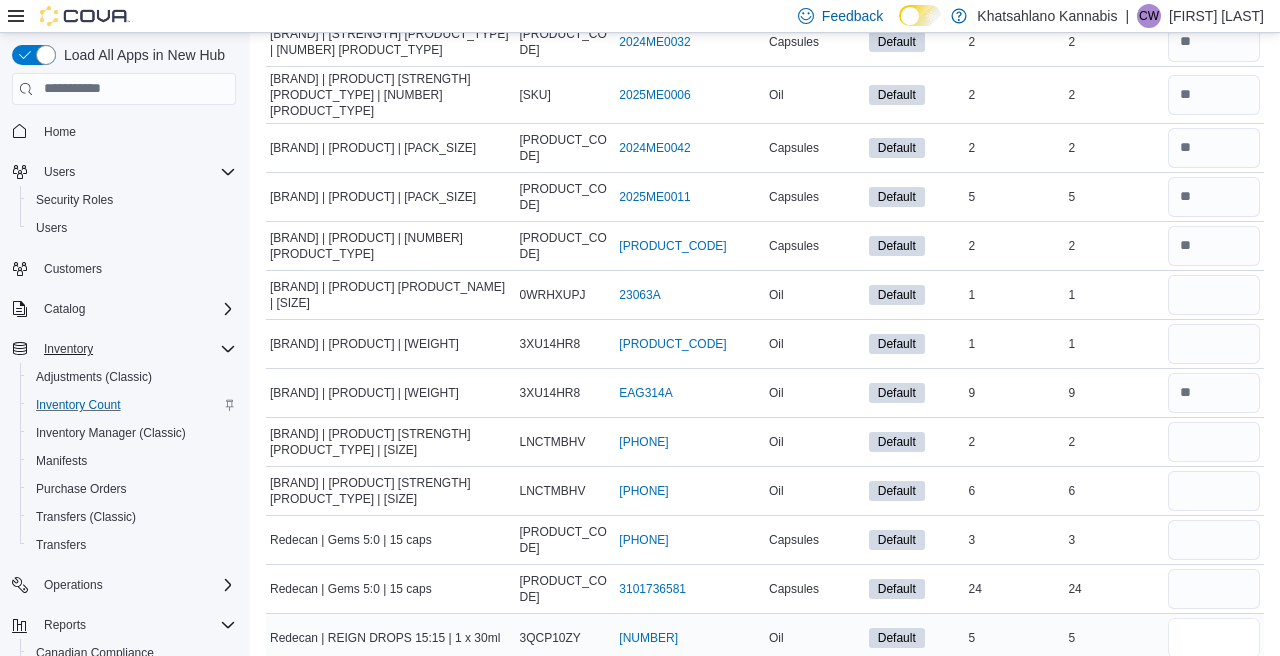 click at bounding box center (1214, 638) 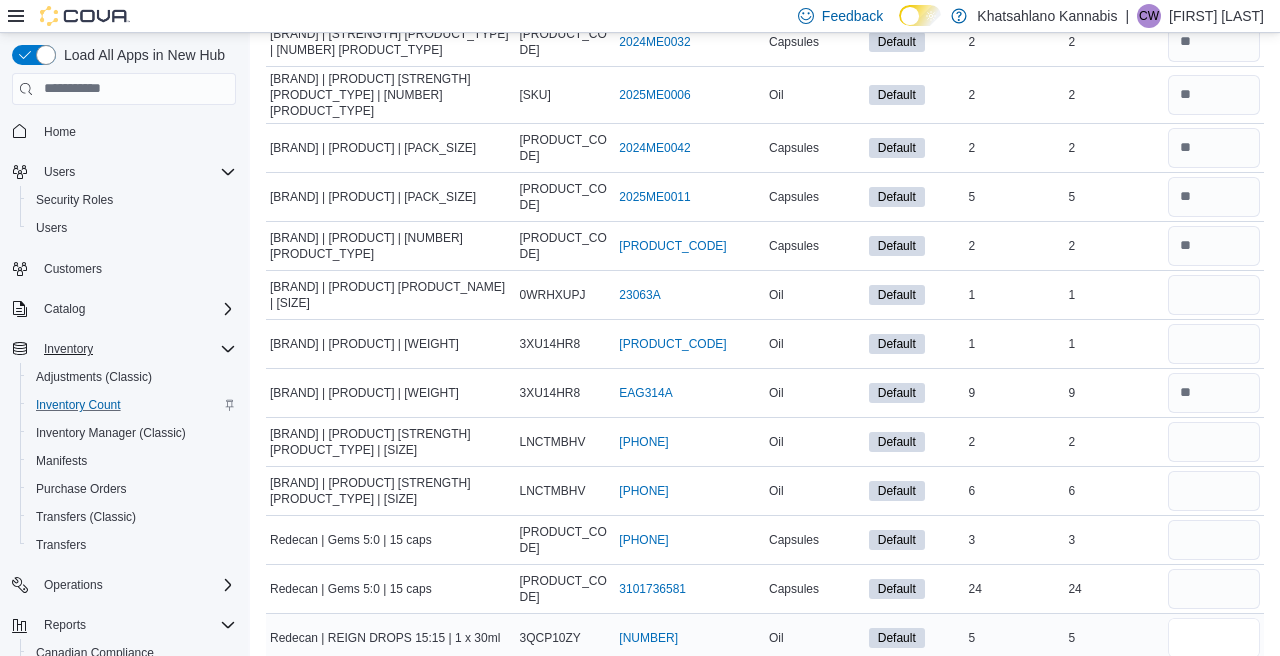 type on "*" 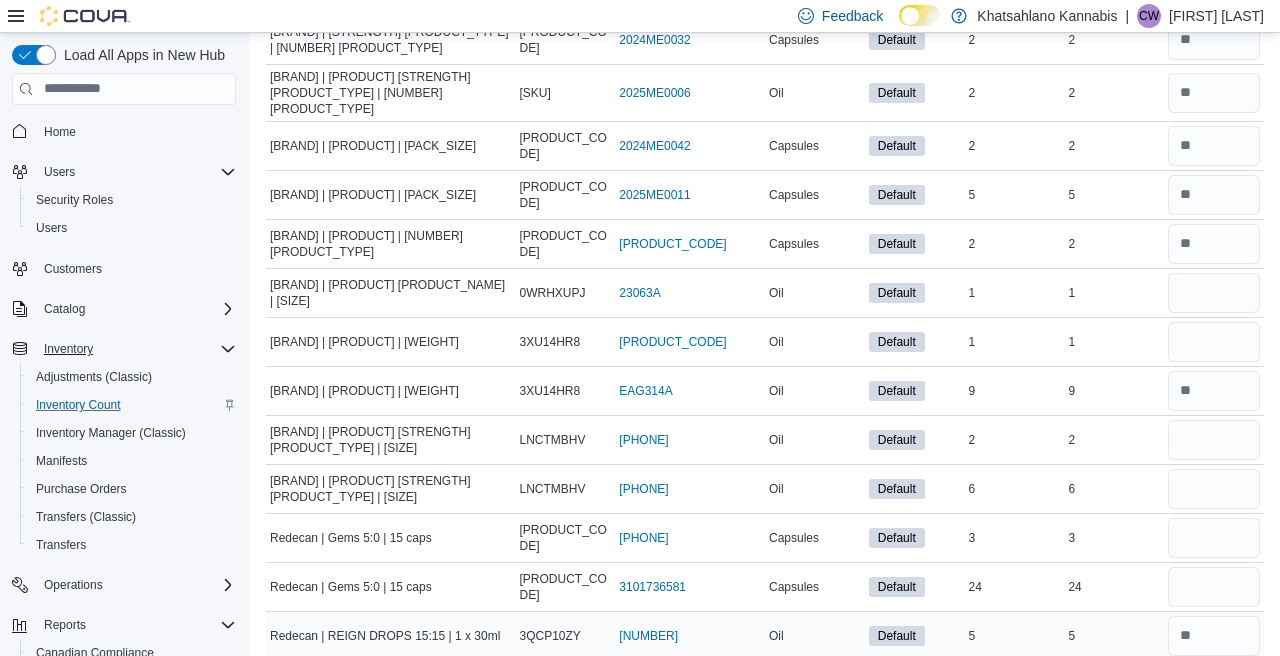 scroll, scrollTop: 2347, scrollLeft: 0, axis: vertical 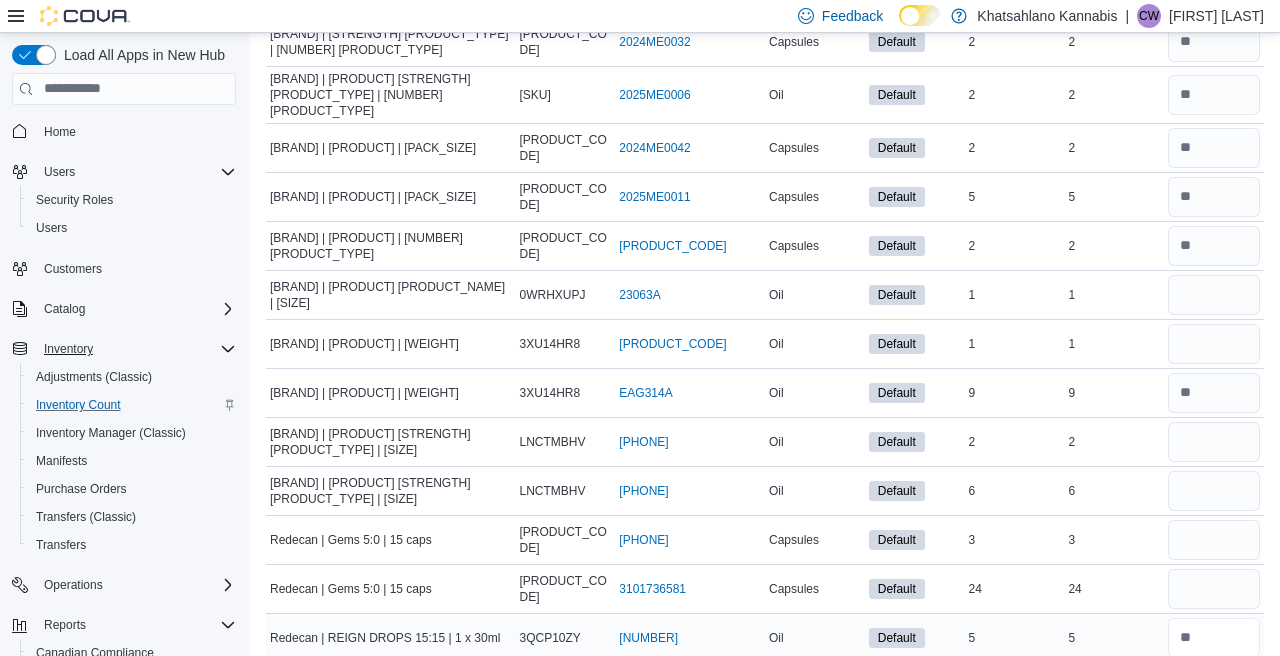 click at bounding box center [1214, 638] 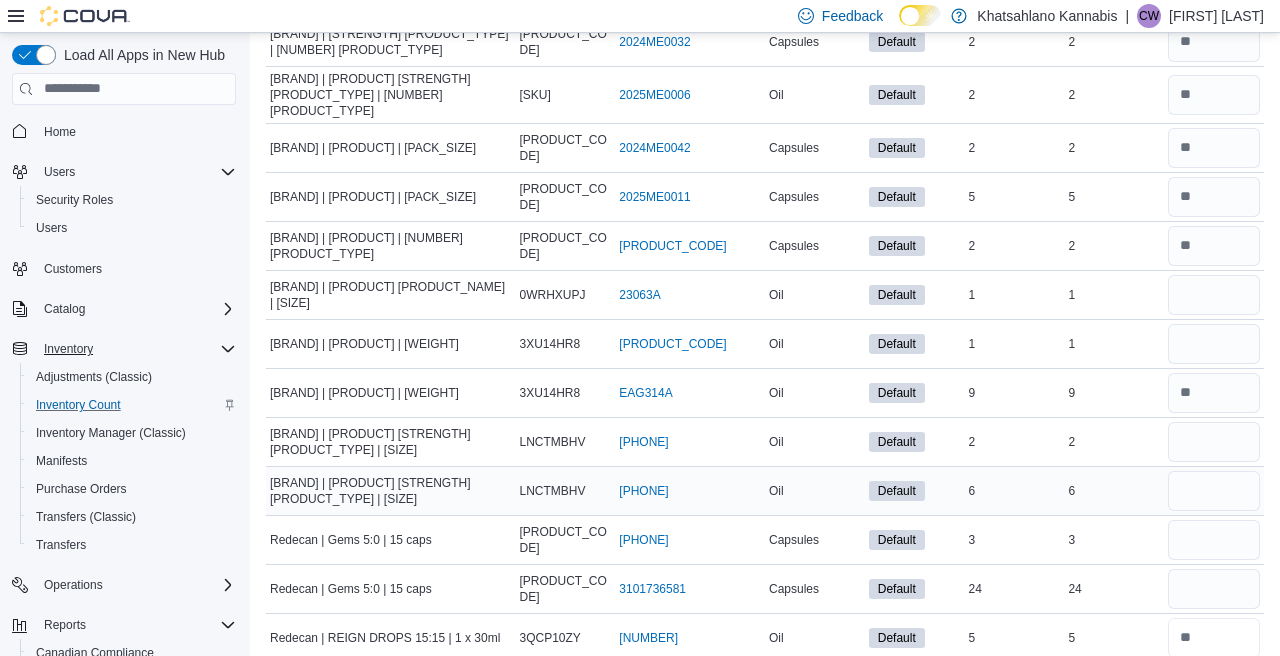 type on "*" 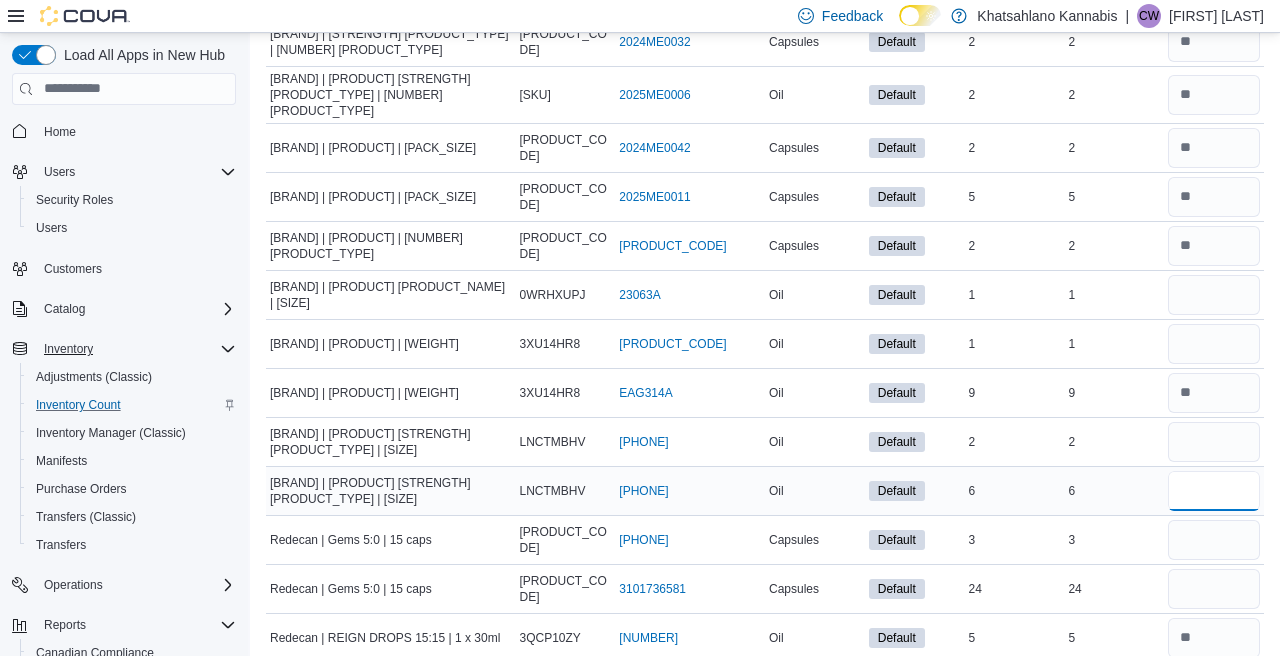 type 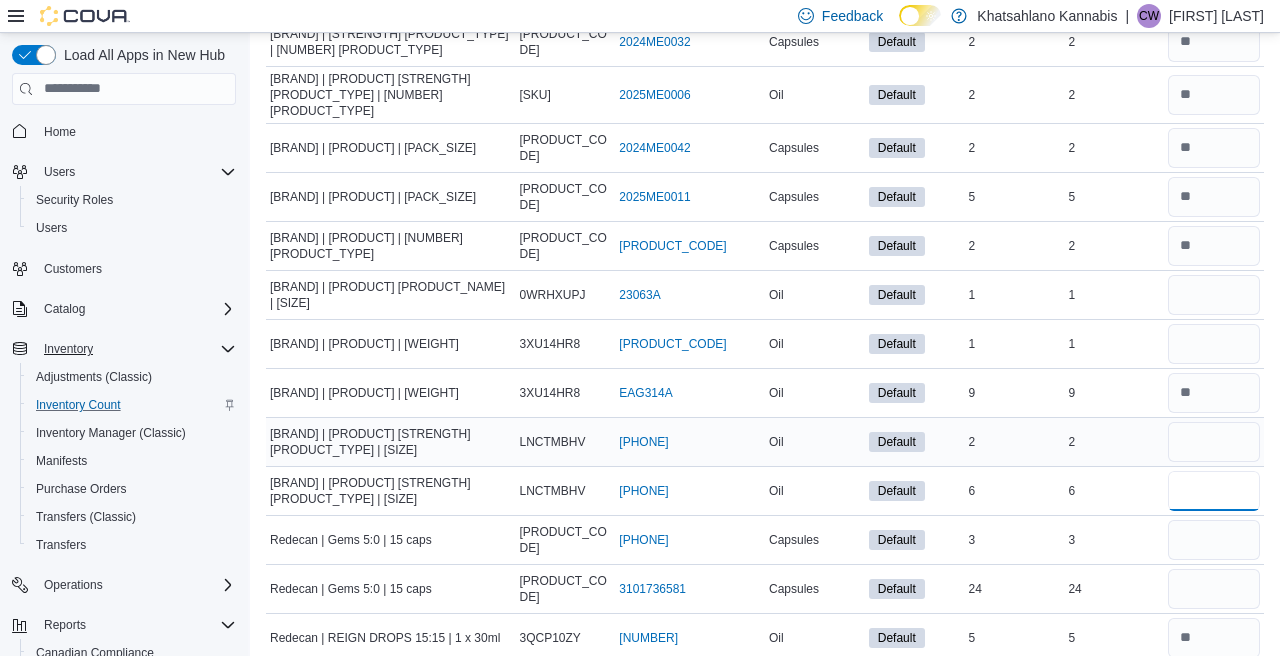 type on "*" 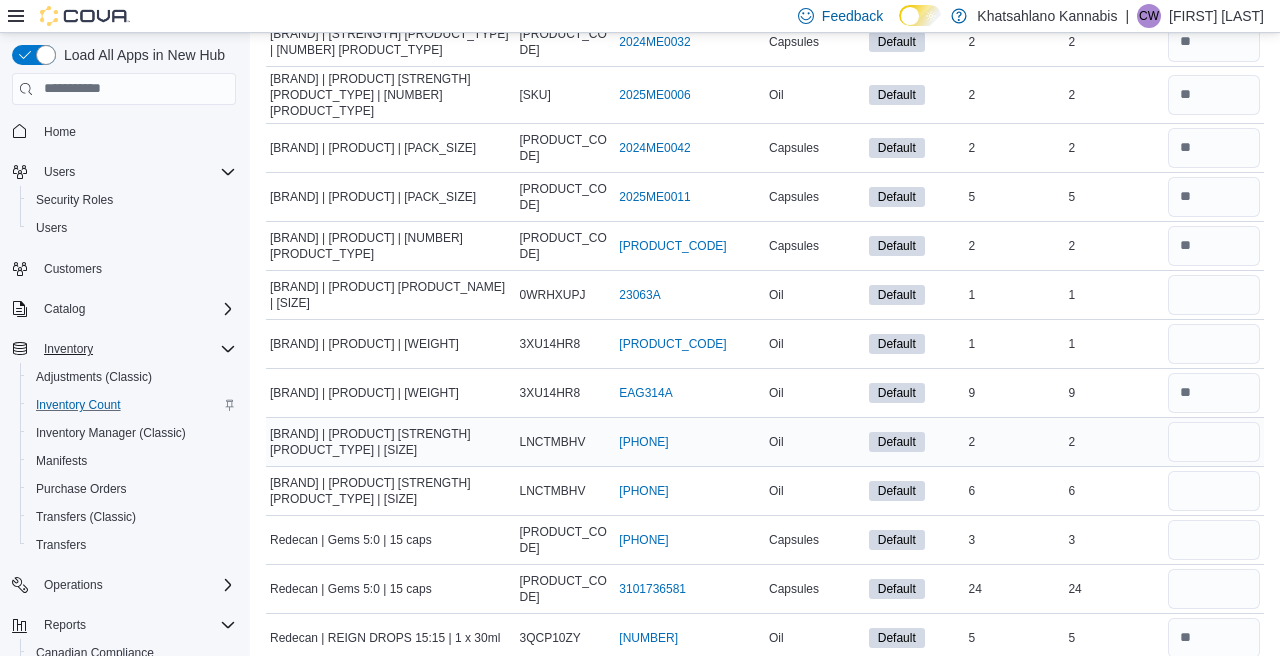type 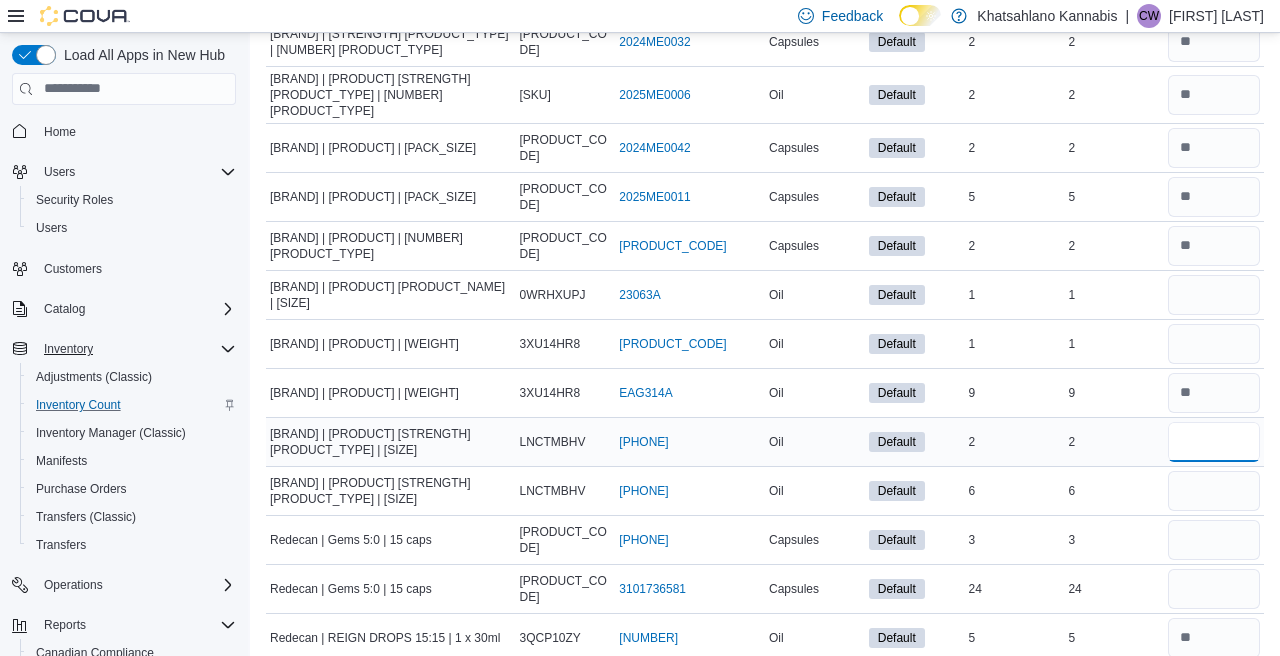 click at bounding box center (1214, 442) 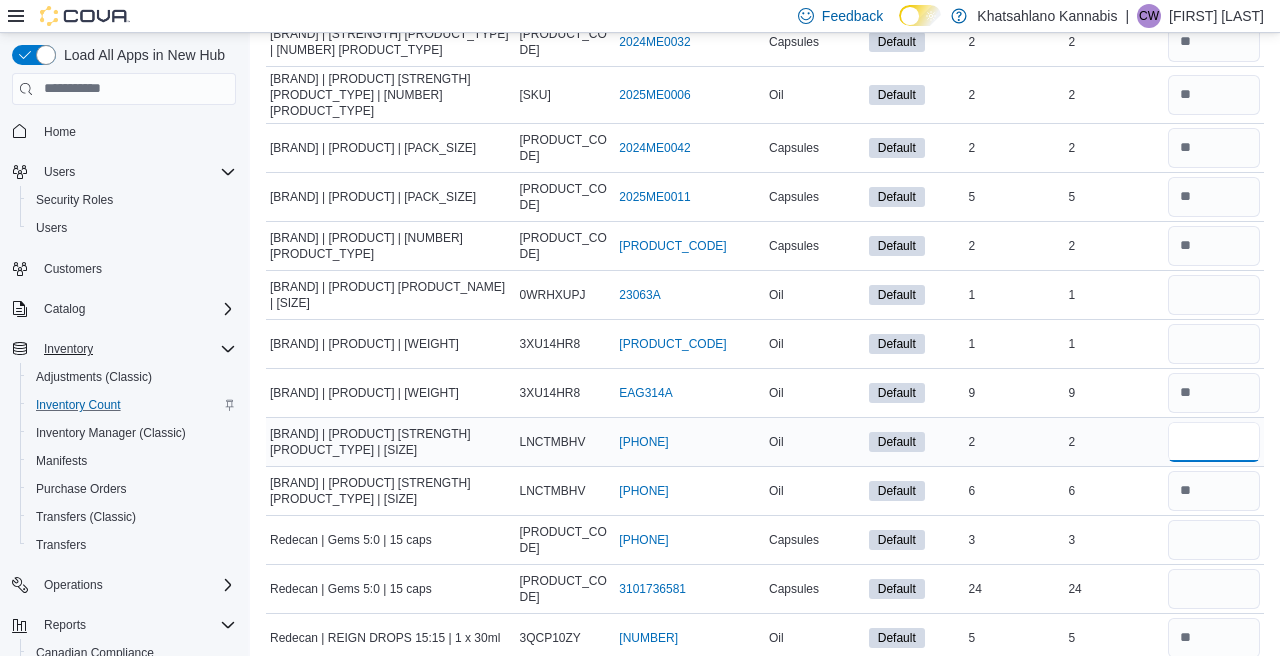 type on "*" 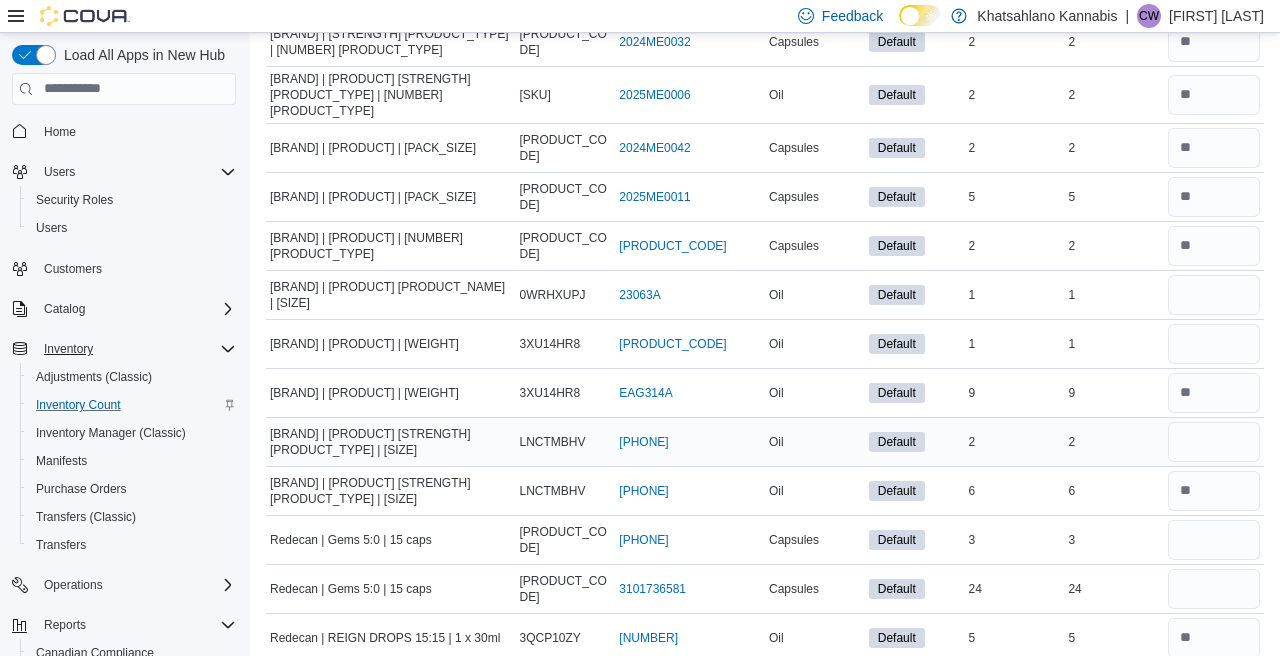 type 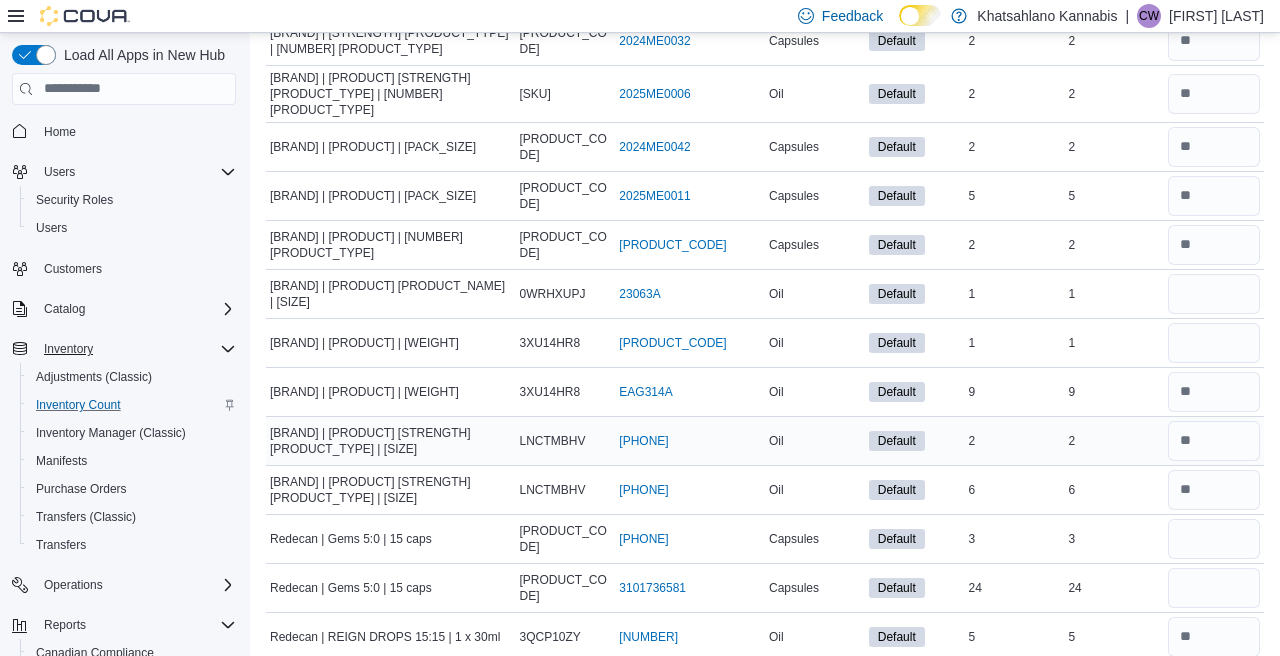 scroll, scrollTop: 2347, scrollLeft: 0, axis: vertical 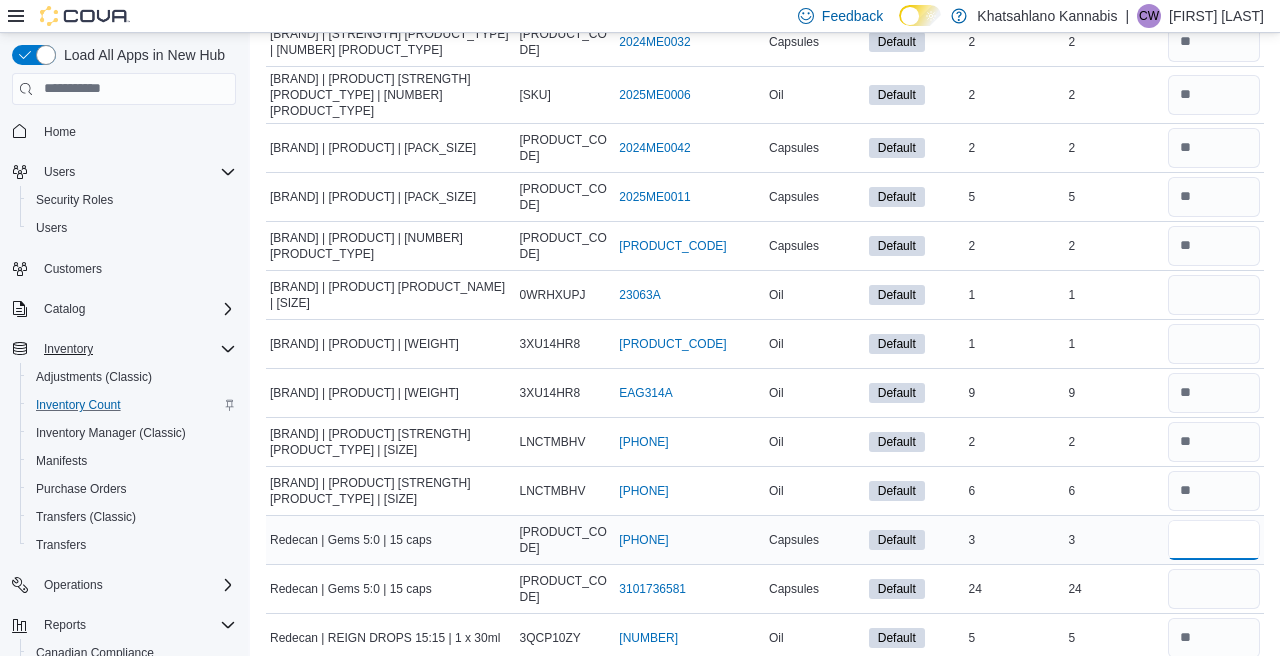 click at bounding box center [1214, 540] 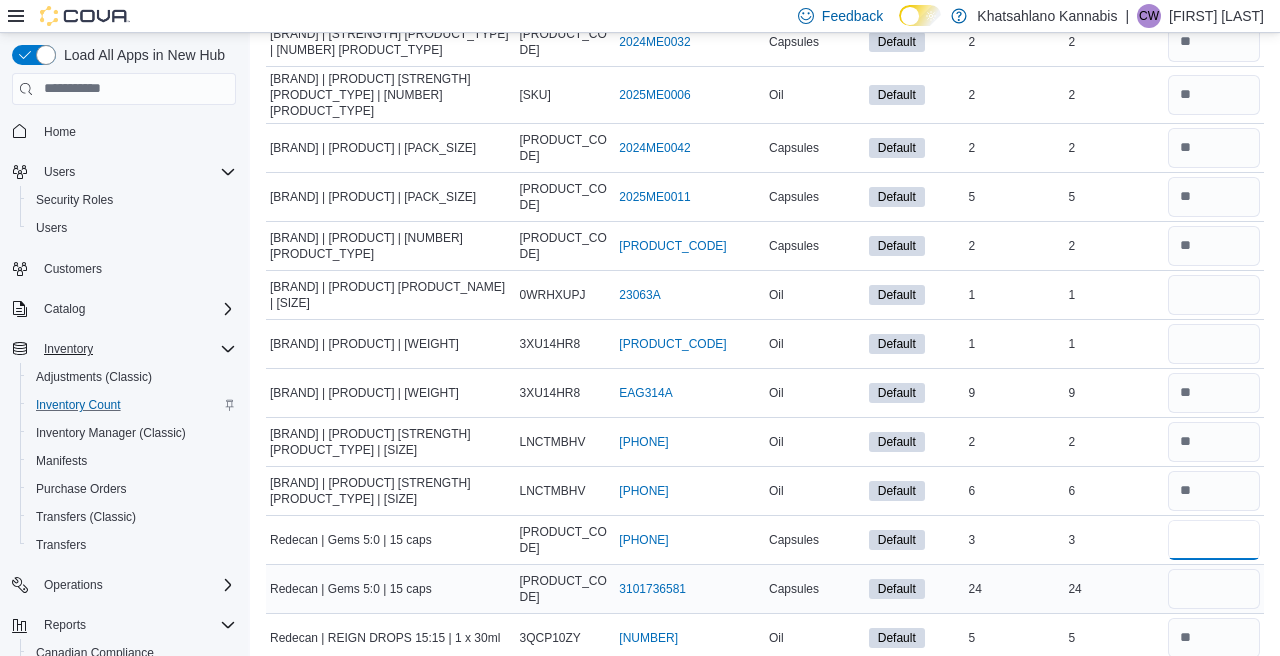 type on "*" 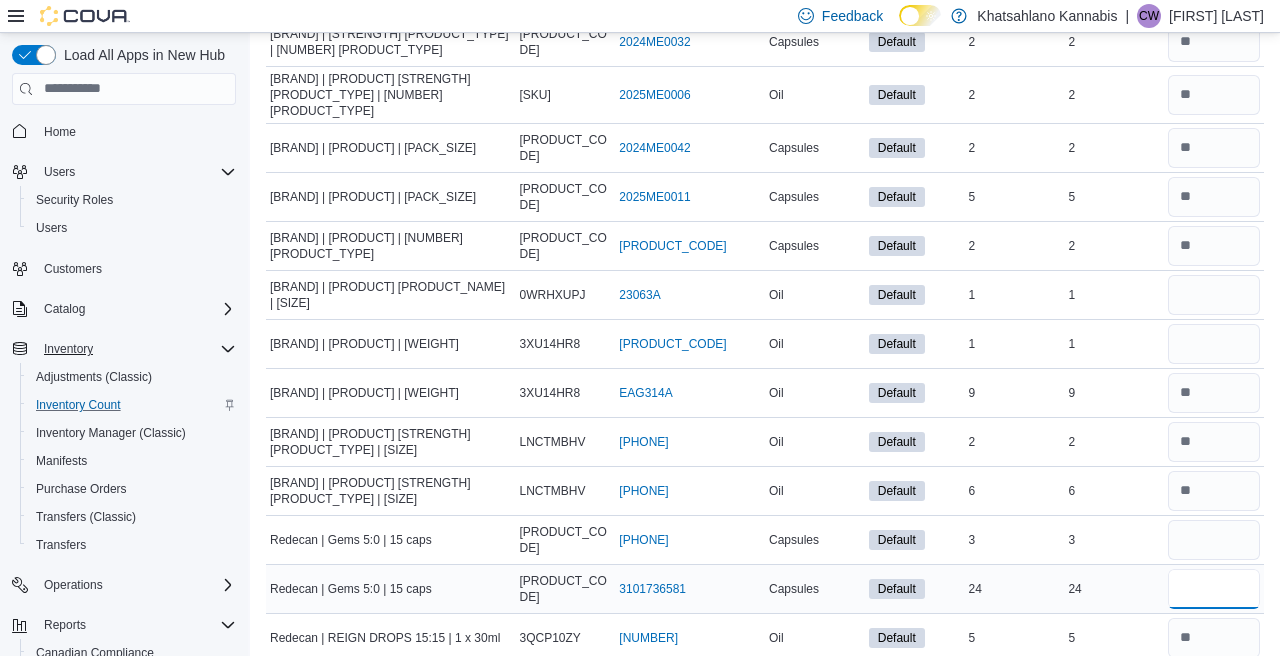 type 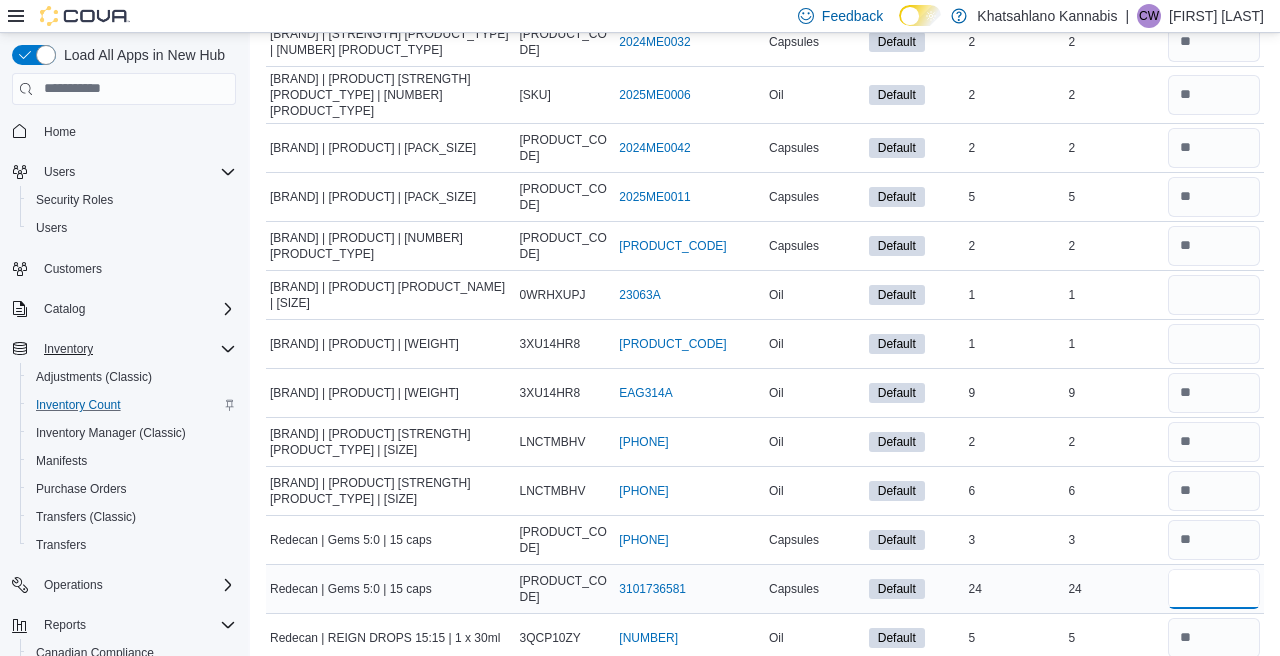 click at bounding box center [1214, 589] 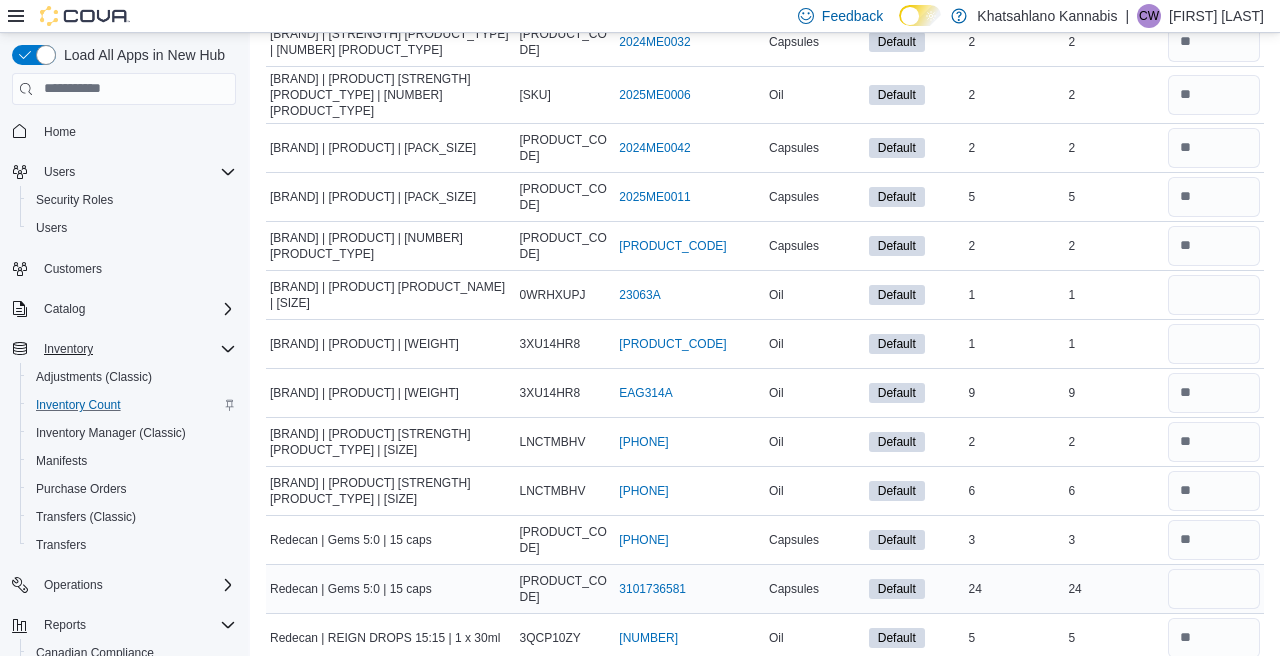 type 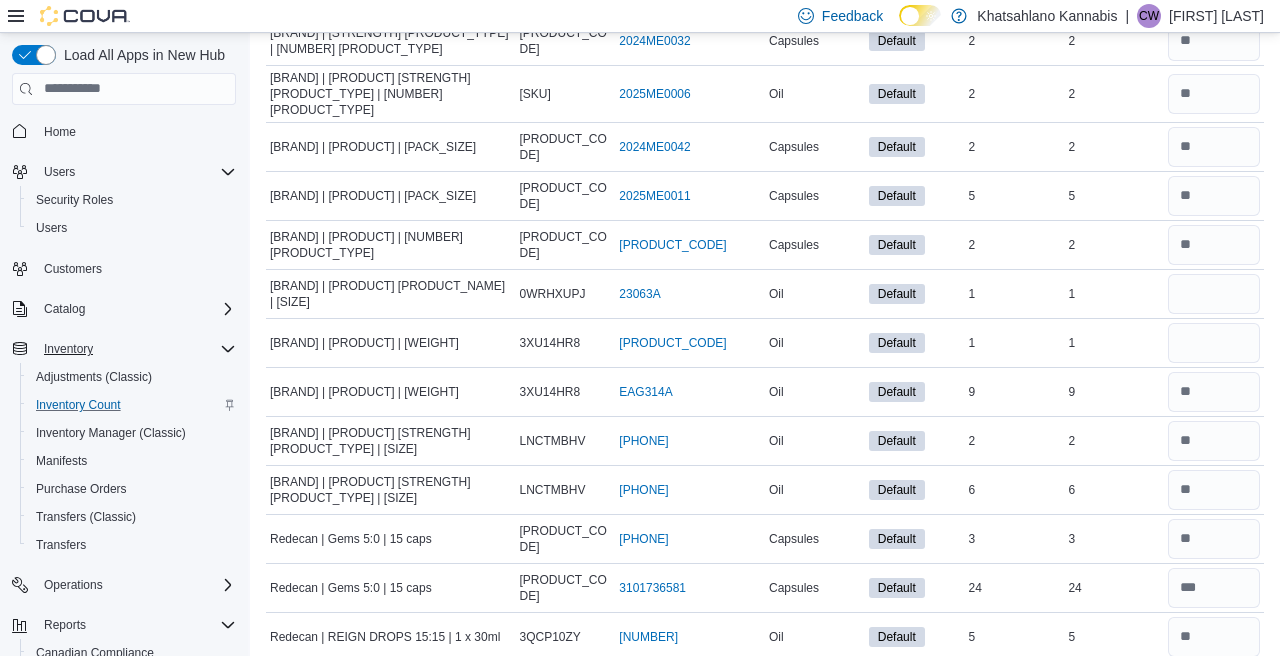 scroll, scrollTop: 2347, scrollLeft: 0, axis: vertical 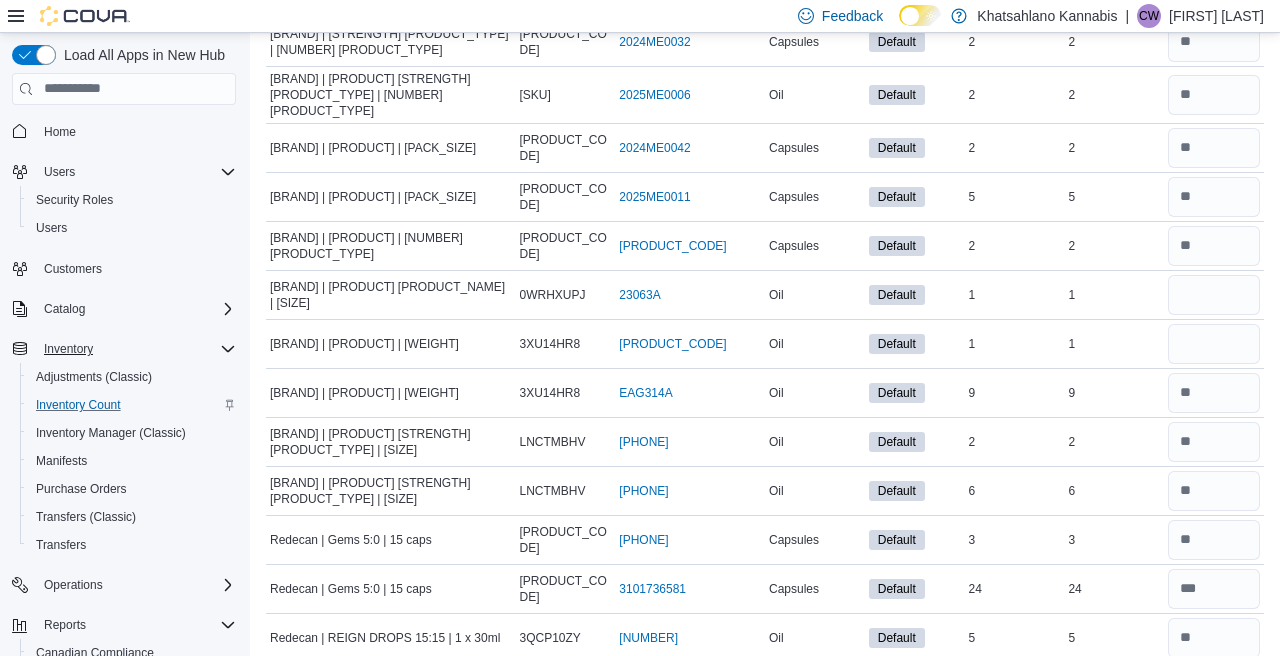 click at bounding box center [1214, 687] 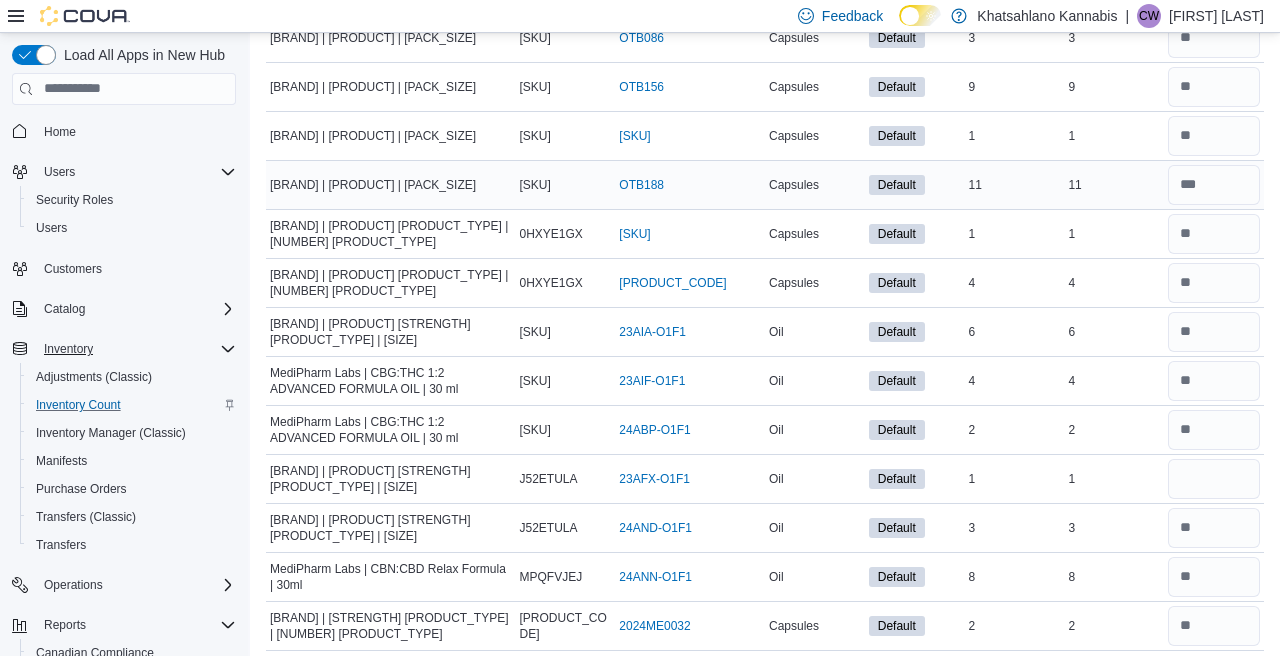 scroll, scrollTop: 1766, scrollLeft: 0, axis: vertical 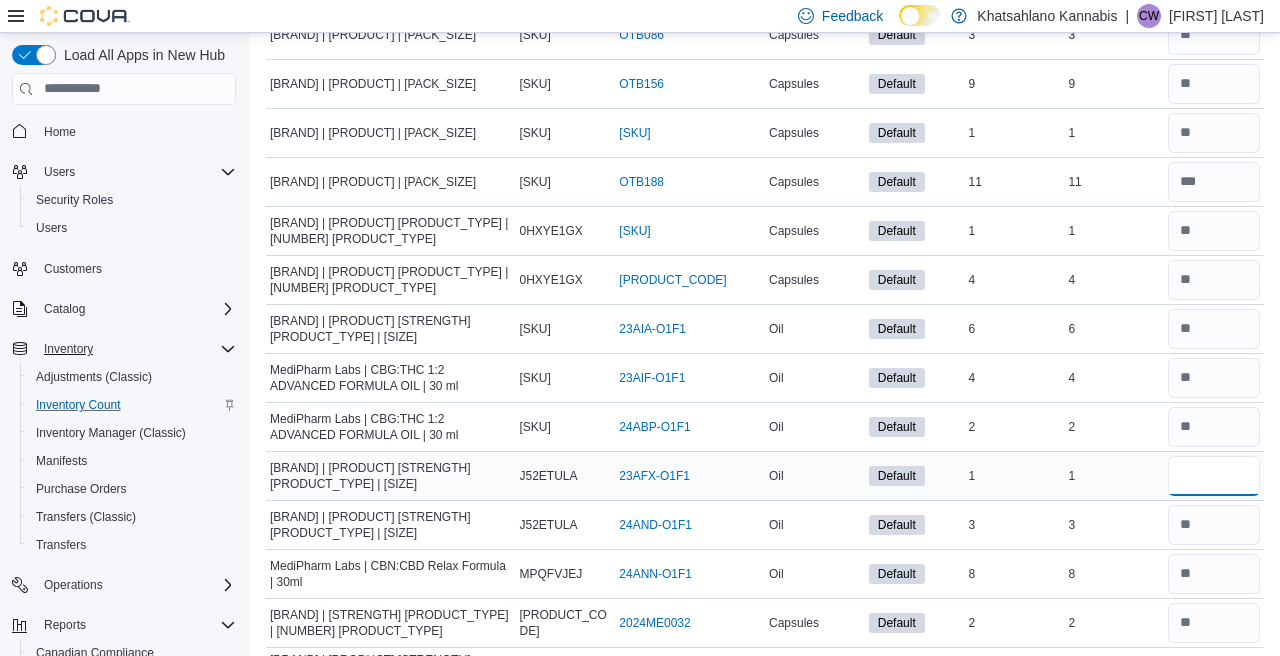 click at bounding box center (1214, 476) 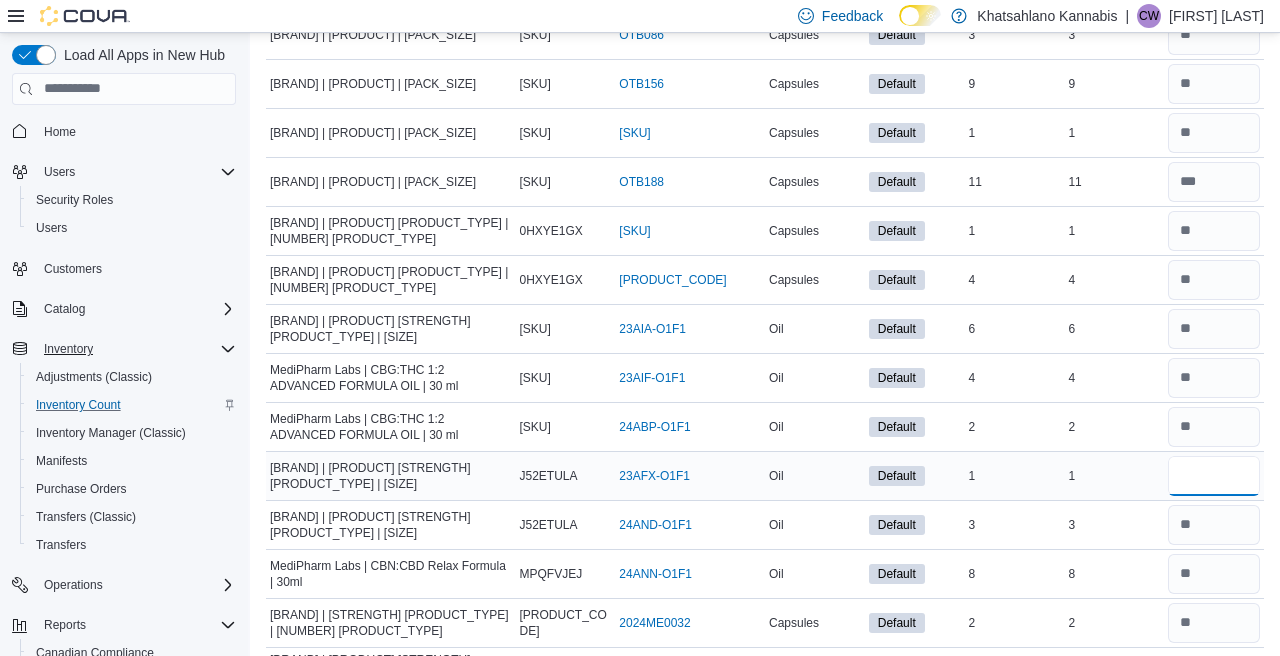 type on "*" 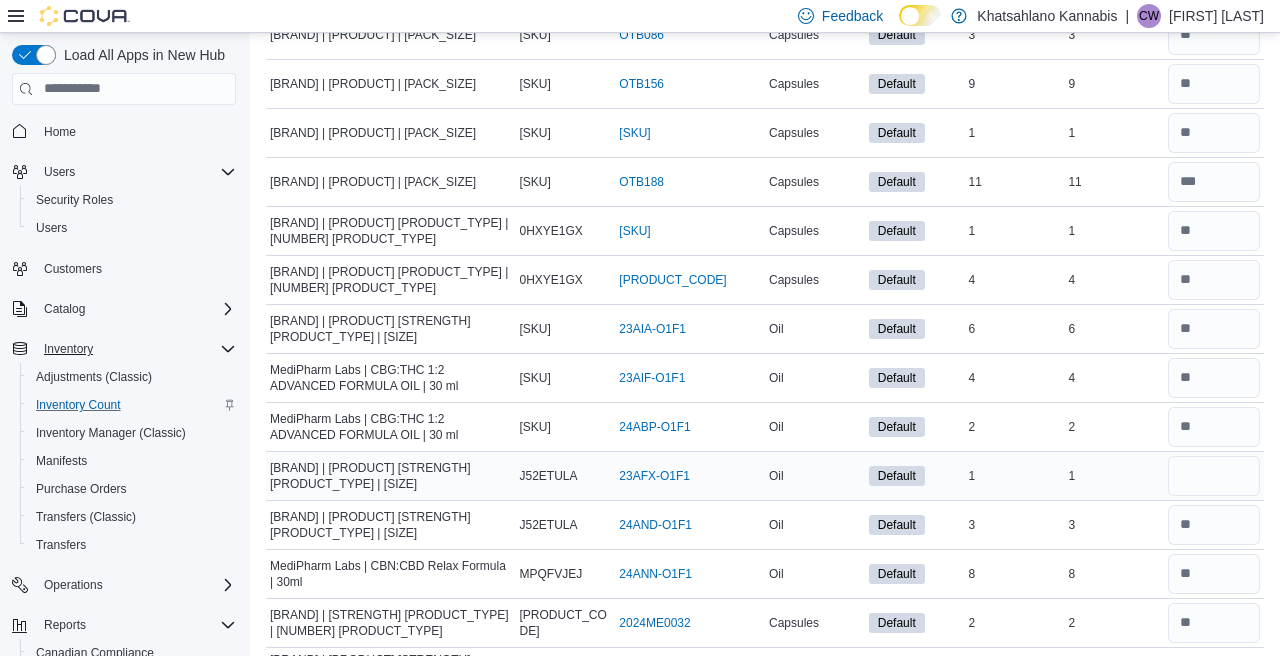 type 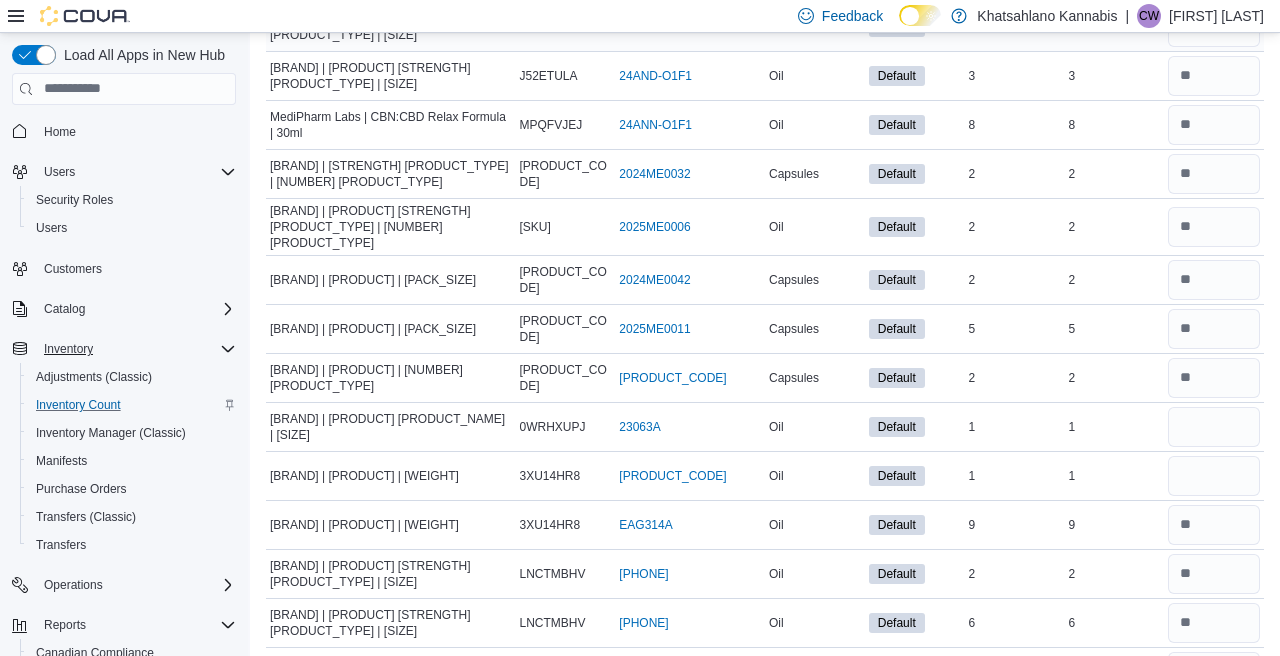 scroll, scrollTop: 2221, scrollLeft: 0, axis: vertical 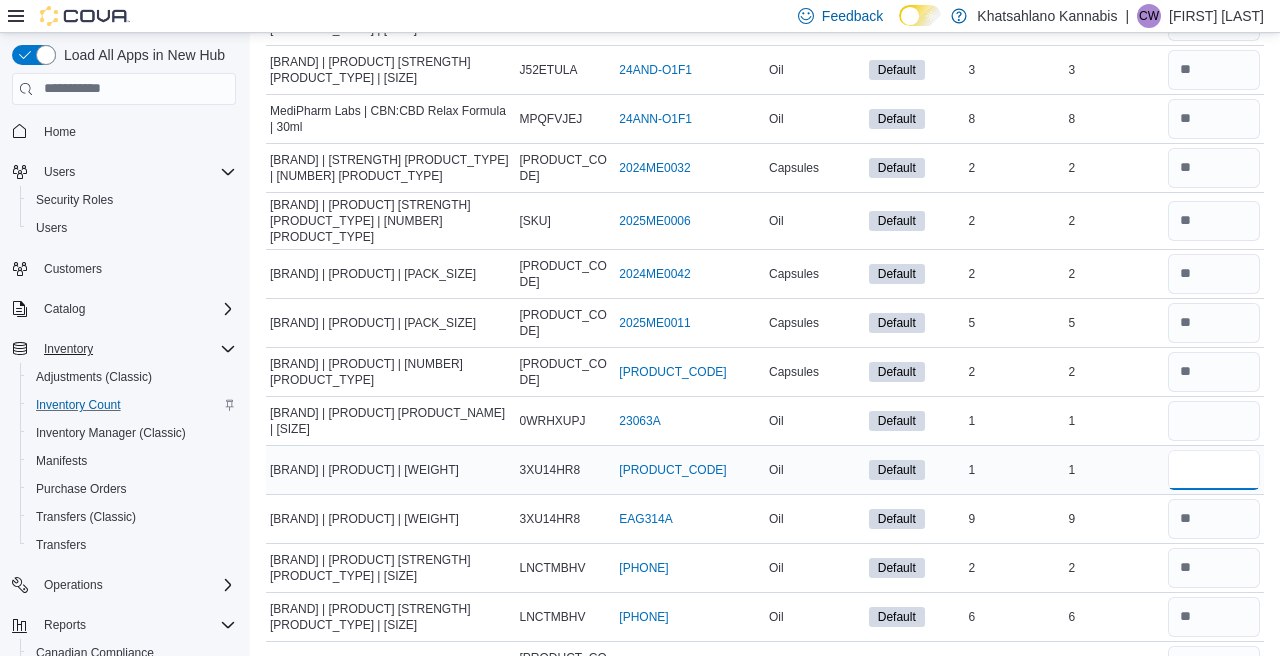 click at bounding box center [1214, 470] 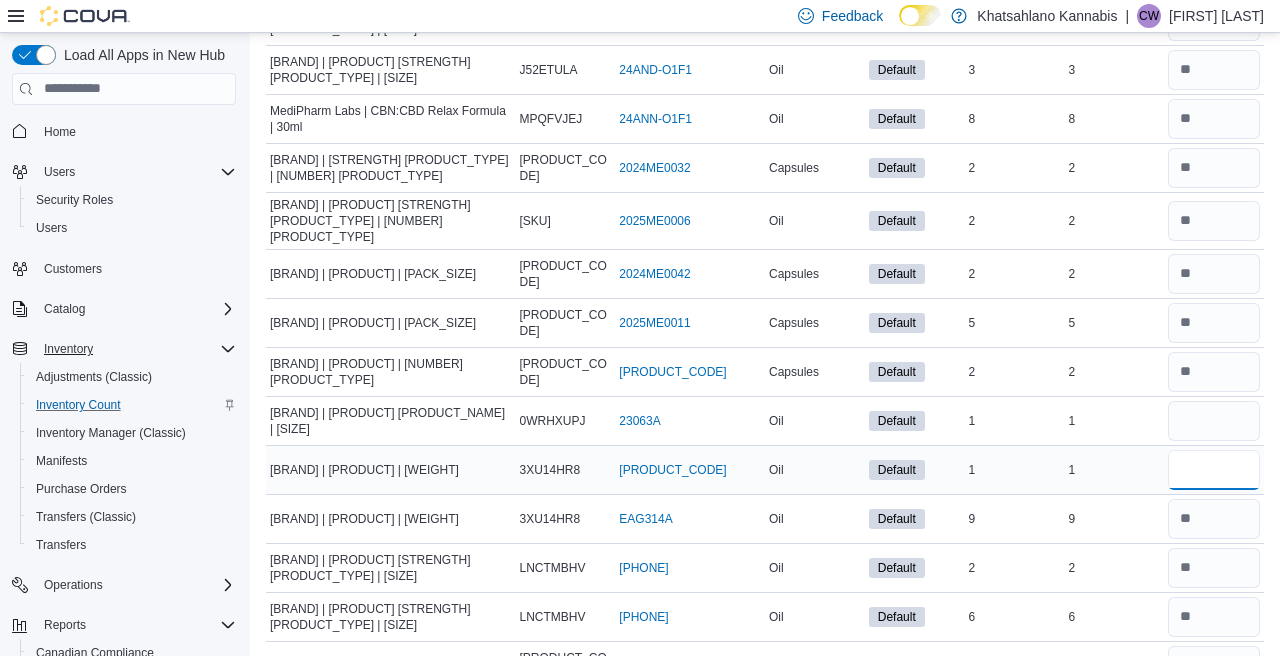 type on "*" 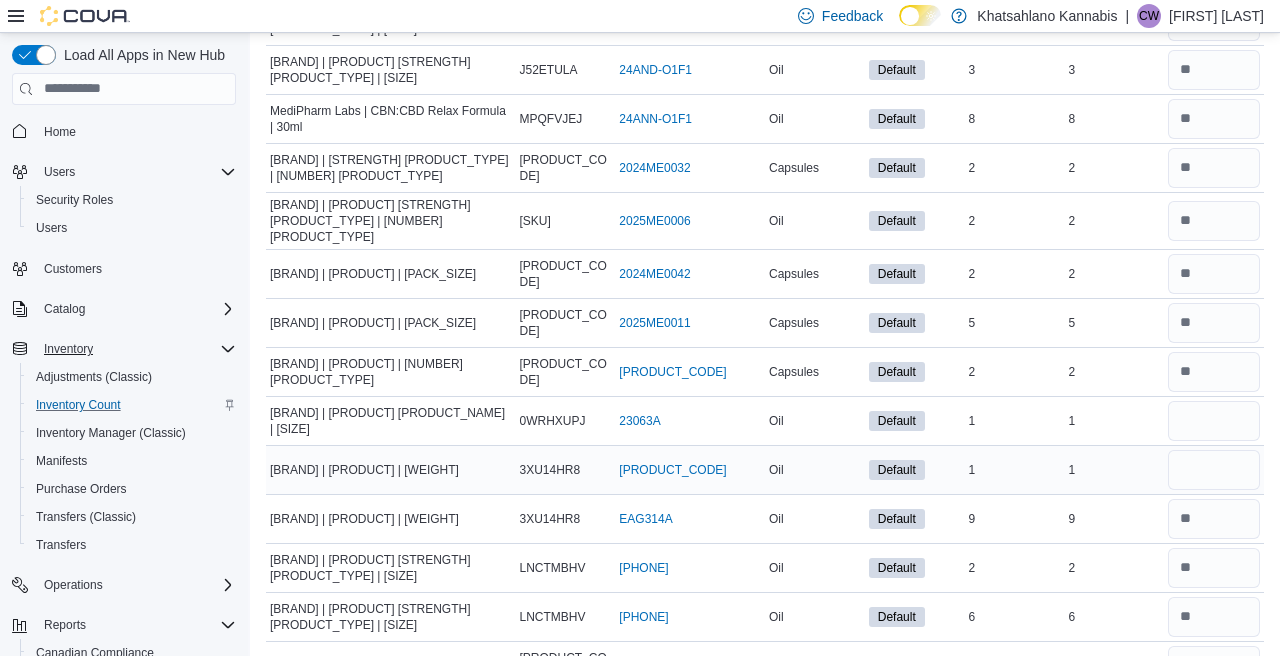 type 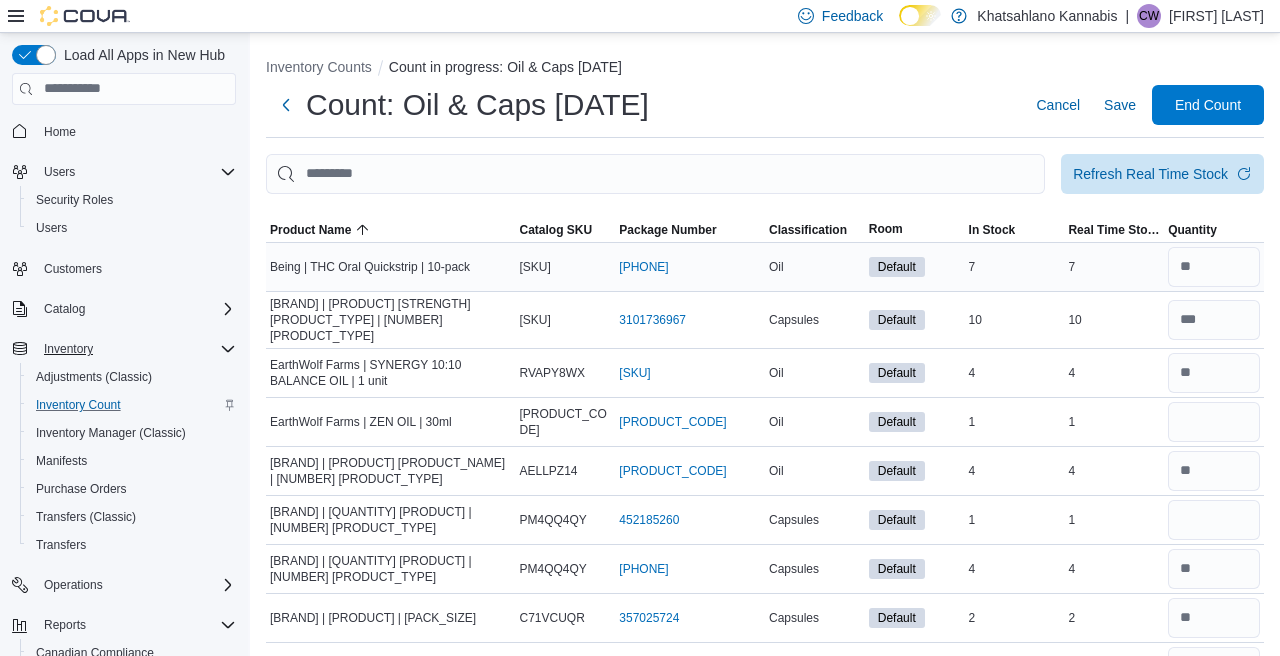 scroll, scrollTop: 0, scrollLeft: 0, axis: both 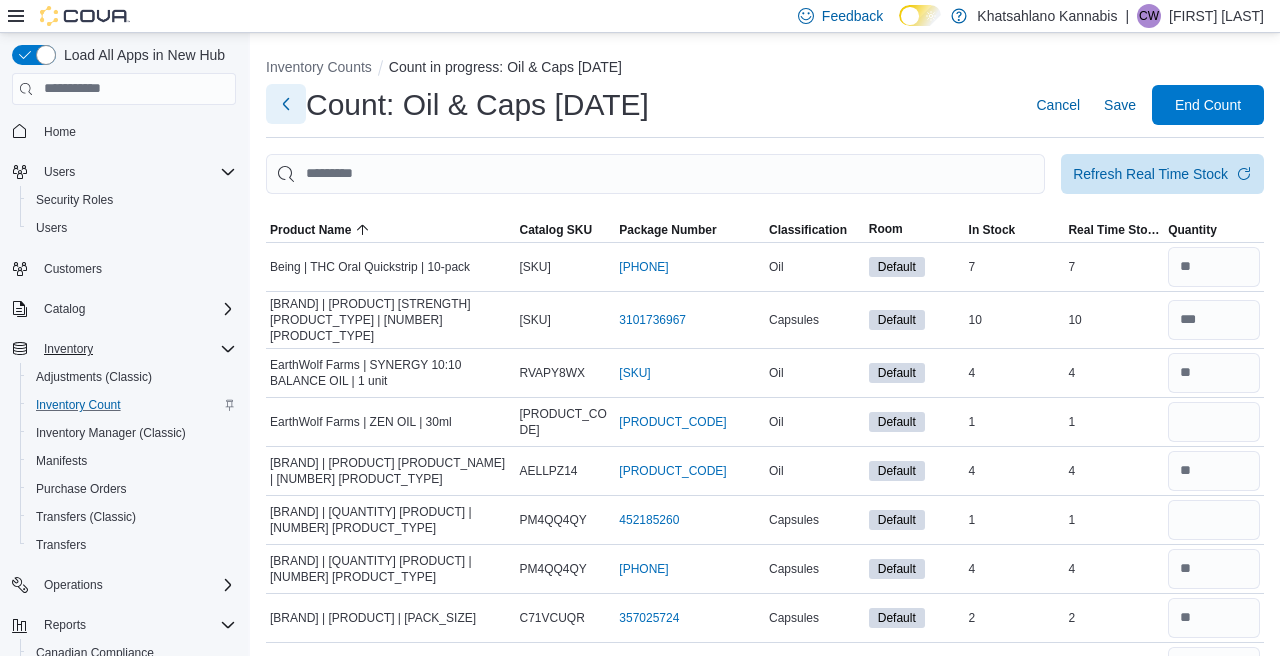 click at bounding box center (286, 104) 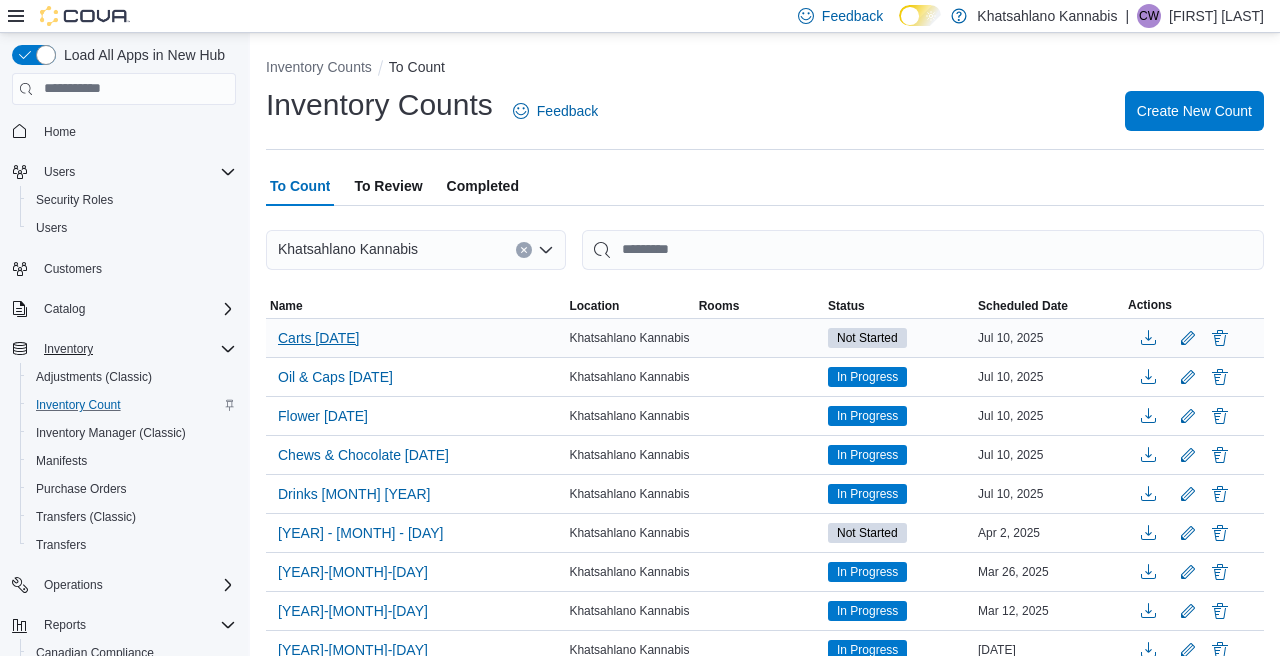 click on "Carts [DATE]" at bounding box center (318, 338) 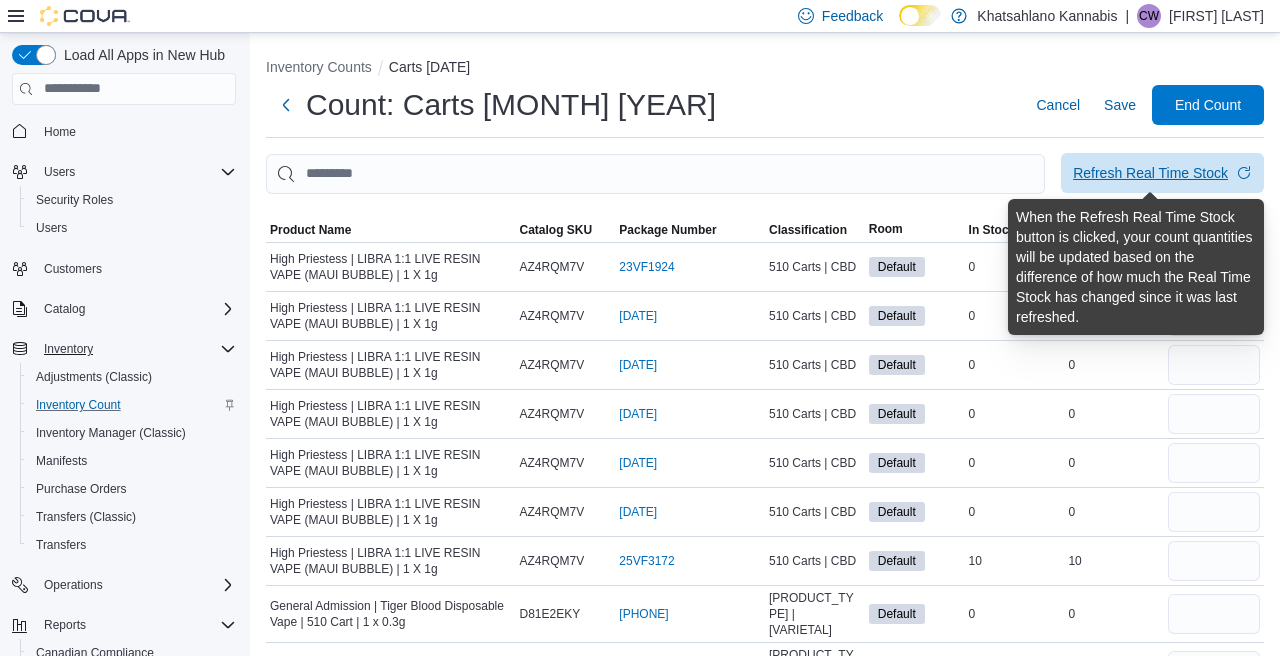 click on "Refresh Real Time Stock" at bounding box center [1150, 173] 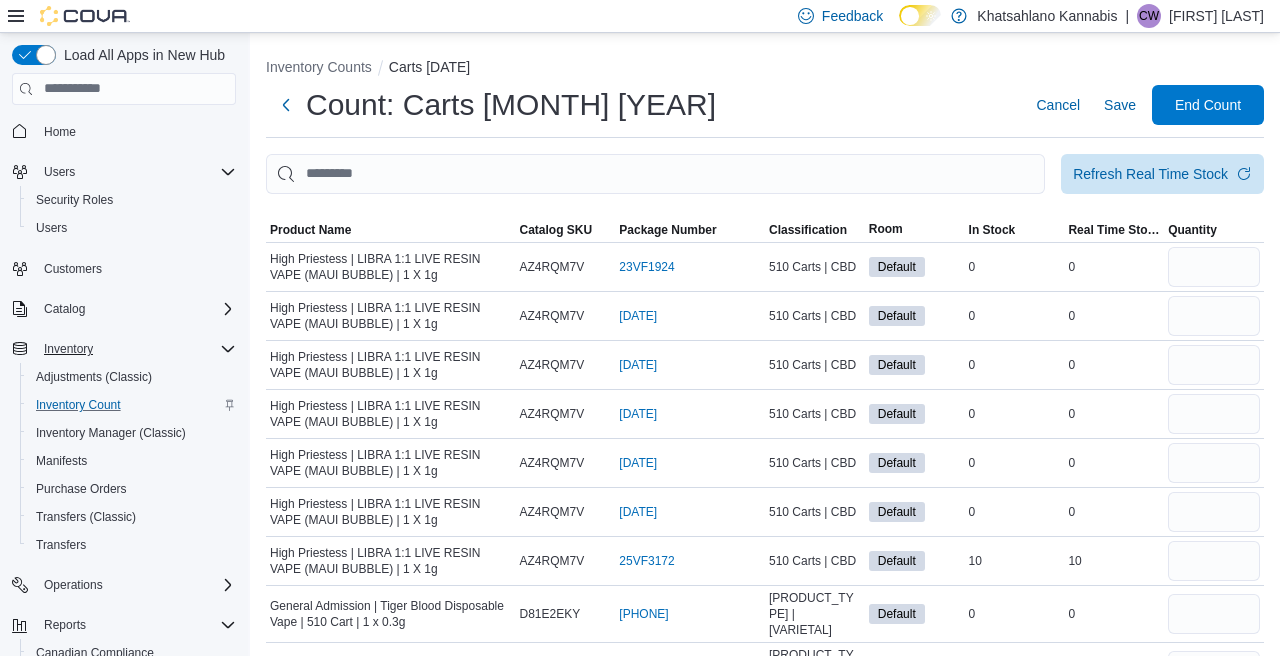 scroll, scrollTop: 0, scrollLeft: 0, axis: both 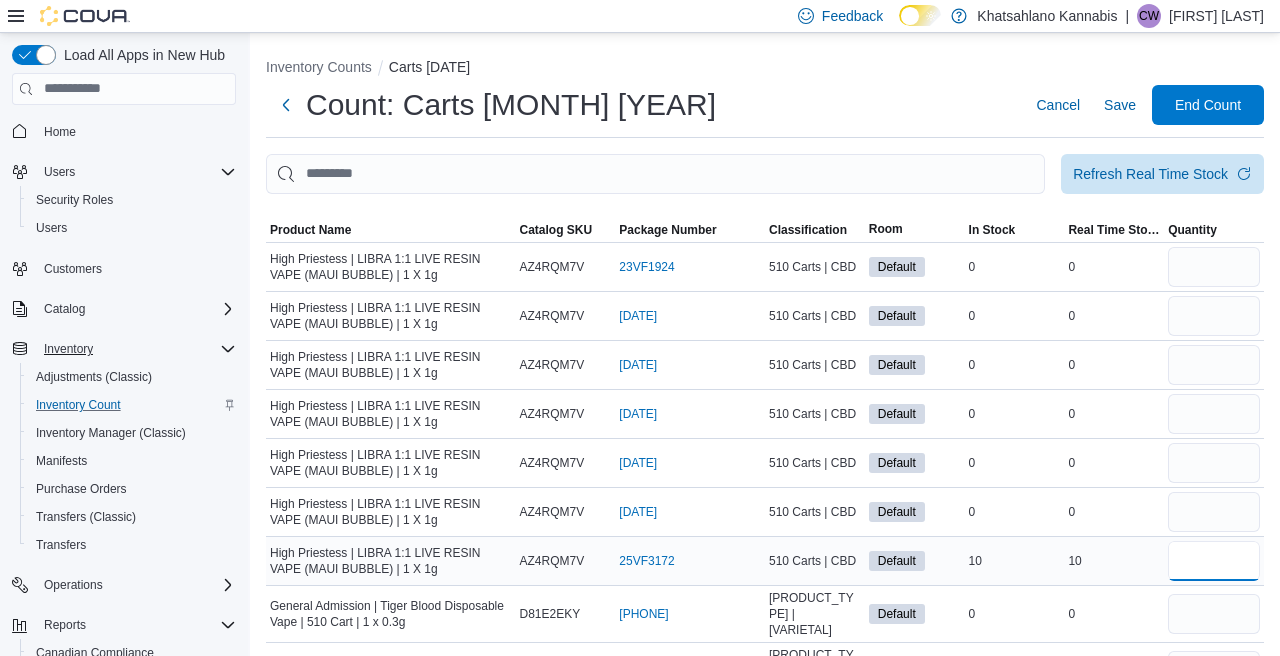 click at bounding box center (1214, 561) 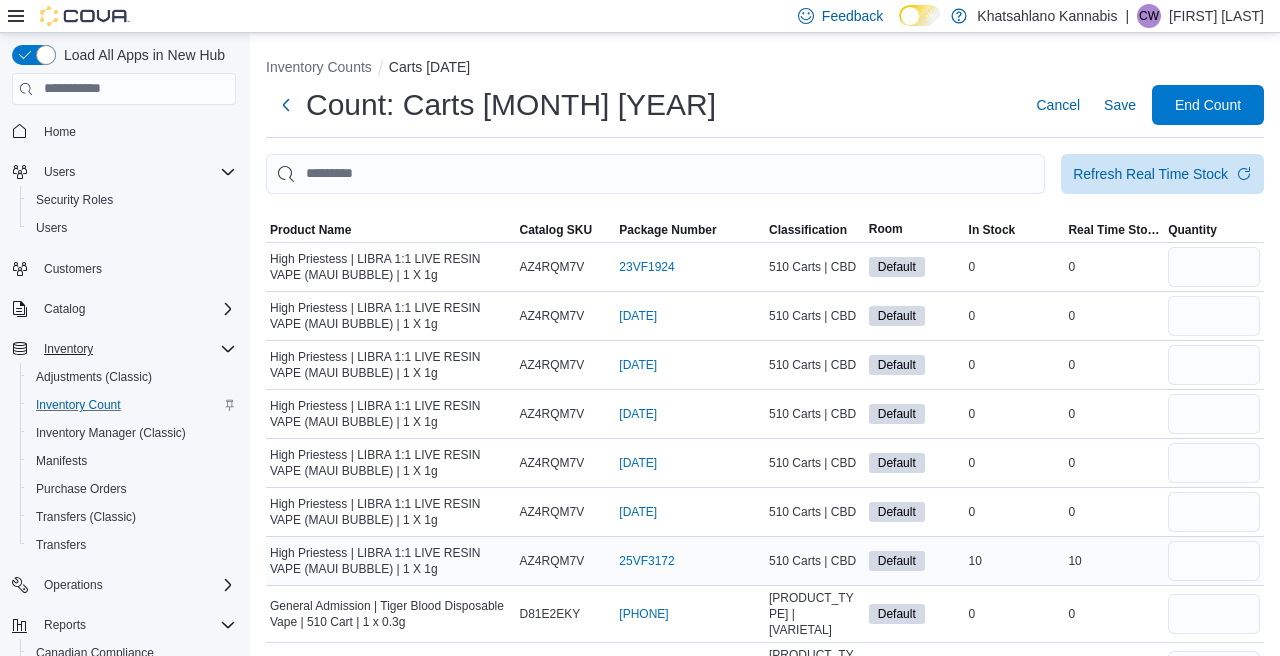 type 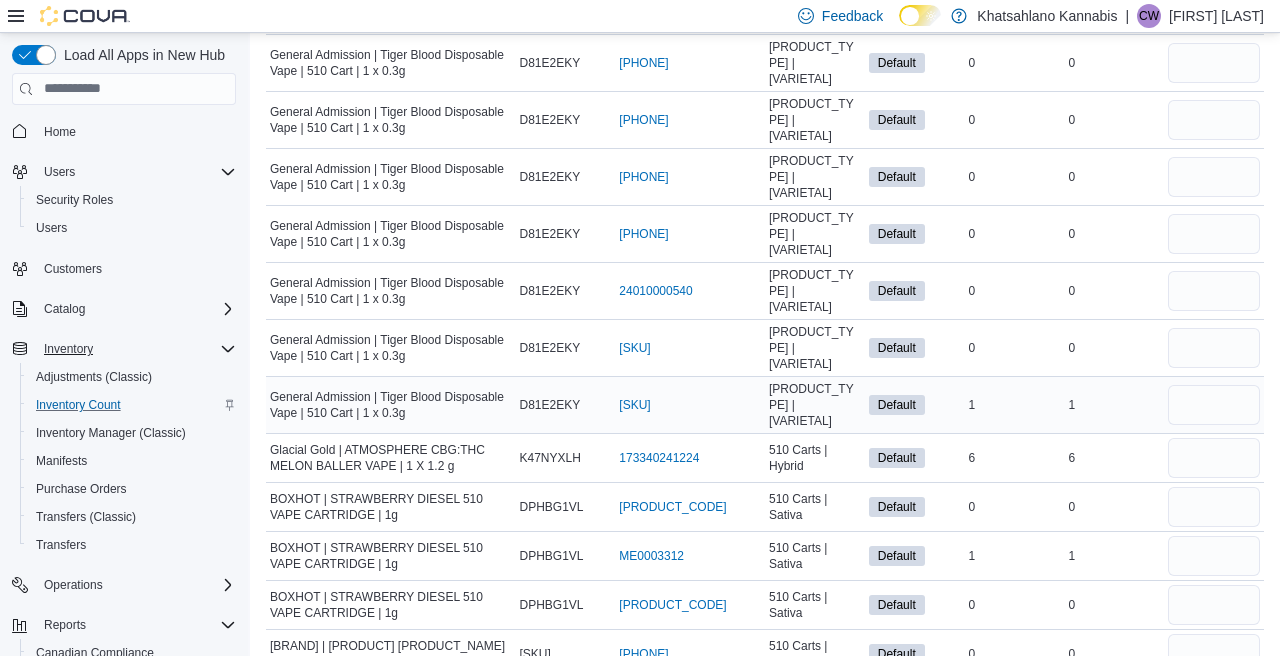 scroll, scrollTop: 666, scrollLeft: 0, axis: vertical 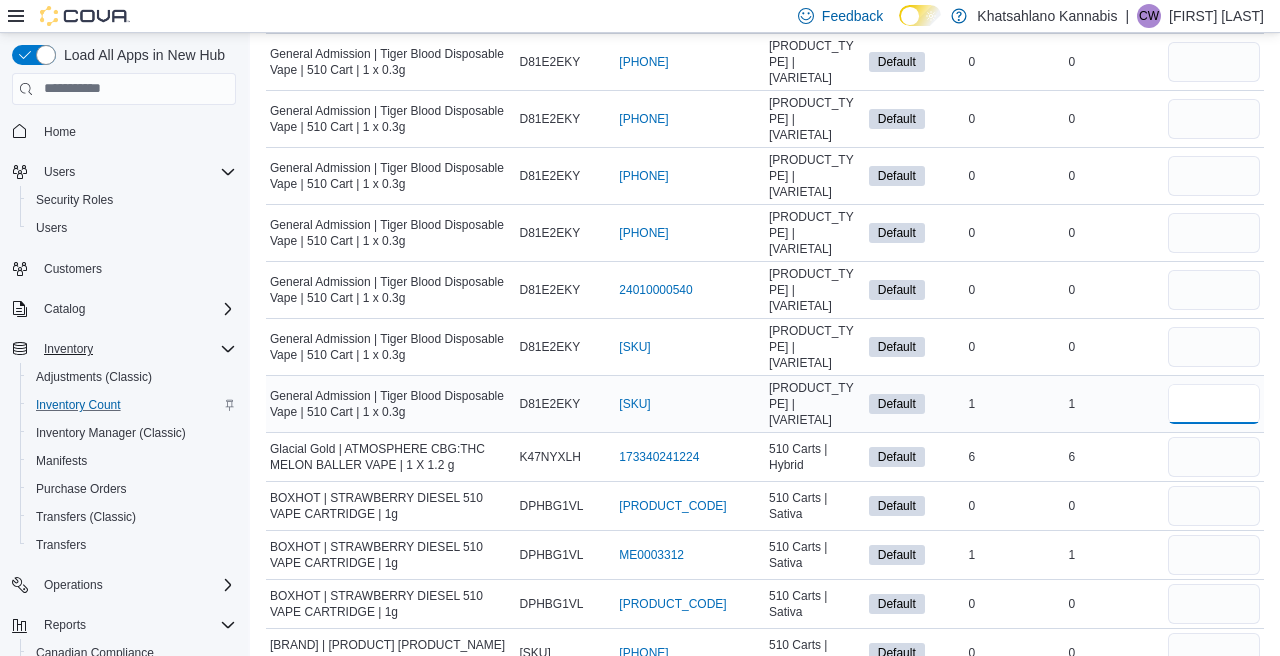 click at bounding box center (1214, 404) 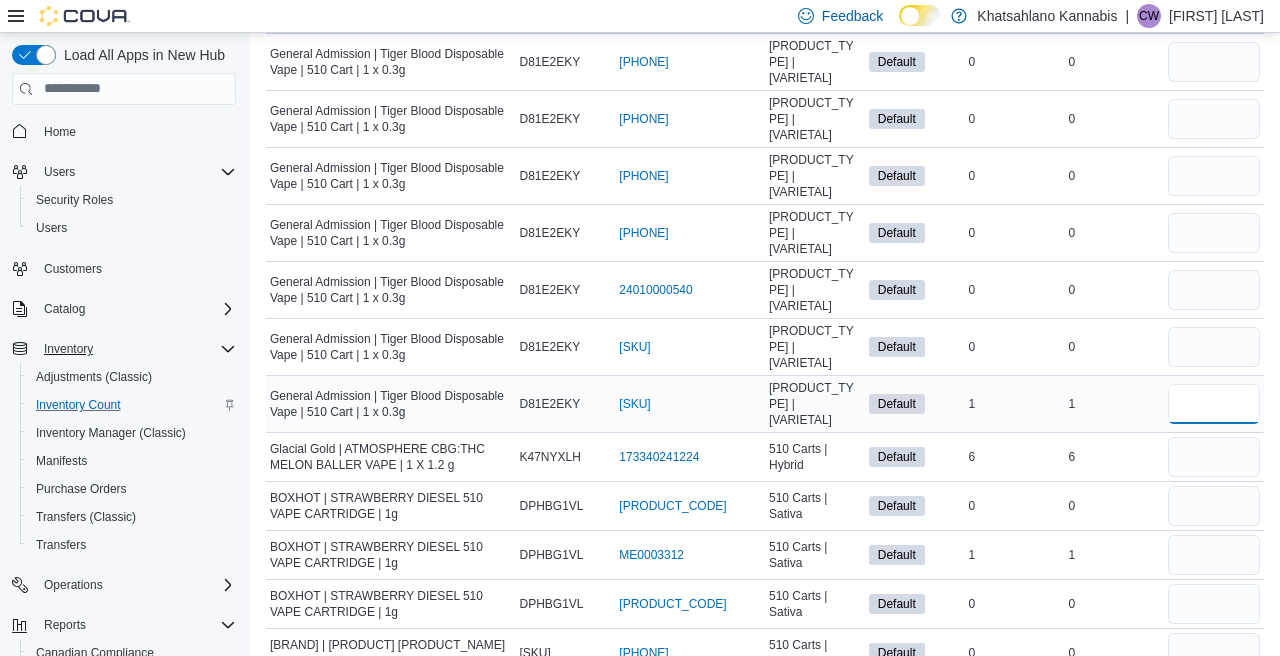 type on "*" 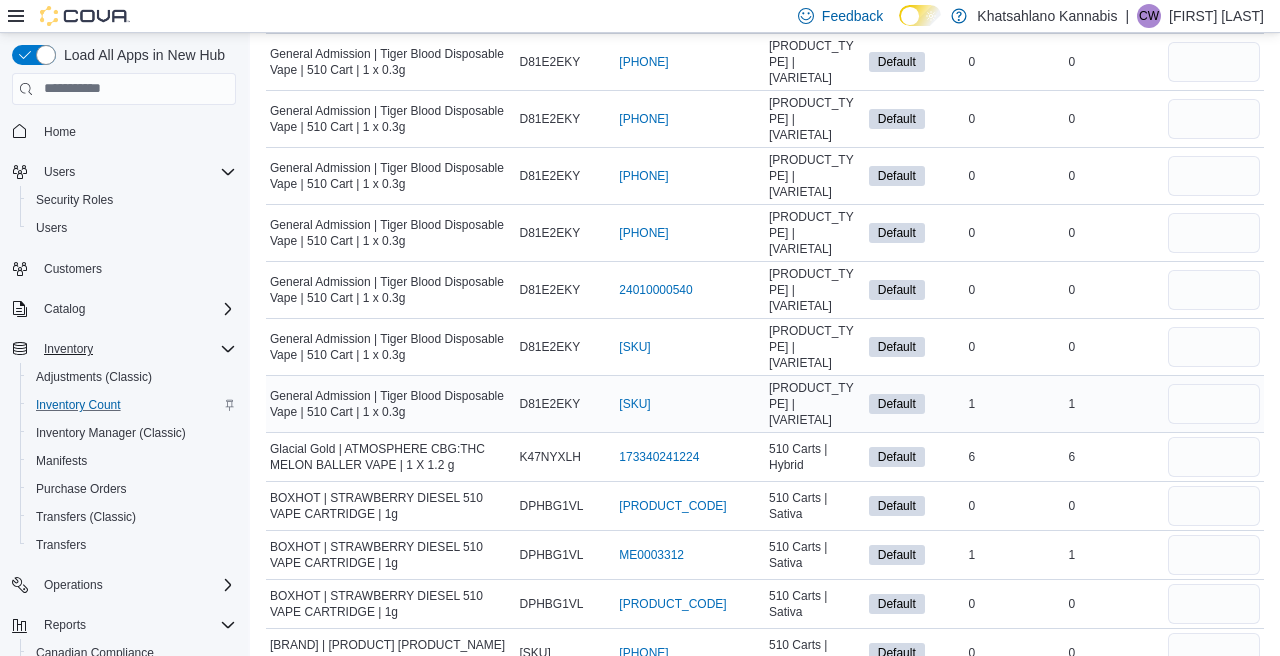 type 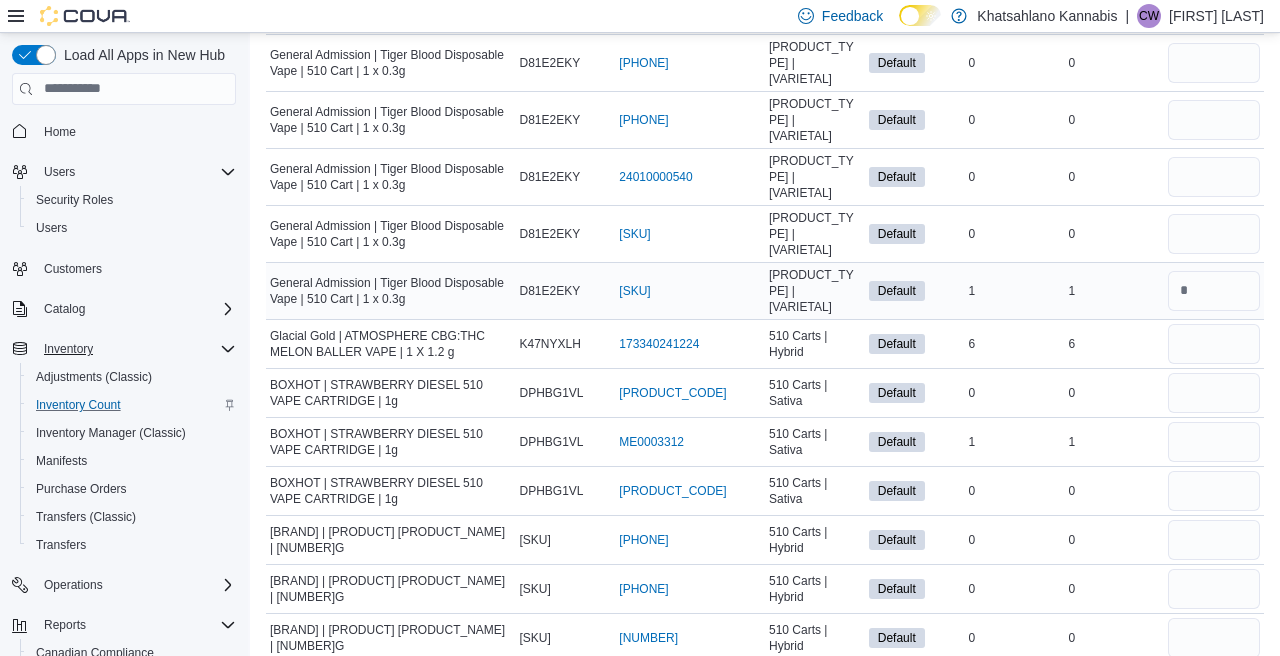 scroll, scrollTop: 784, scrollLeft: 0, axis: vertical 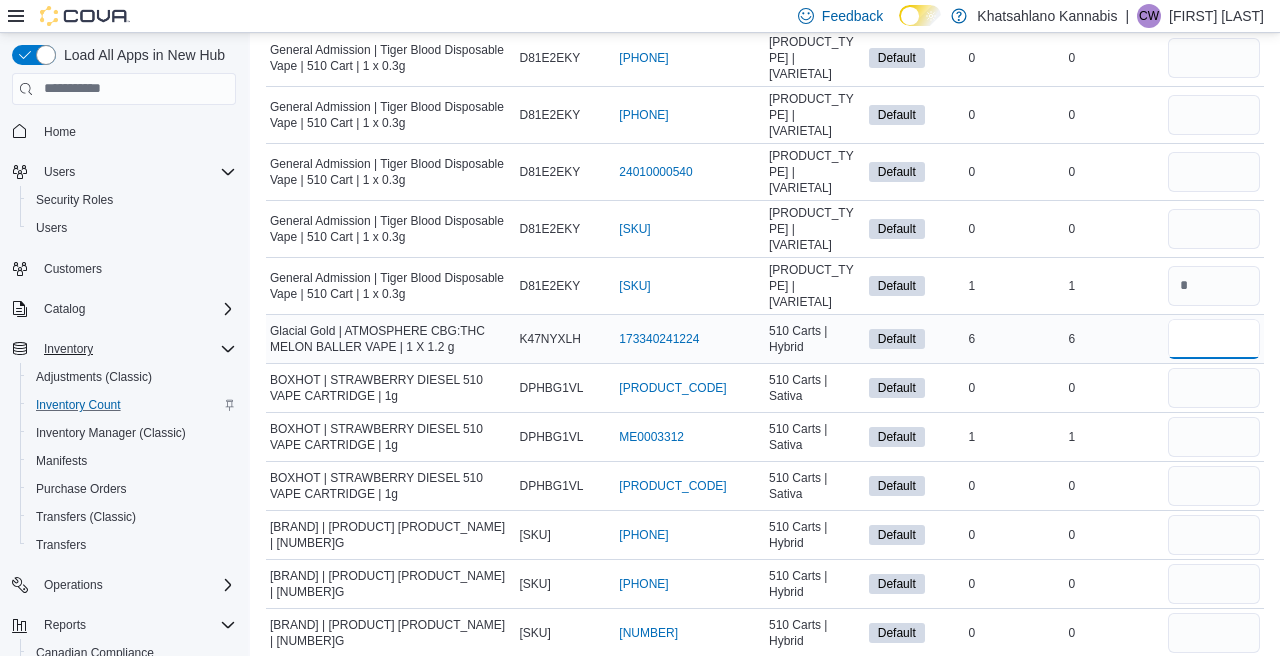 click at bounding box center [1214, 339] 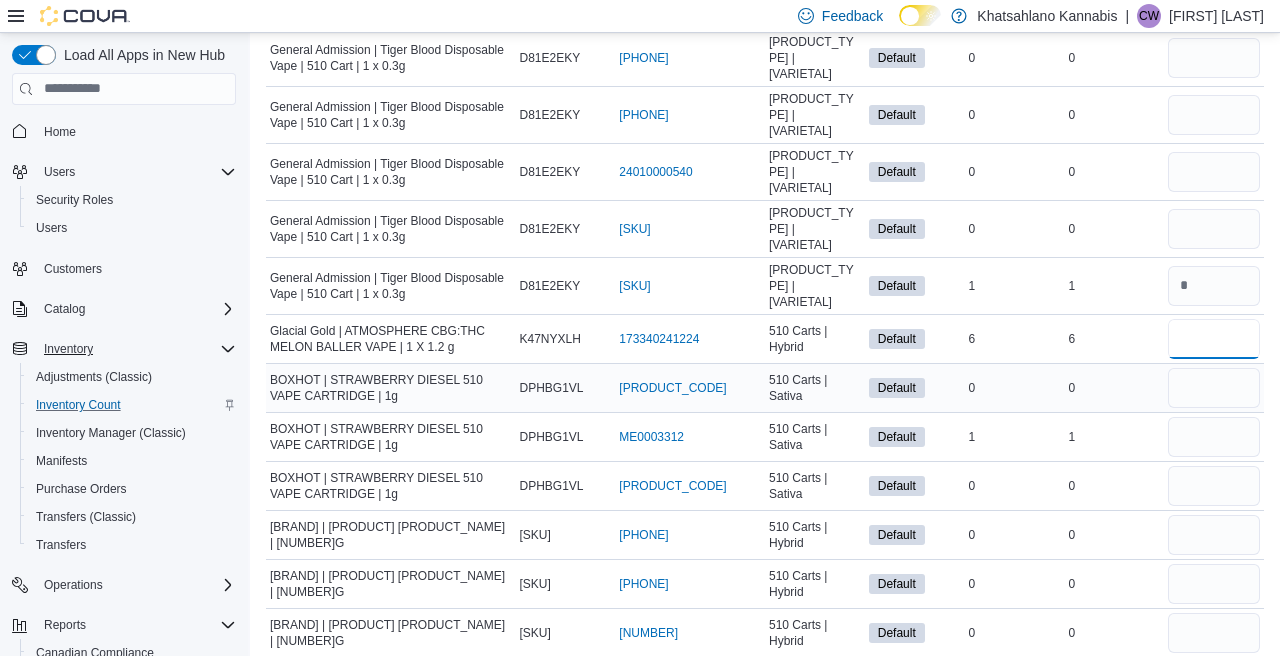 type on "*" 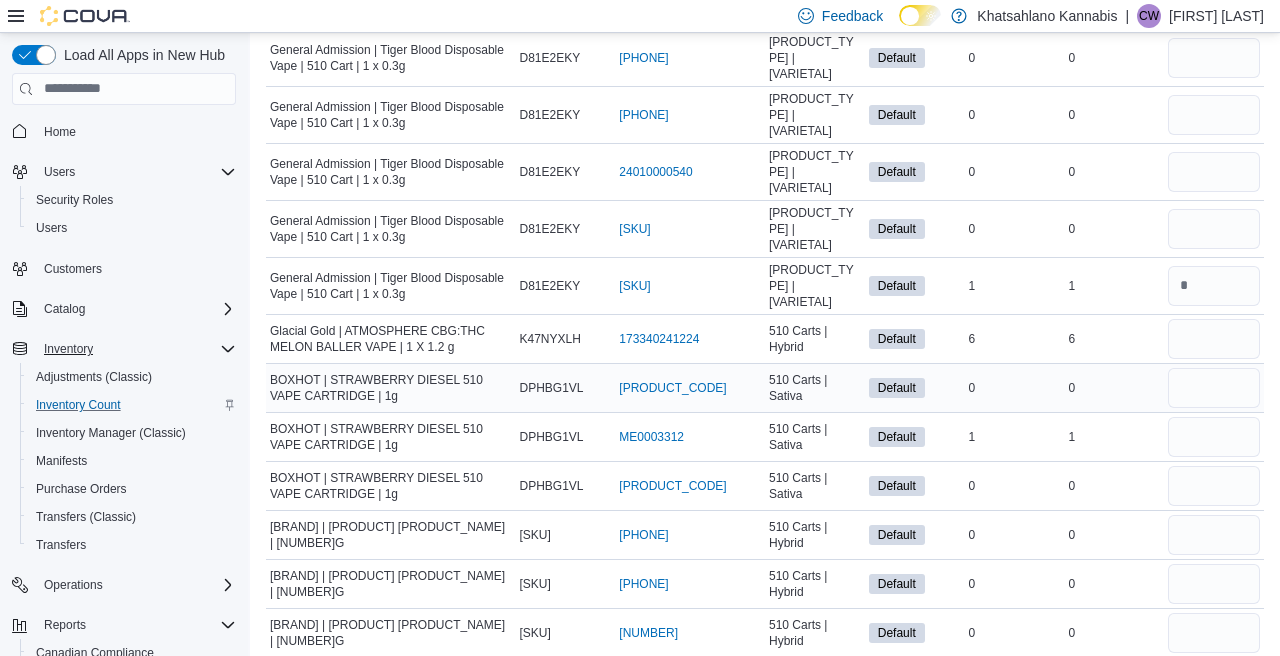 type 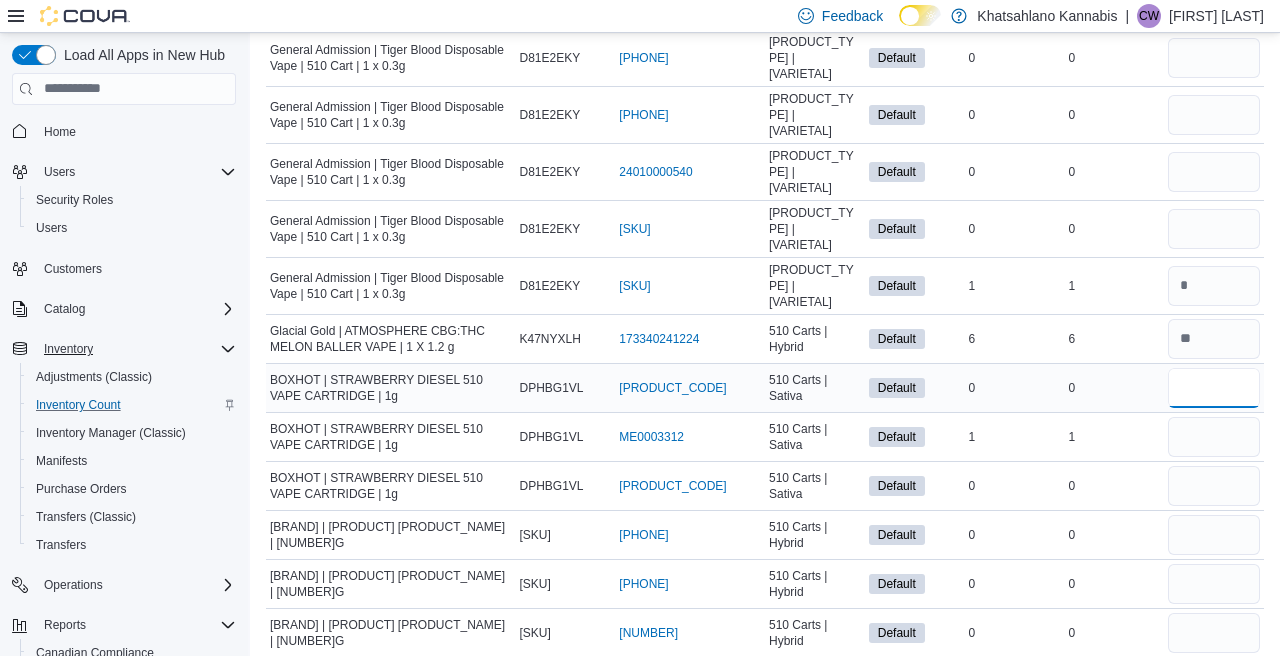click at bounding box center (1214, 388) 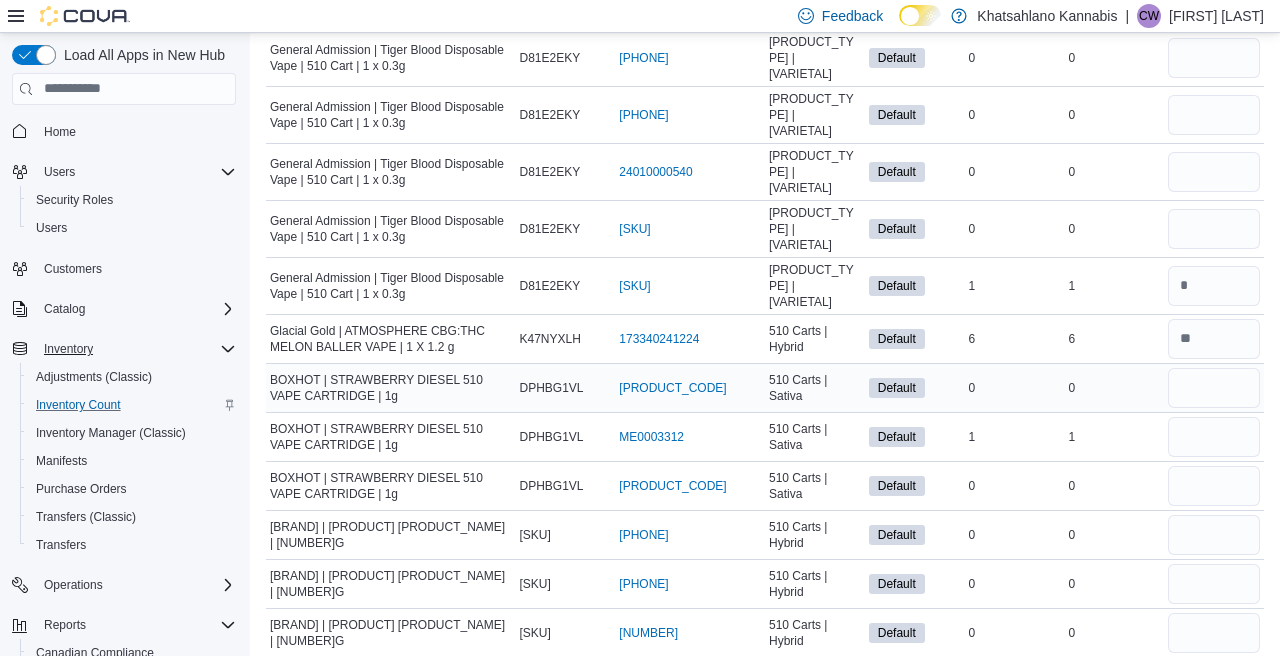 type 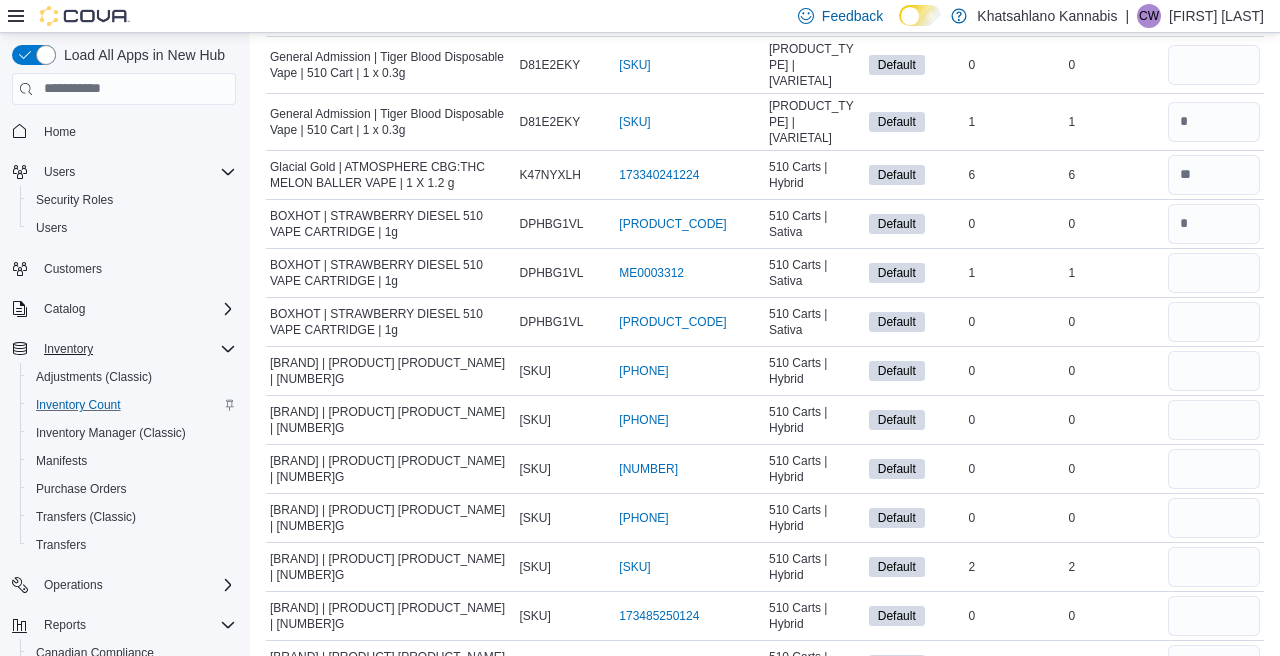 scroll, scrollTop: 953, scrollLeft: 0, axis: vertical 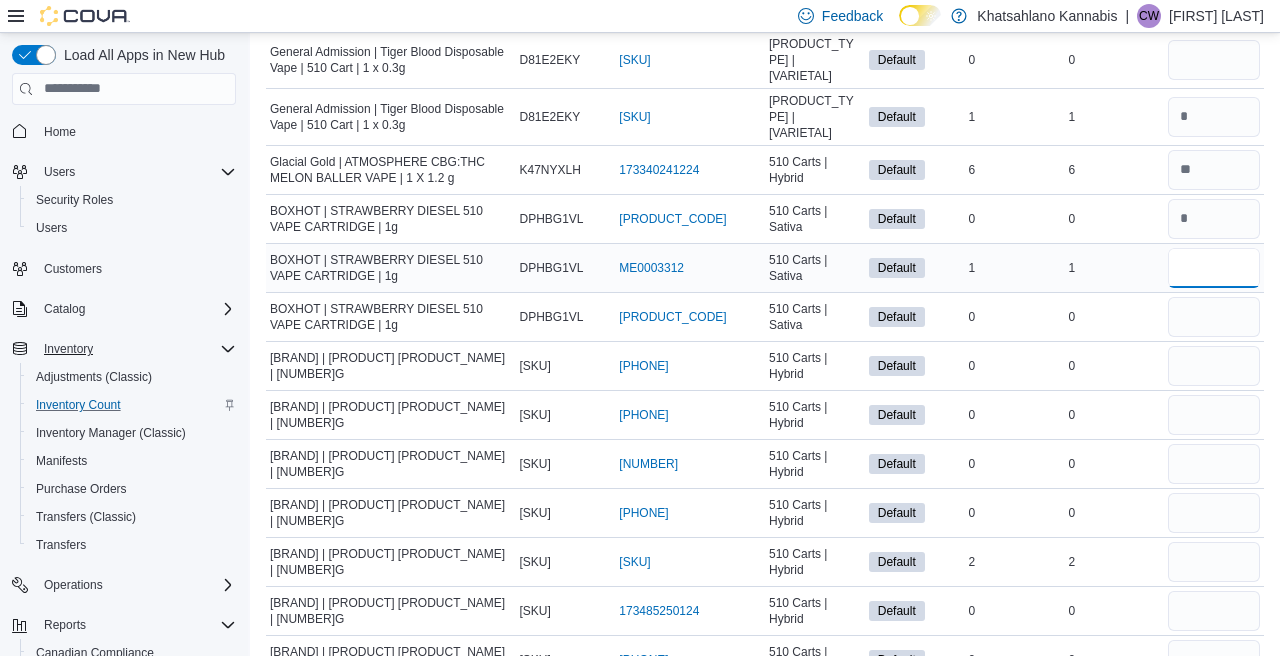click at bounding box center (1214, 268) 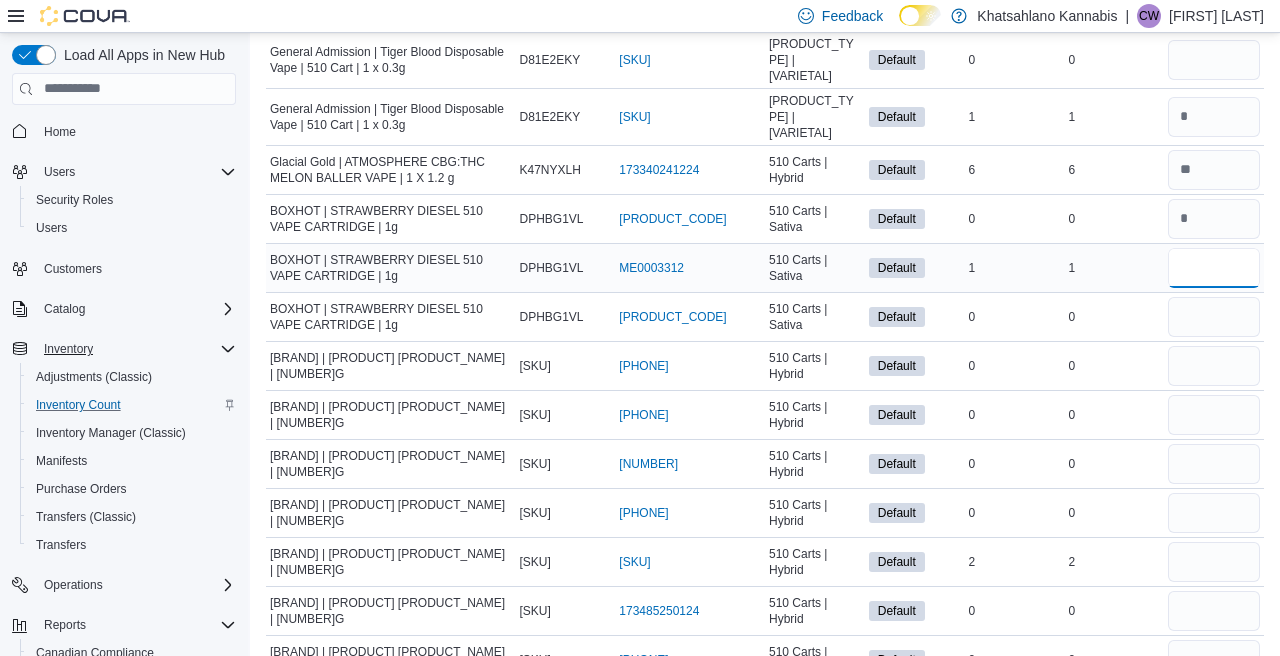 type on "*" 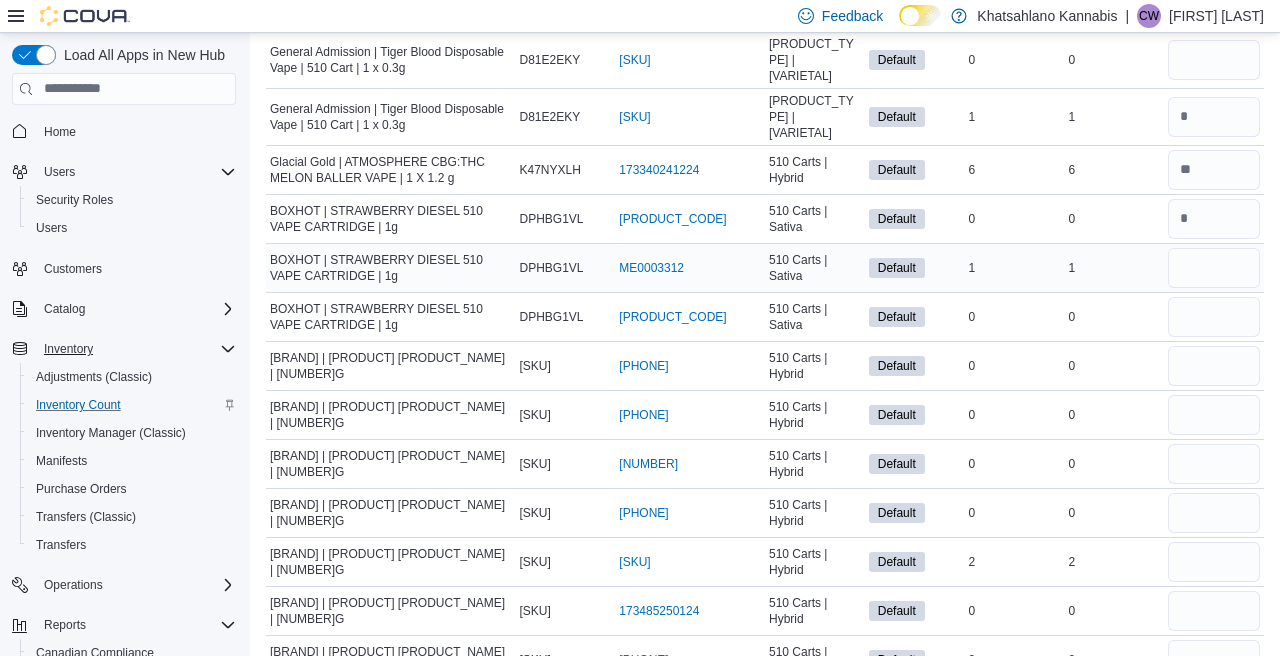 type 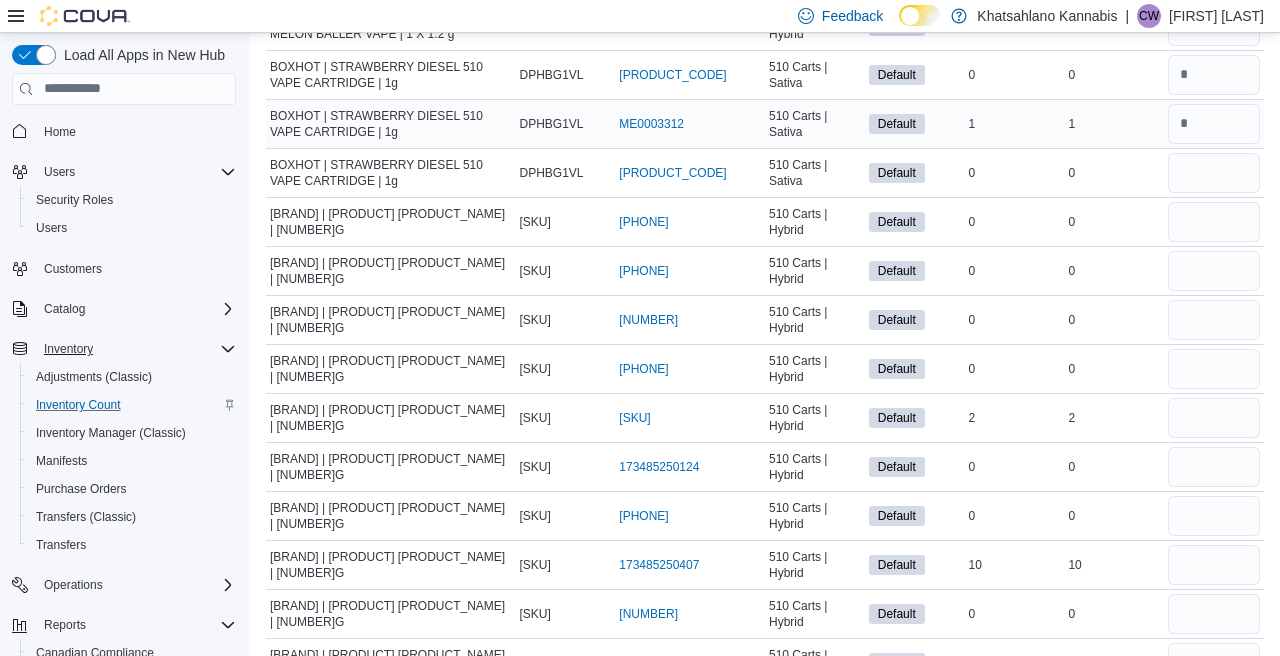 scroll, scrollTop: 1121, scrollLeft: 0, axis: vertical 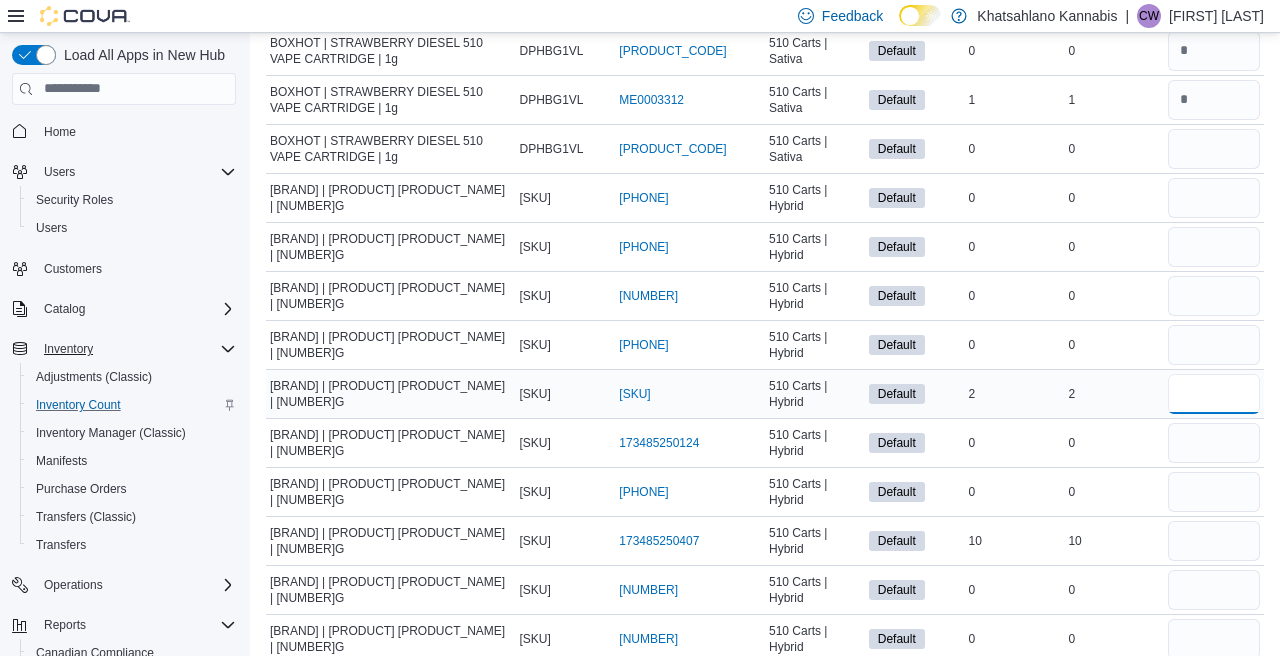 click at bounding box center [1214, 394] 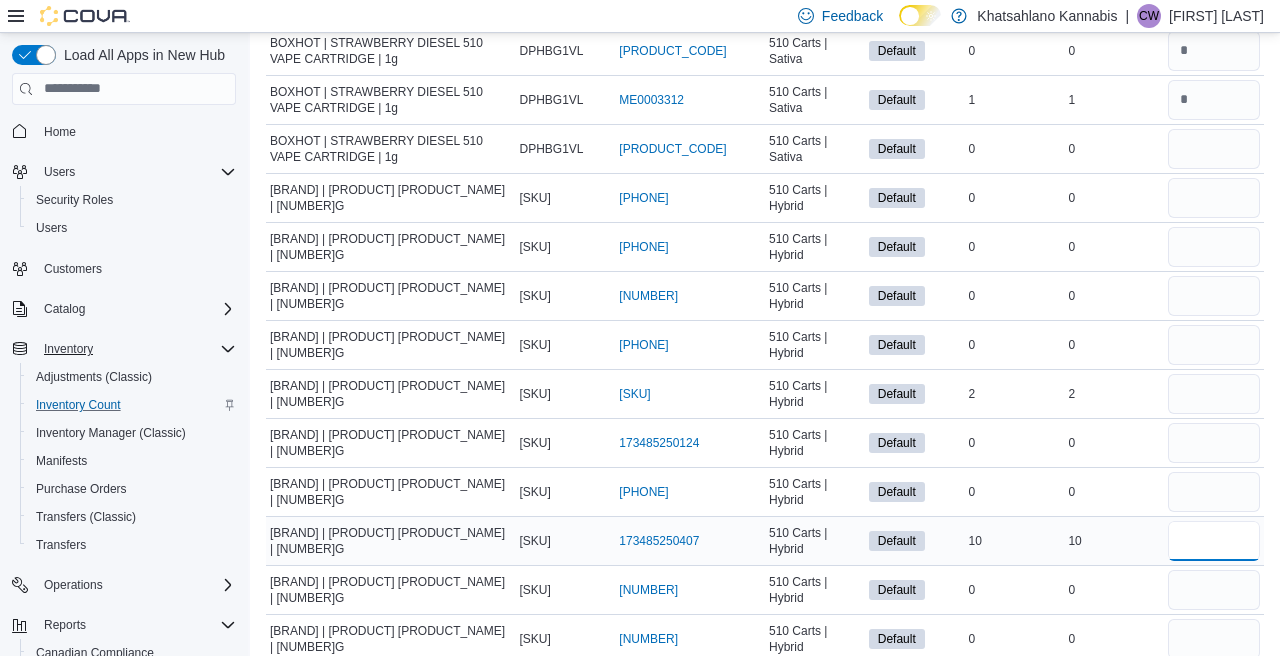 click at bounding box center (1214, 541) 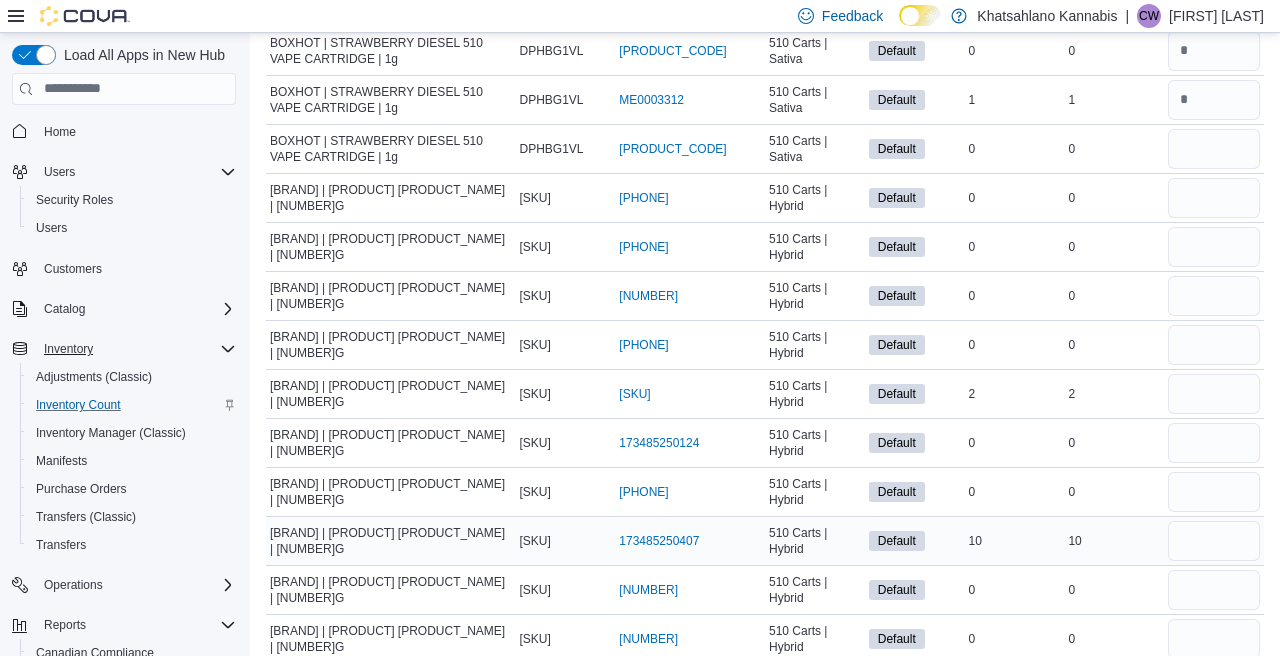 type 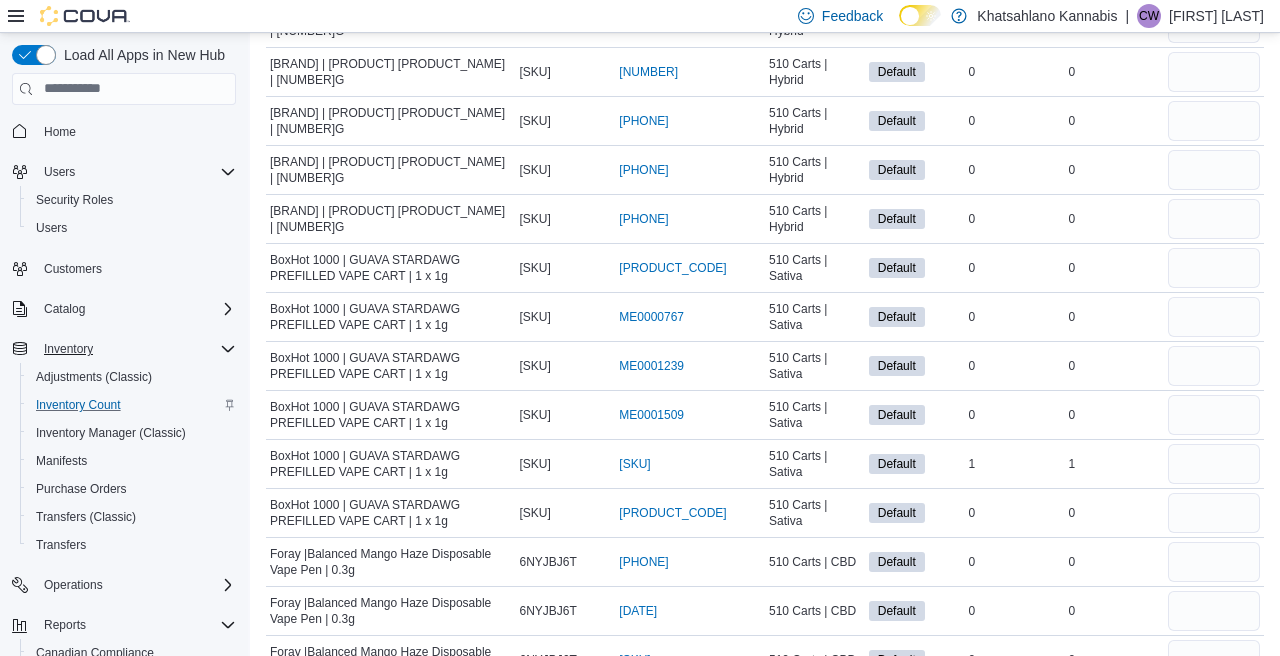 scroll, scrollTop: 1692, scrollLeft: 0, axis: vertical 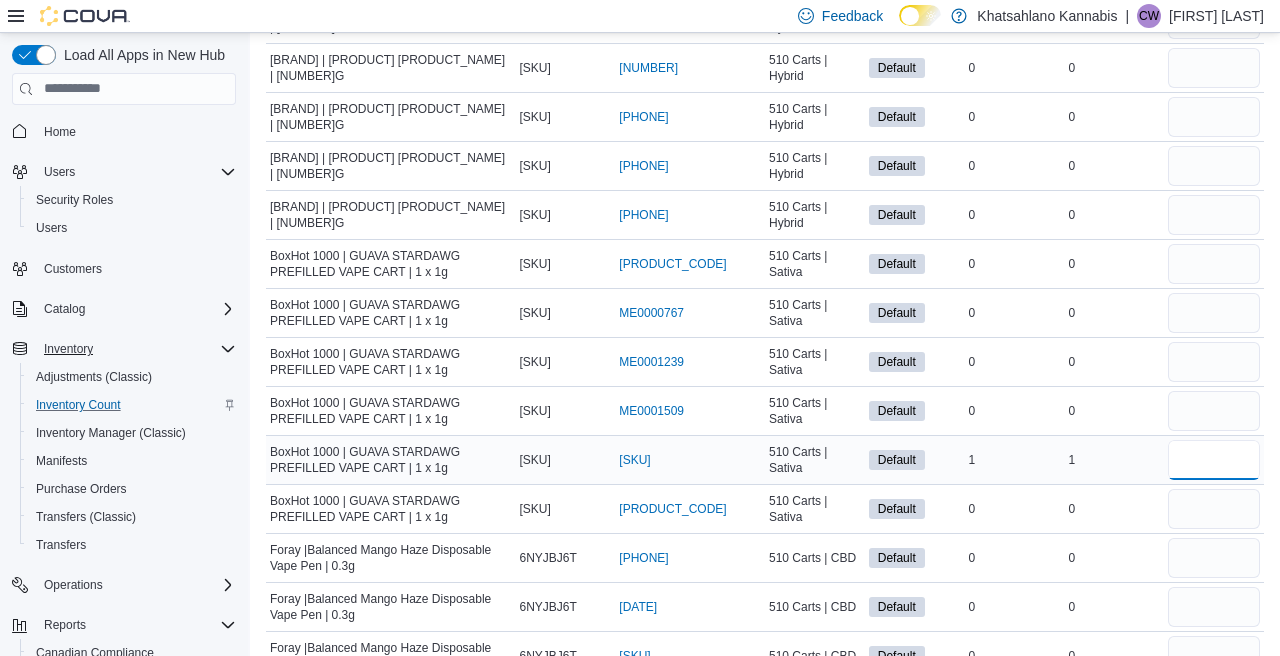 click at bounding box center [1214, 460] 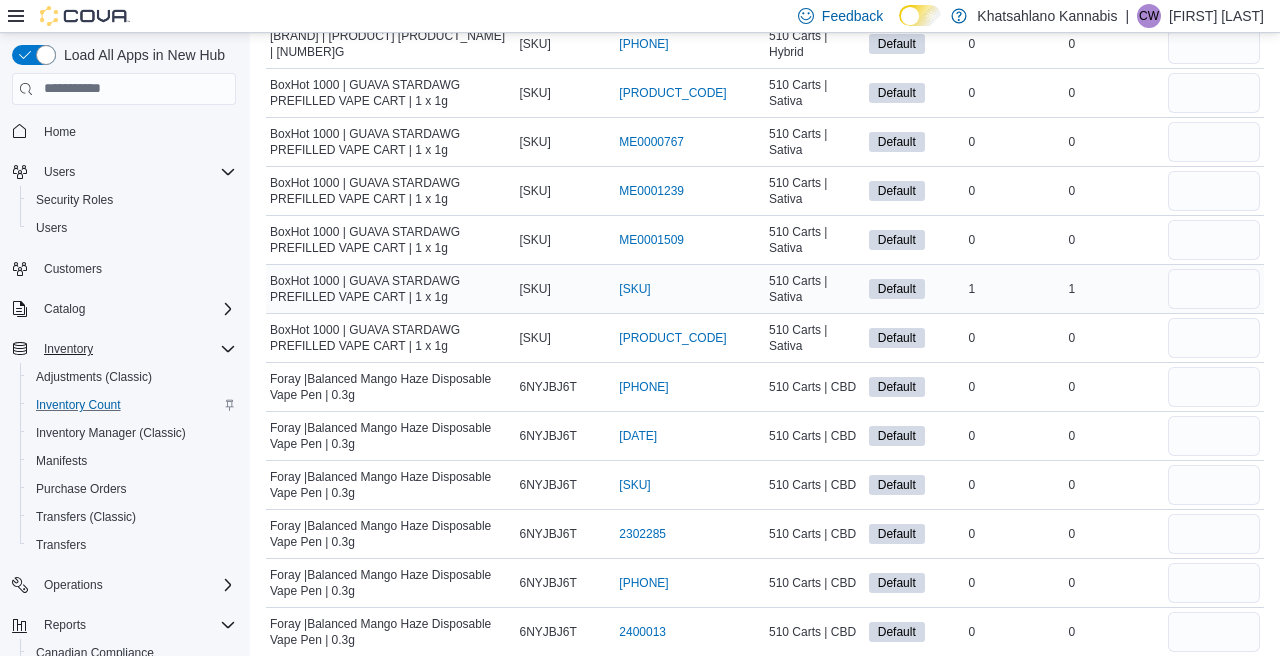 scroll, scrollTop: 1855, scrollLeft: 0, axis: vertical 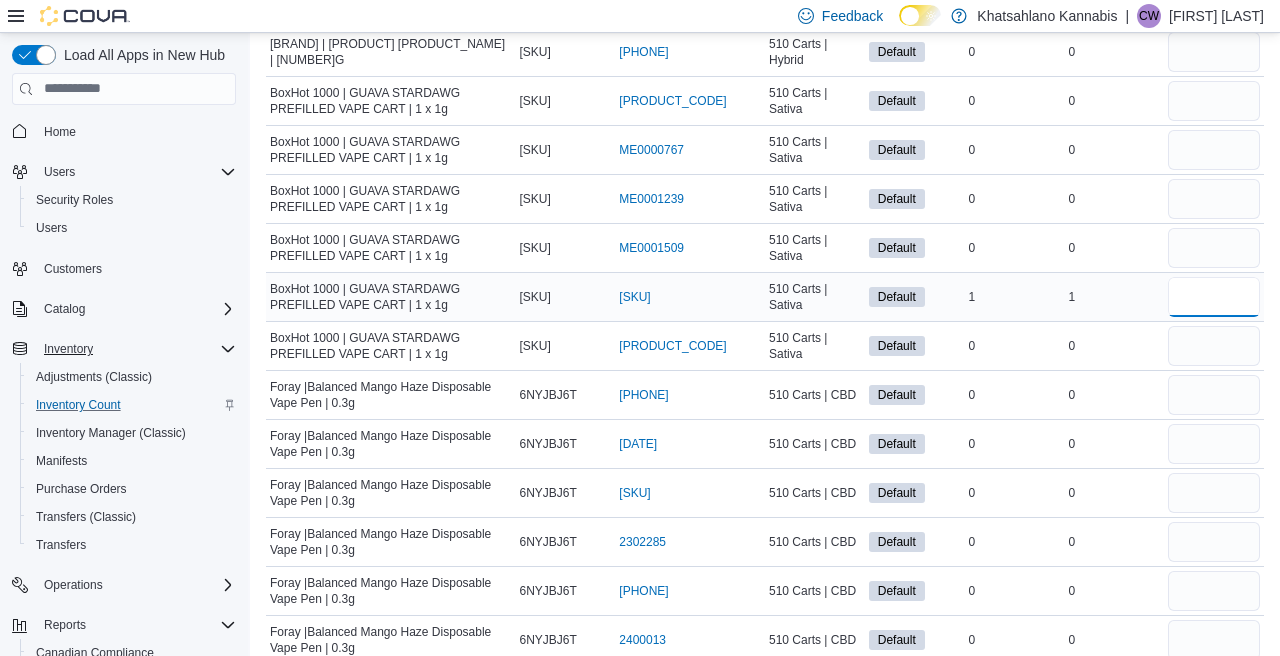 click at bounding box center (1214, 297) 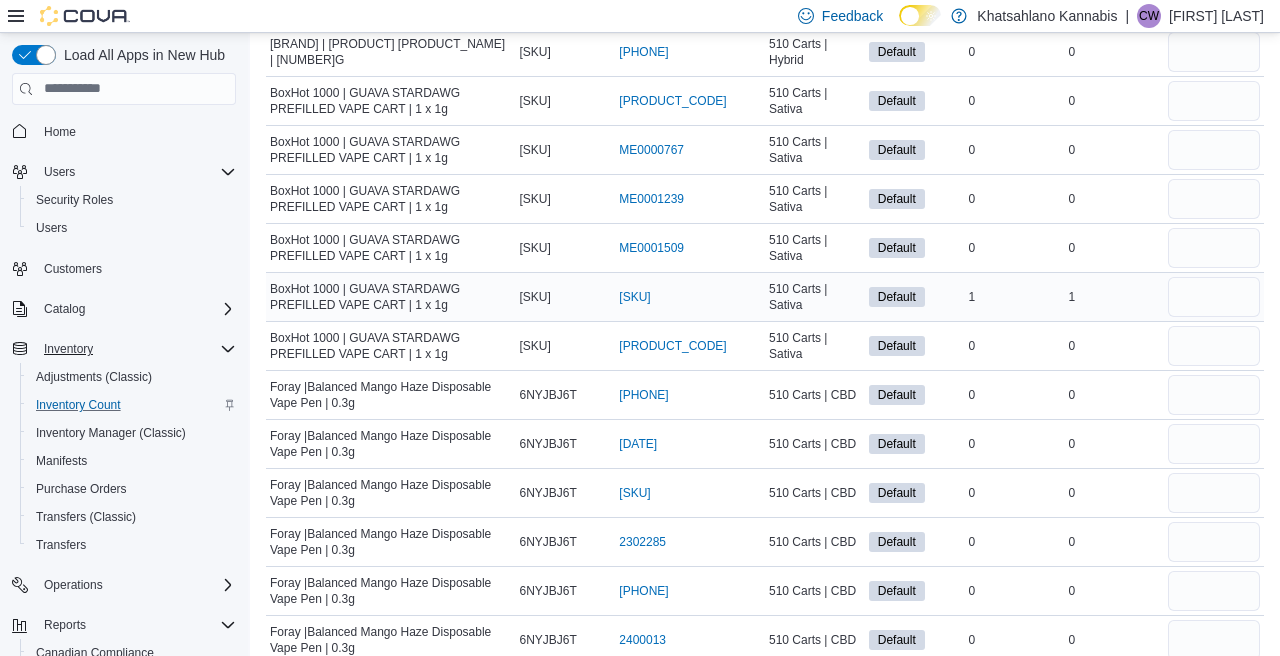 type 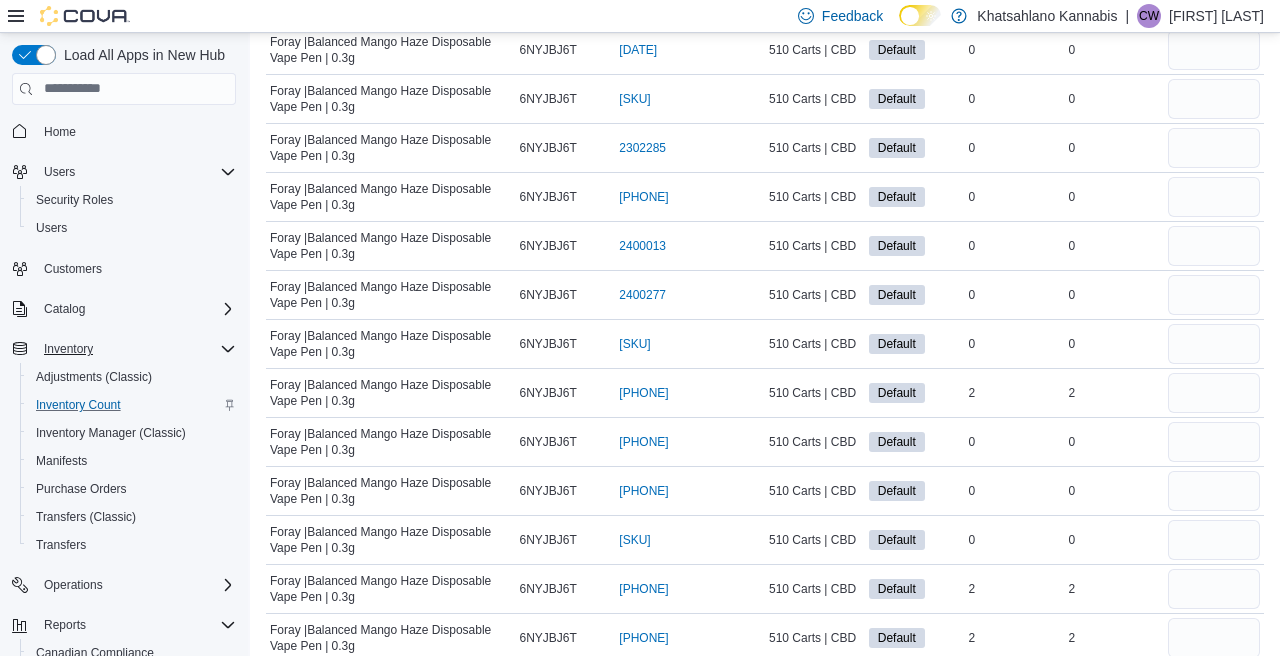 scroll, scrollTop: 2265, scrollLeft: 0, axis: vertical 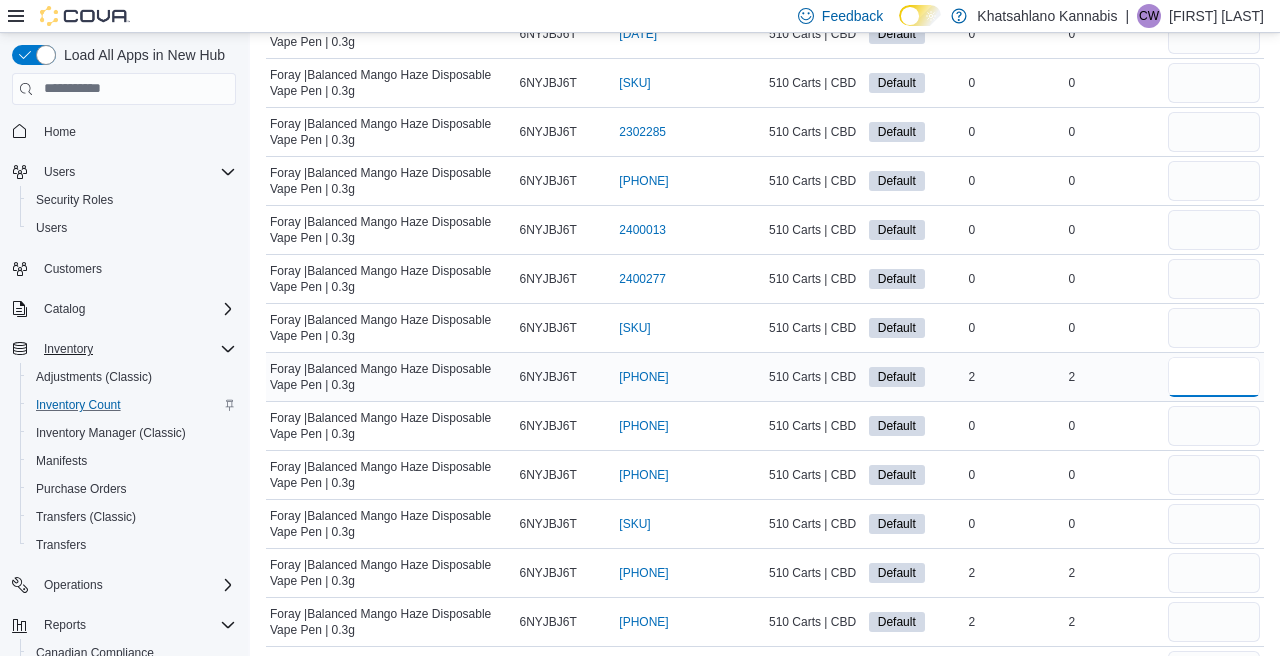click at bounding box center (1214, 377) 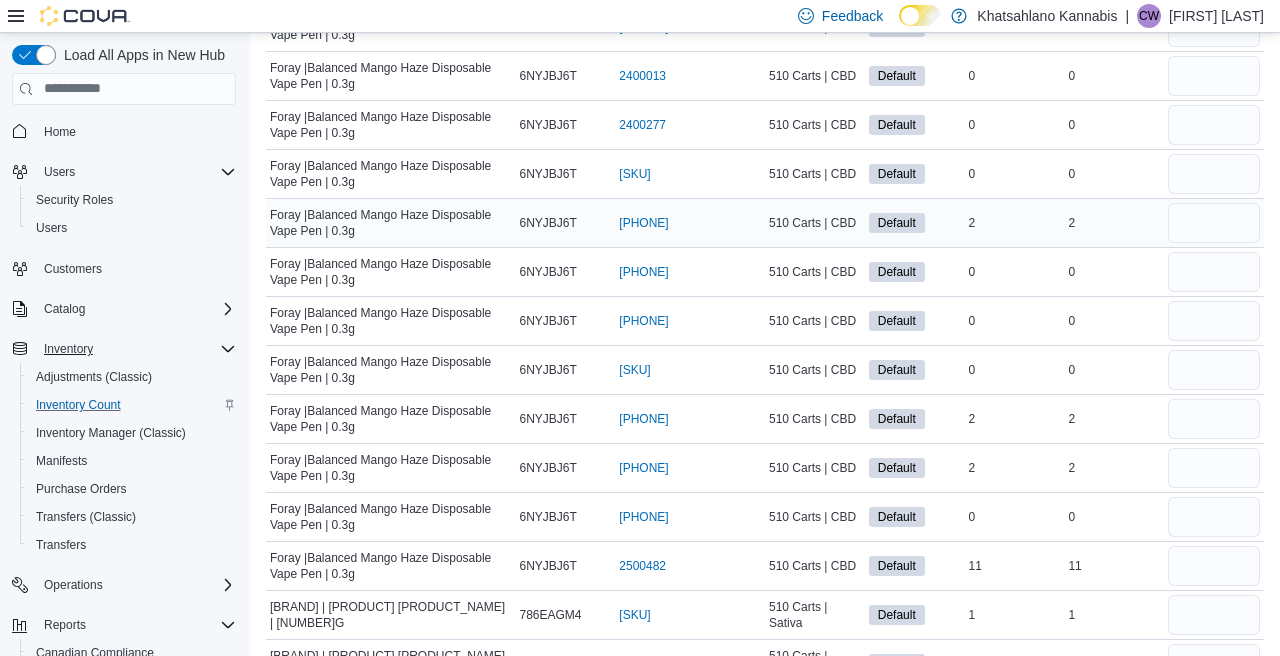 scroll, scrollTop: 2427, scrollLeft: 0, axis: vertical 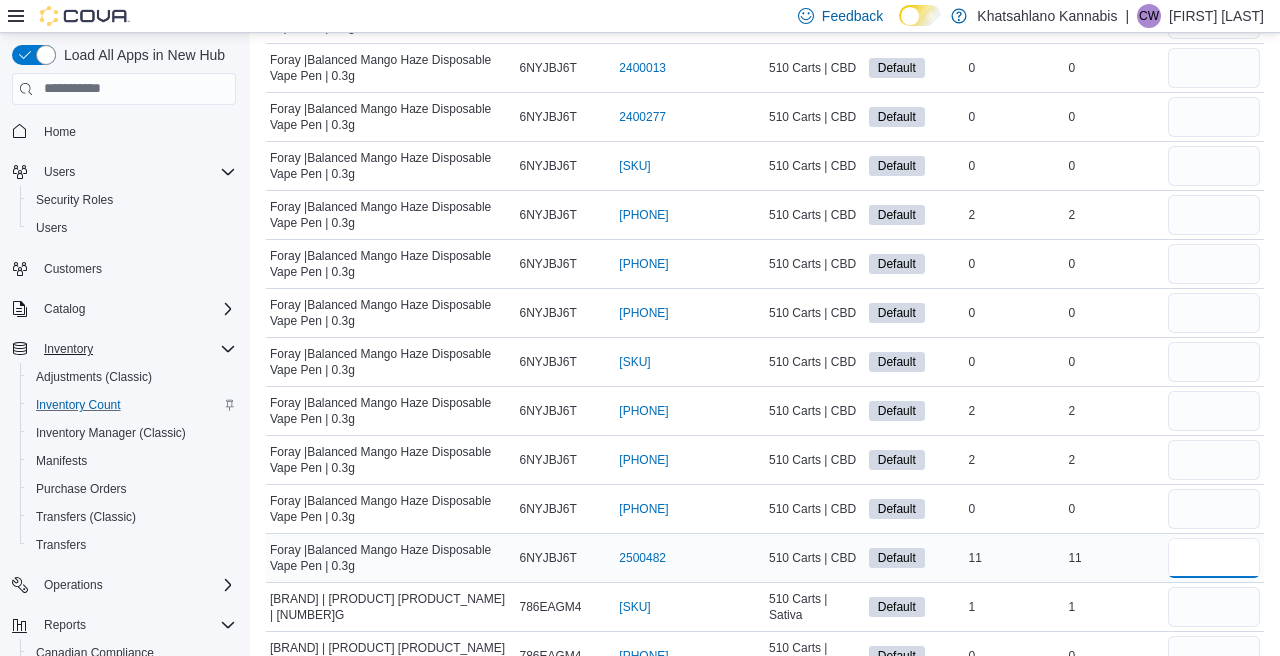click at bounding box center (1214, 558) 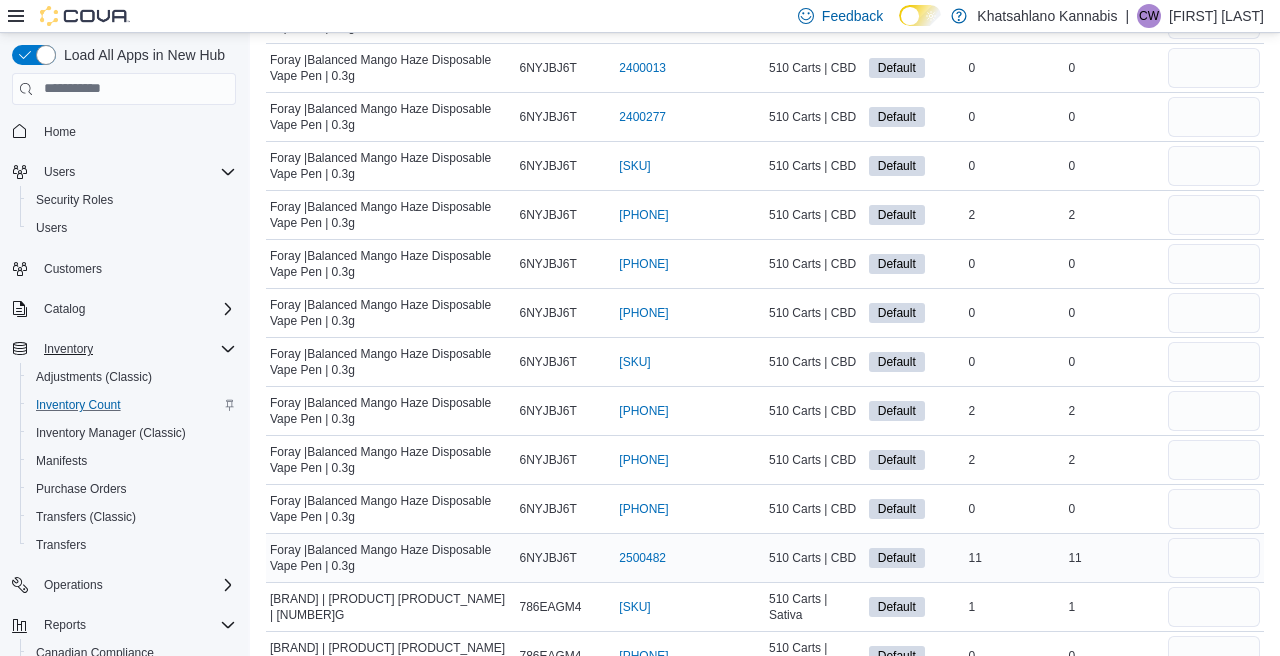type 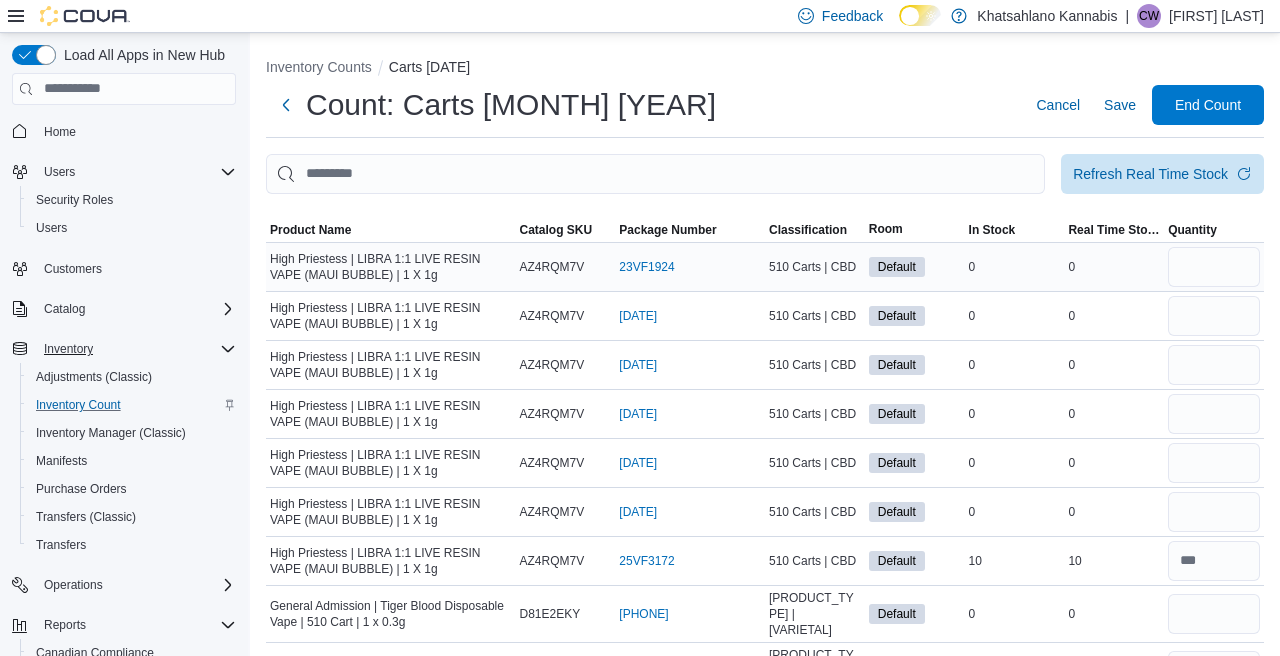 scroll, scrollTop: 0, scrollLeft: 0, axis: both 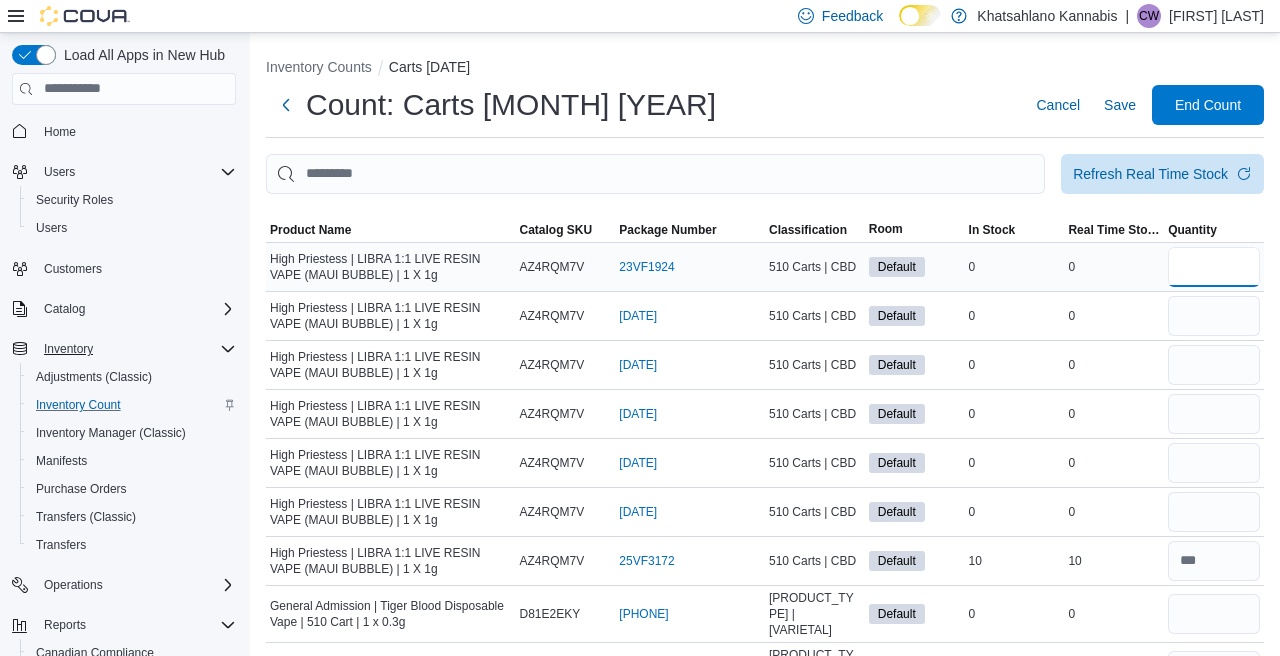 click at bounding box center (1214, 267) 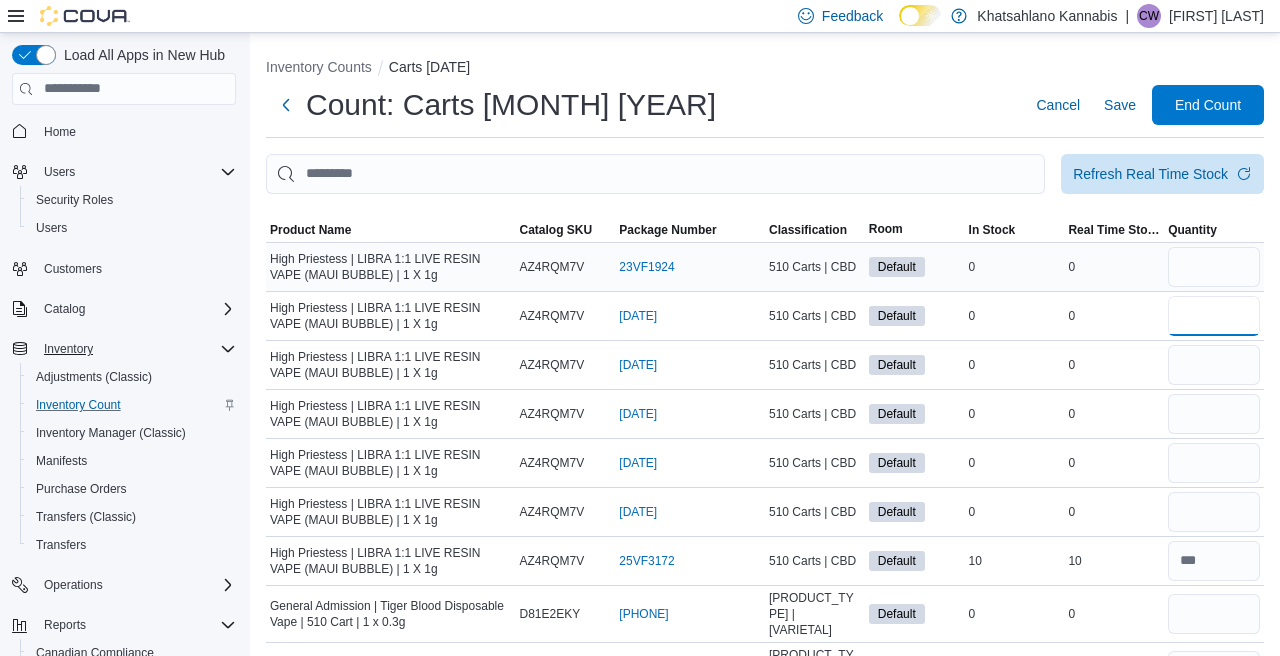 type 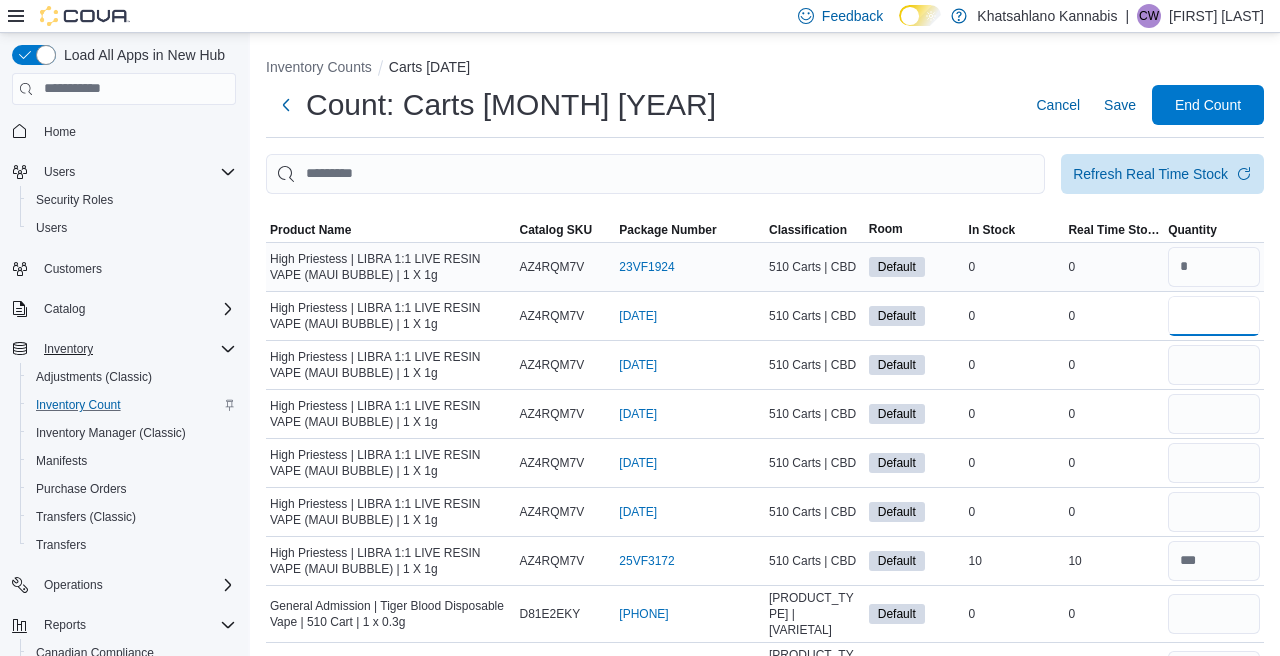 type on "*" 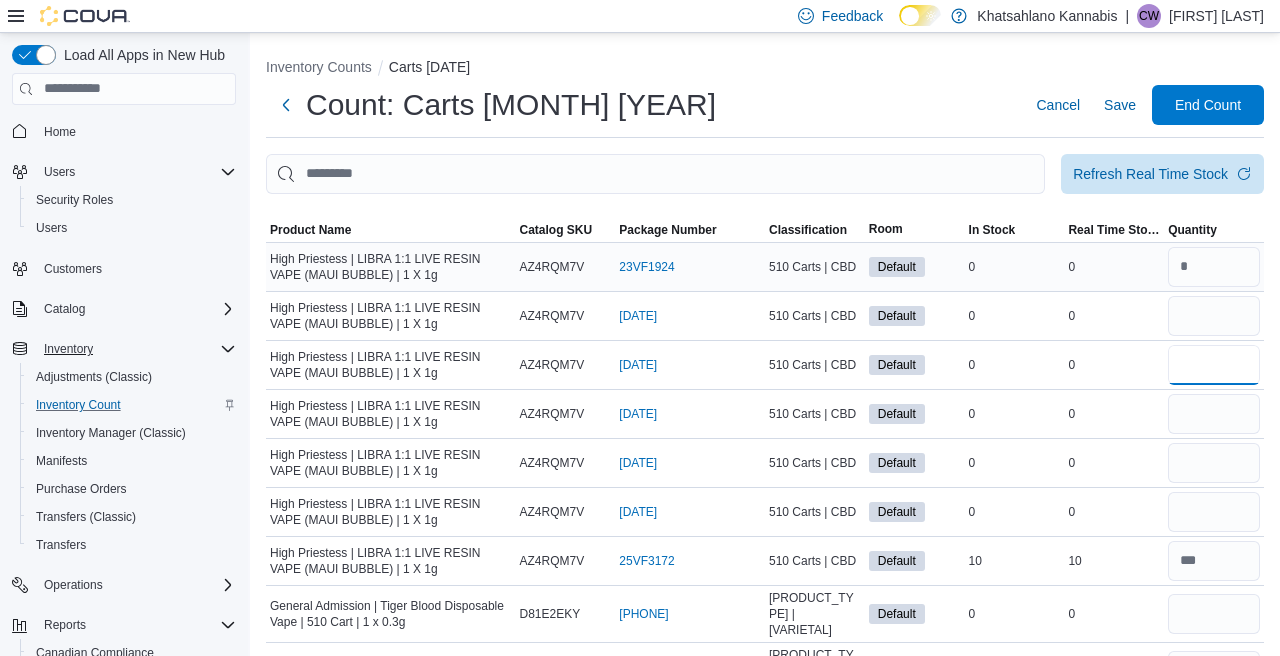 type 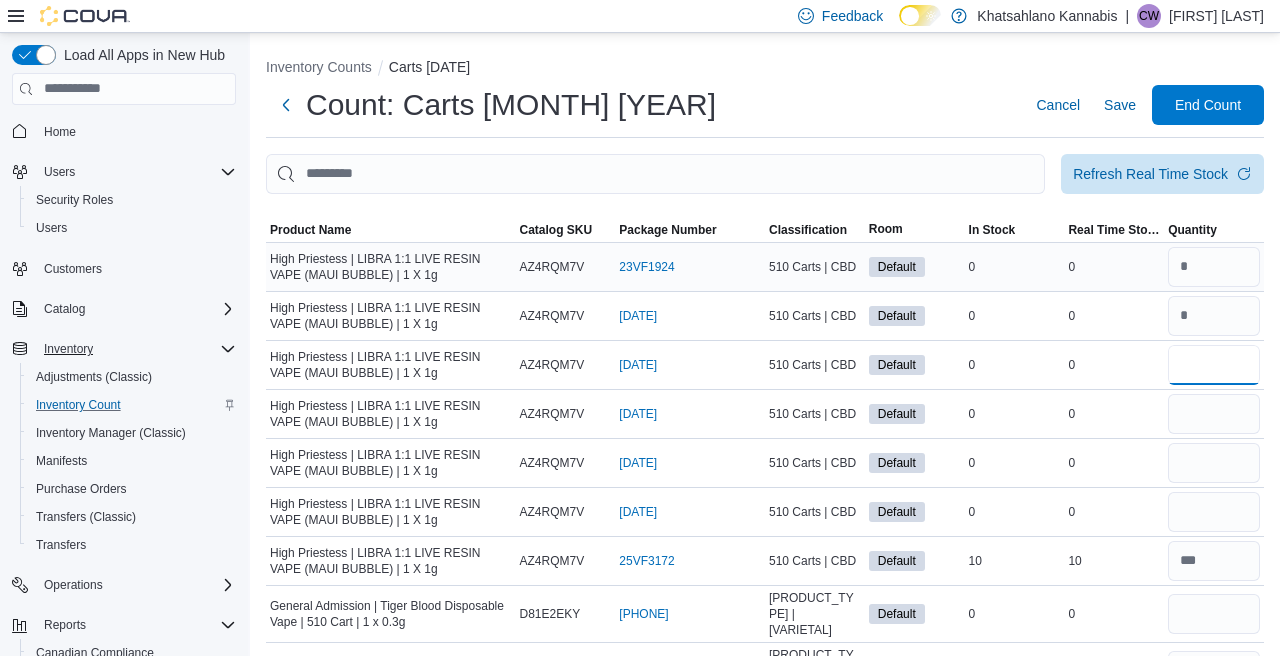type on "*" 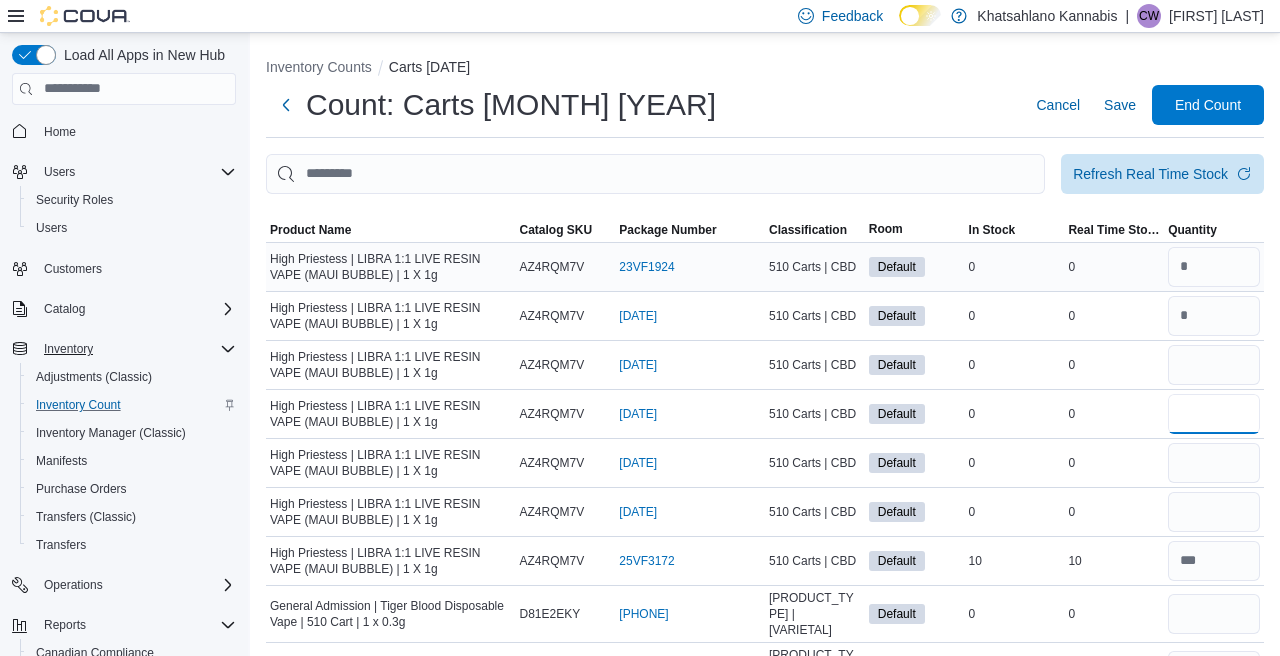 type 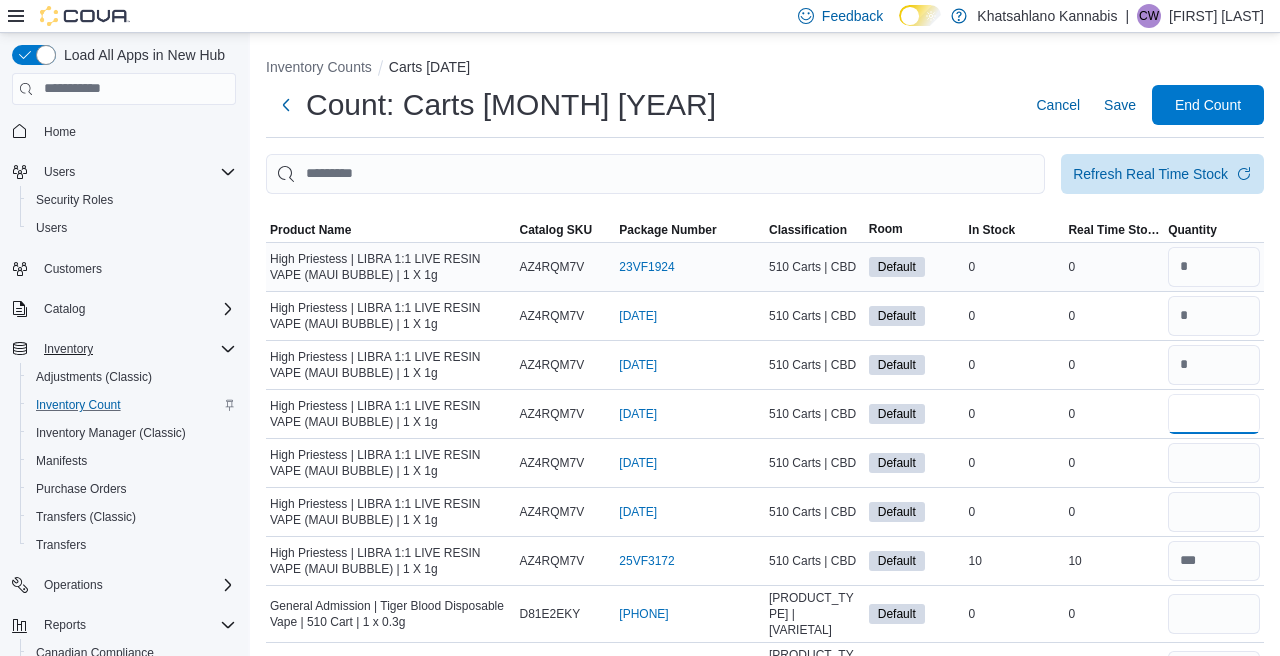 type on "*" 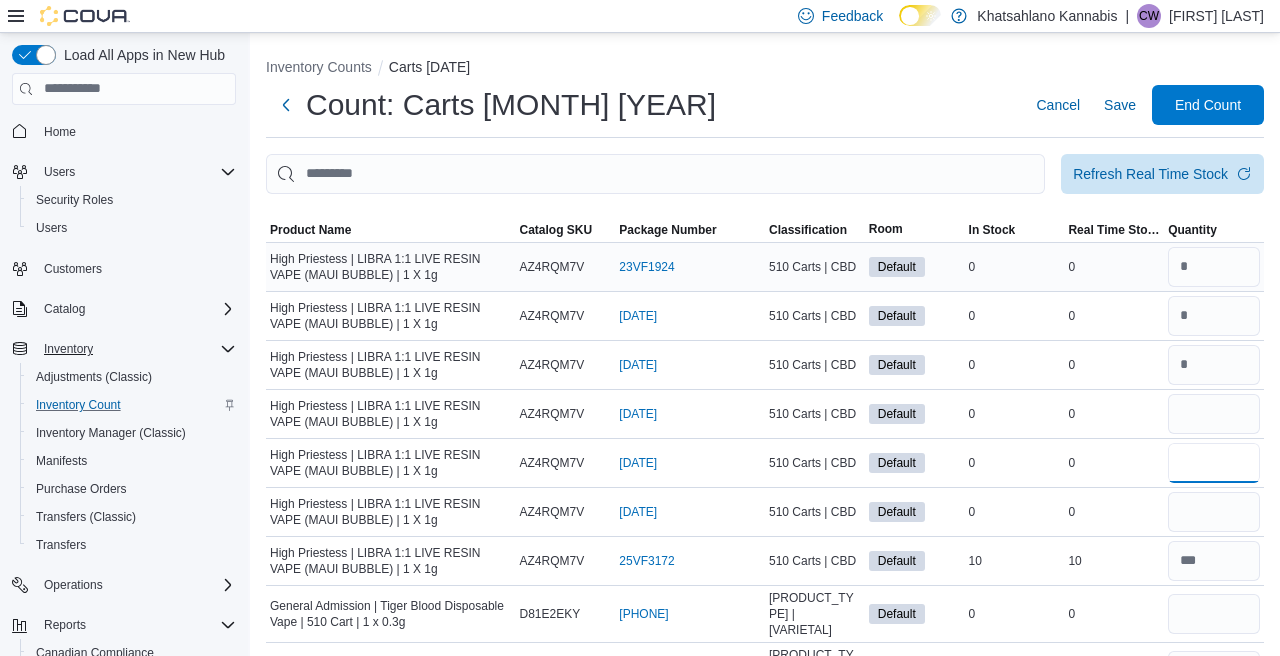 type 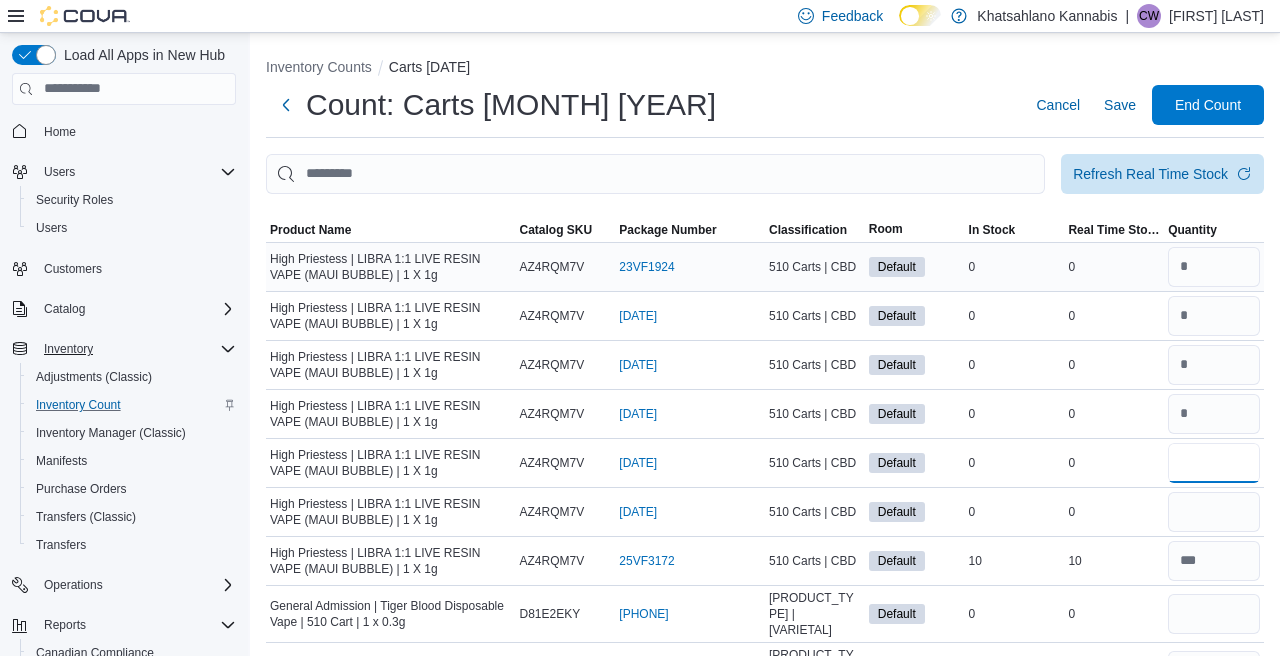 type on "*" 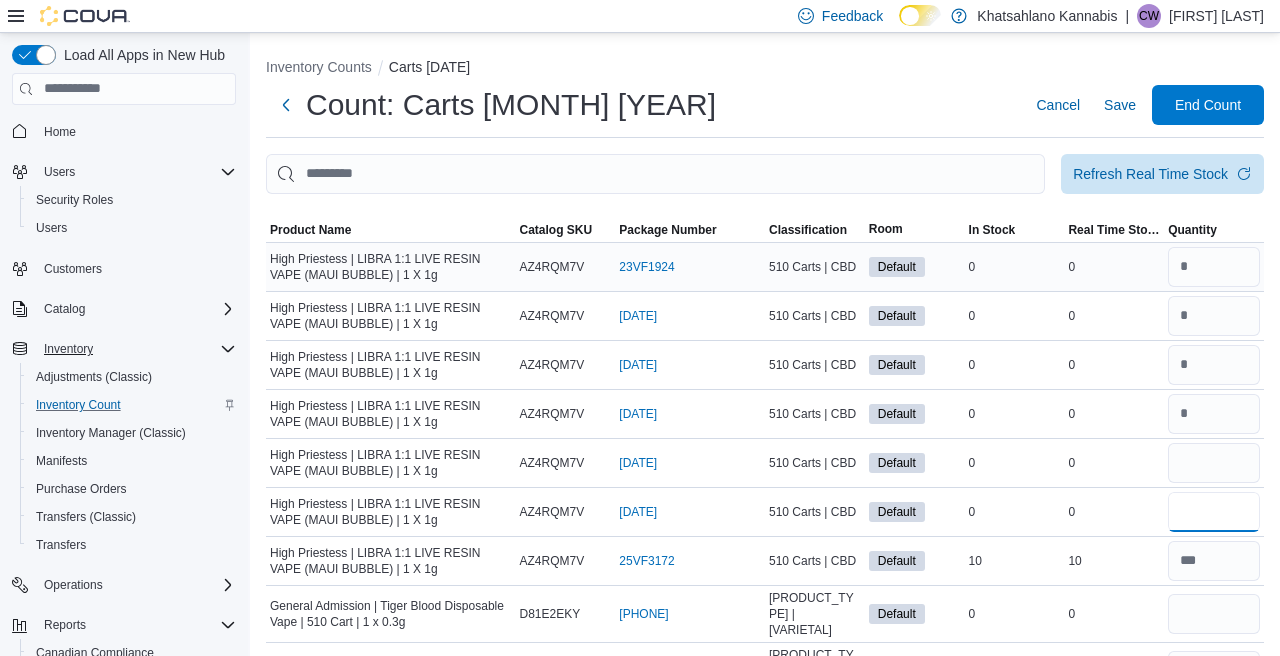 type 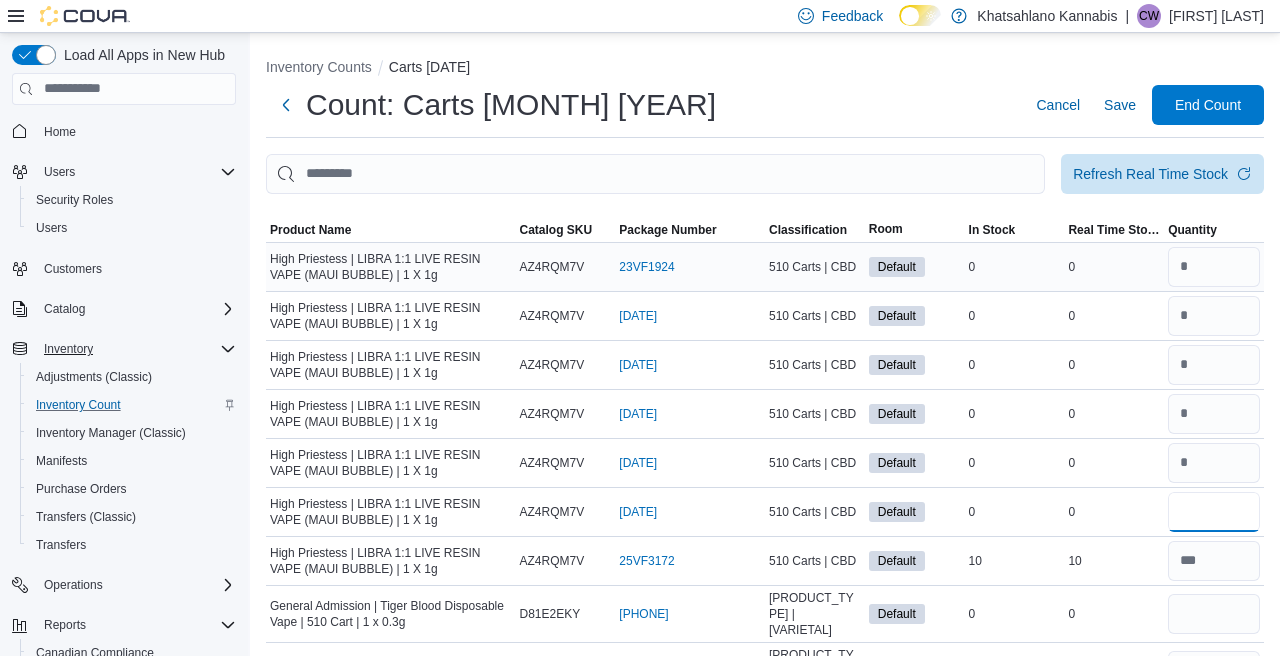 type on "*" 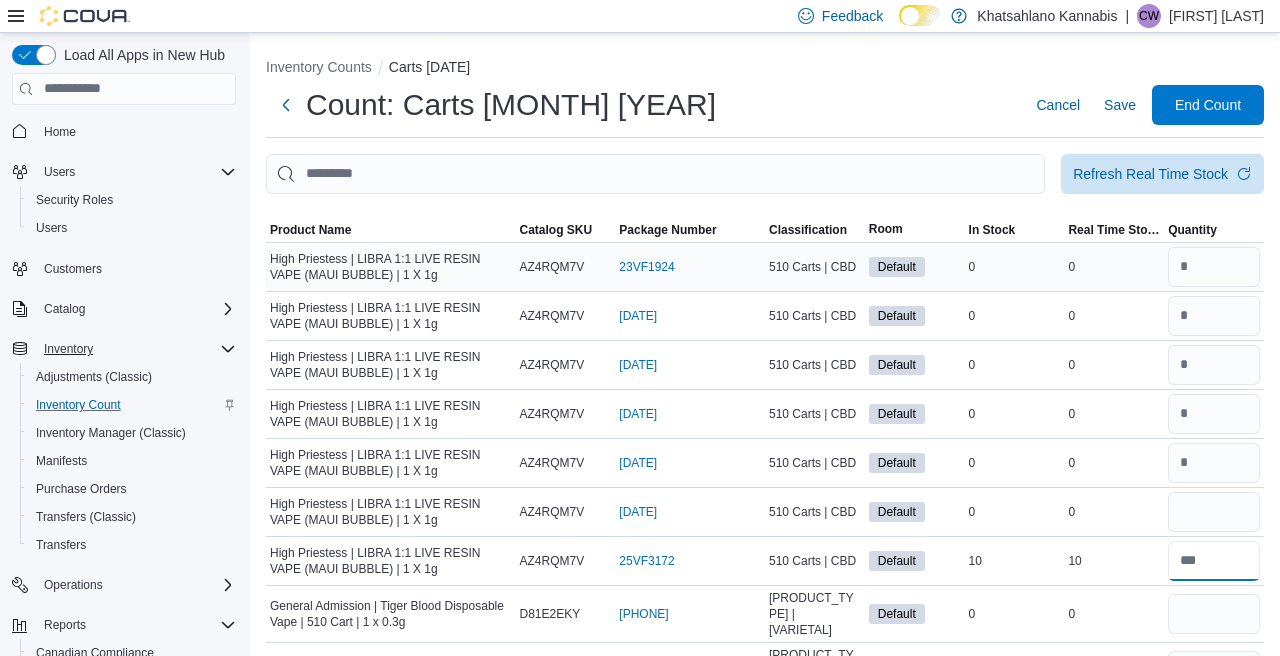 type 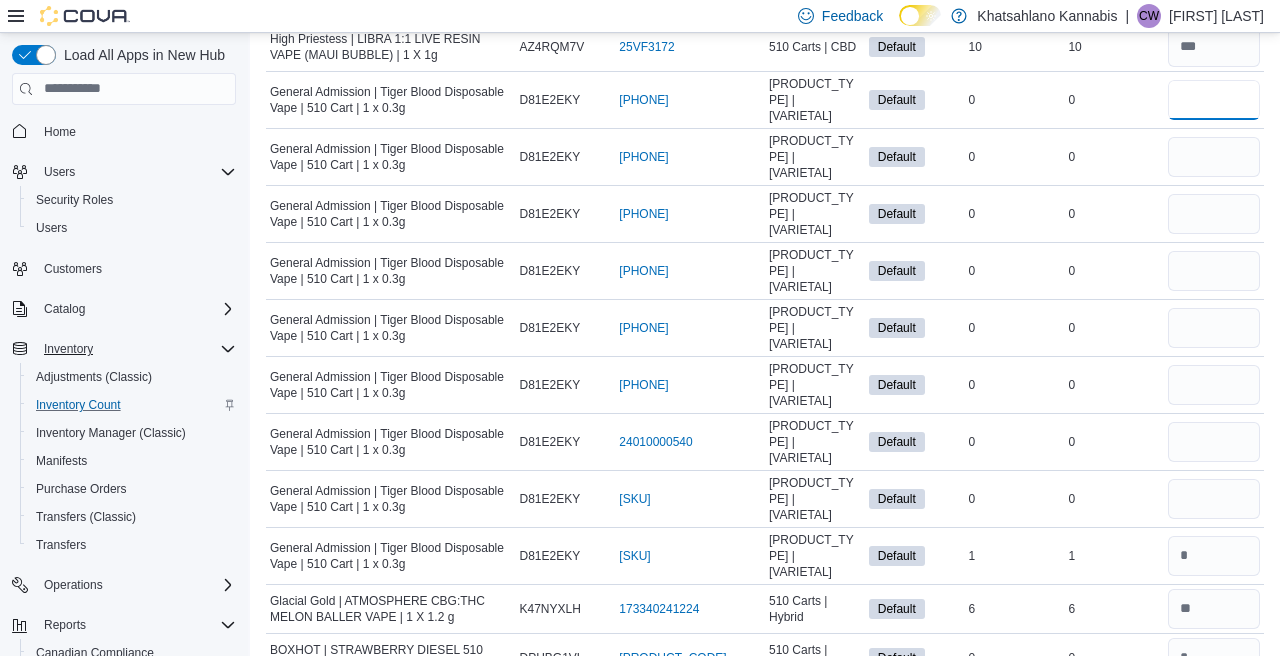 scroll, scrollTop: 524, scrollLeft: 0, axis: vertical 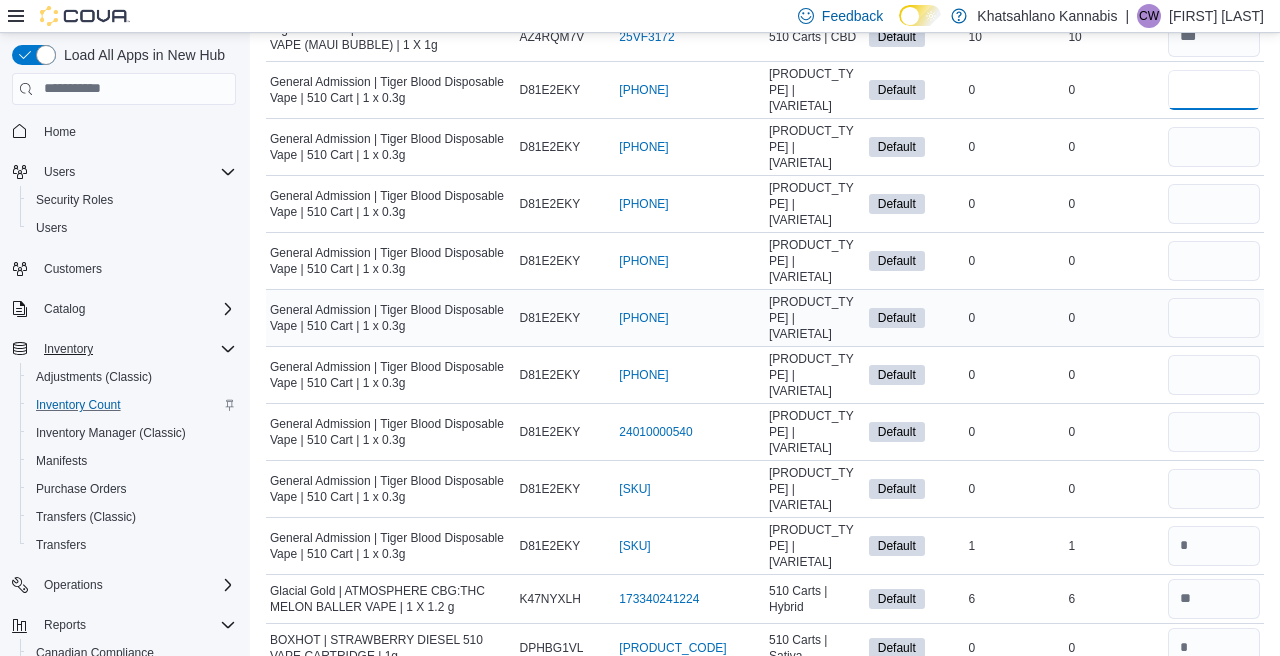 type on "*" 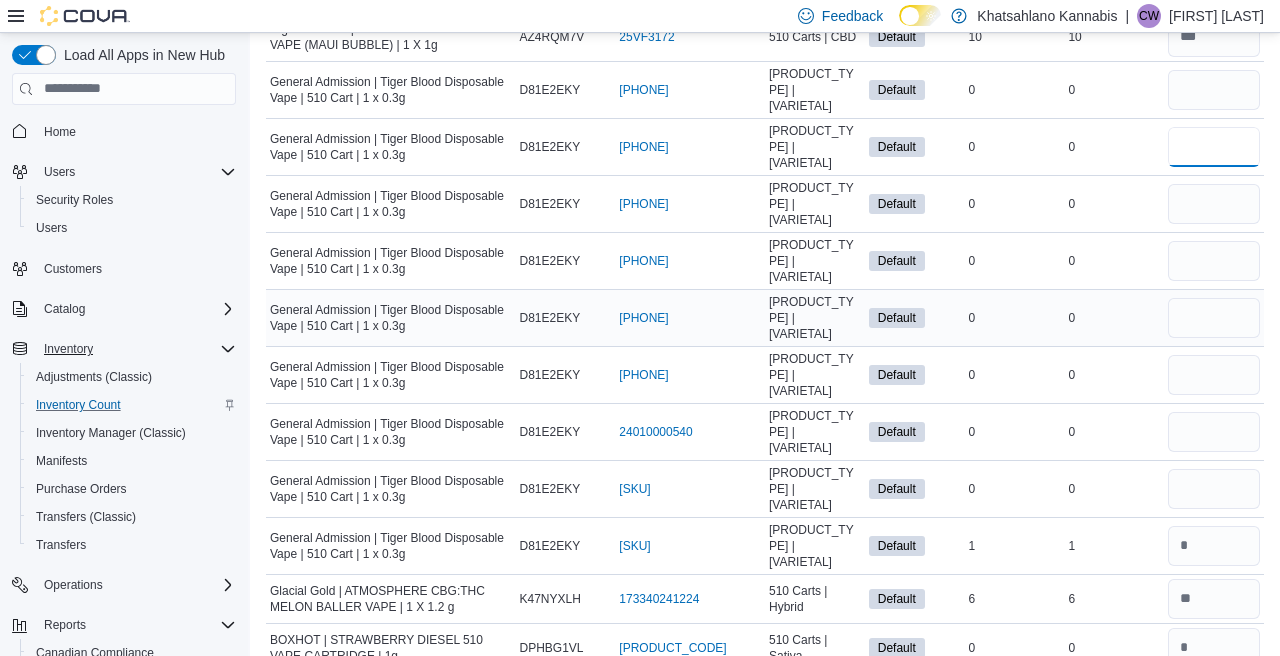 type 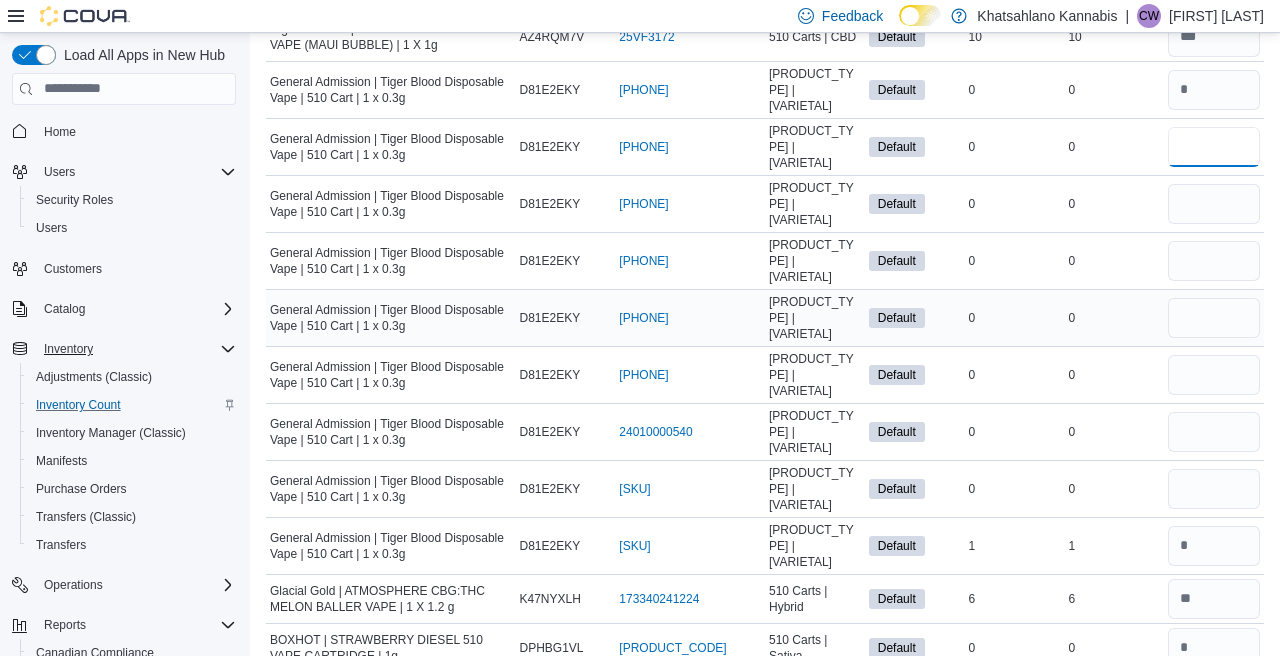 type on "*" 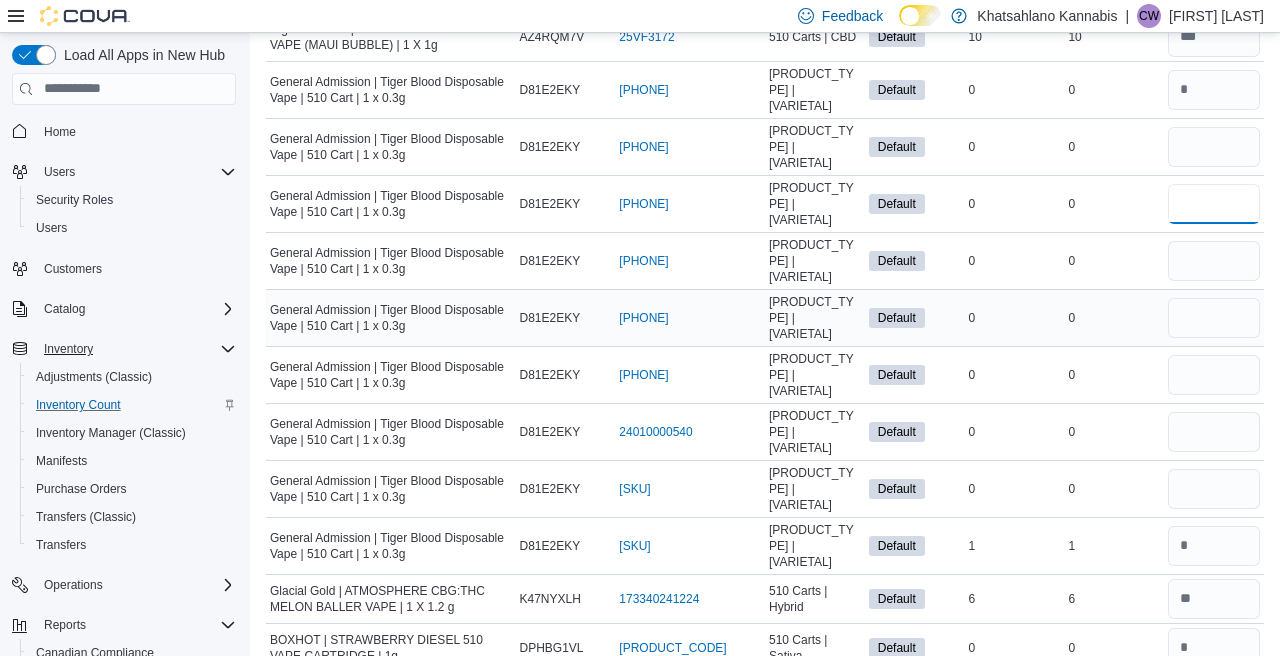 type 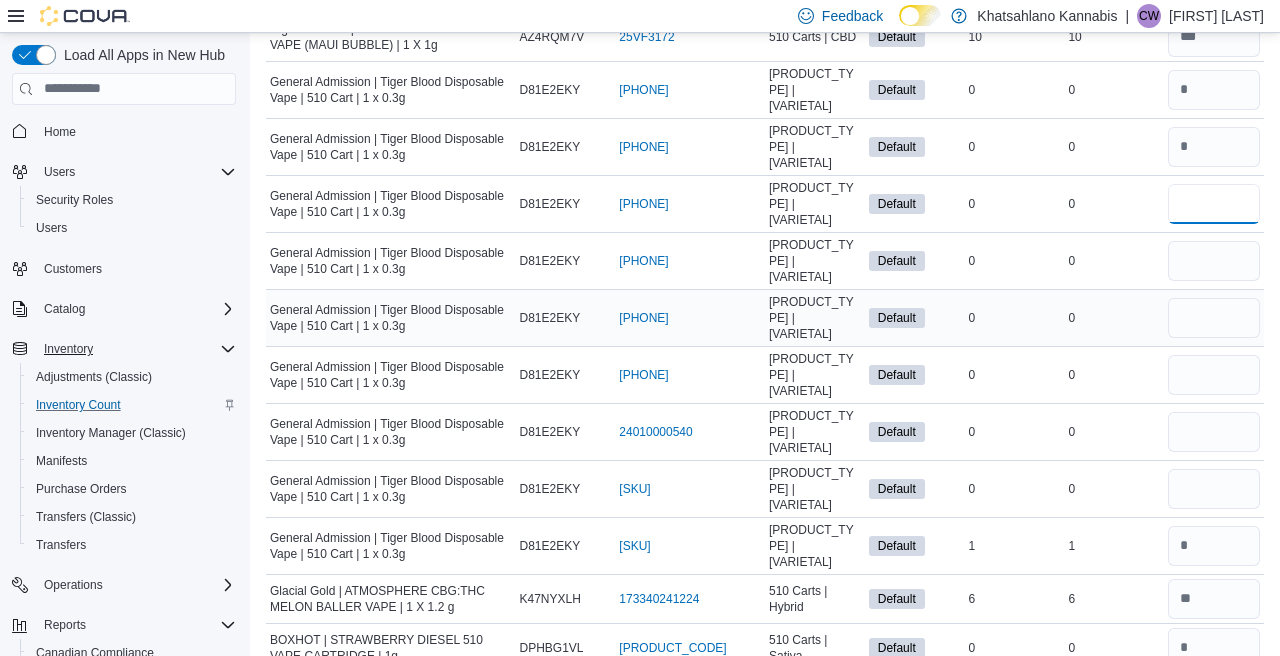 type on "*" 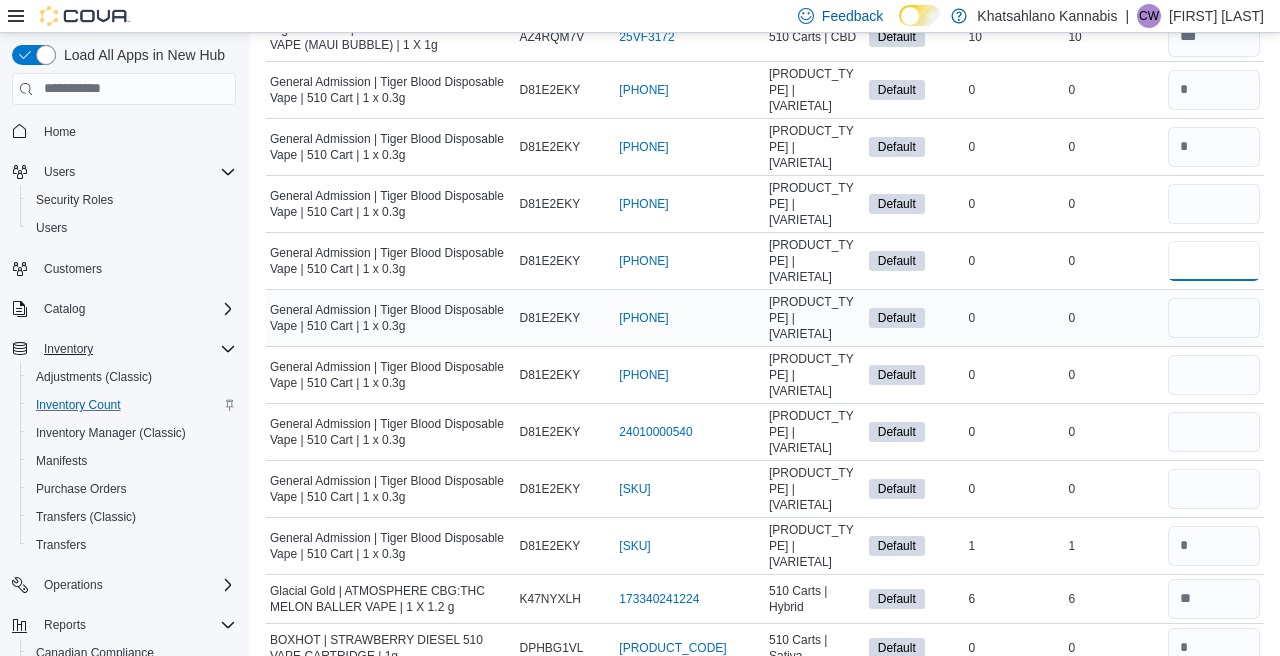 type 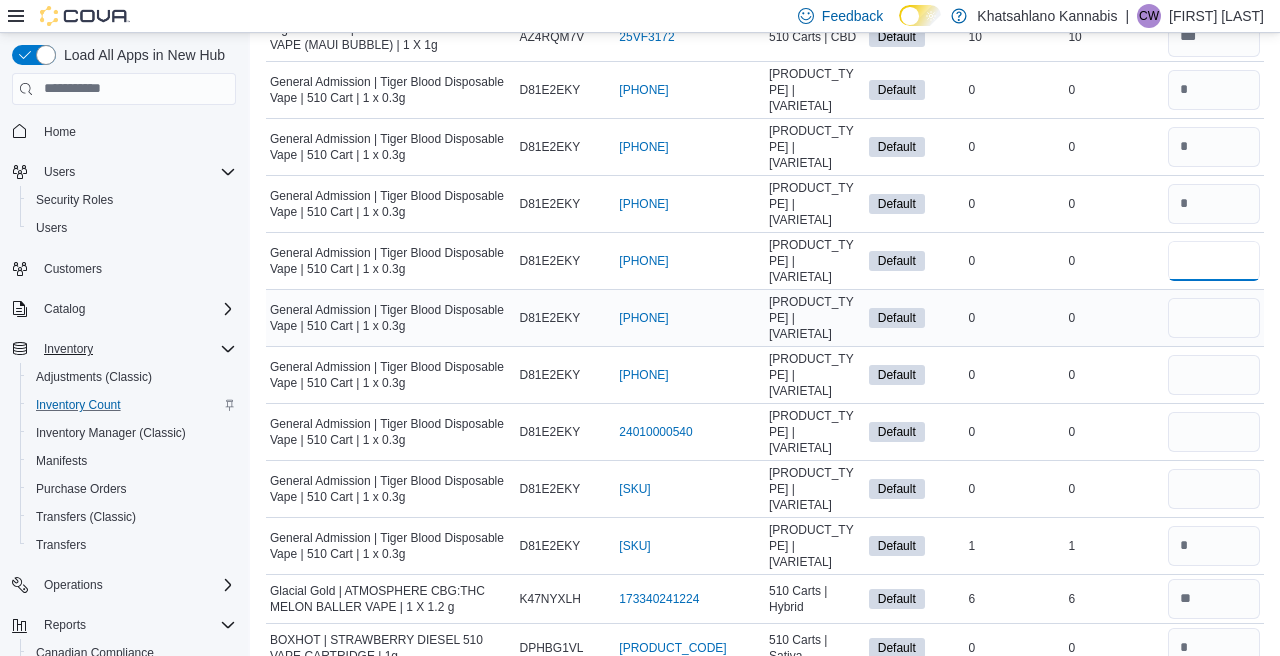 type on "*" 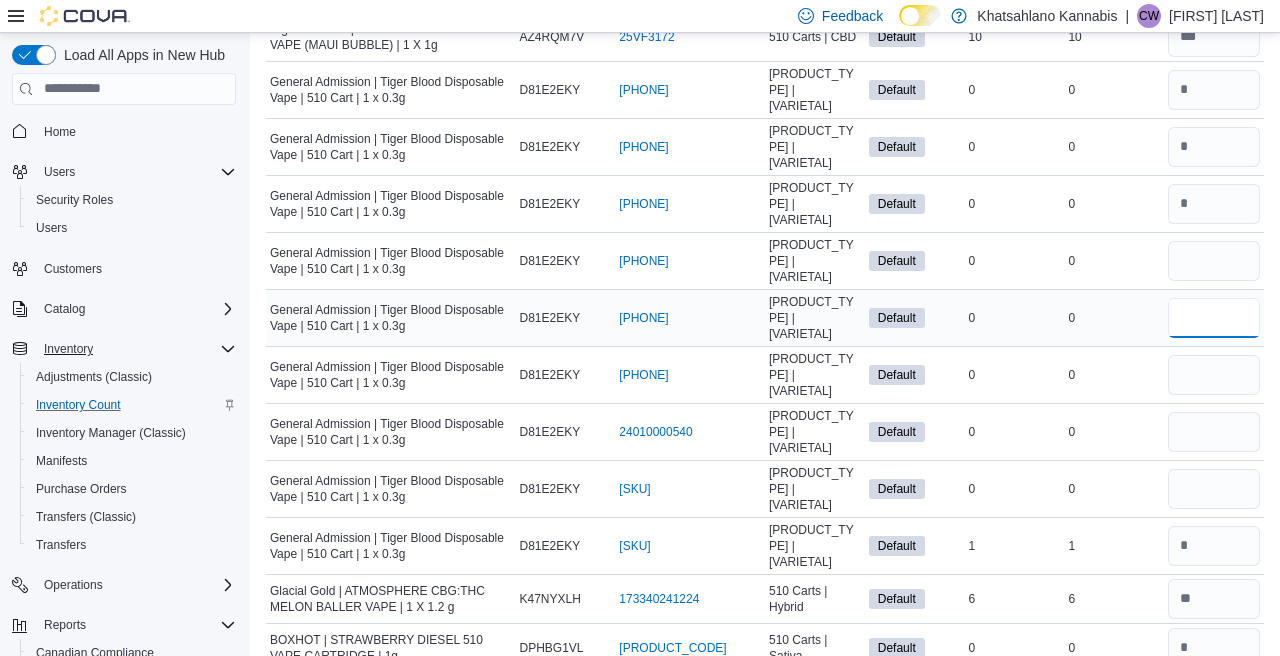 type 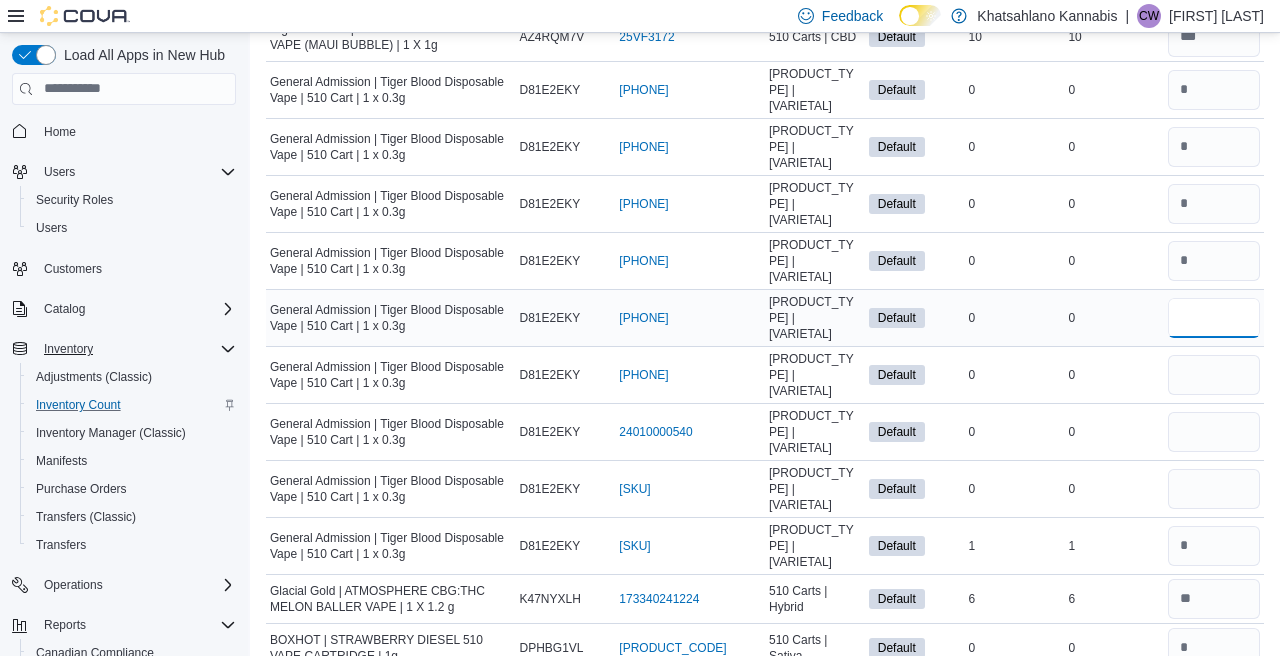 type on "*" 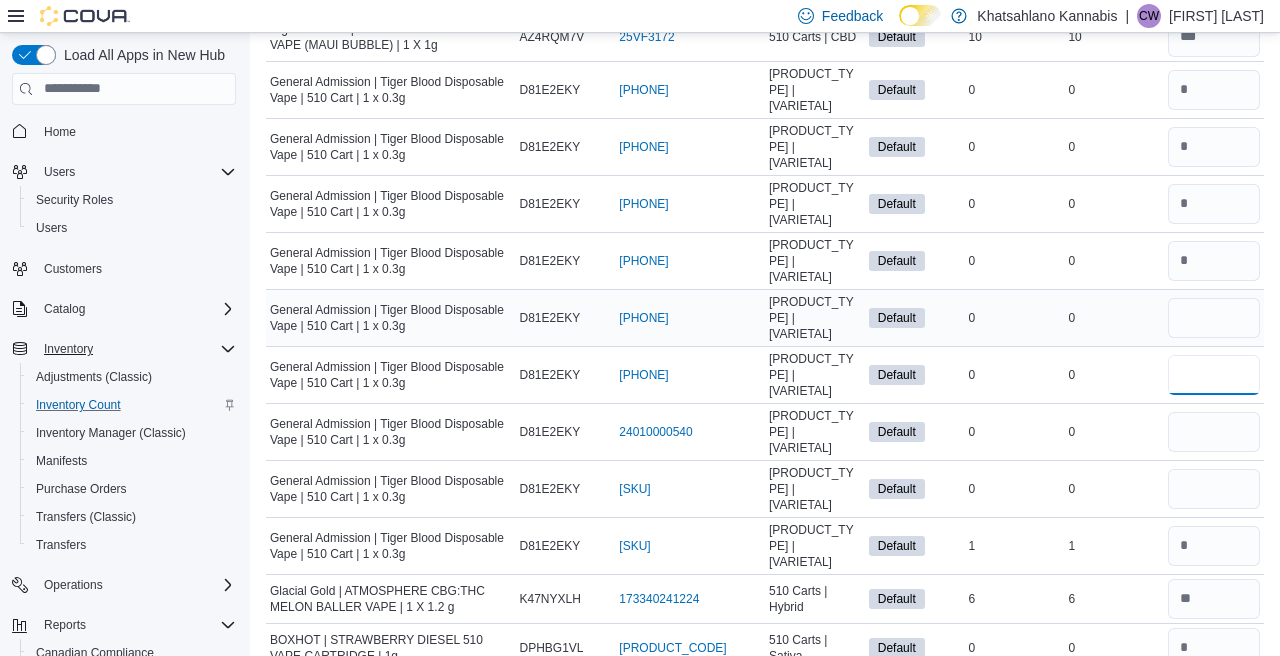 type 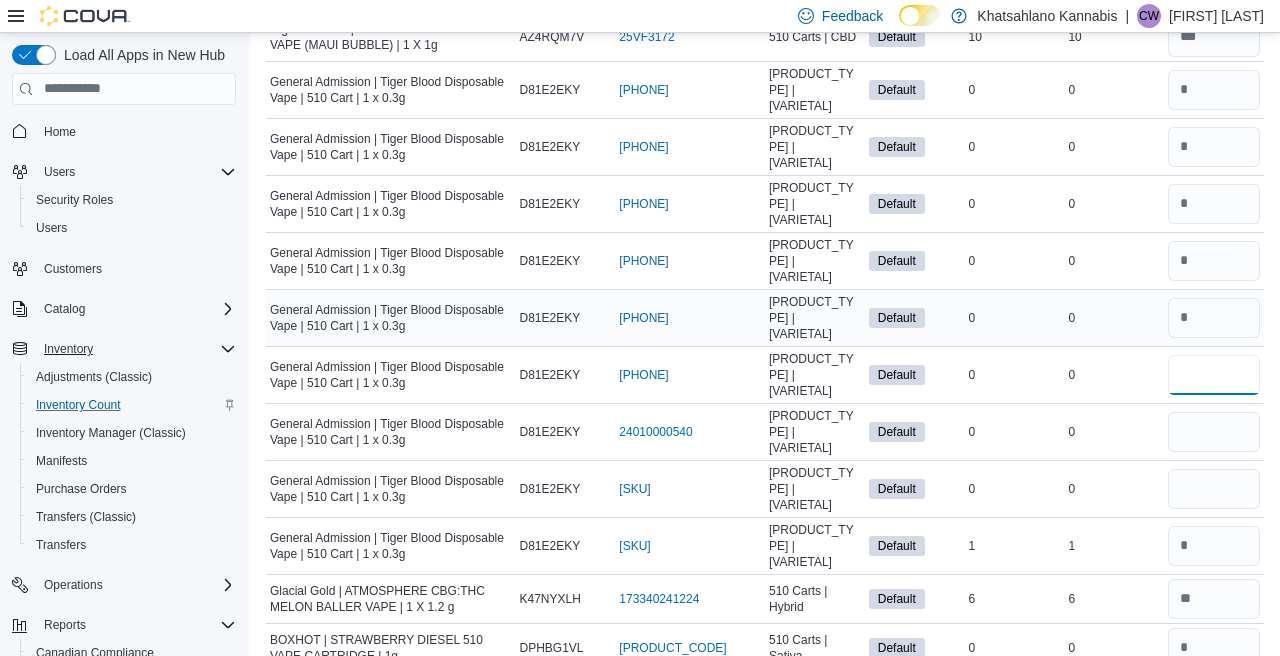 type on "*" 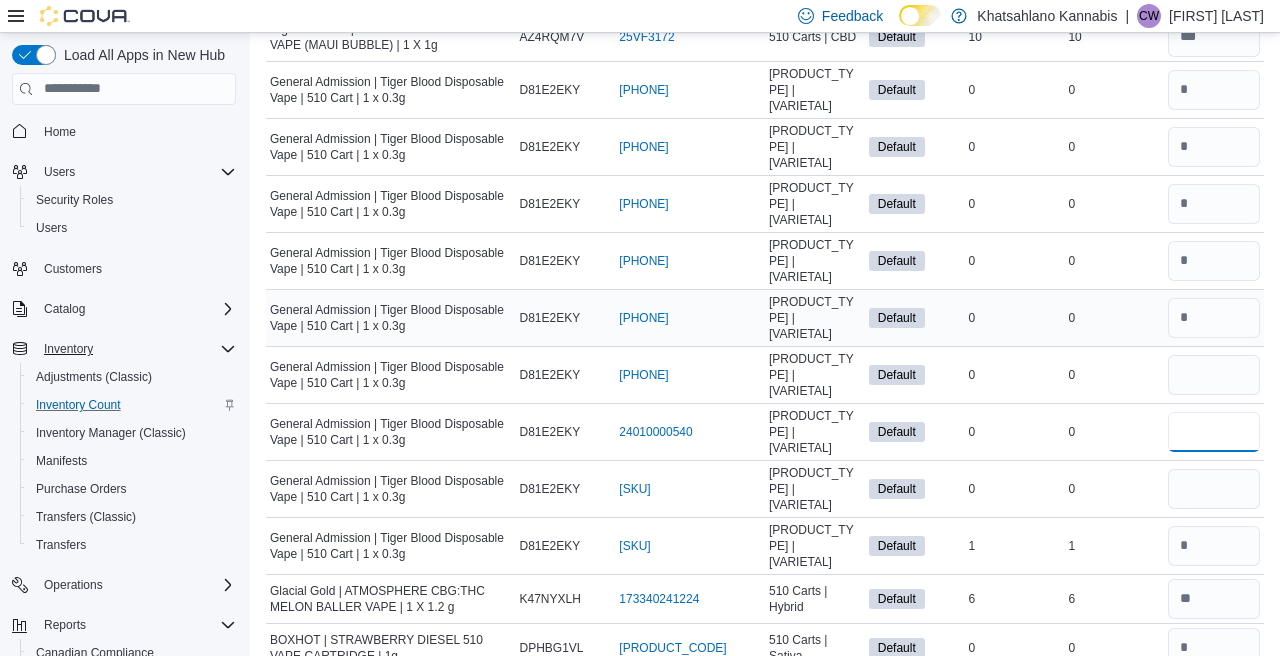 type 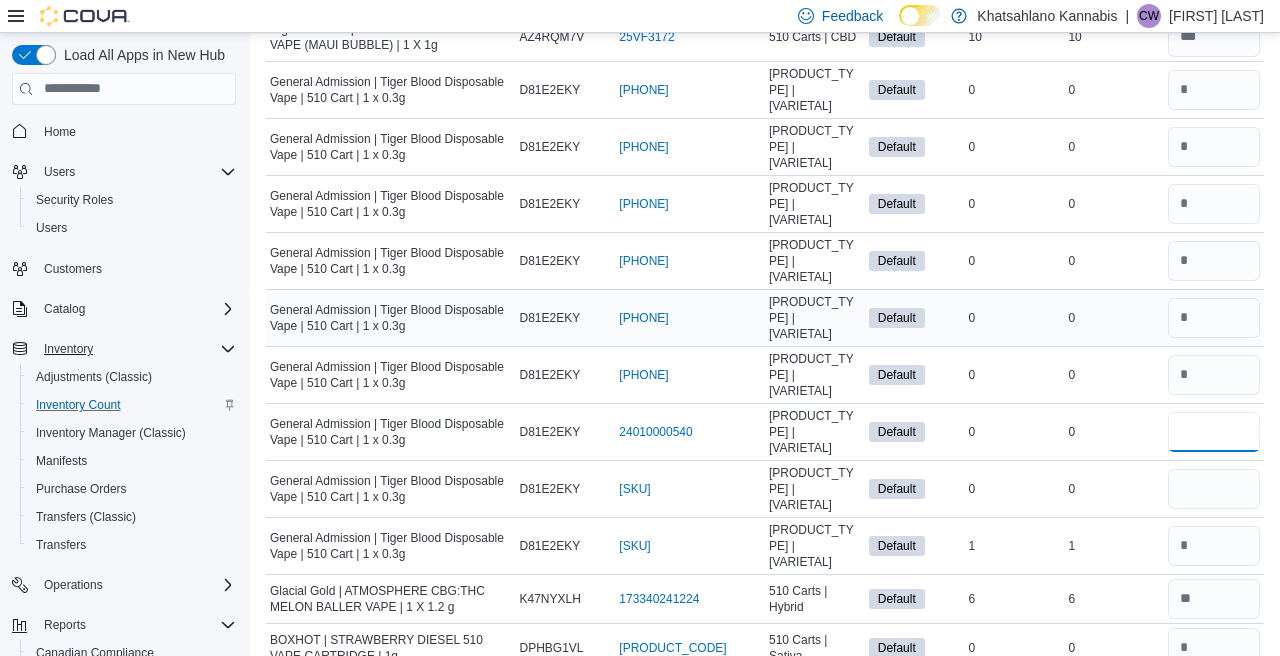 type on "*" 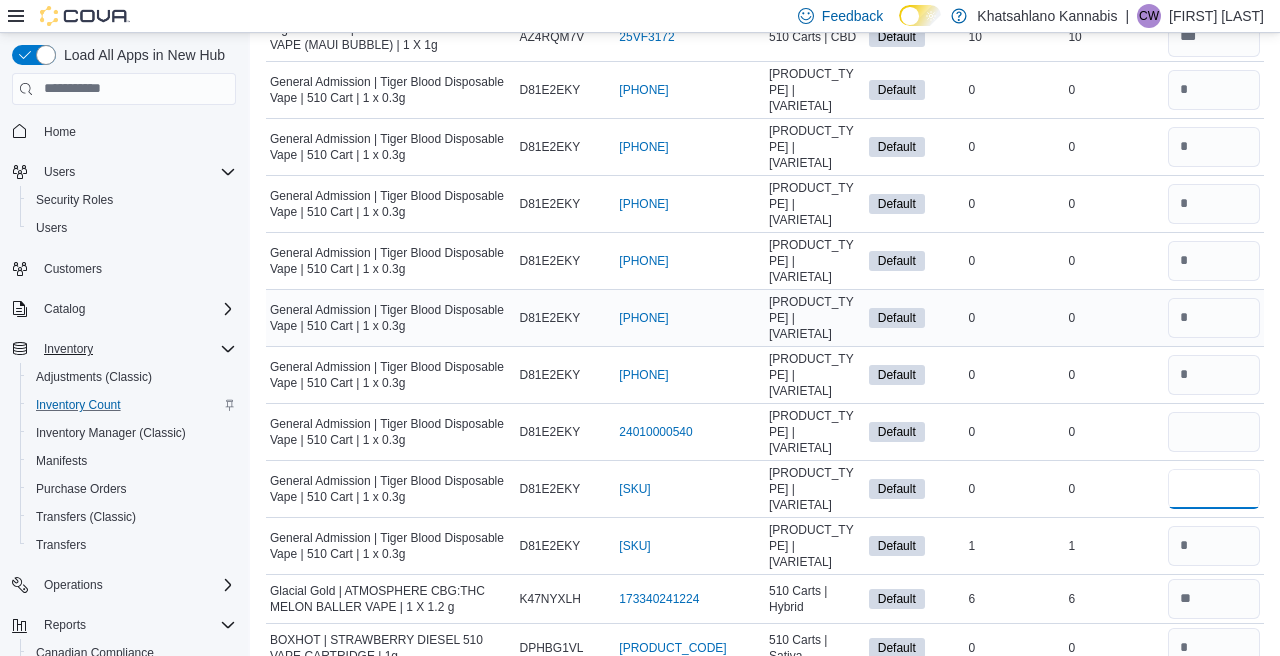 type 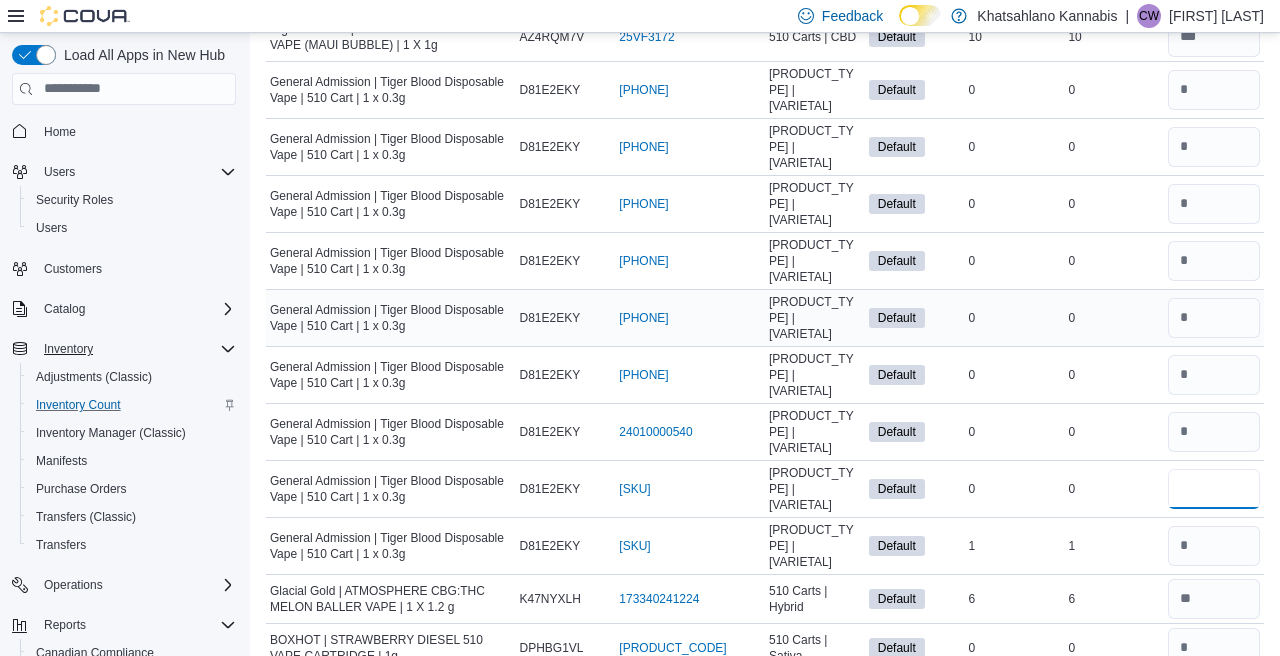 type on "*" 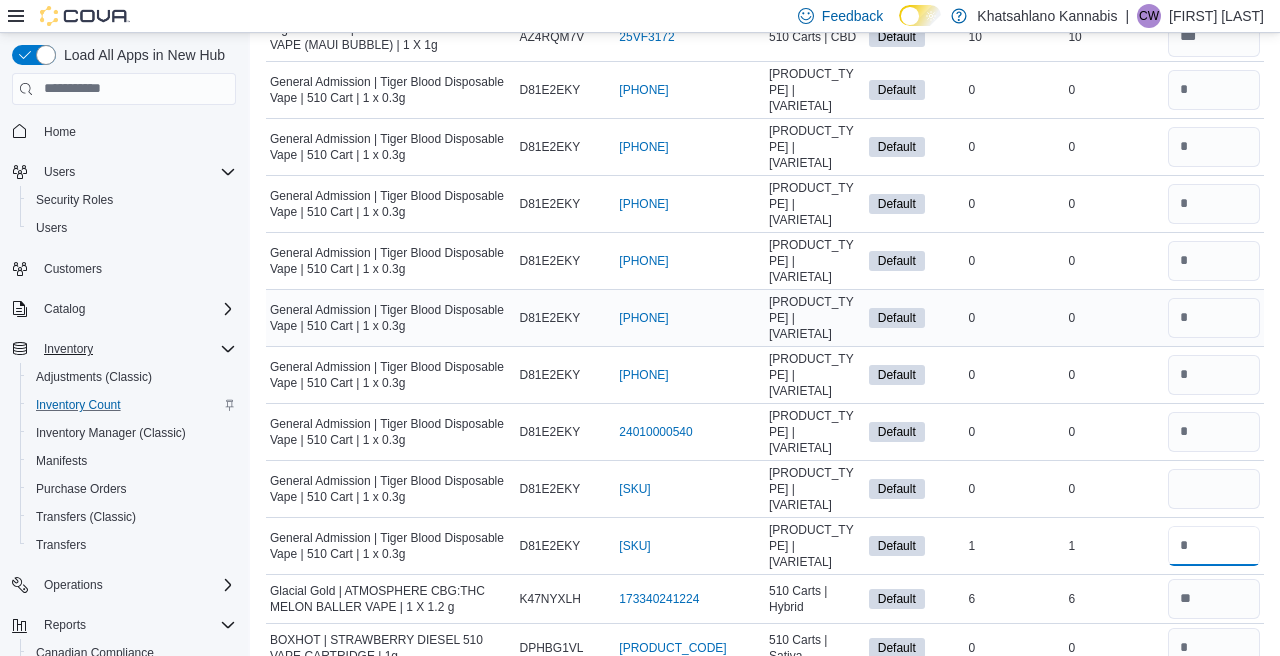 type 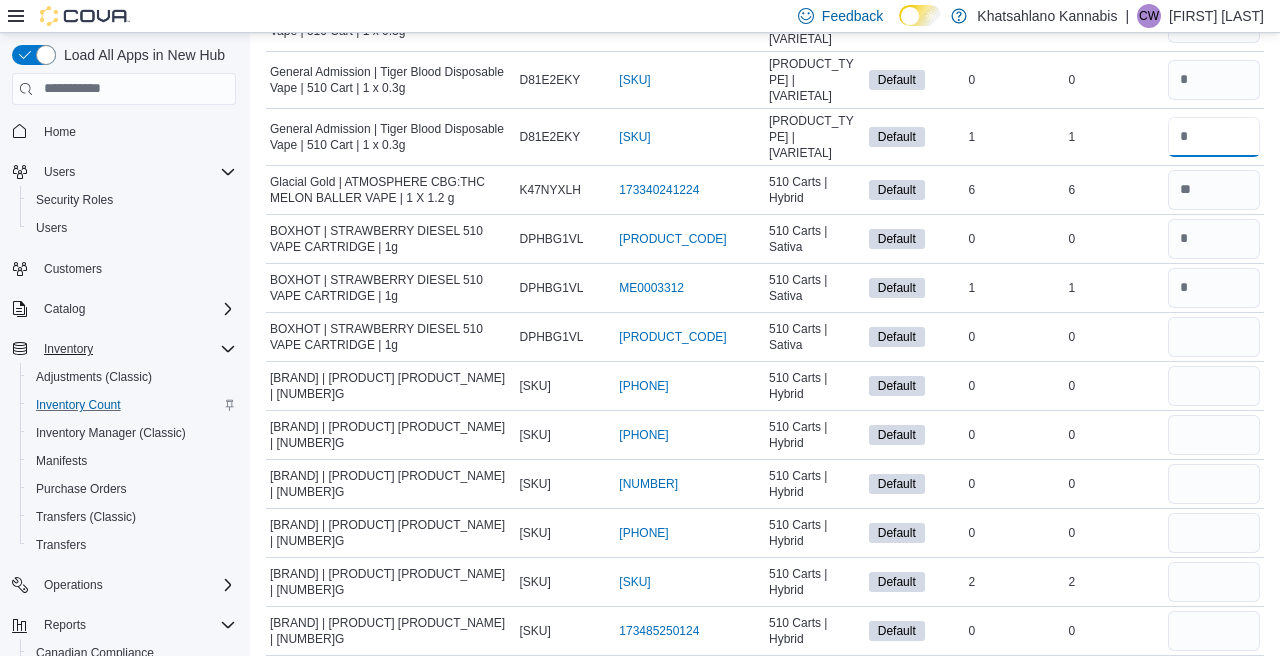 scroll, scrollTop: 934, scrollLeft: 0, axis: vertical 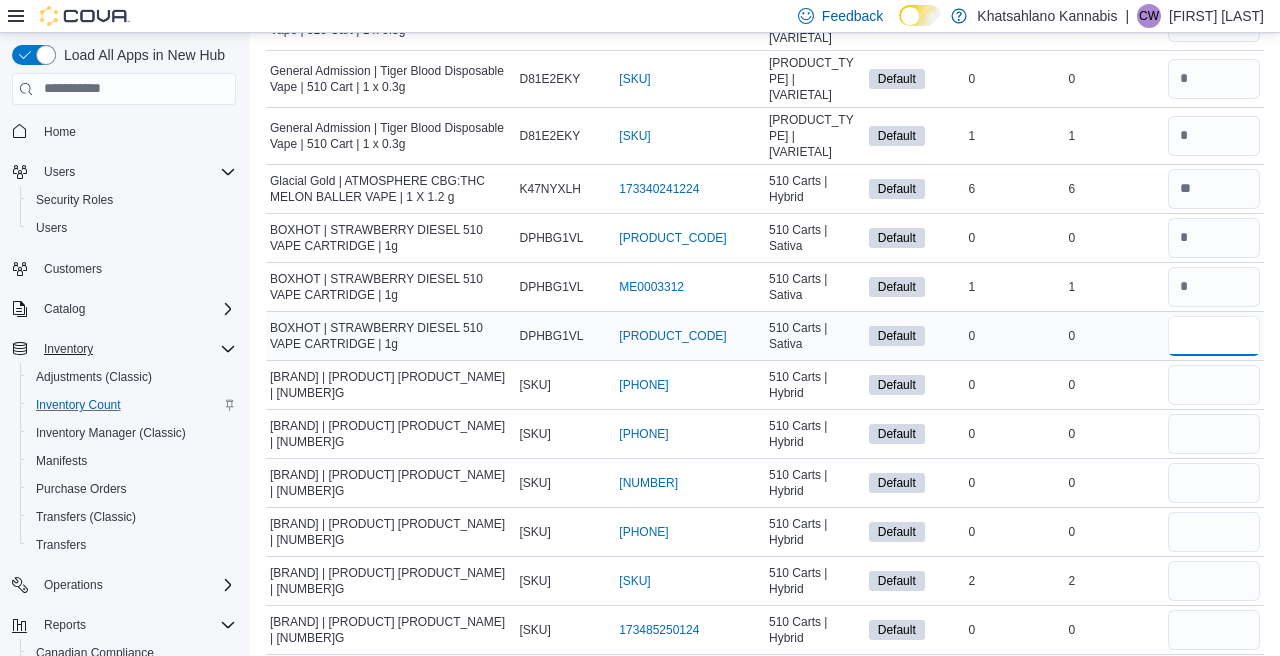 type on "*" 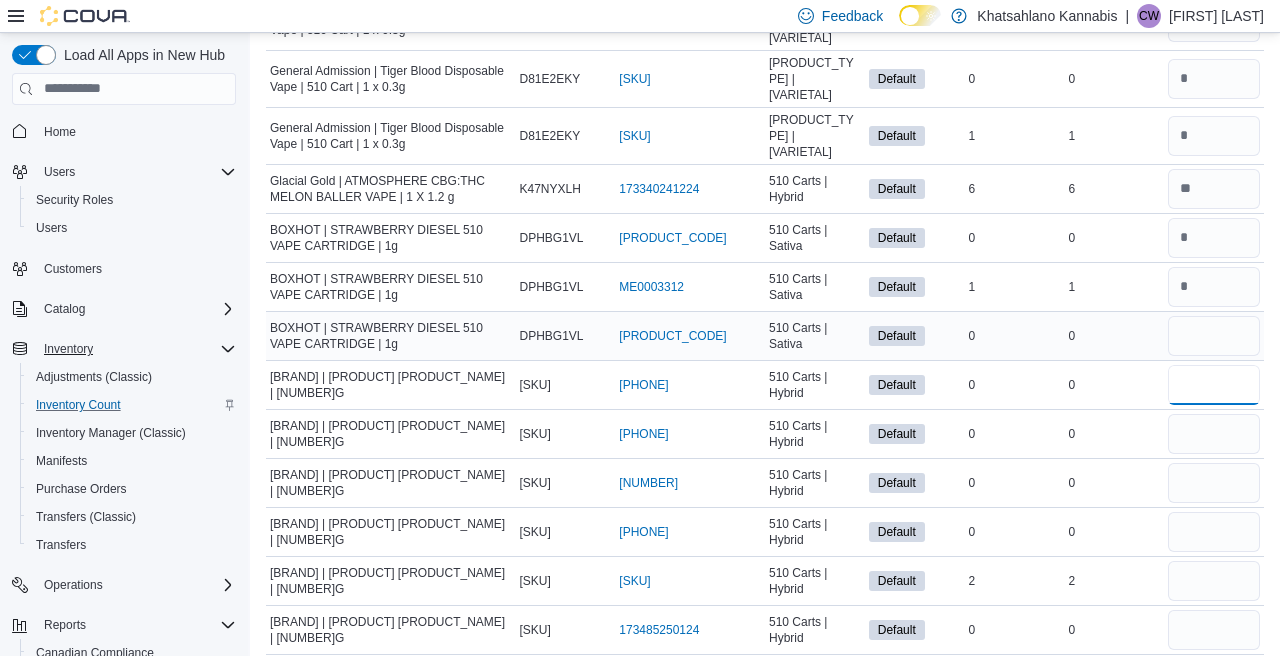 type 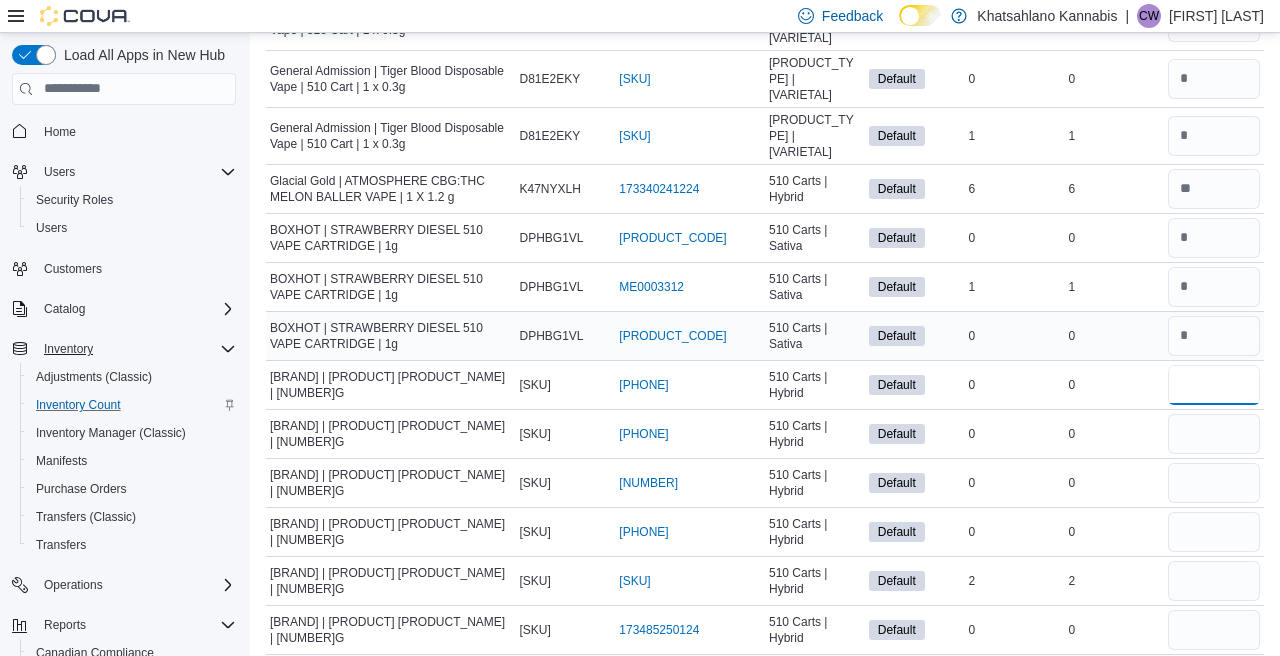 type on "*" 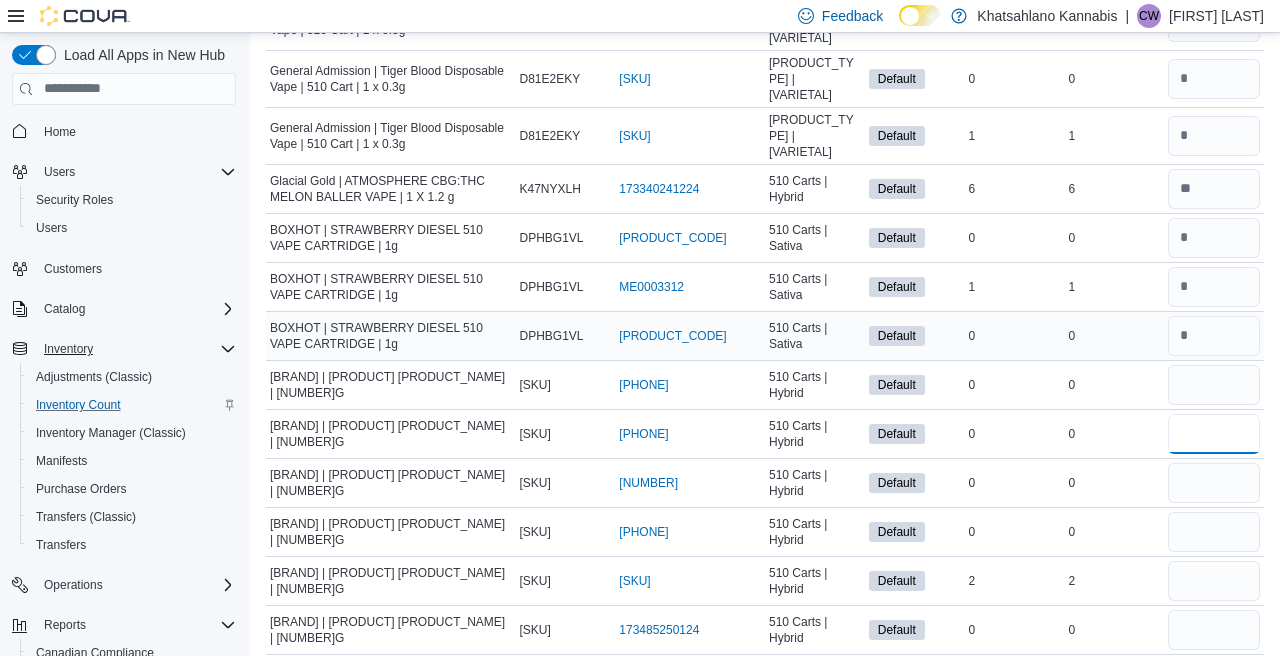 type 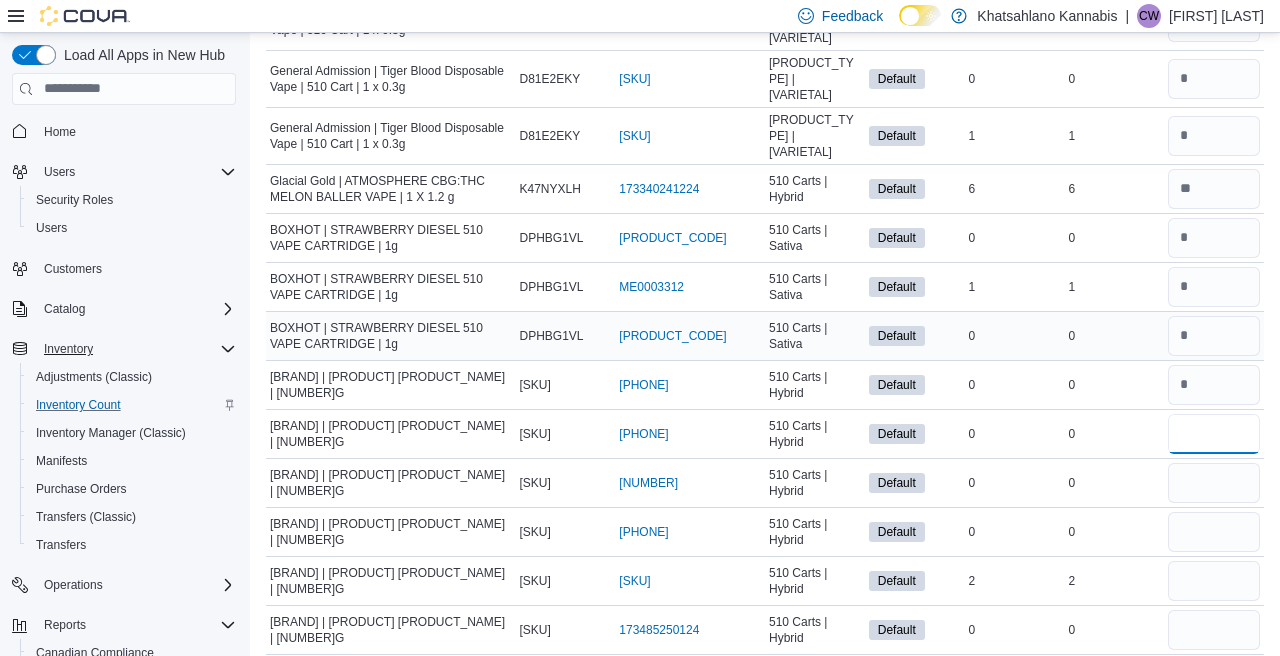 type on "*" 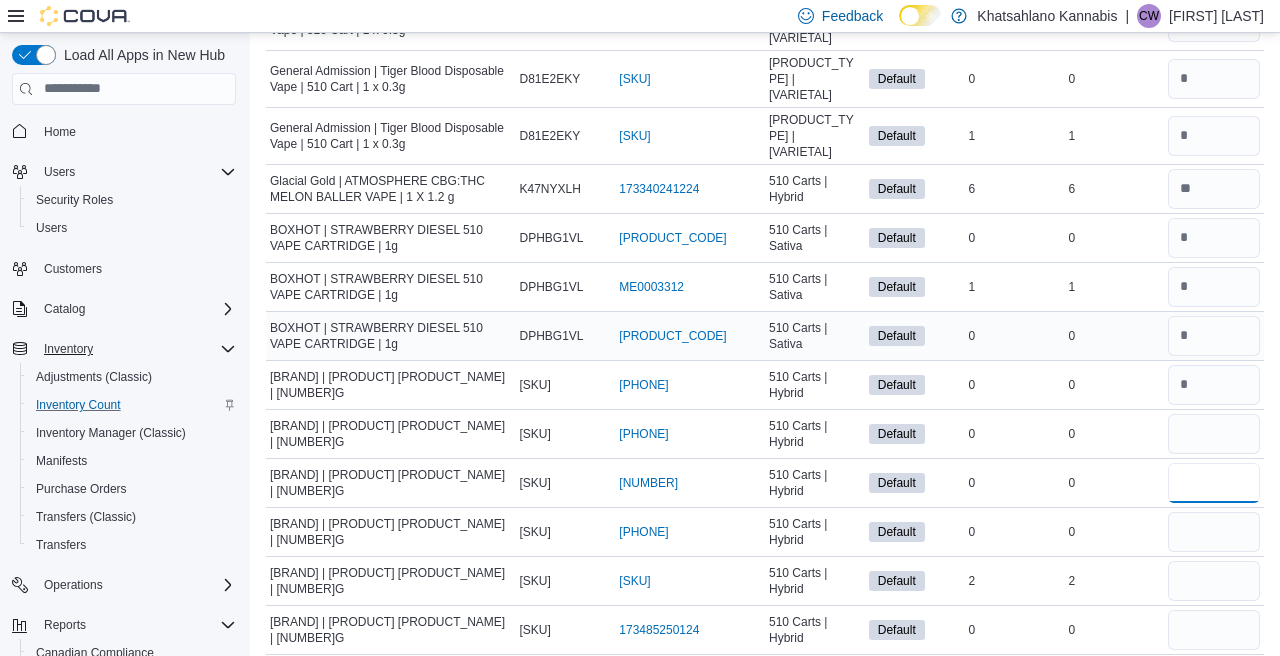 type 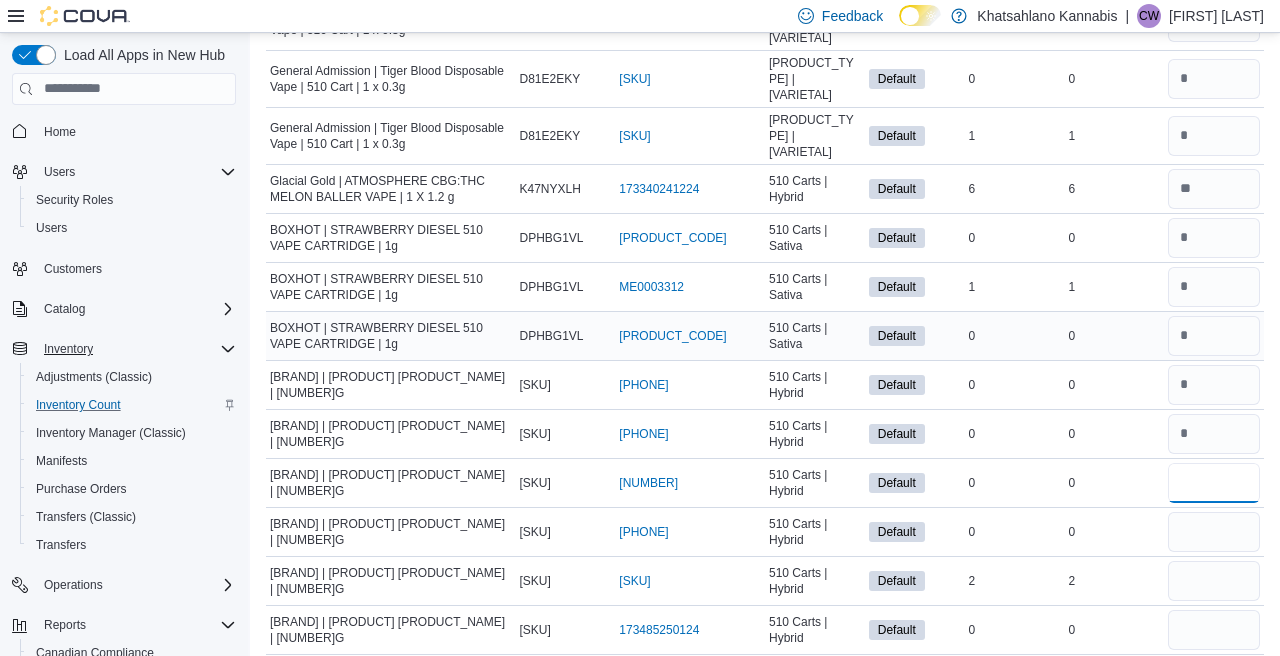 type on "*" 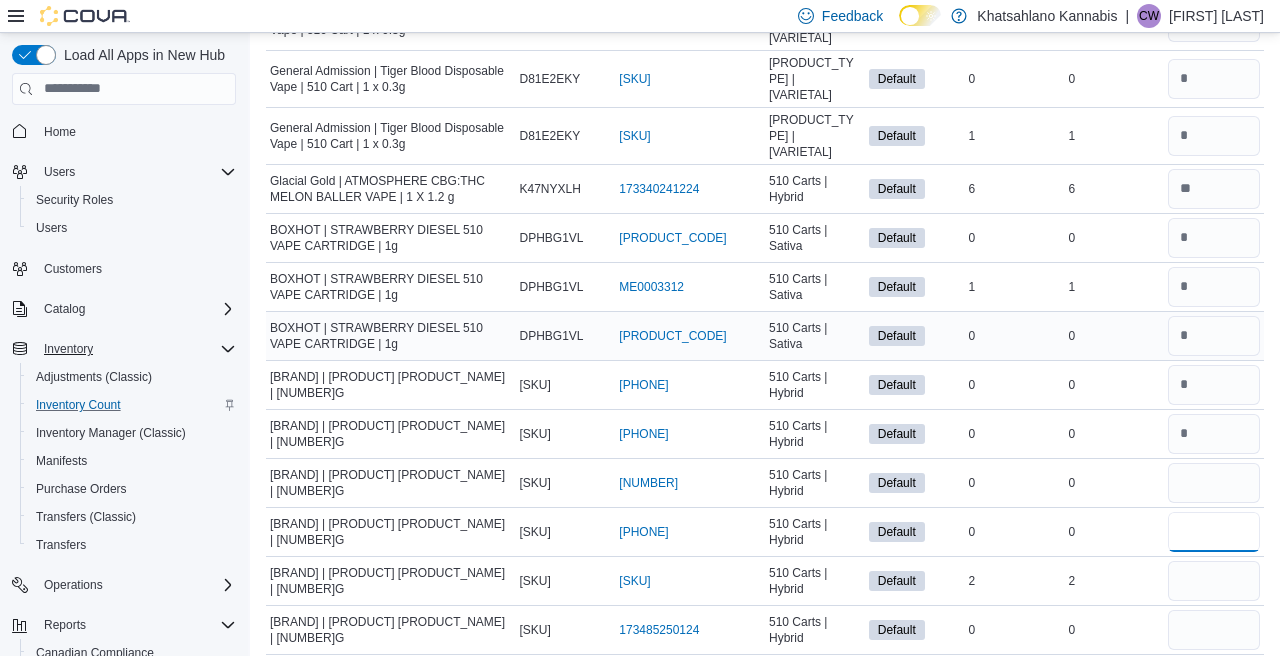 type 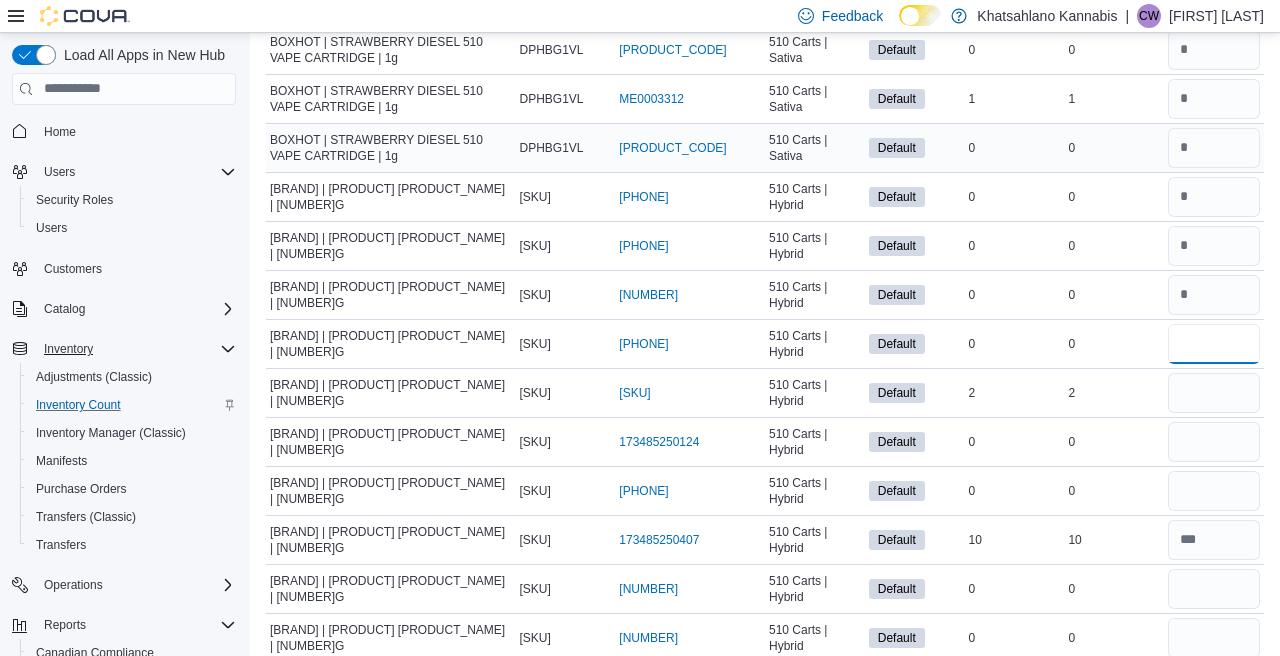 scroll, scrollTop: 1137, scrollLeft: 0, axis: vertical 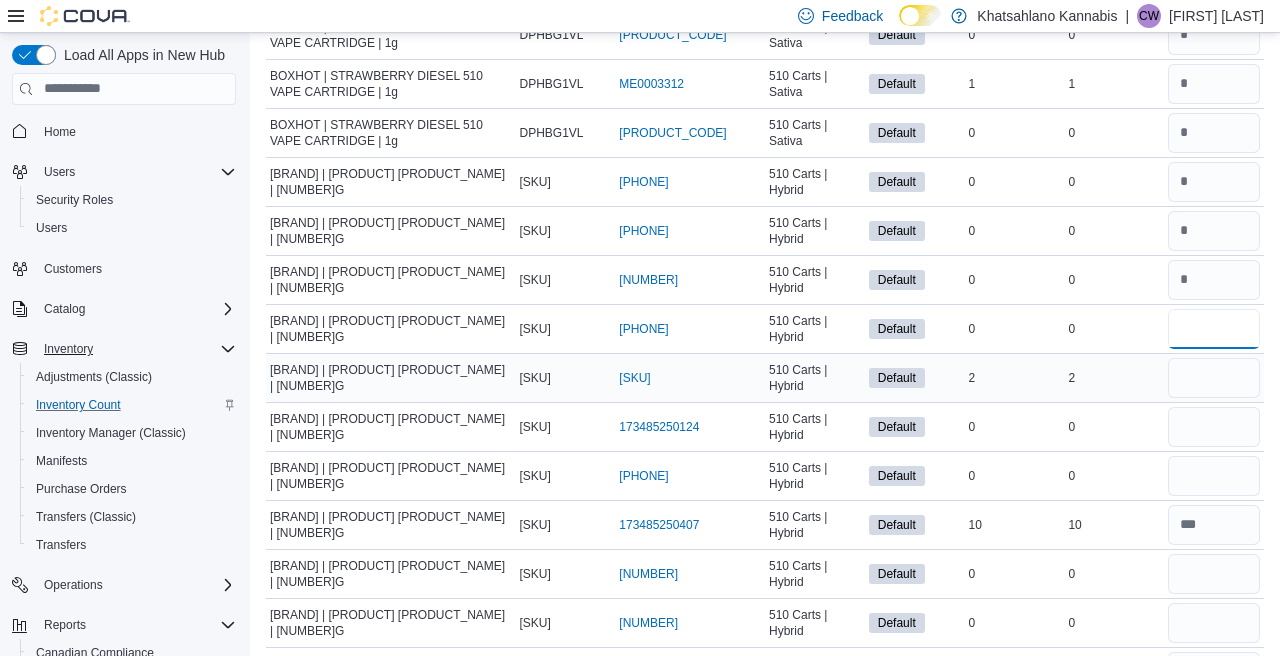 type on "*" 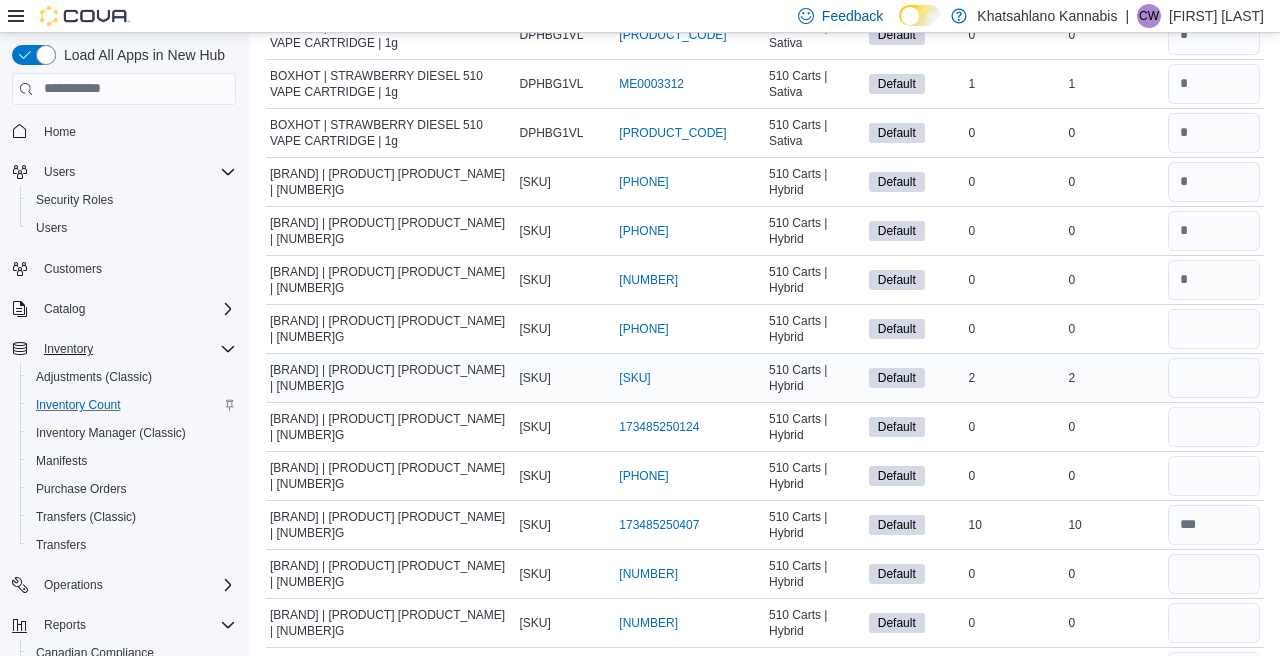 type 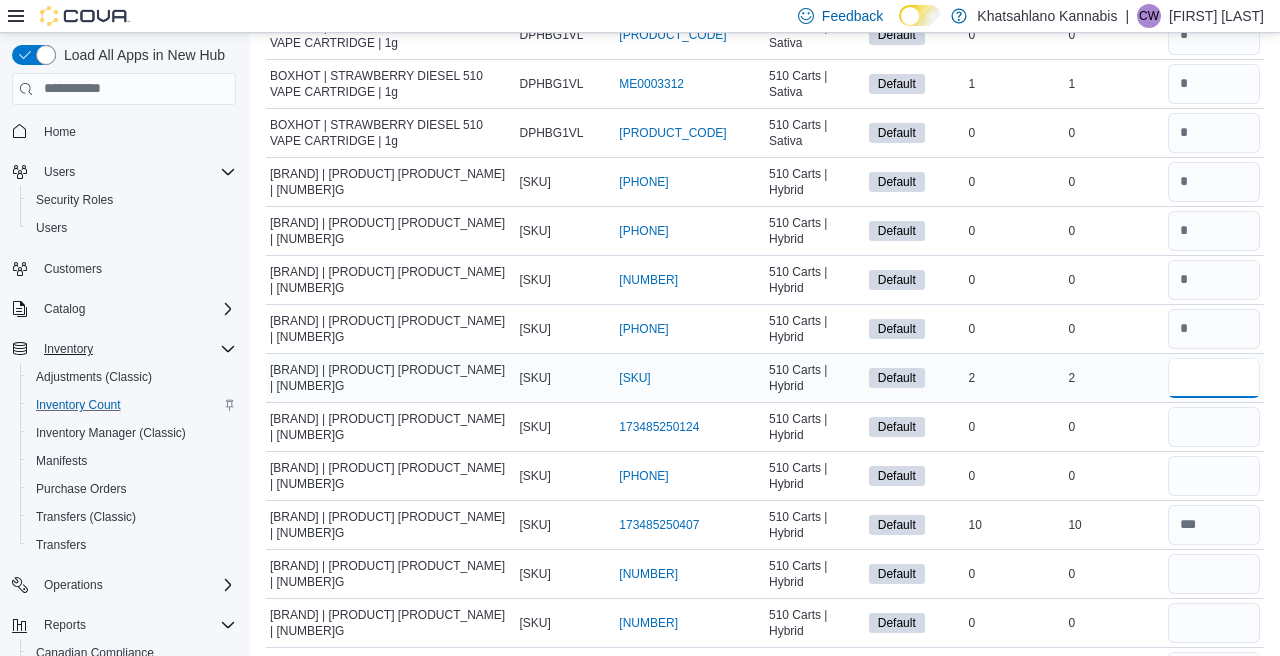 click at bounding box center (1214, 378) 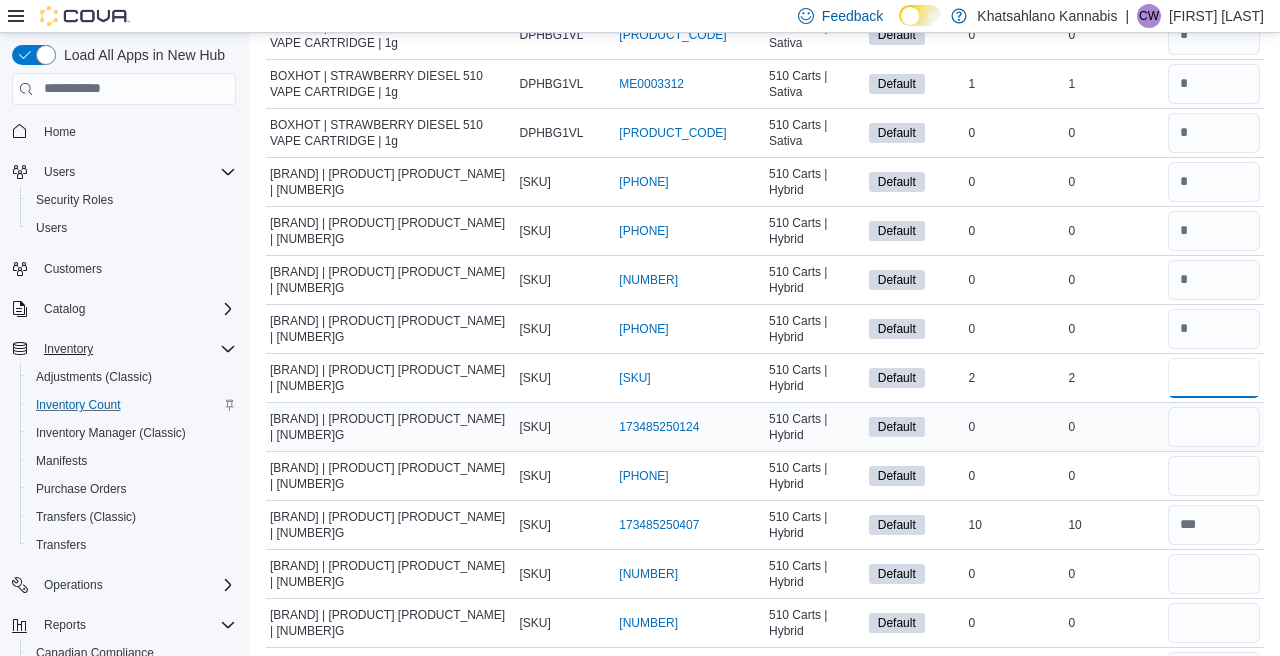 type on "*" 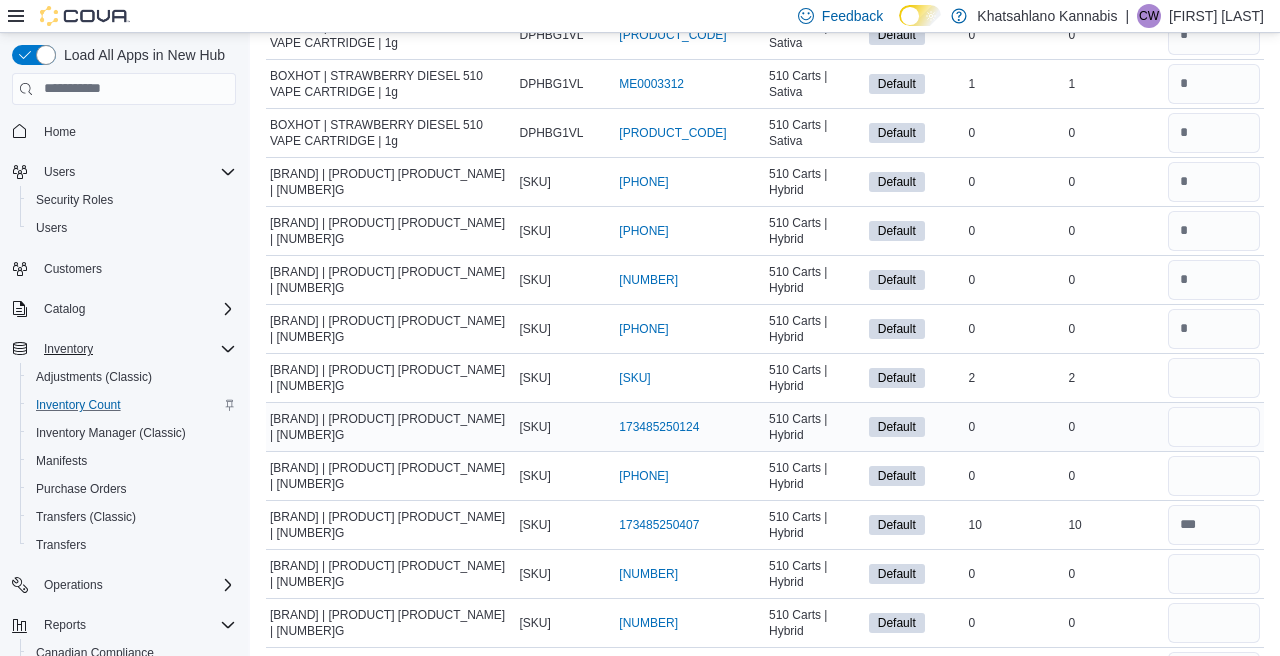 type 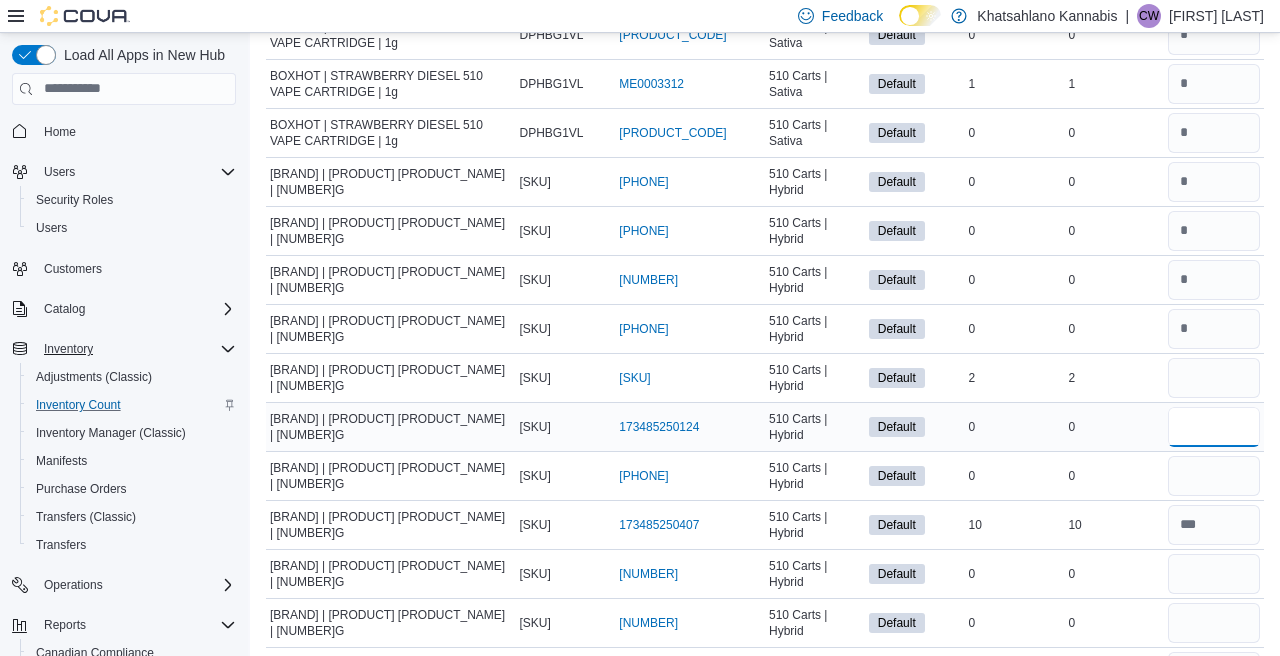 click at bounding box center [1214, 427] 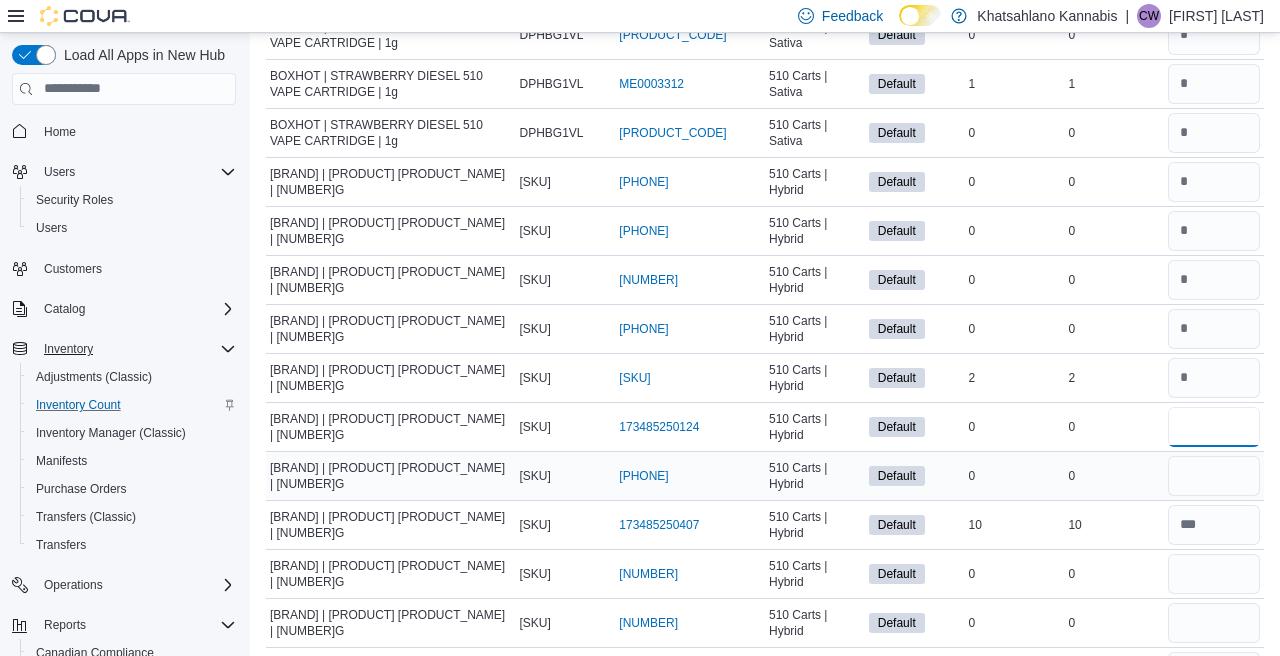 type on "*" 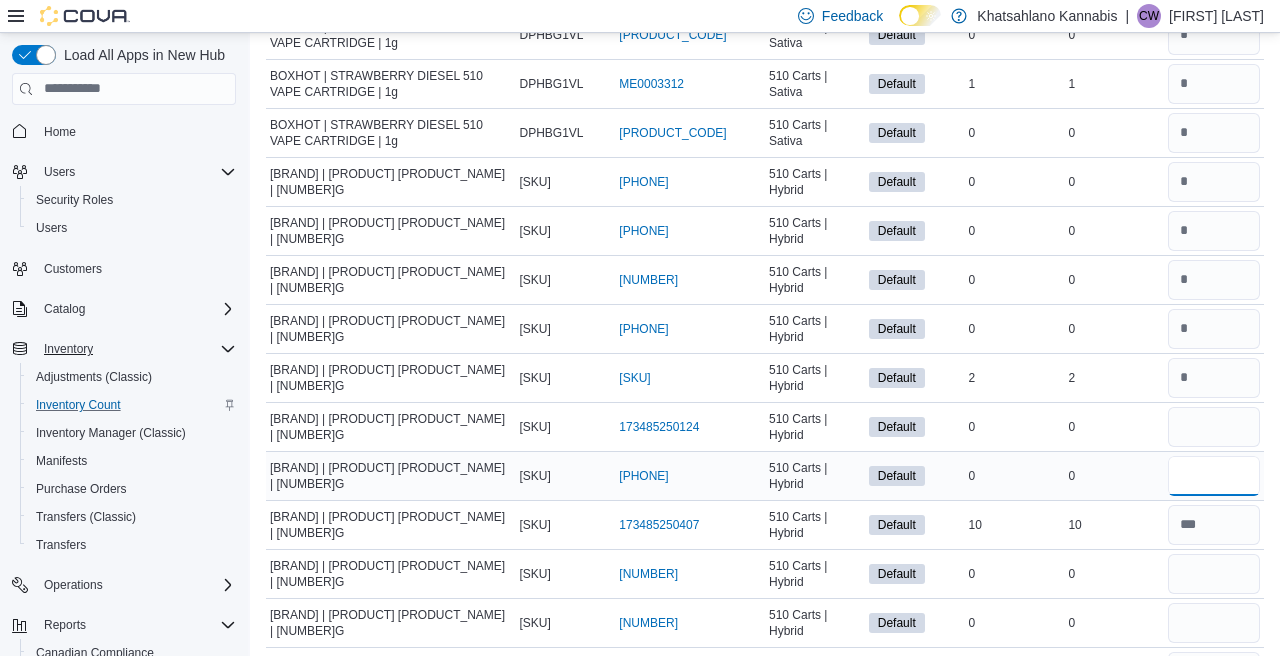 type 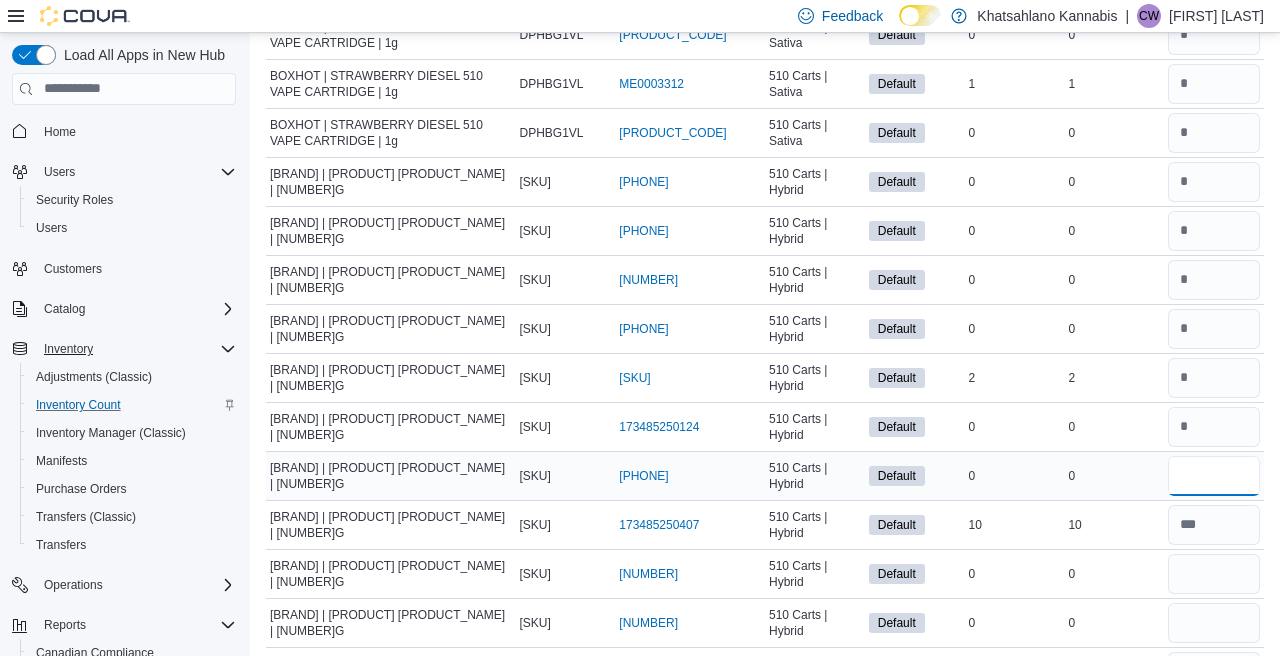 click at bounding box center (1214, 476) 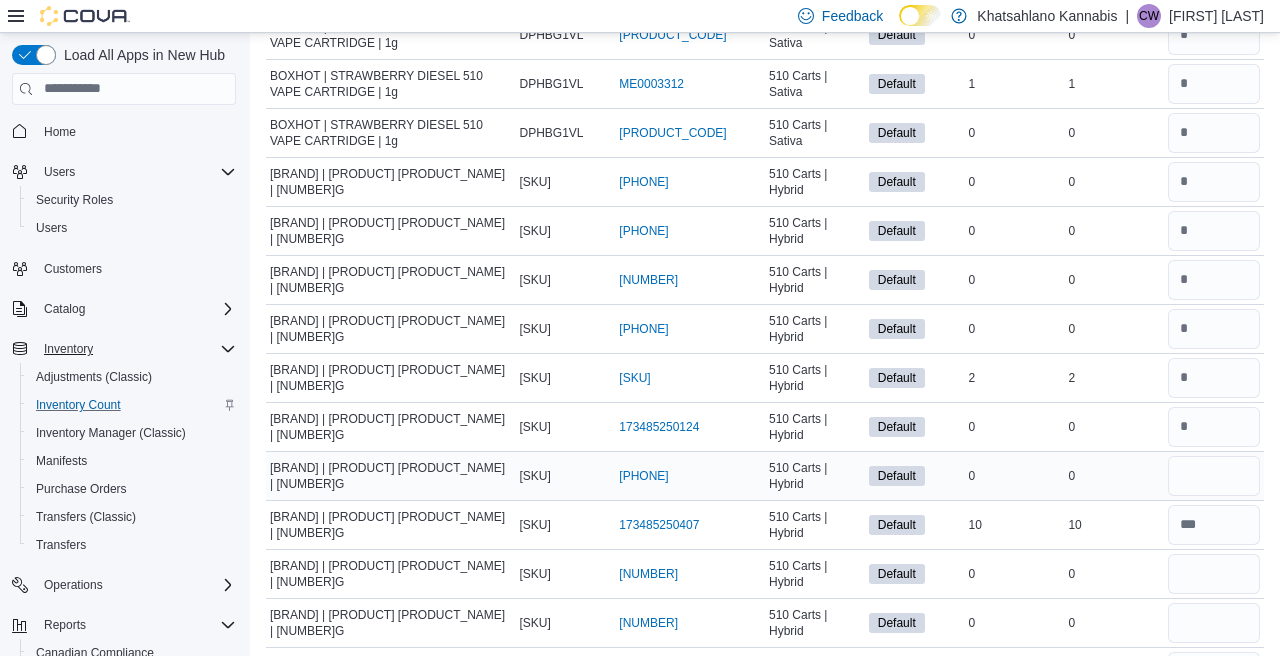 type 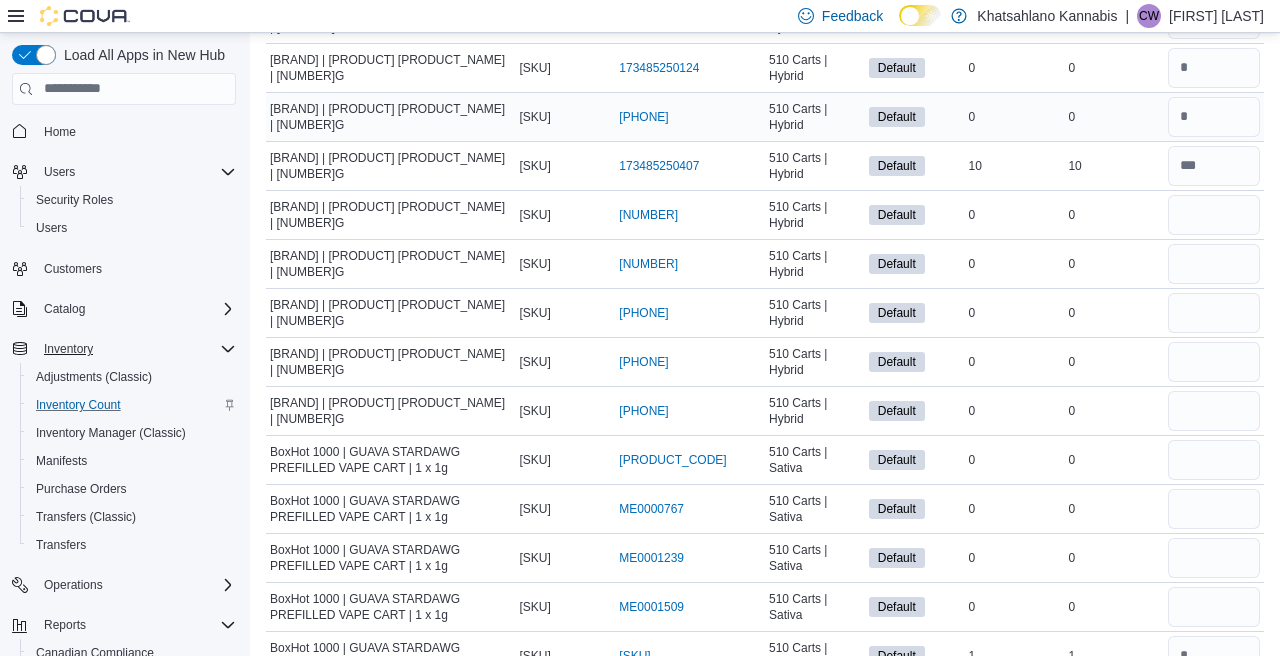 scroll, scrollTop: 1506, scrollLeft: 0, axis: vertical 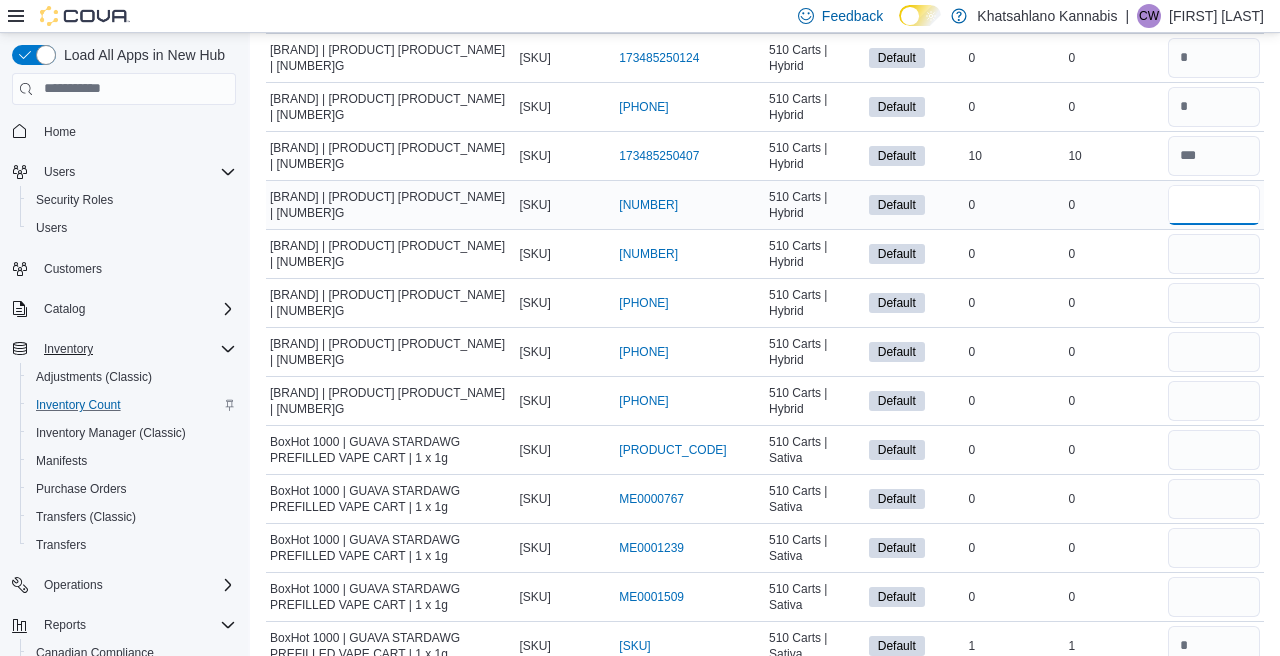 click at bounding box center [1214, 205] 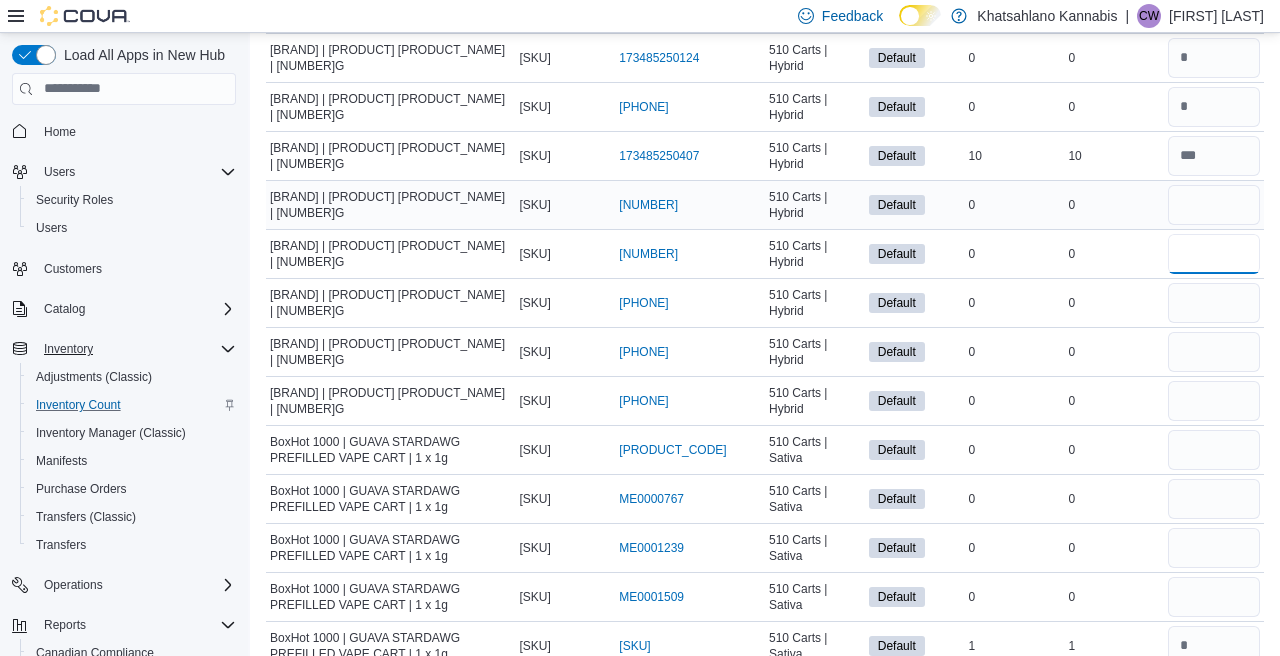 type 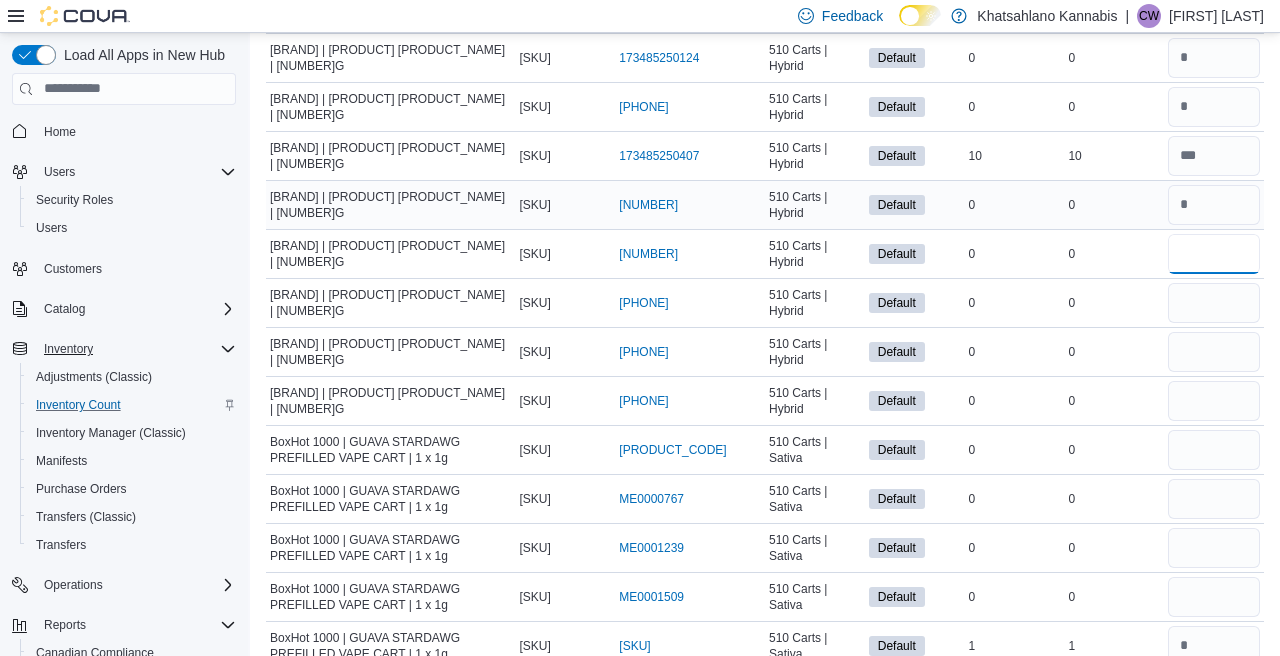 type on "*" 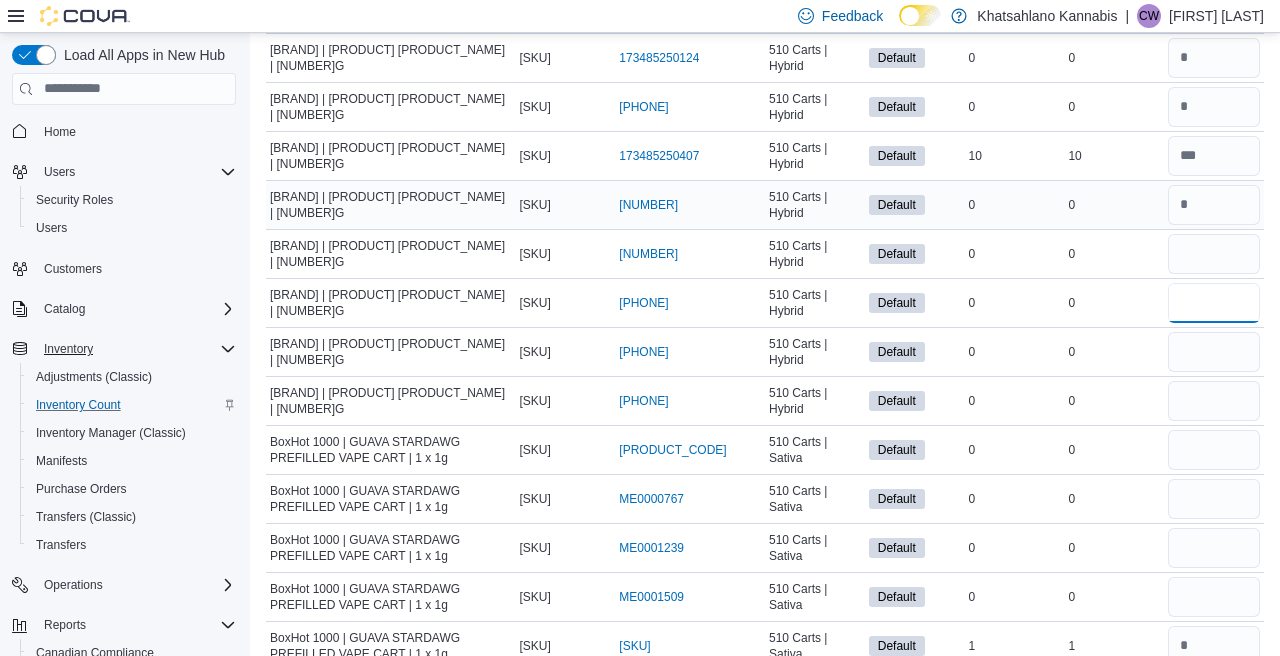 type 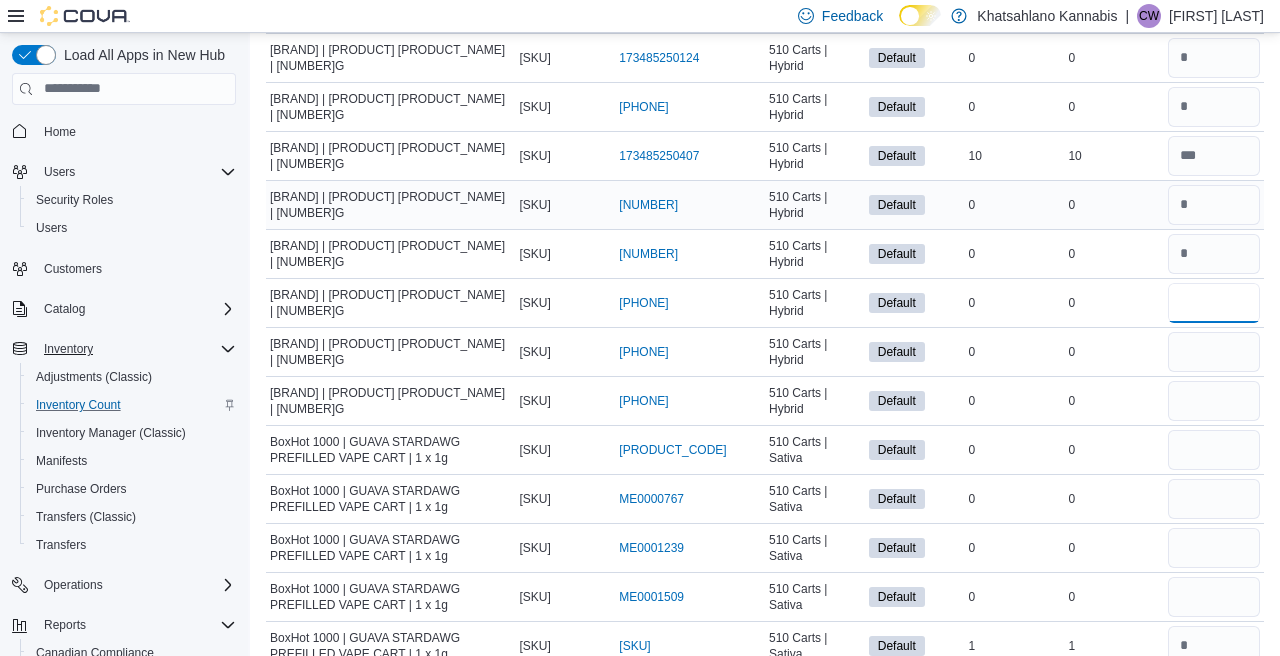 type on "*" 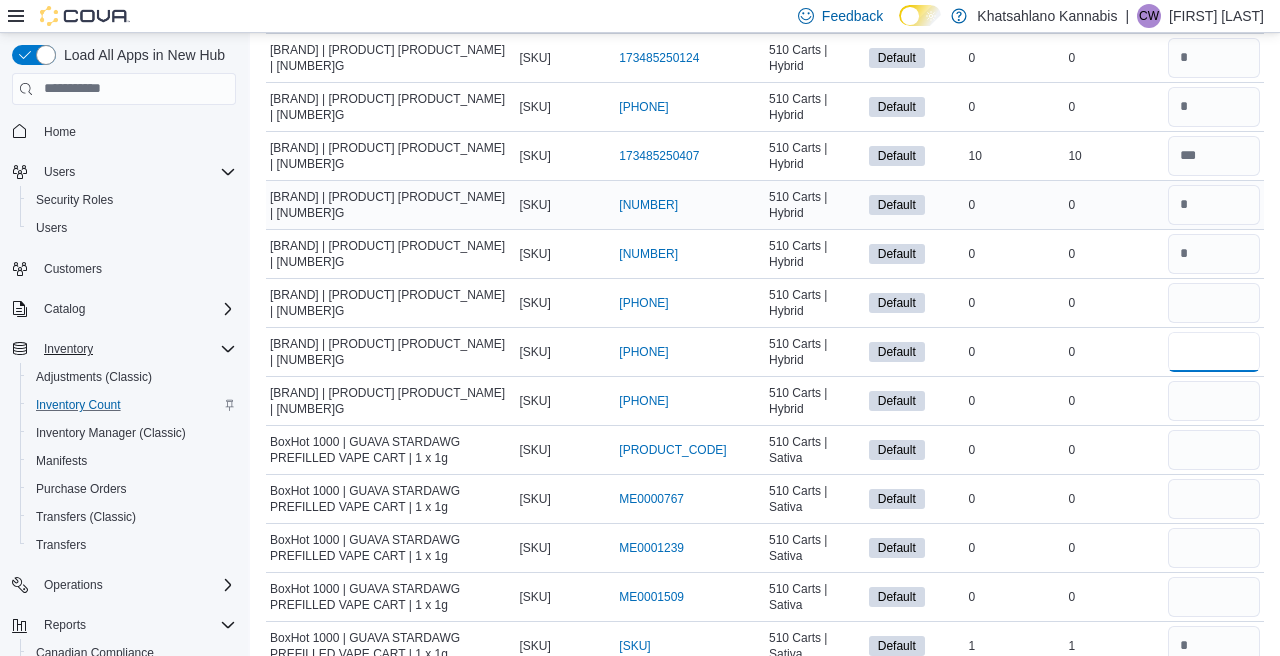 type 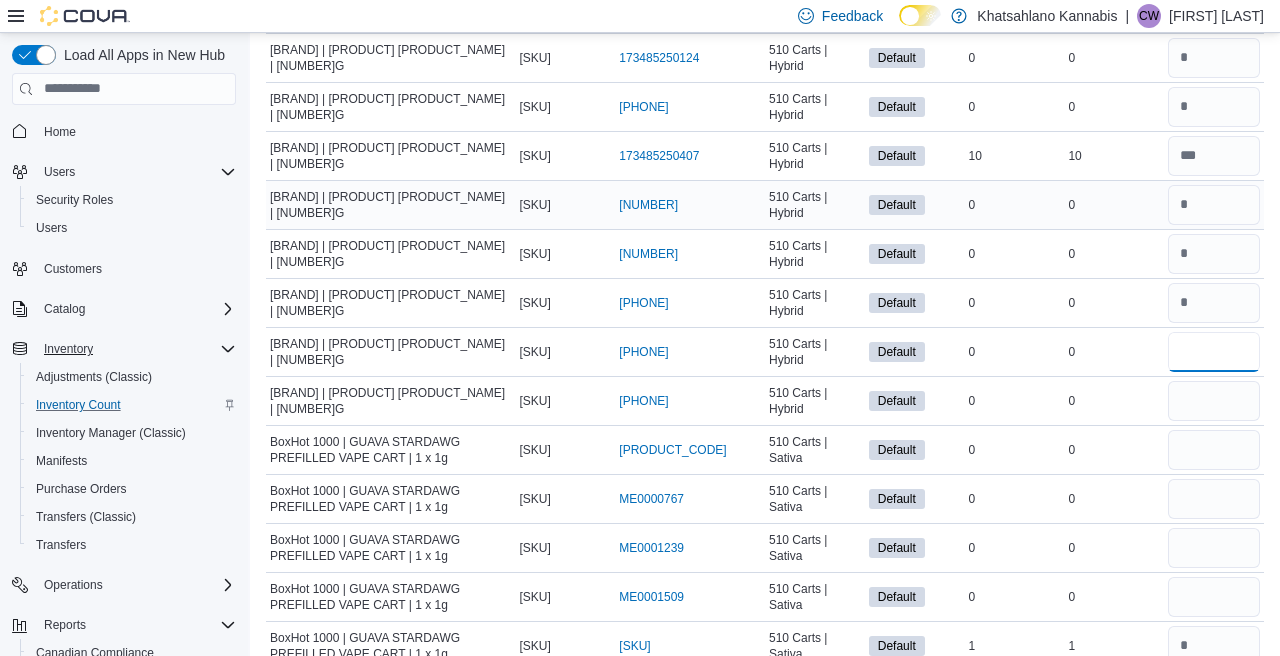 type on "*" 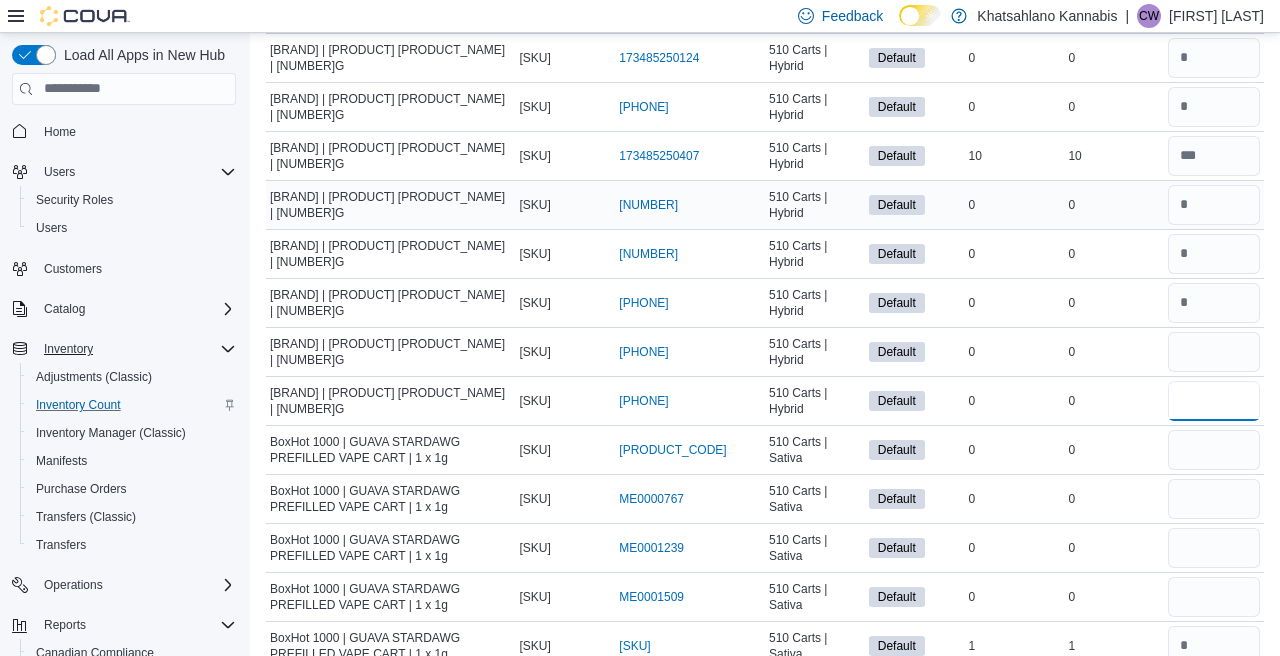 type 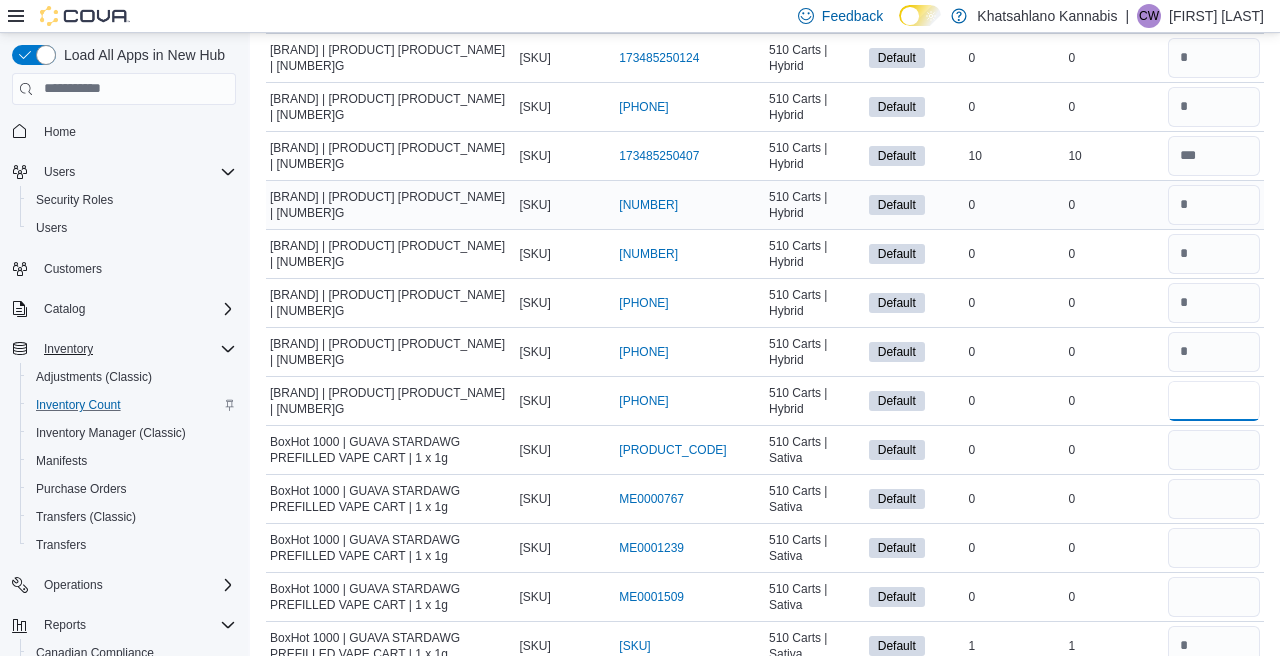 type on "*" 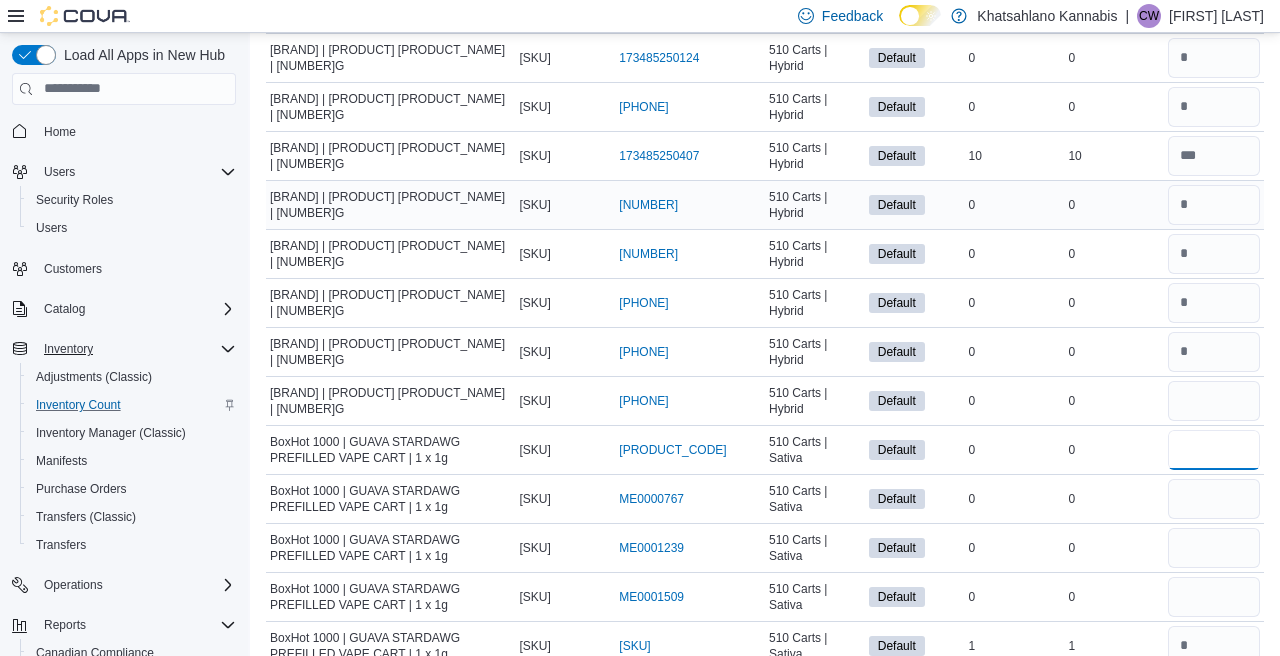 type 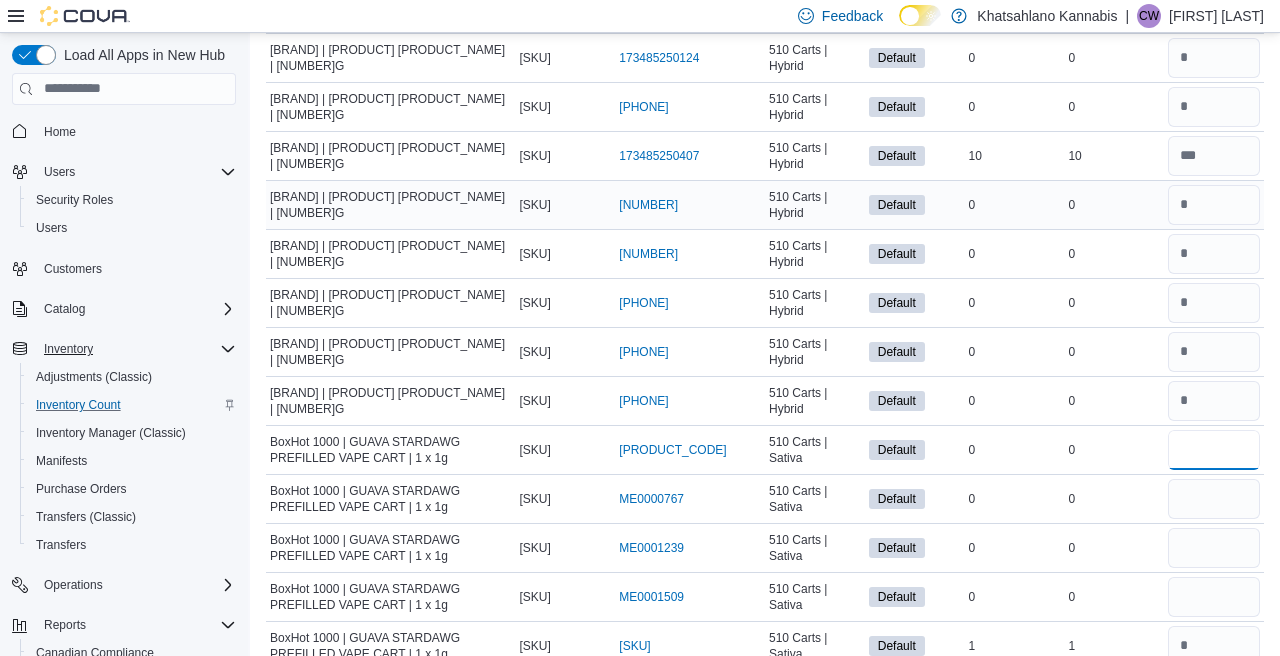 type on "*" 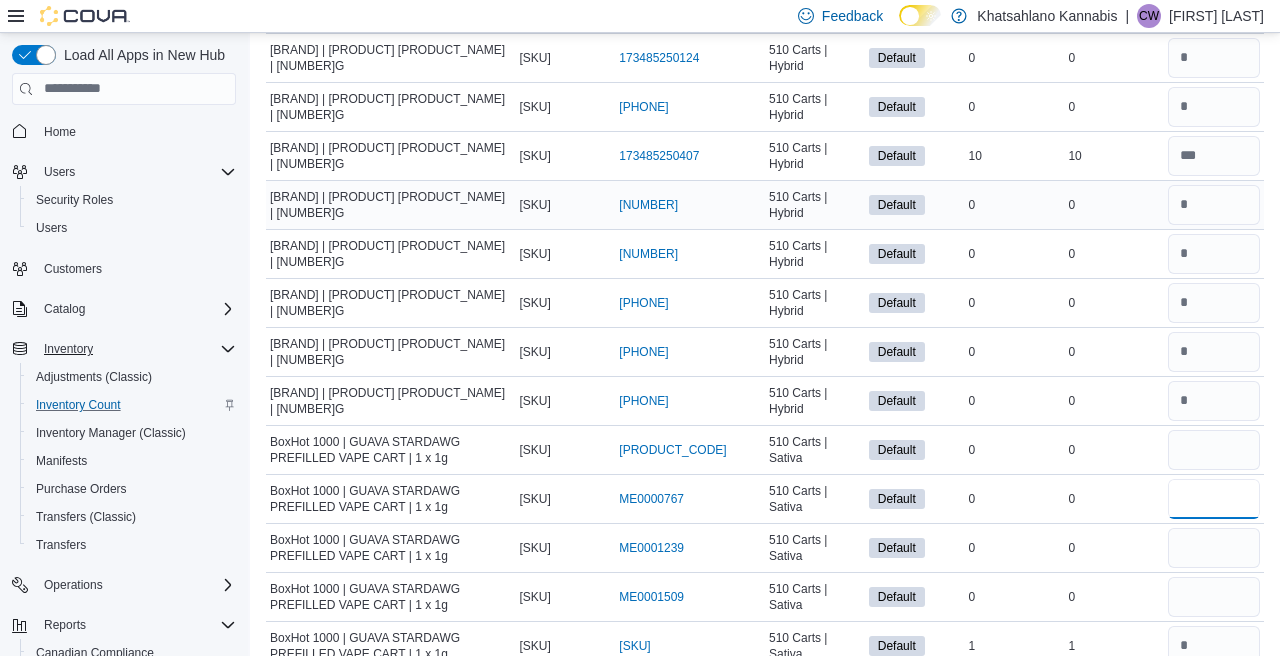 type 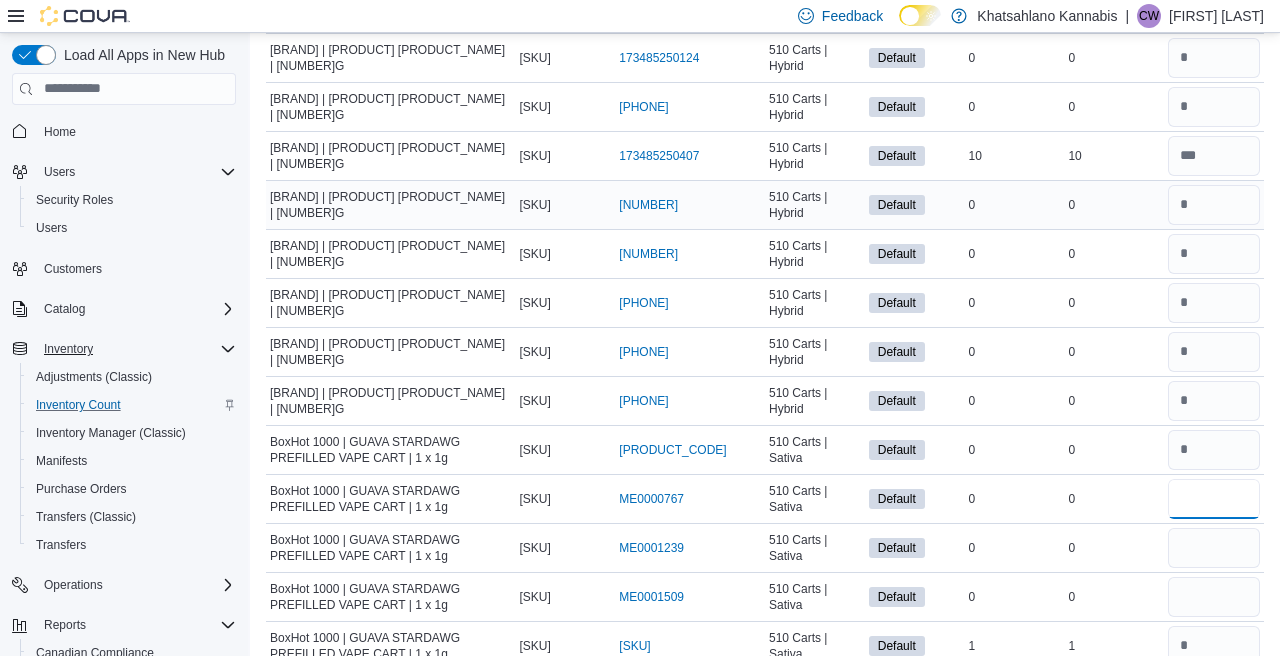 type on "**" 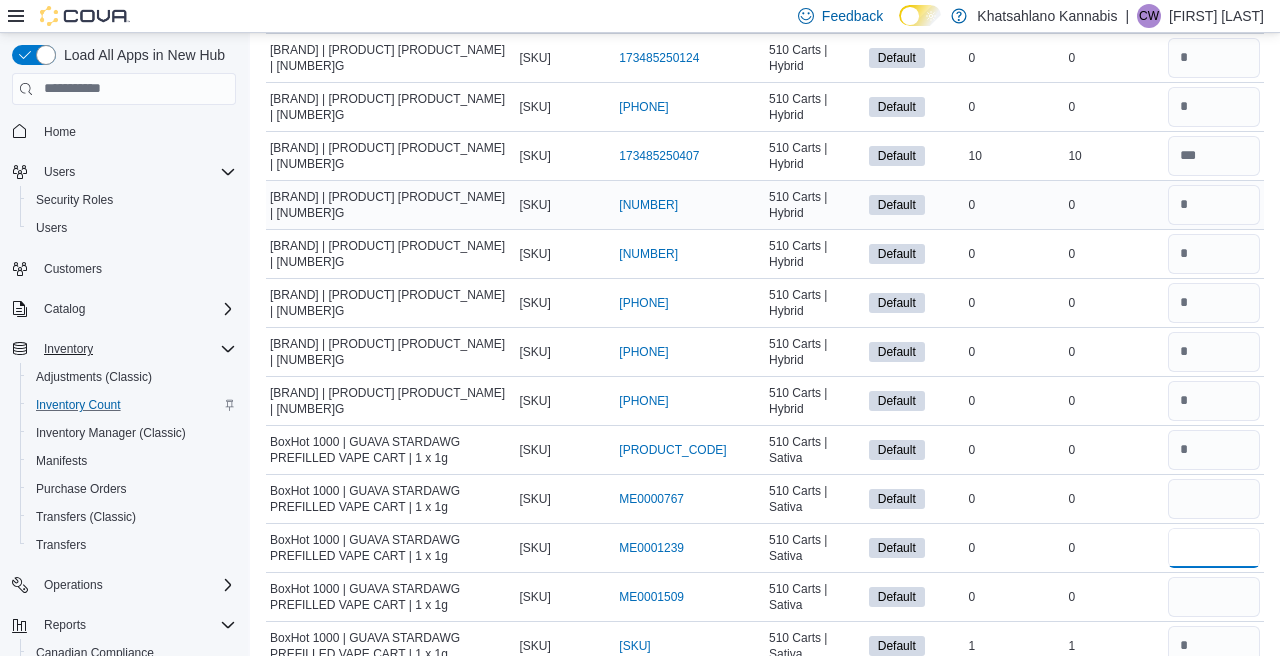 type 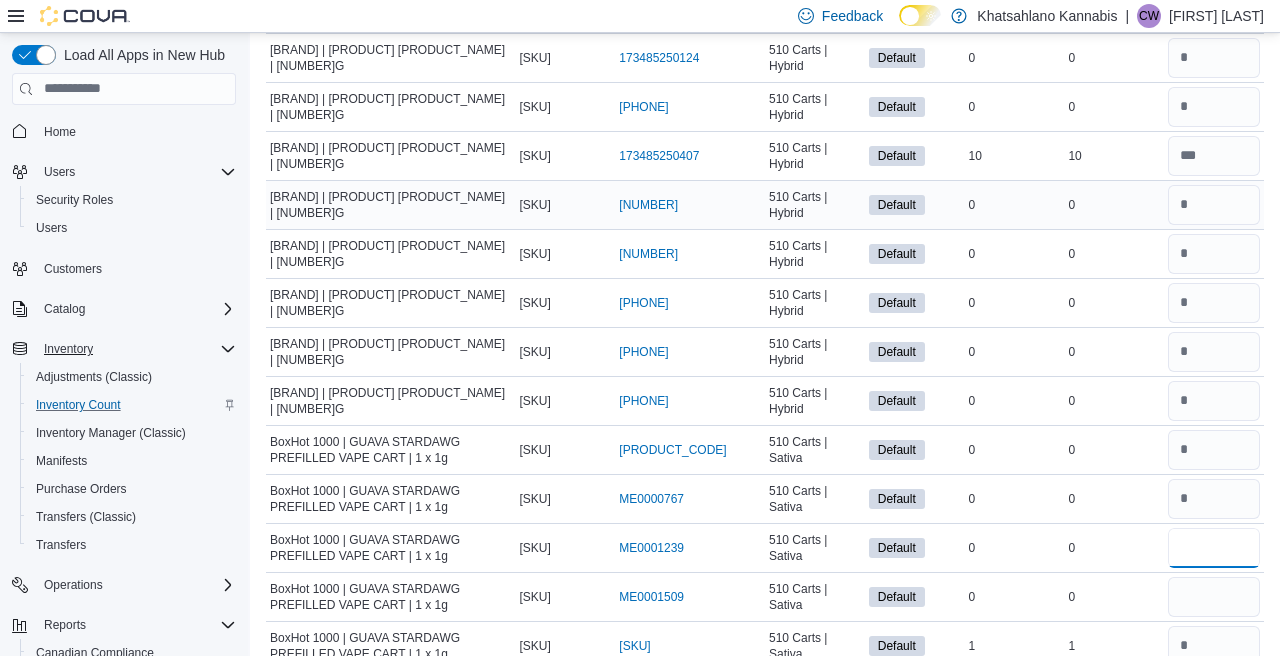 type on "*" 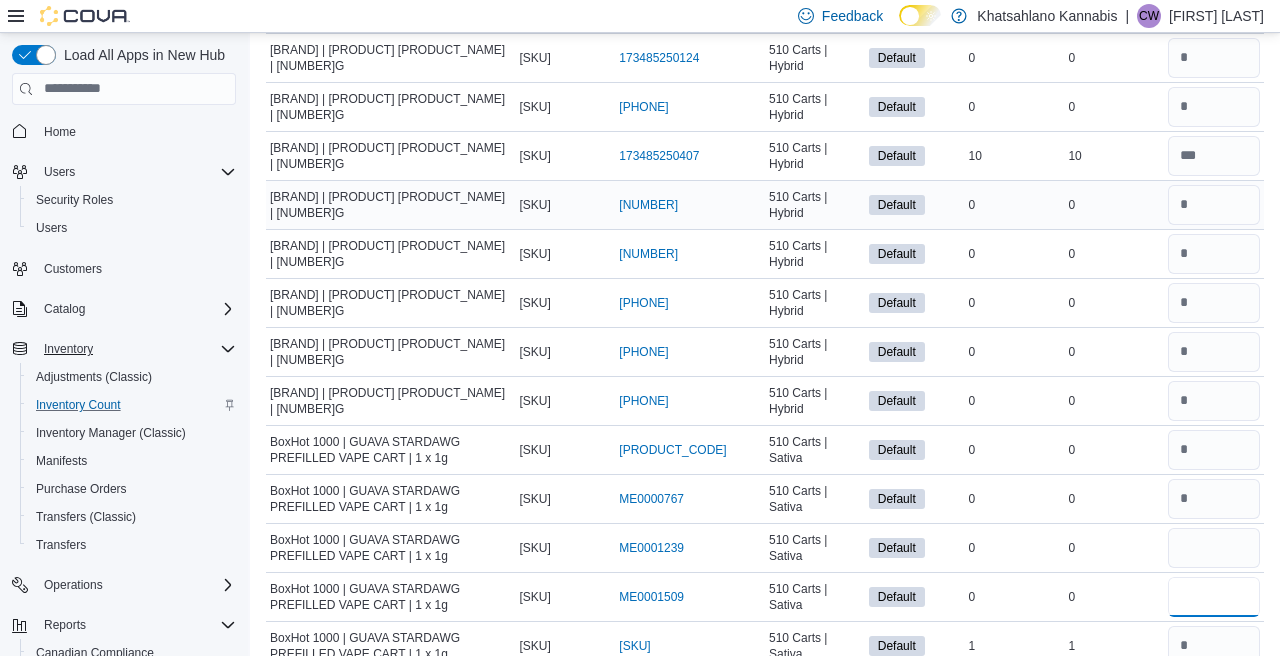 type 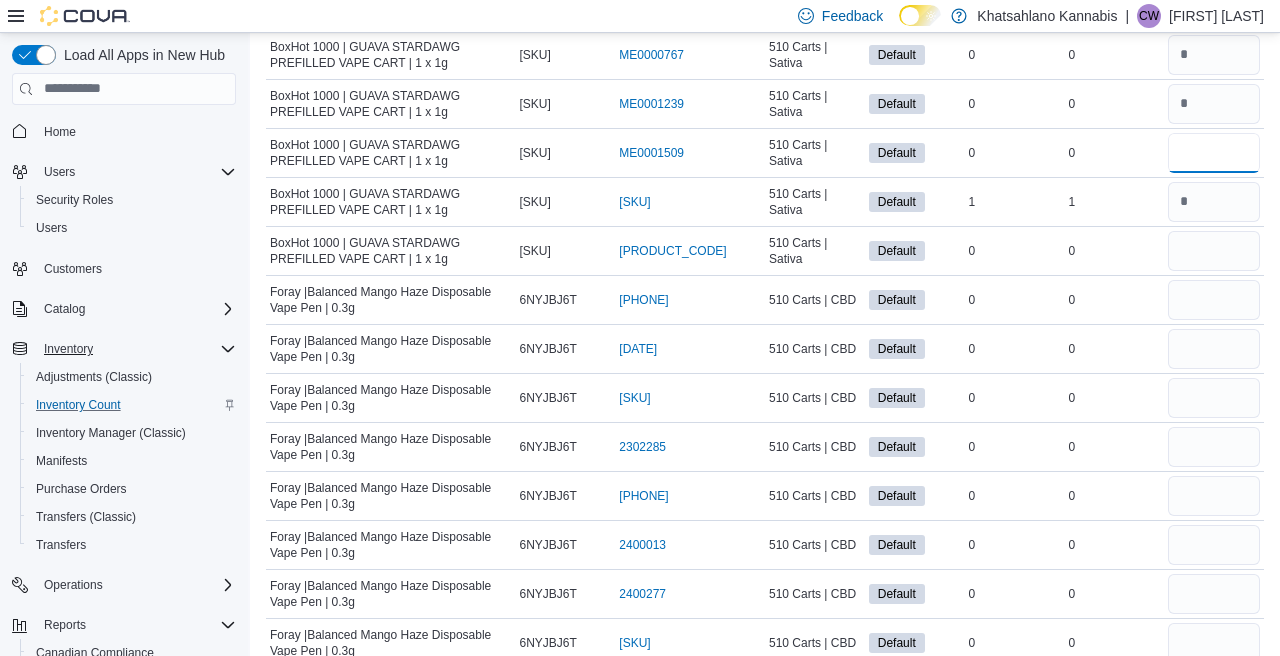 scroll, scrollTop: 1953, scrollLeft: 0, axis: vertical 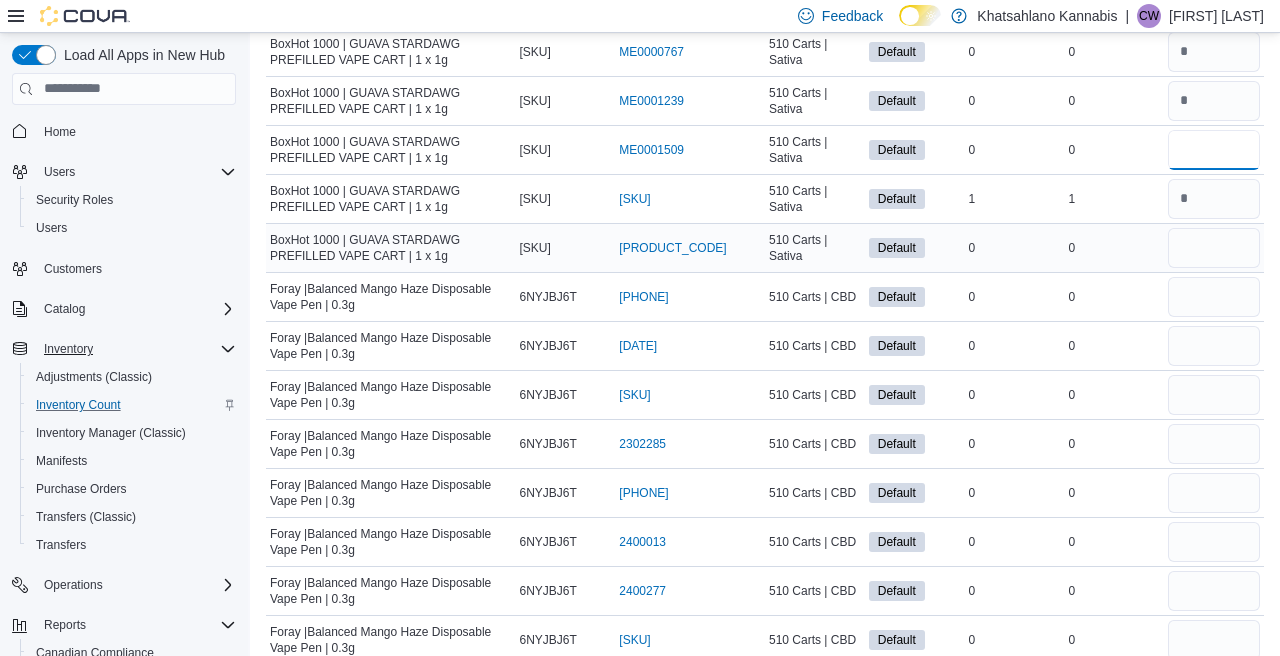 type on "*" 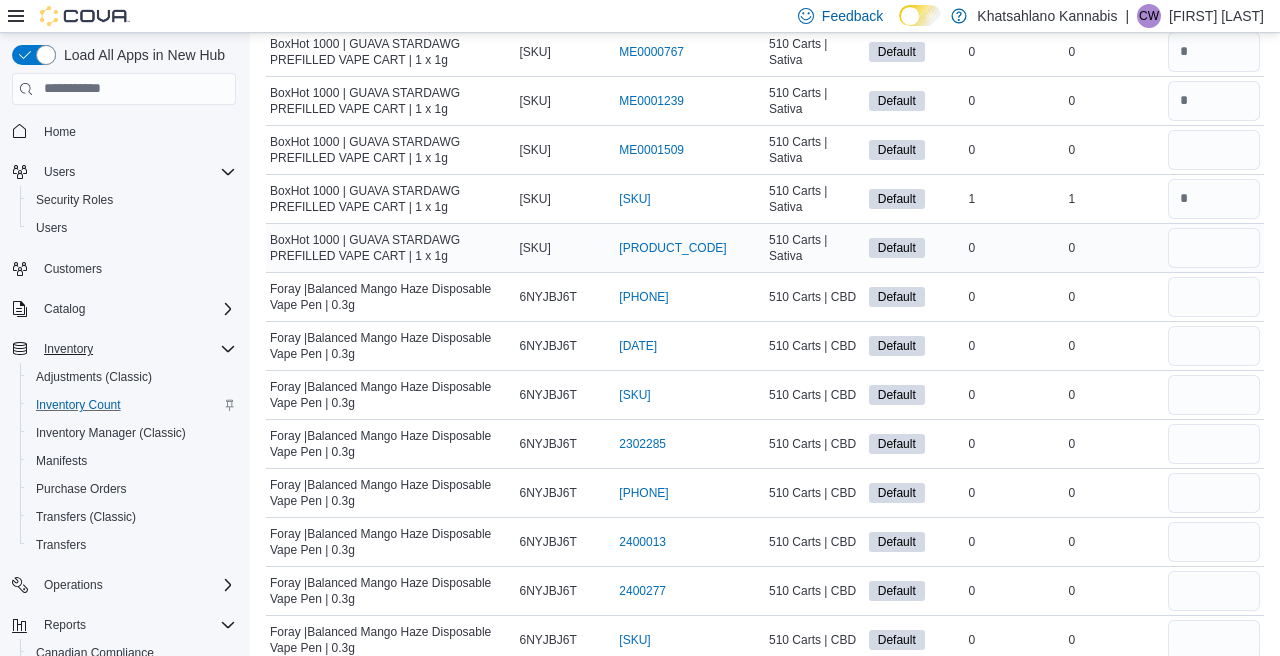 type 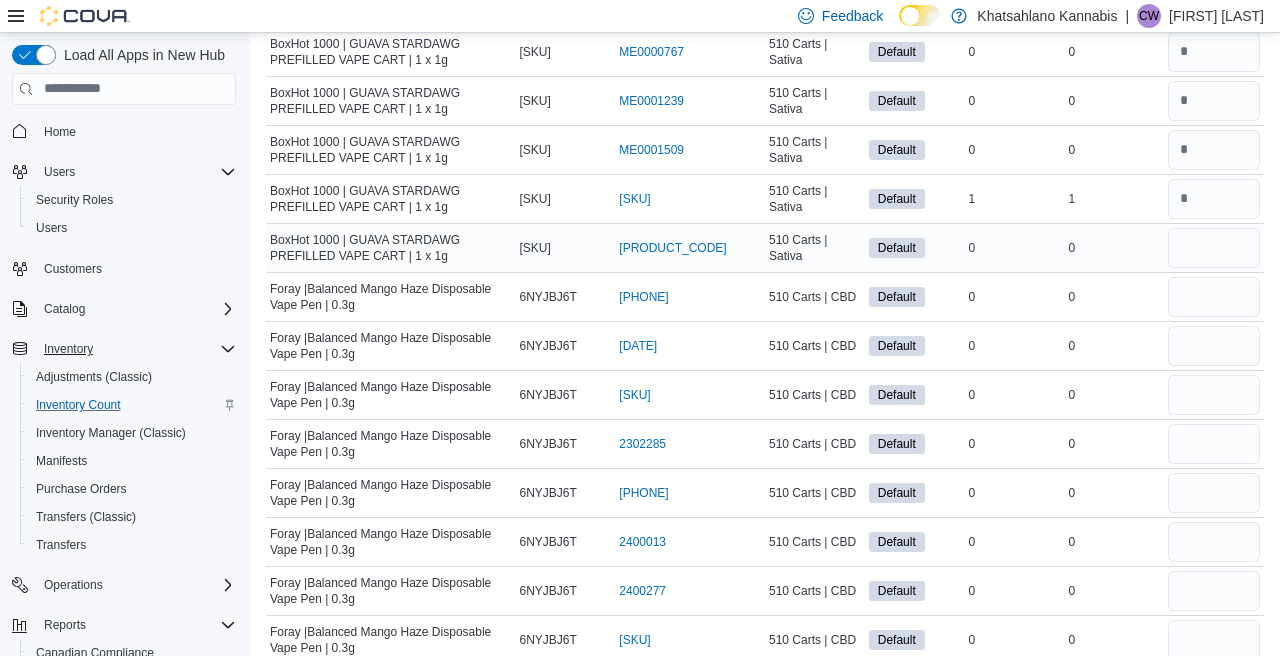 click at bounding box center [1214, 248] 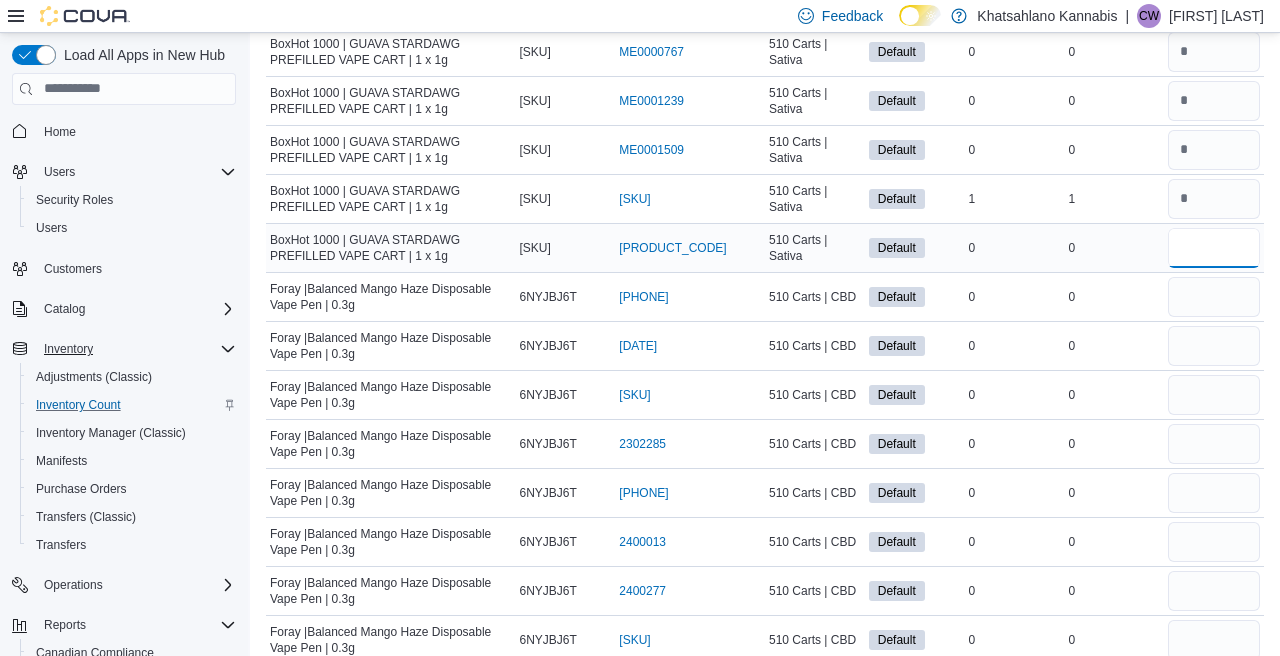 click at bounding box center (1214, 248) 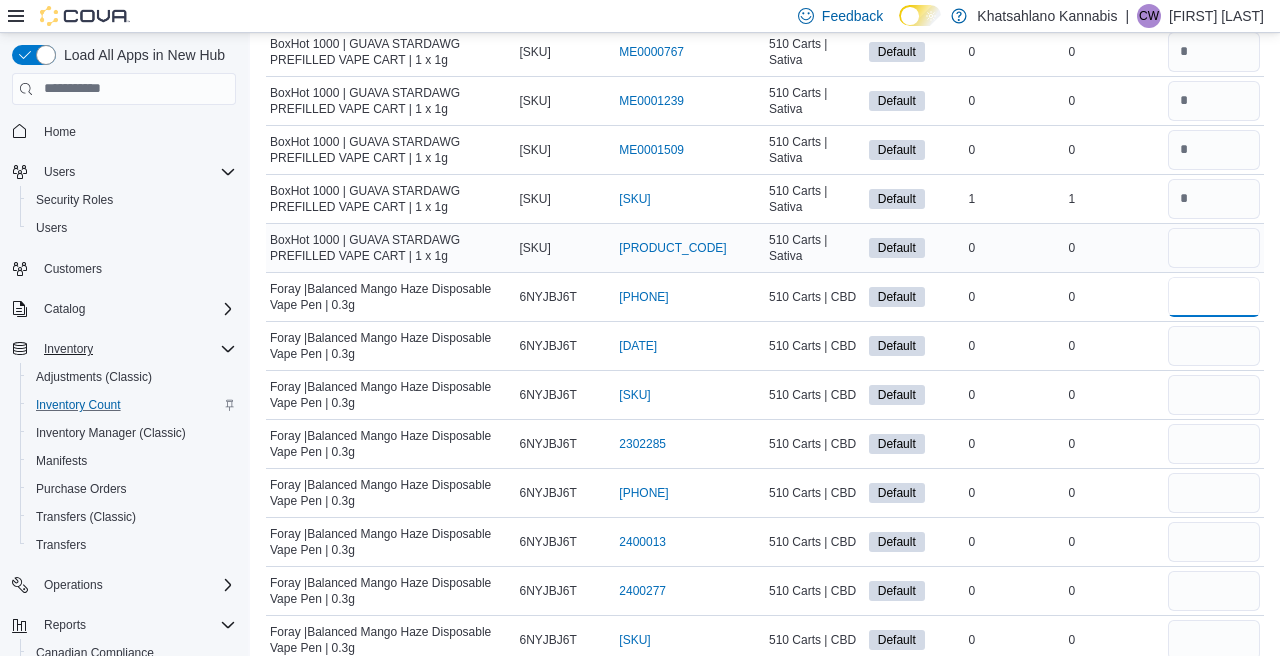 type 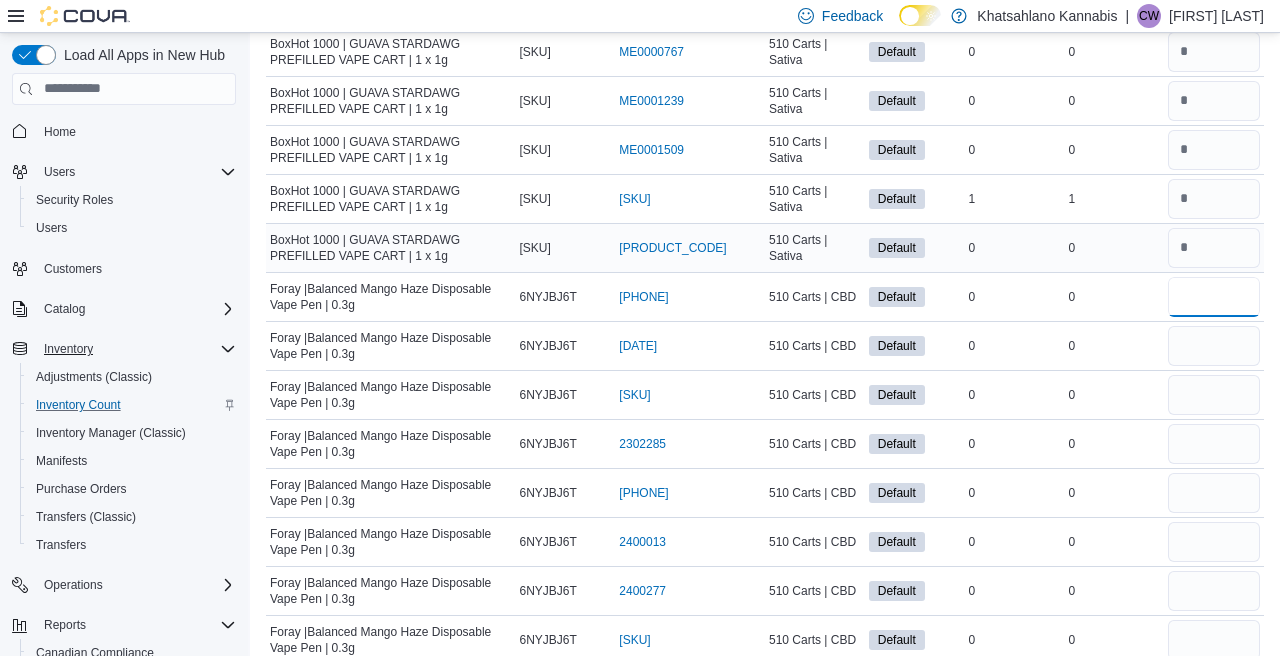 type on "*" 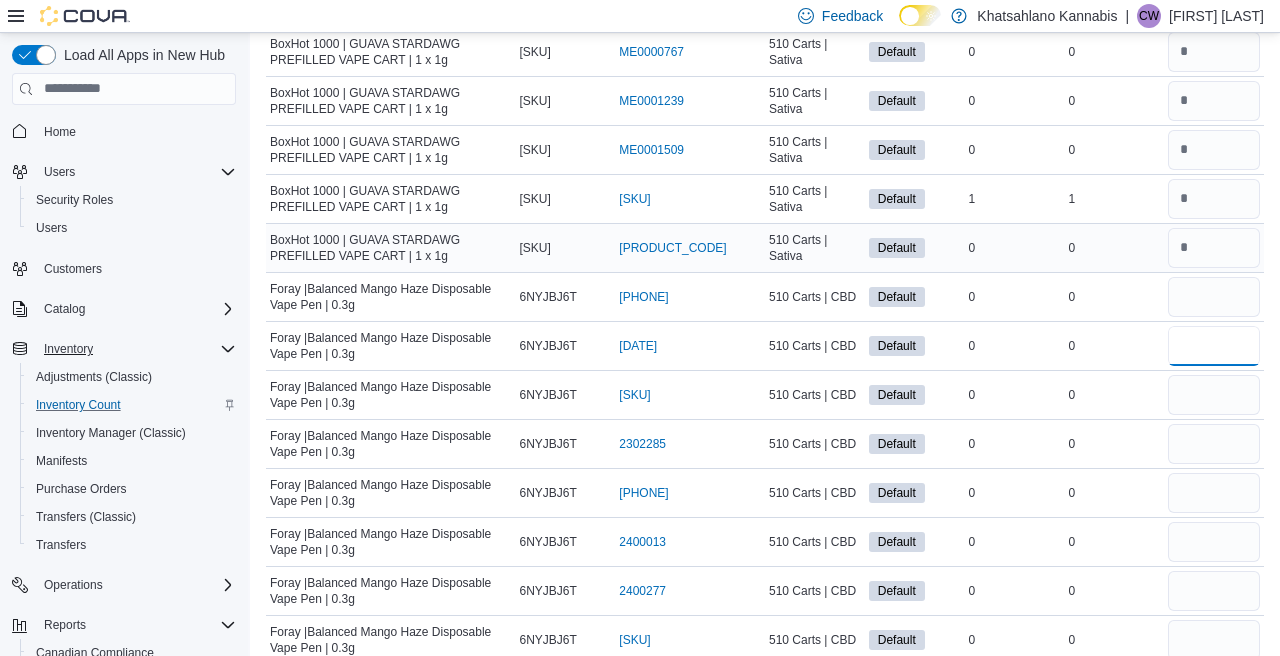 type 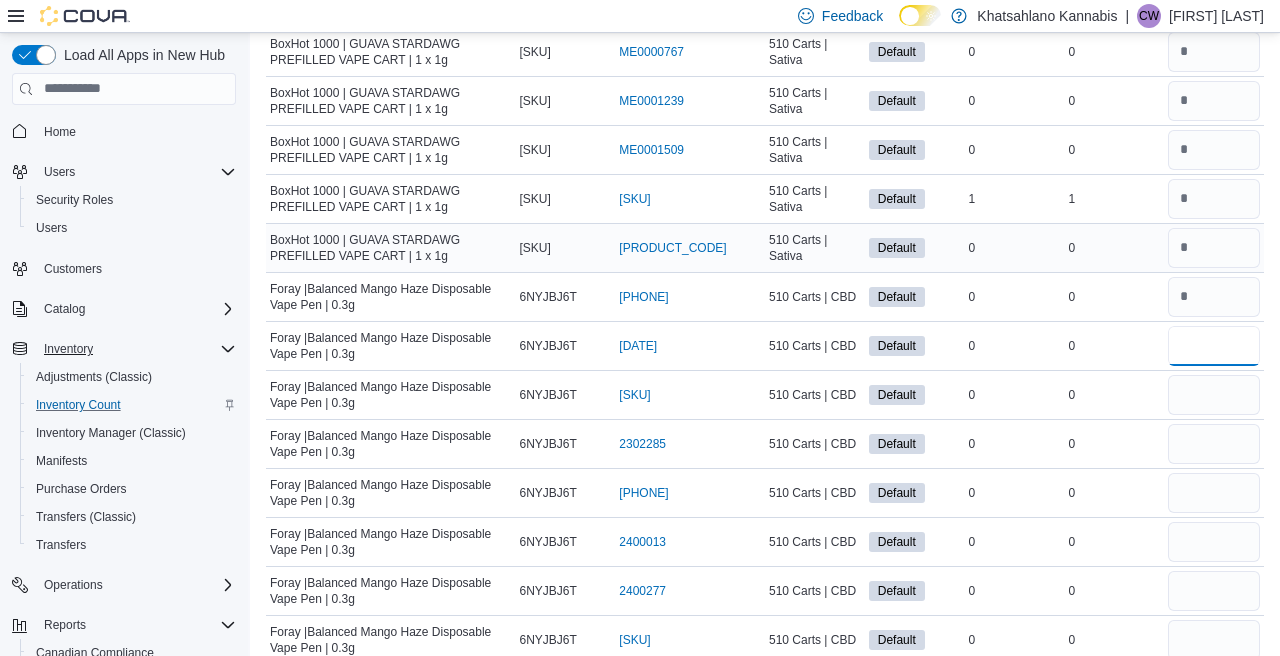 type on "*" 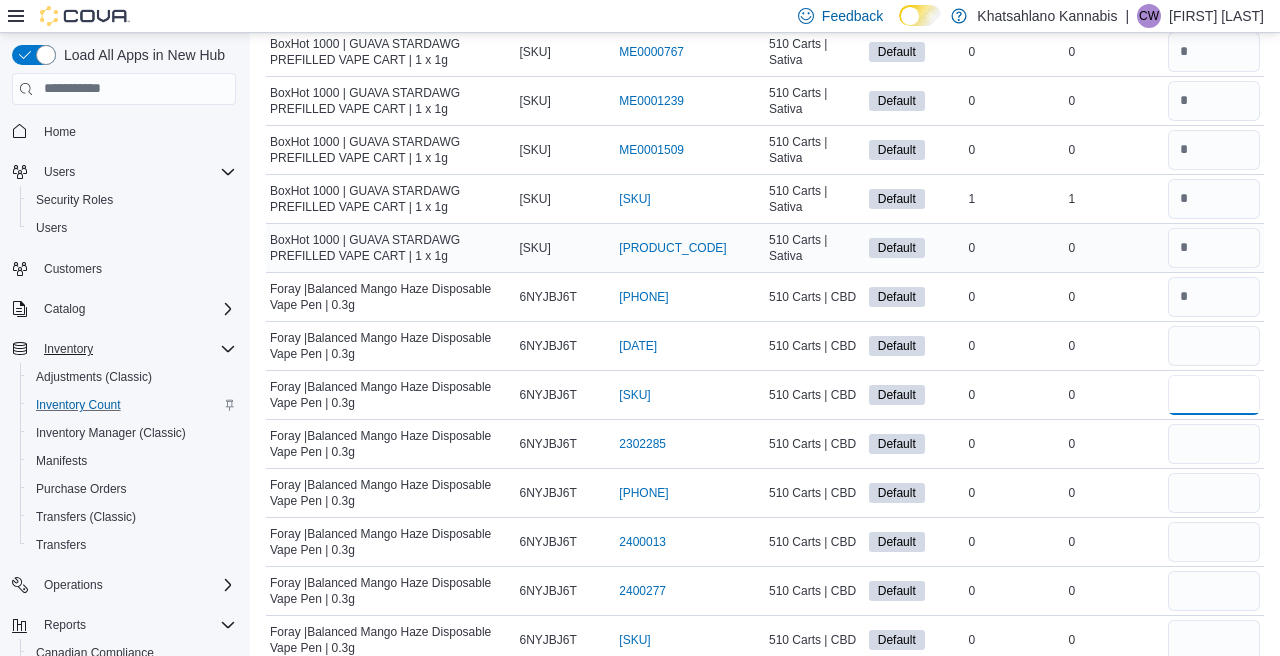 type 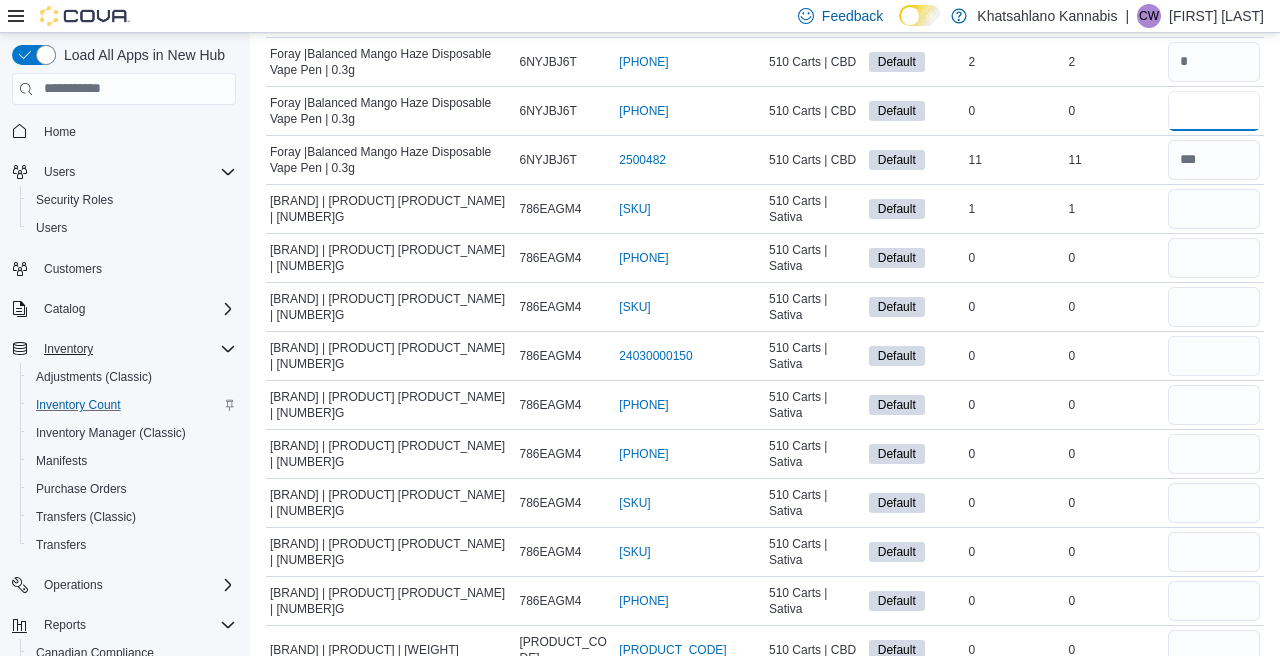 scroll, scrollTop: 2838, scrollLeft: 0, axis: vertical 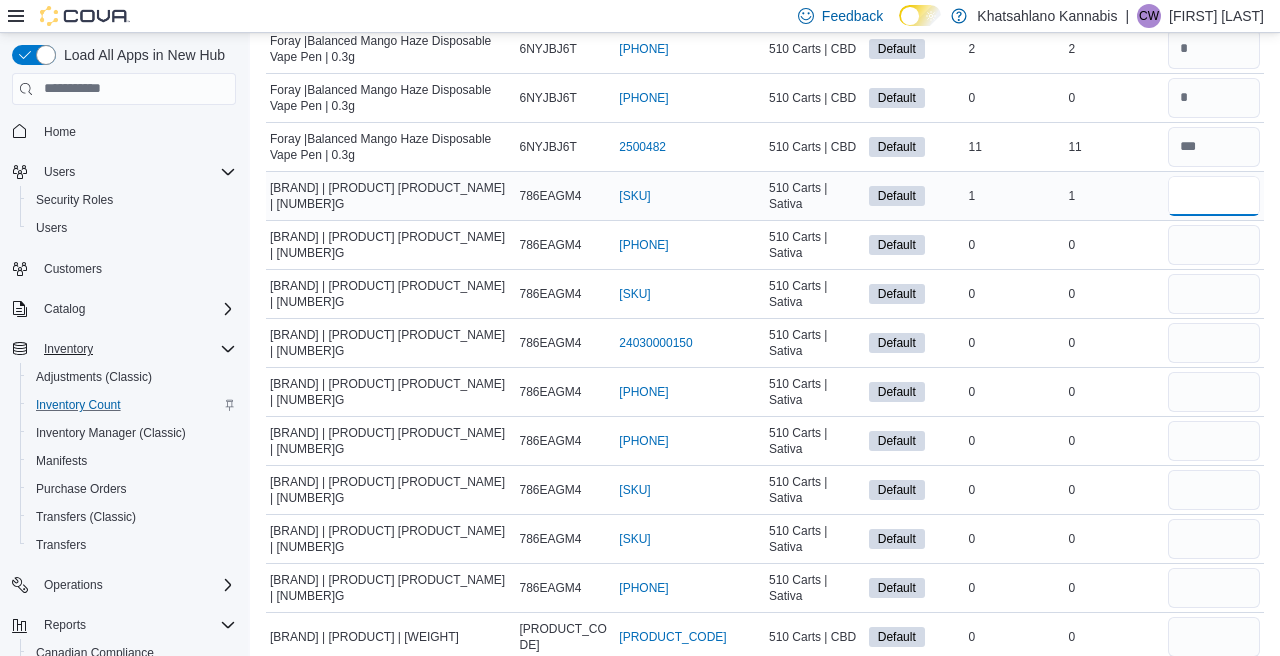click at bounding box center [1214, 196] 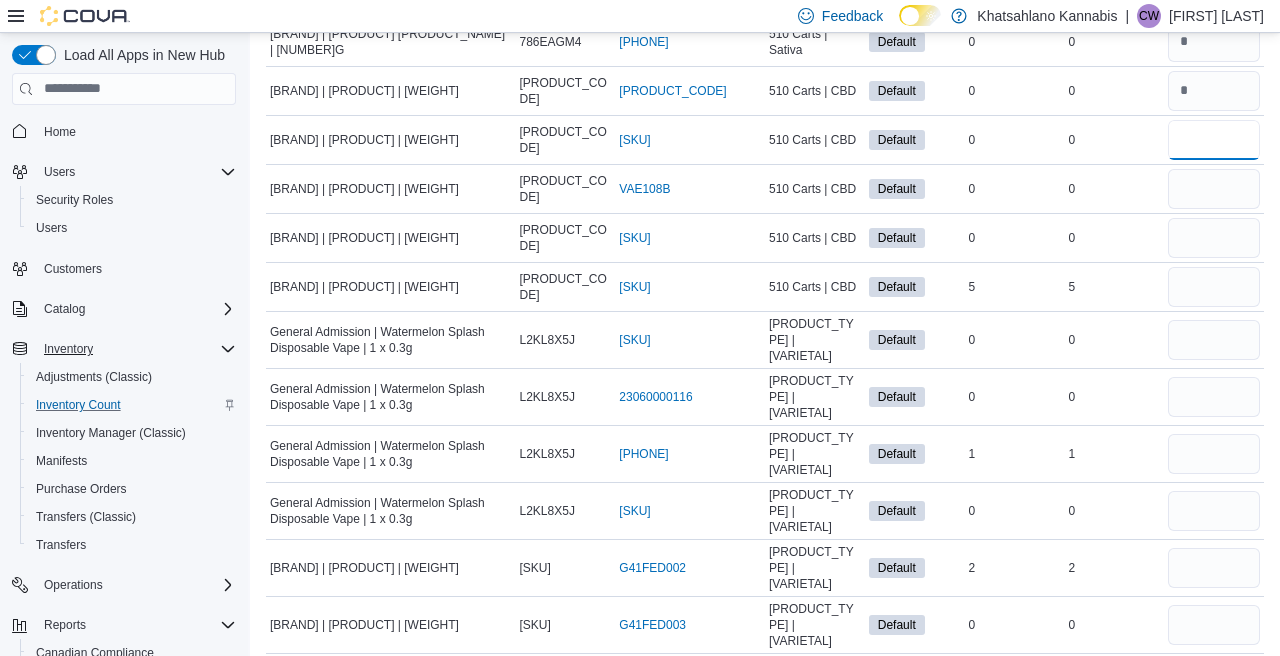 scroll, scrollTop: 3386, scrollLeft: 0, axis: vertical 